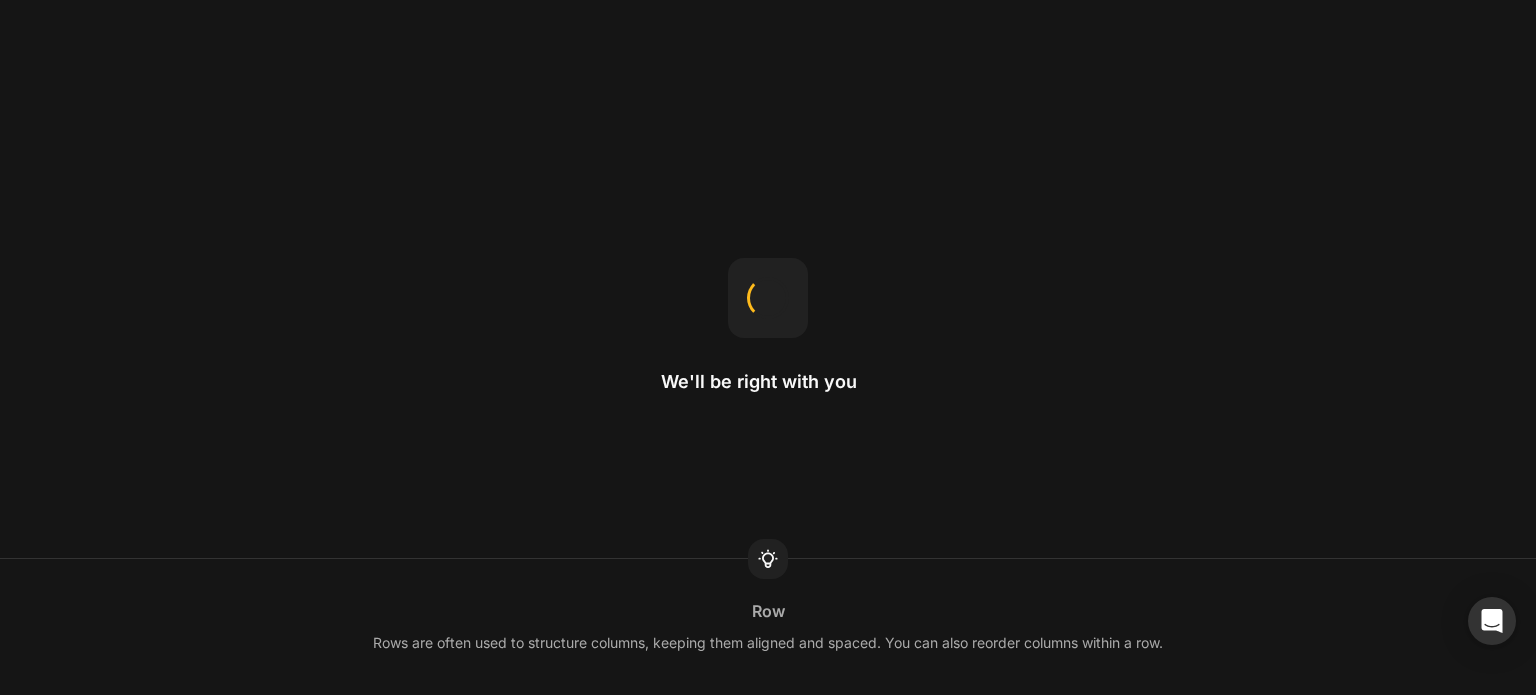 scroll, scrollTop: 0, scrollLeft: 0, axis: both 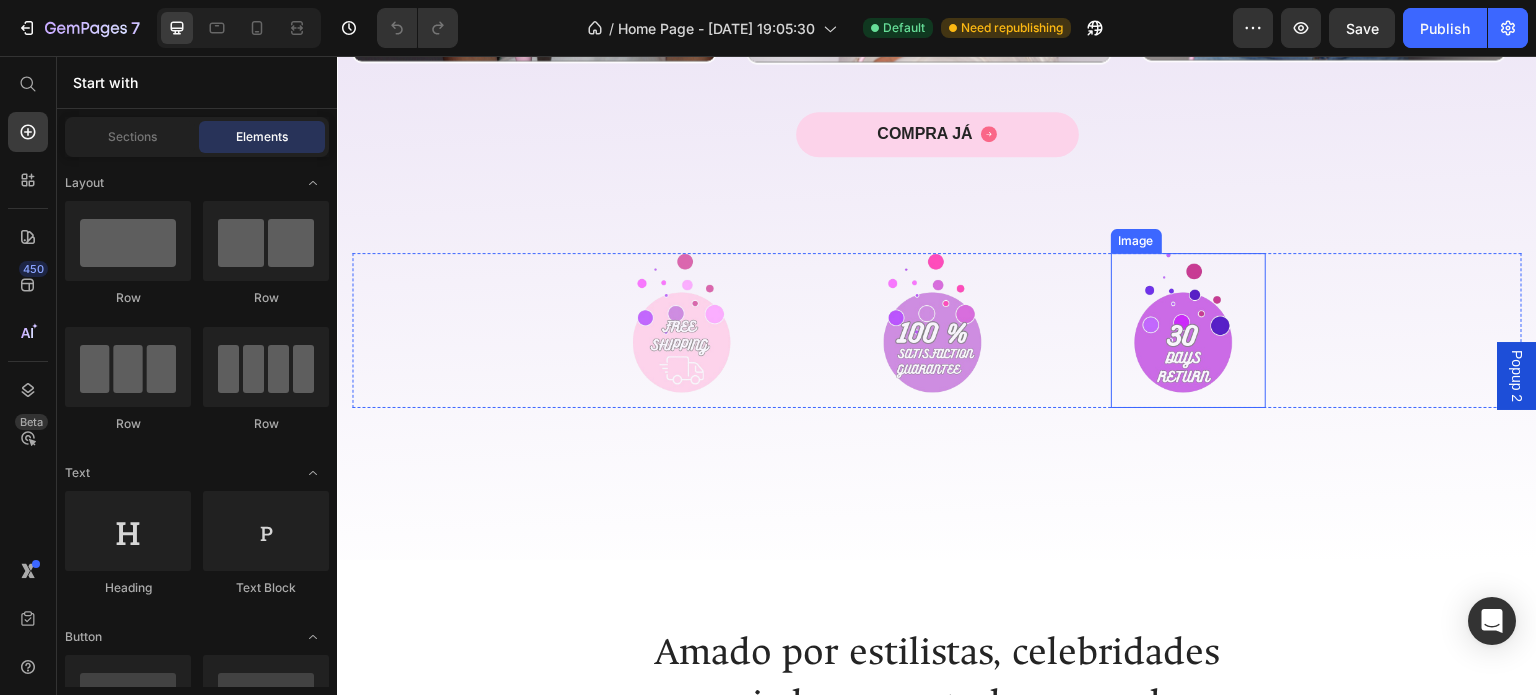 click at bounding box center [1188, 330] 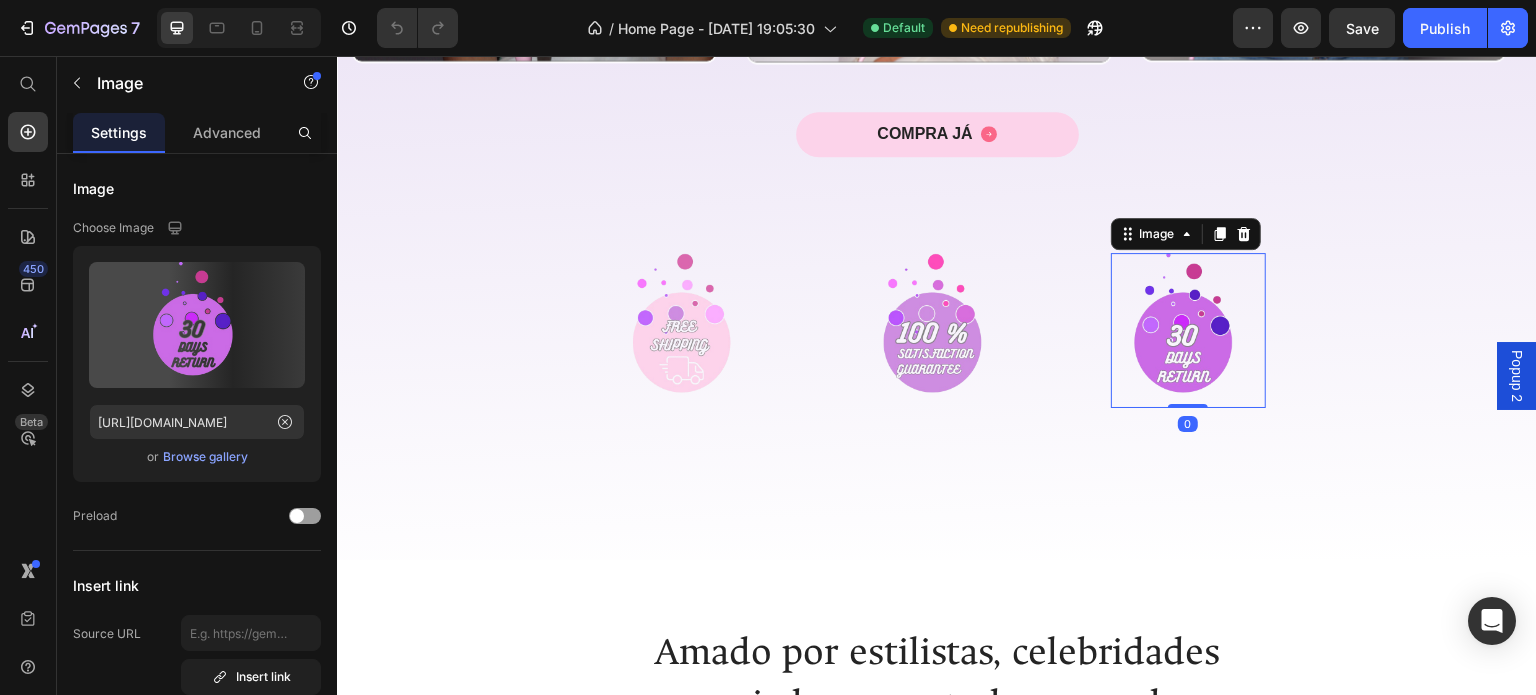 click on "Image Image Image   0 Row" at bounding box center [937, 330] 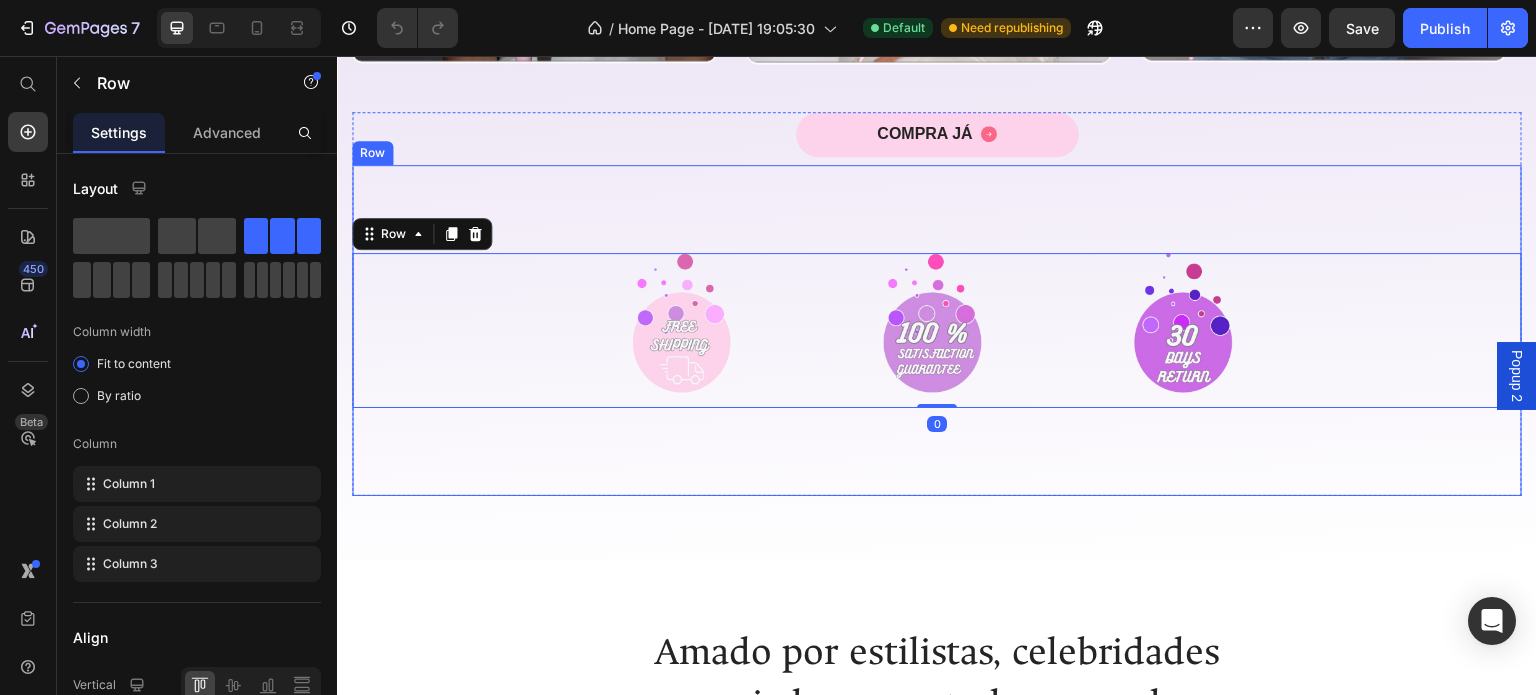 click on "Image Image Image Row   0 Row" at bounding box center [937, 330] 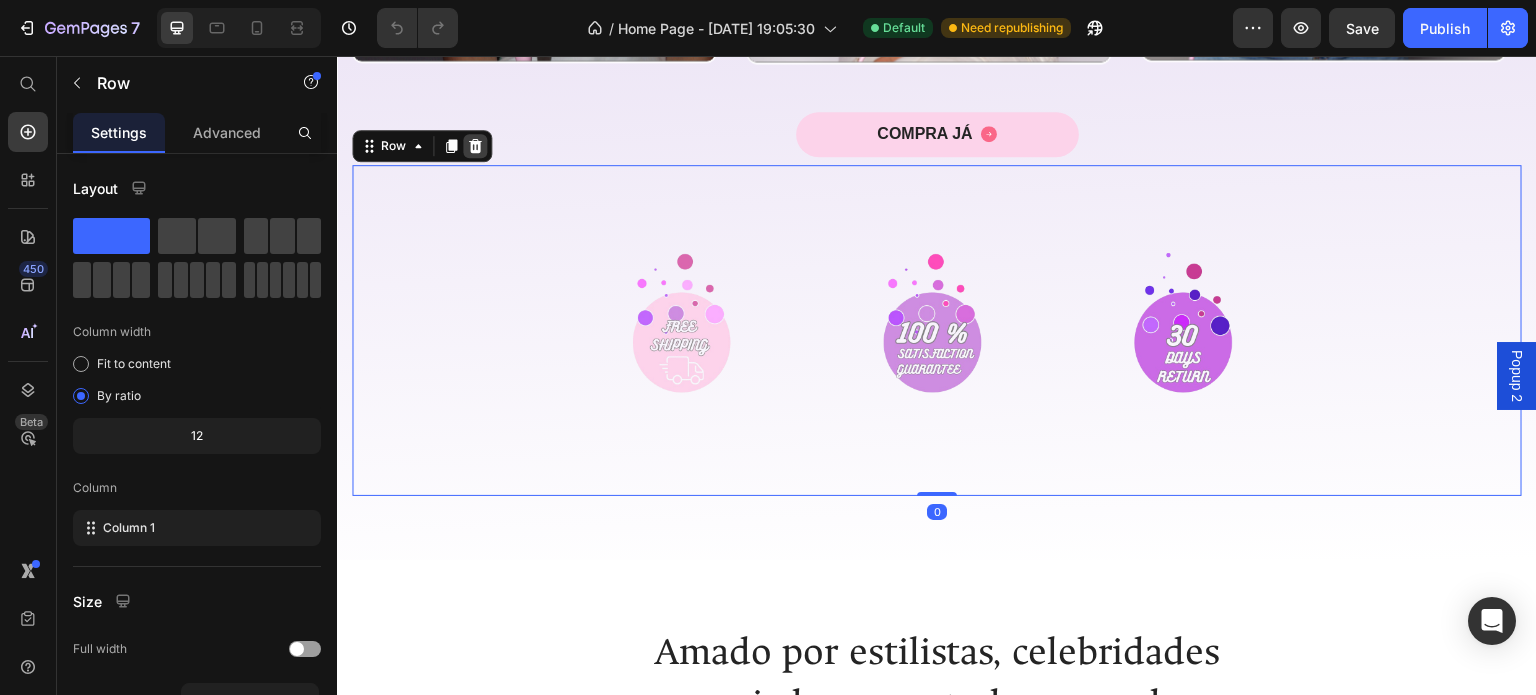 click 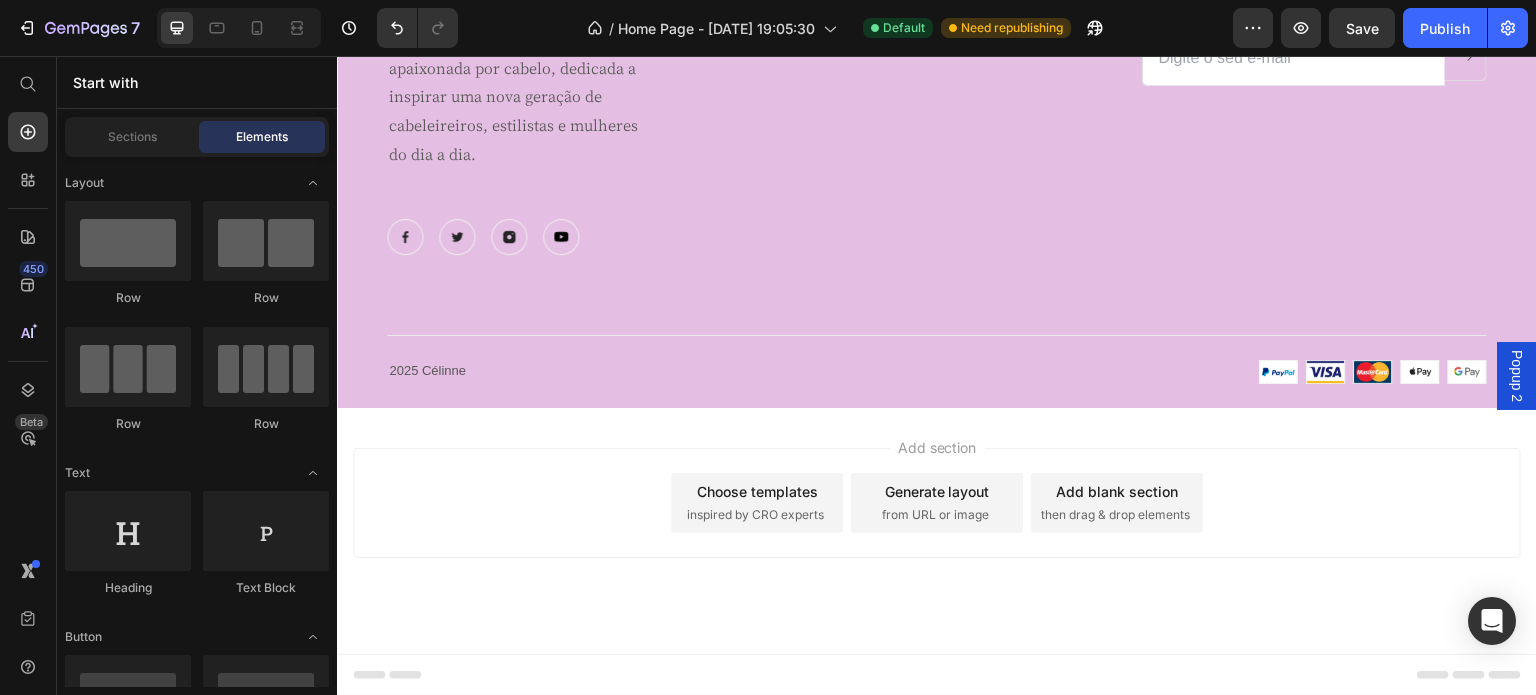 scroll, scrollTop: 3600, scrollLeft: 0, axis: vertical 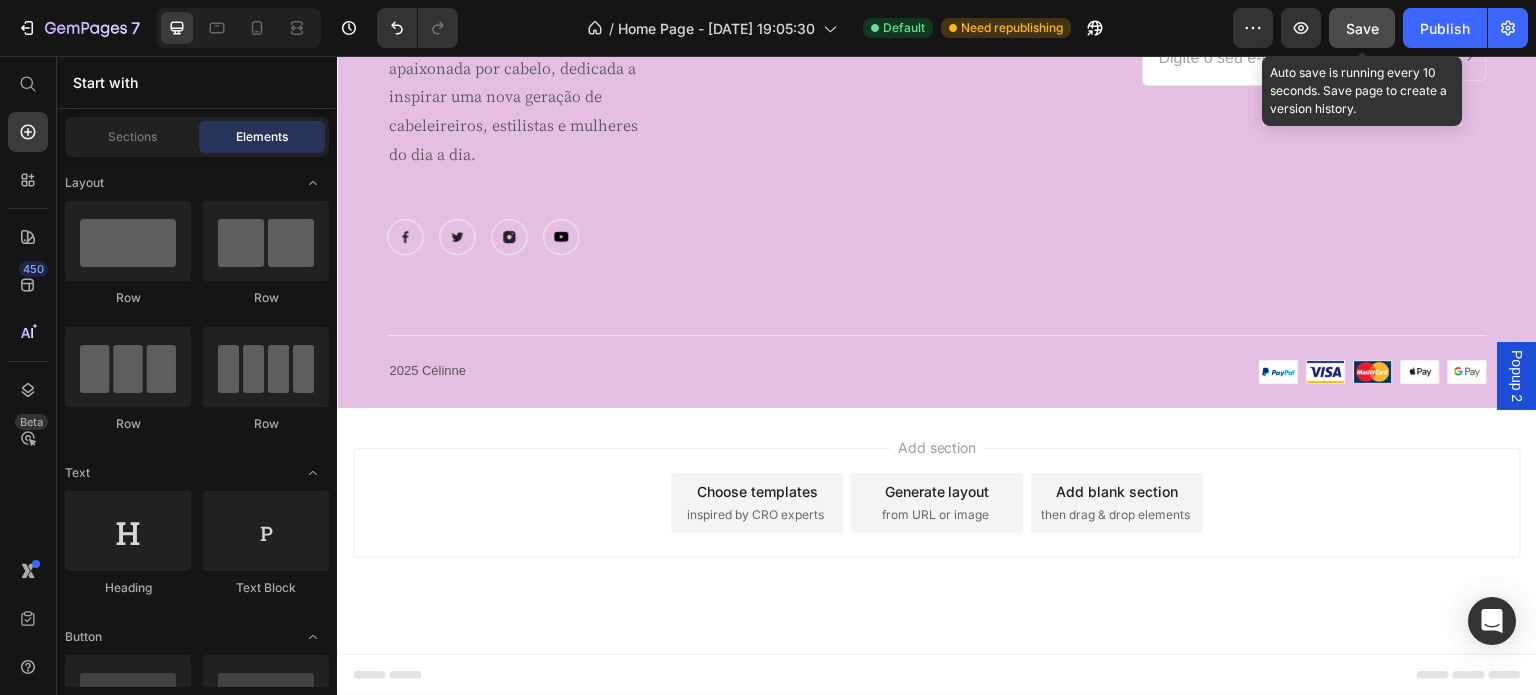 click on "Save" at bounding box center (1362, 28) 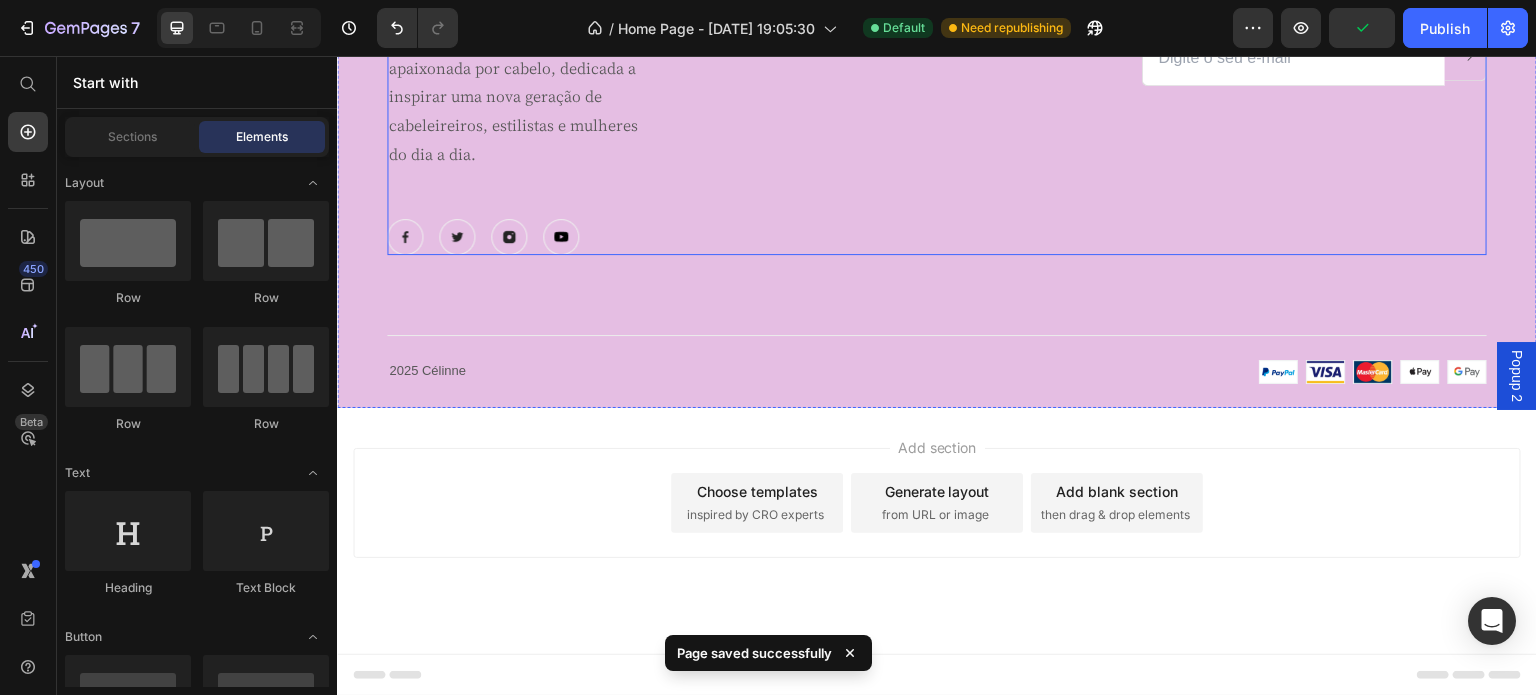 scroll, scrollTop: 3800, scrollLeft: 0, axis: vertical 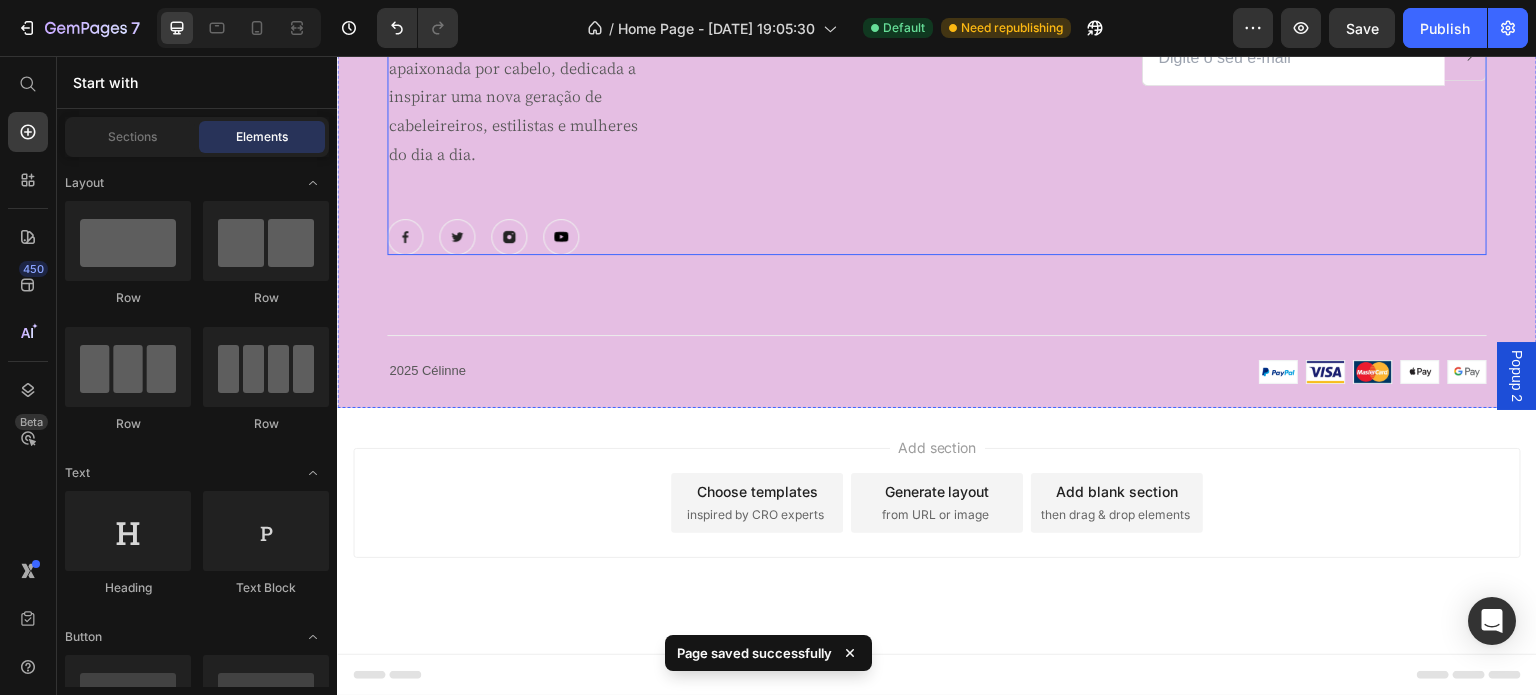 click at bounding box center (1293, 58) 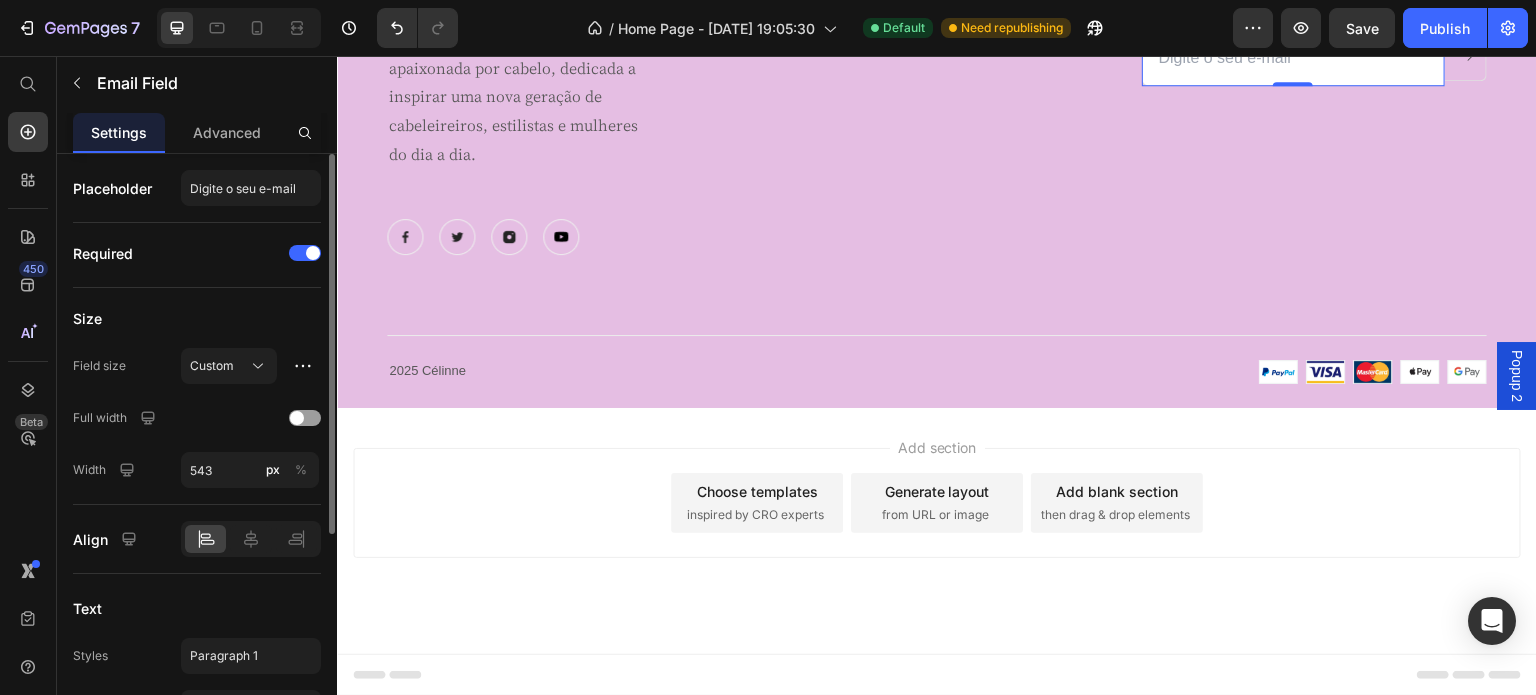 scroll, scrollTop: 343, scrollLeft: 0, axis: vertical 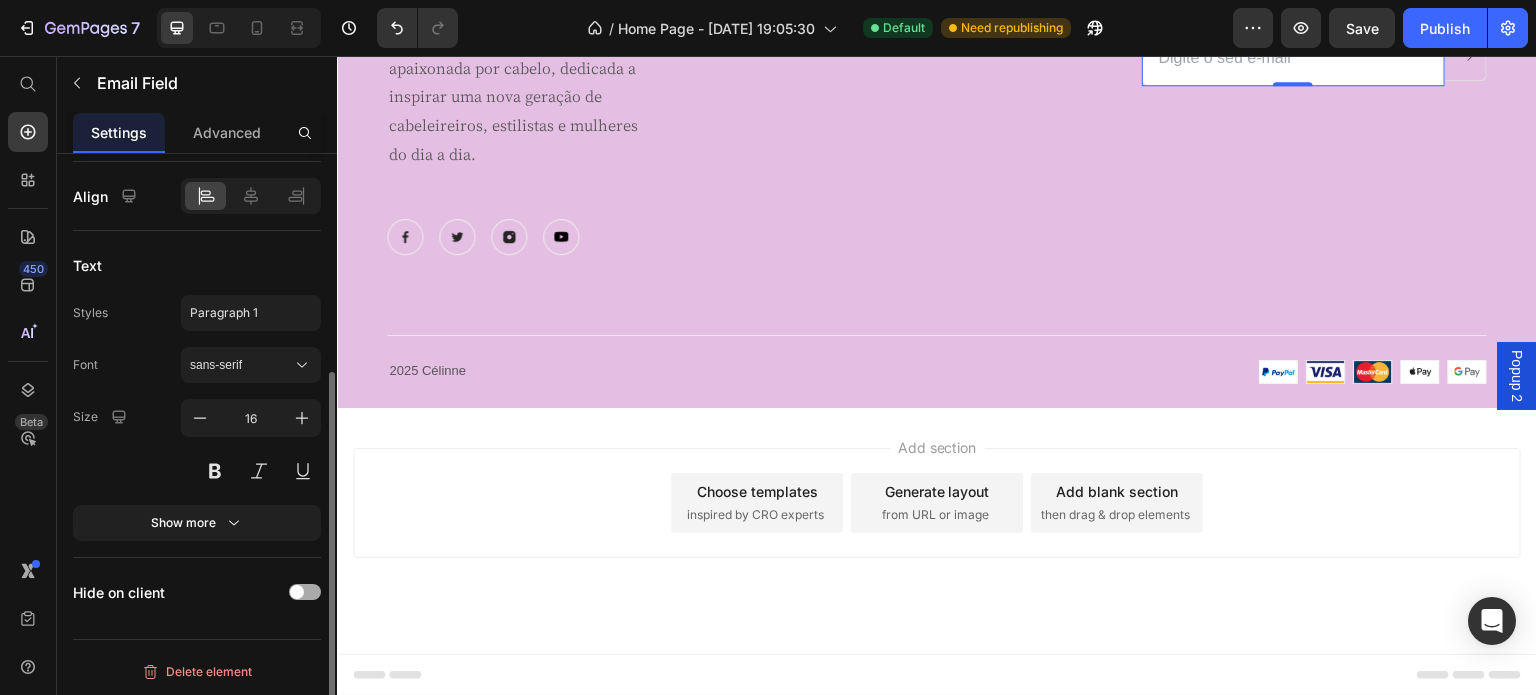 click at bounding box center (305, 592) 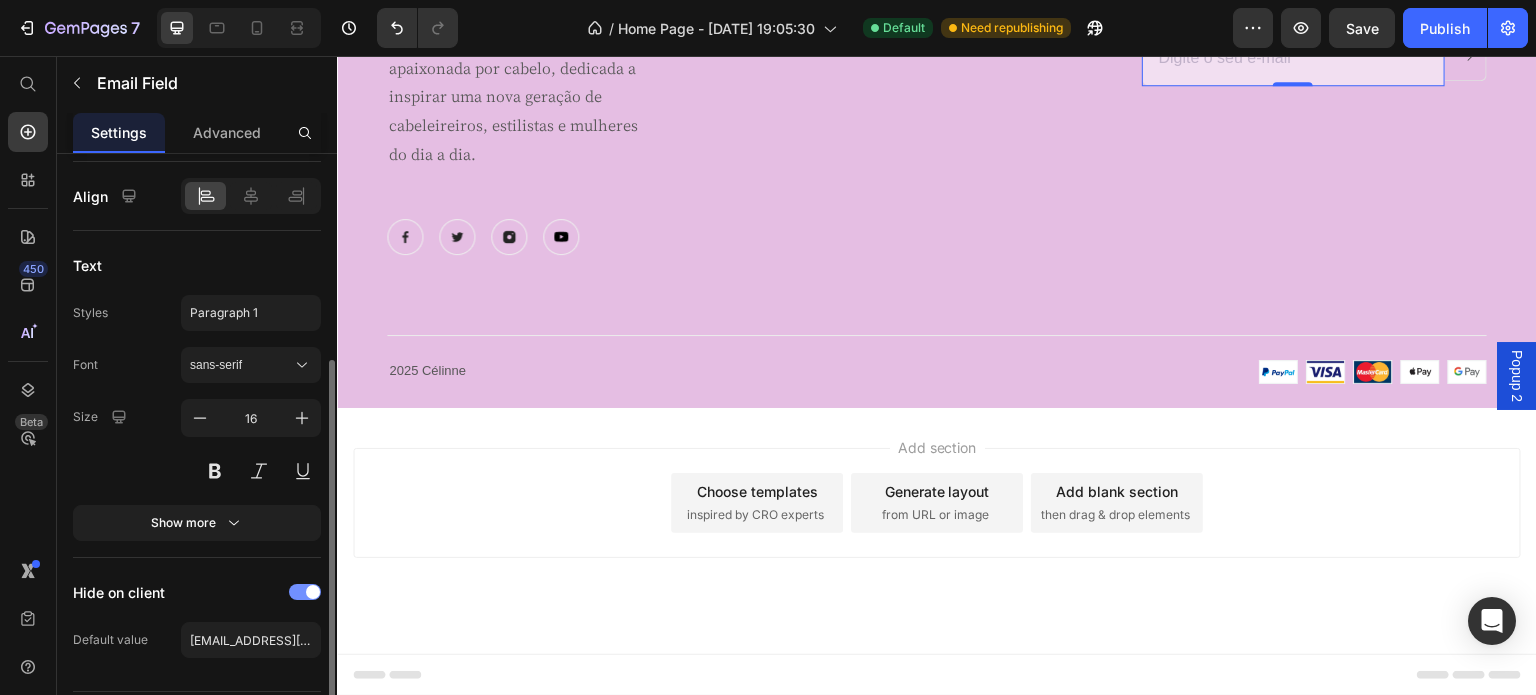 click at bounding box center [313, 592] 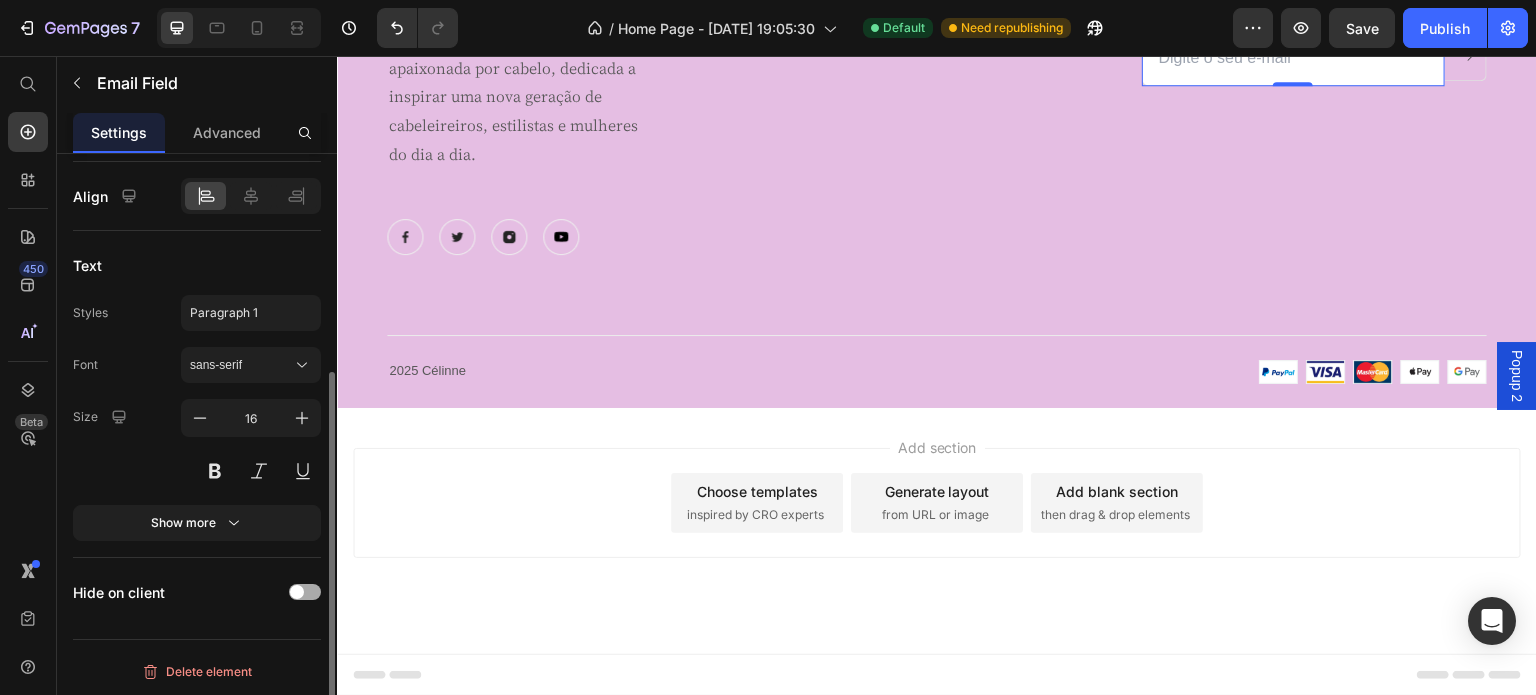 click at bounding box center (305, 592) 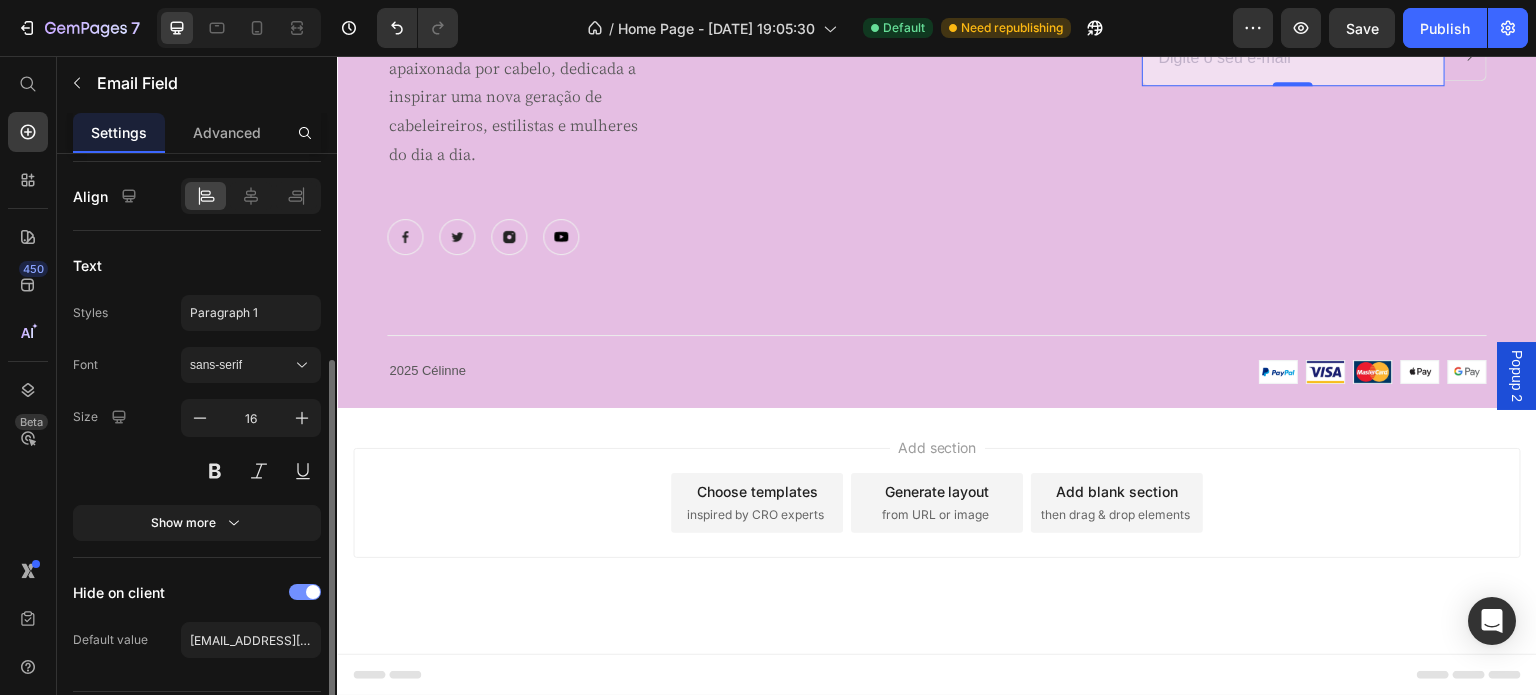 click at bounding box center [313, 592] 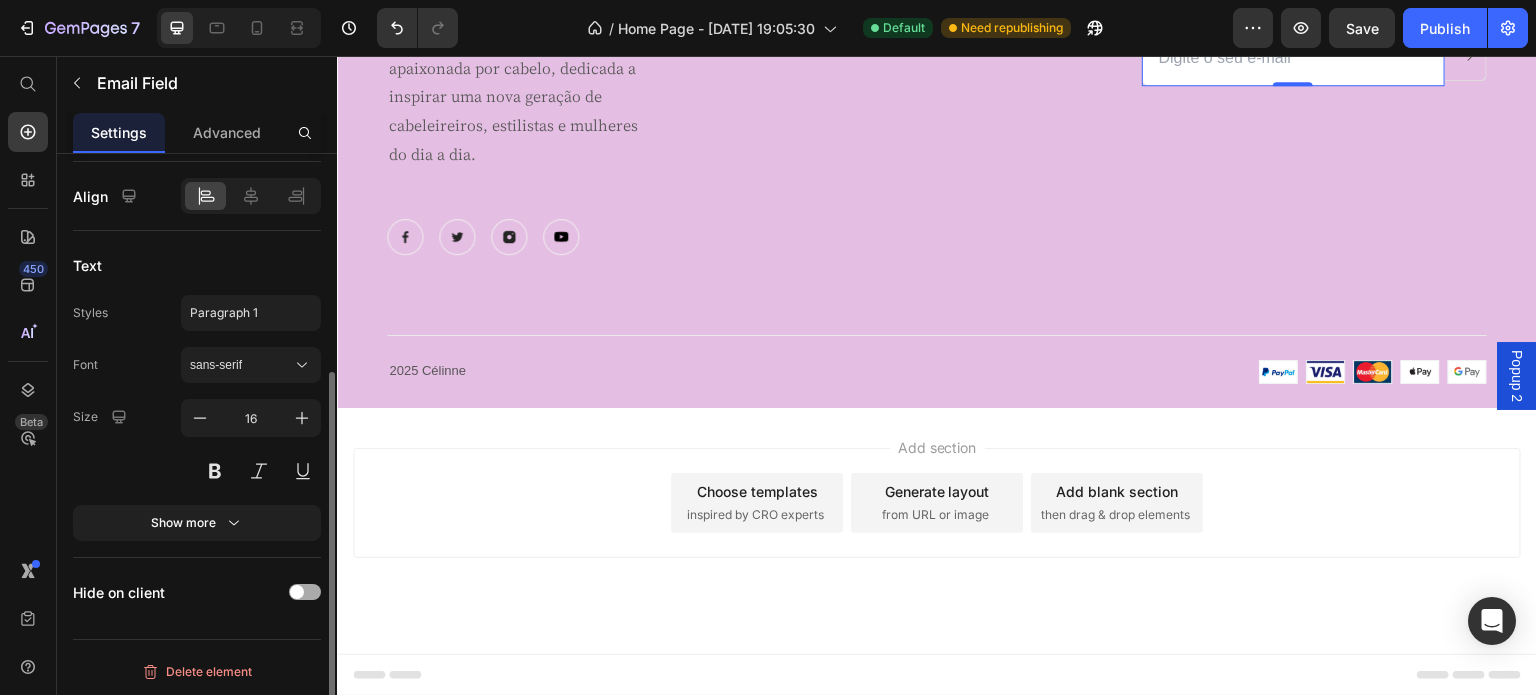 click at bounding box center [305, 592] 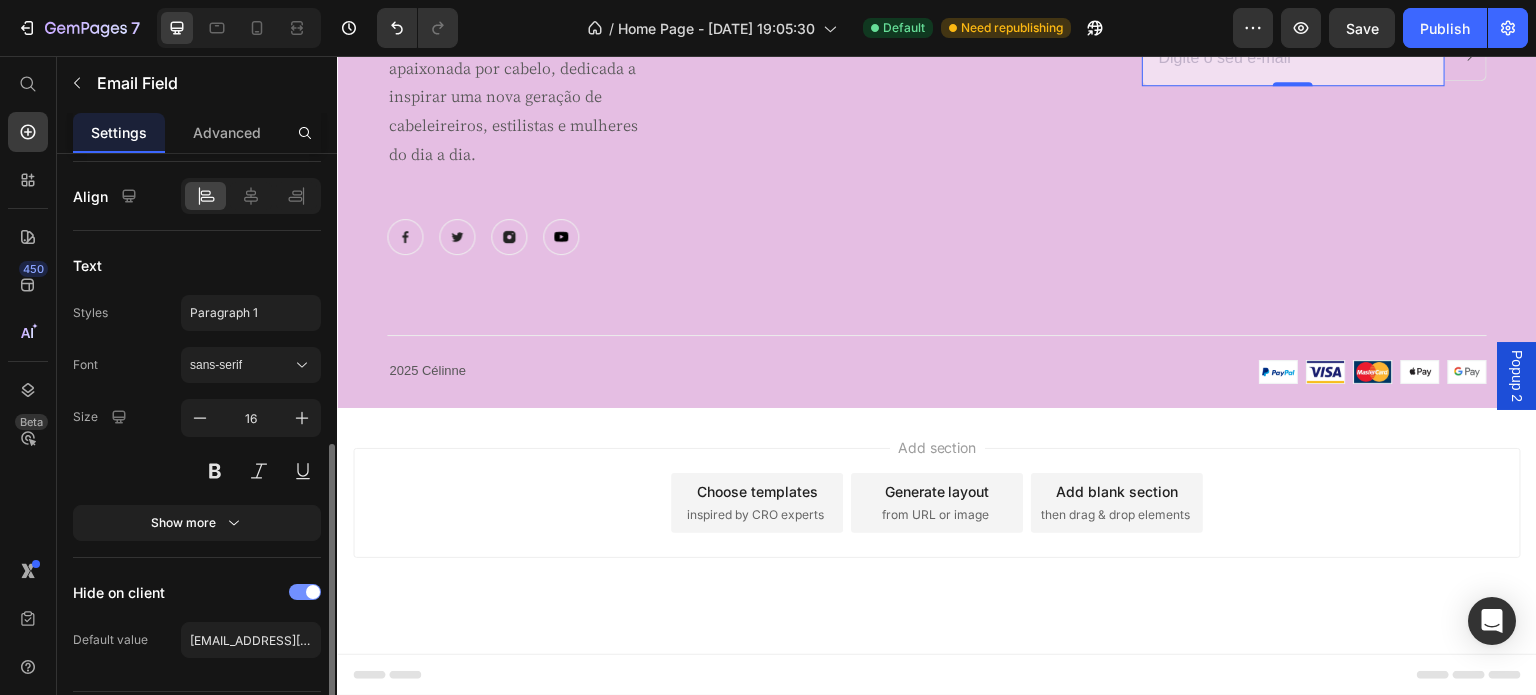 scroll, scrollTop: 395, scrollLeft: 0, axis: vertical 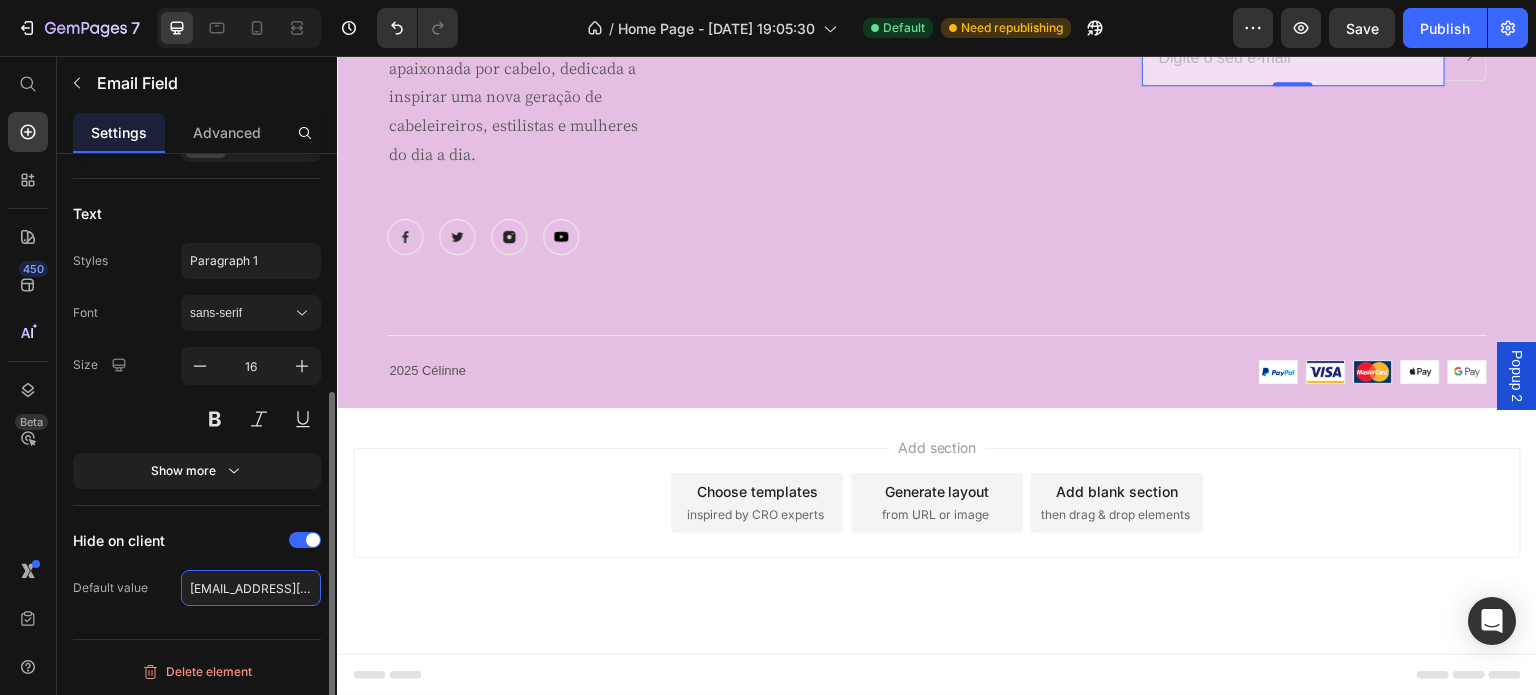 click on "default@gempages.help" 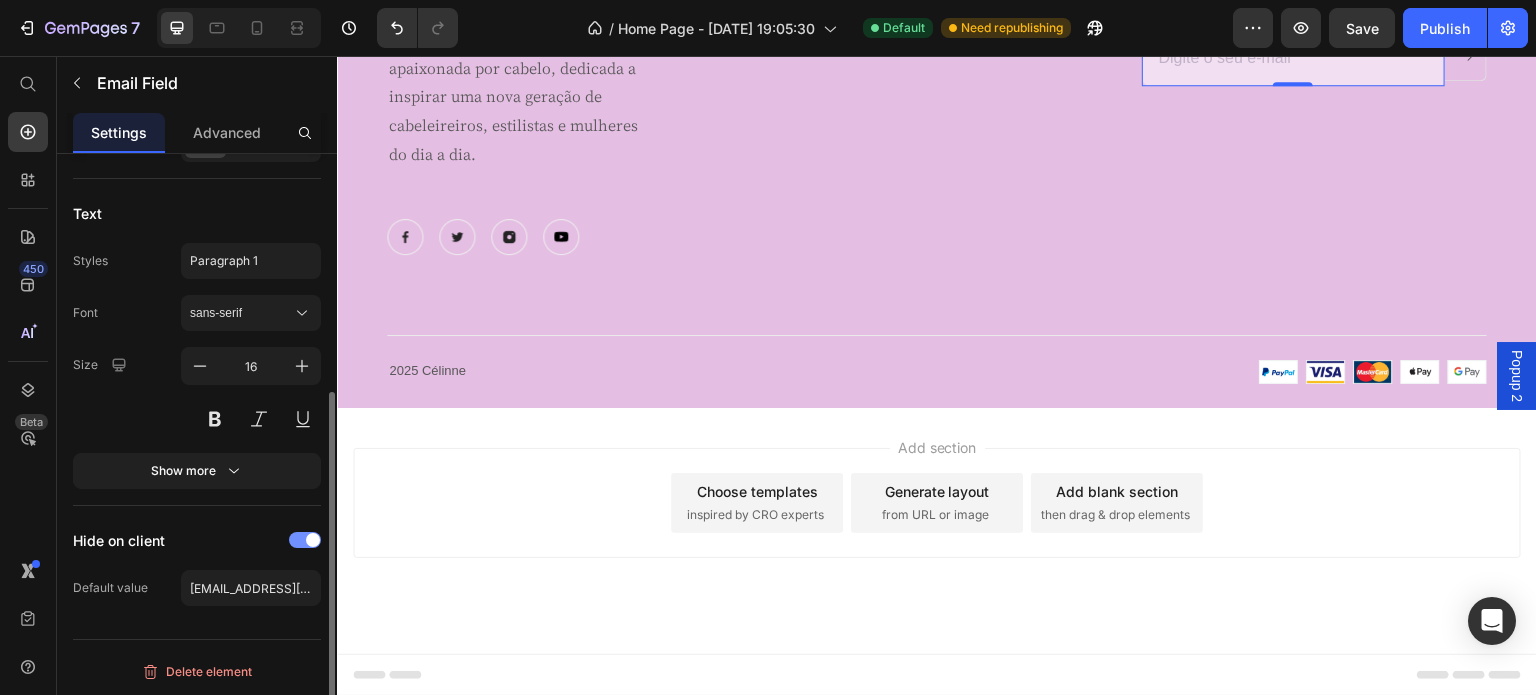 click at bounding box center (313, 540) 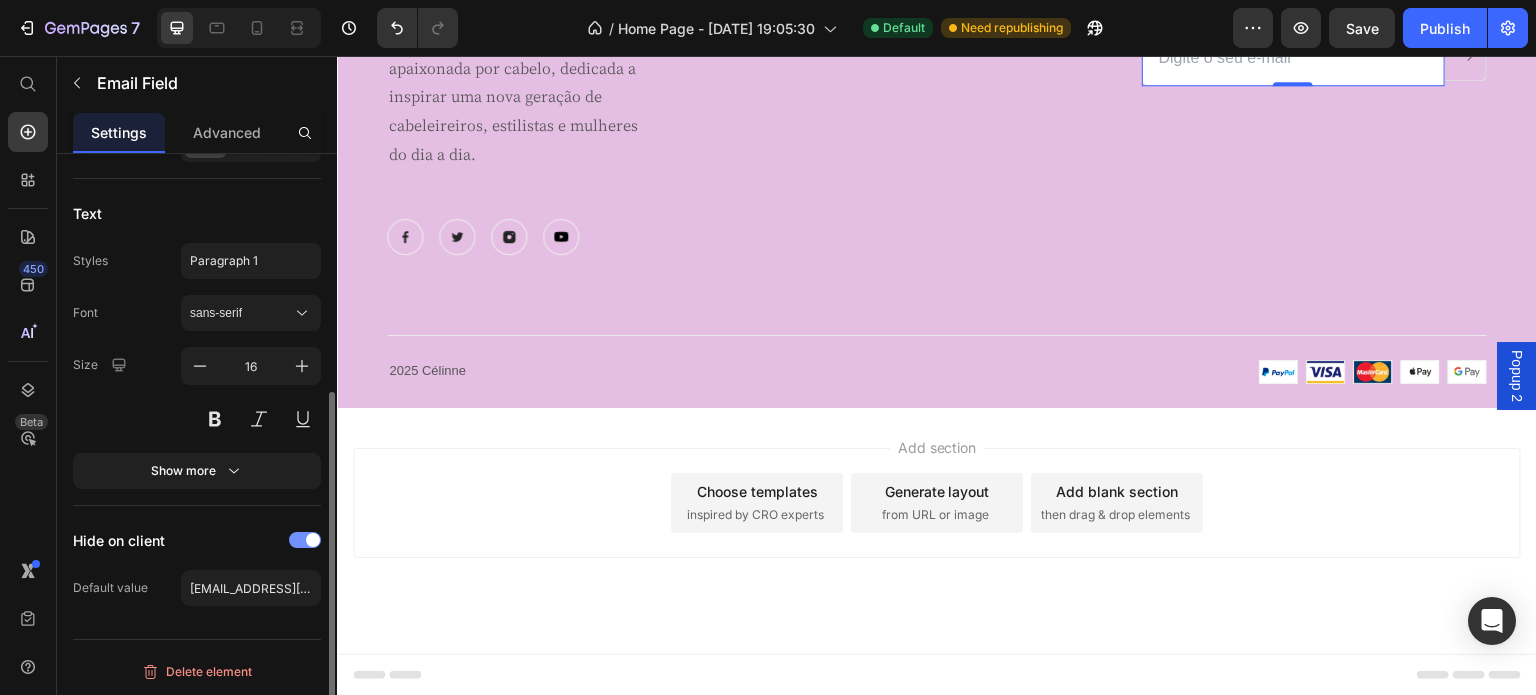 scroll, scrollTop: 343, scrollLeft: 0, axis: vertical 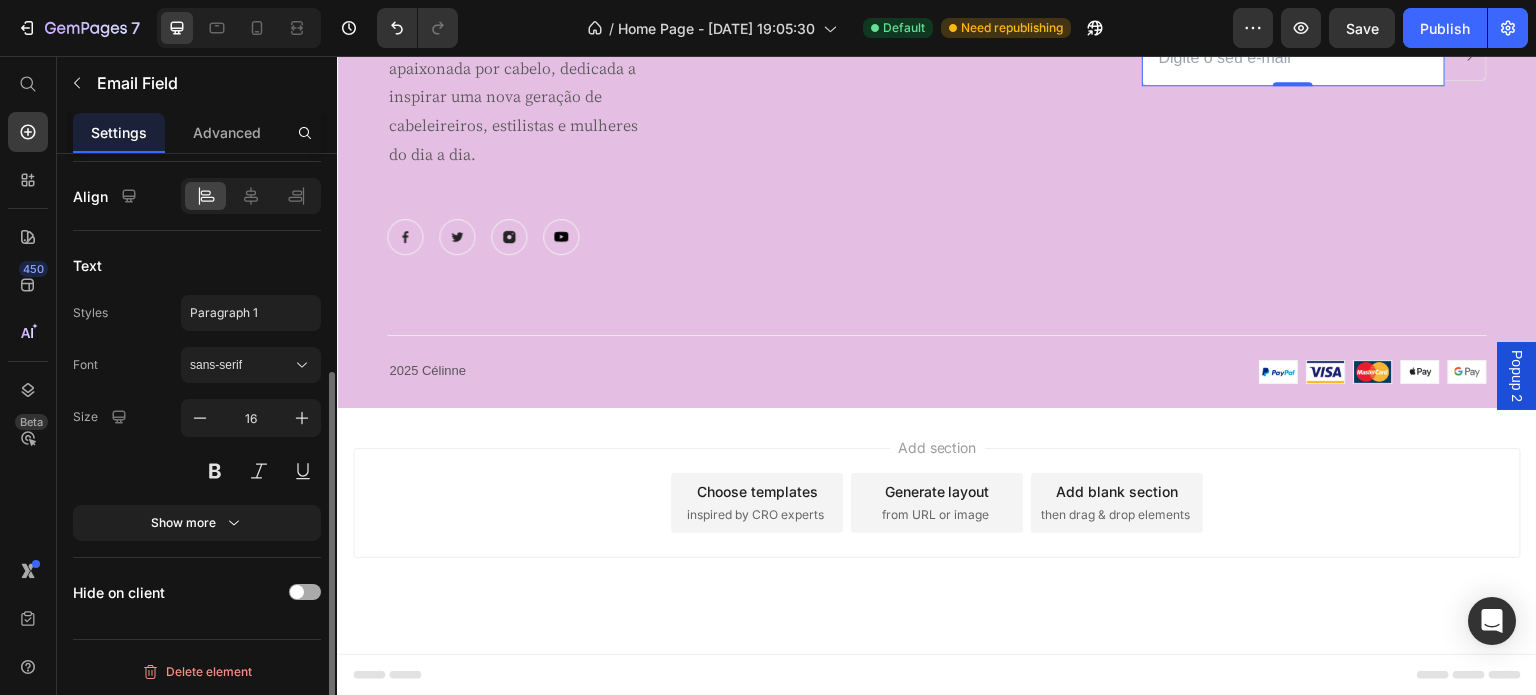 click at bounding box center [297, 592] 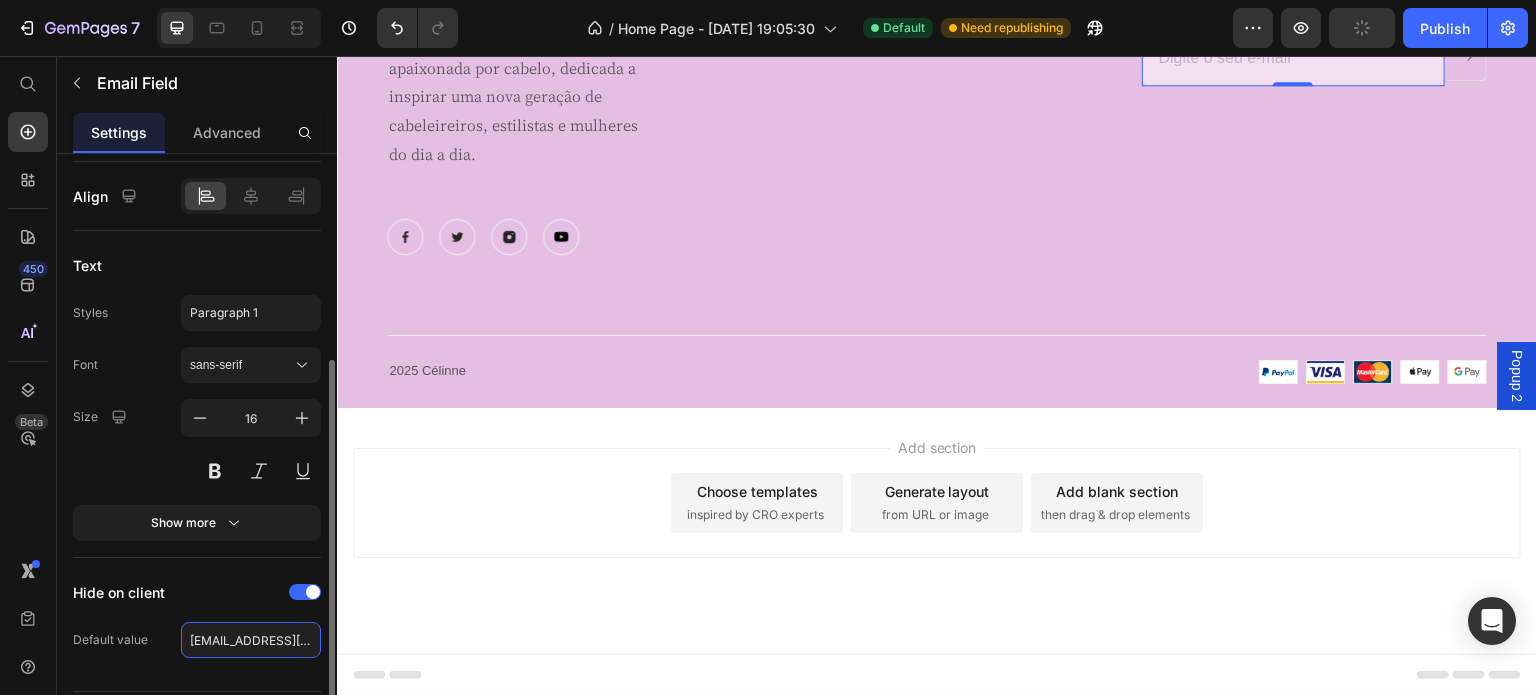 click on "default@gempages.help" 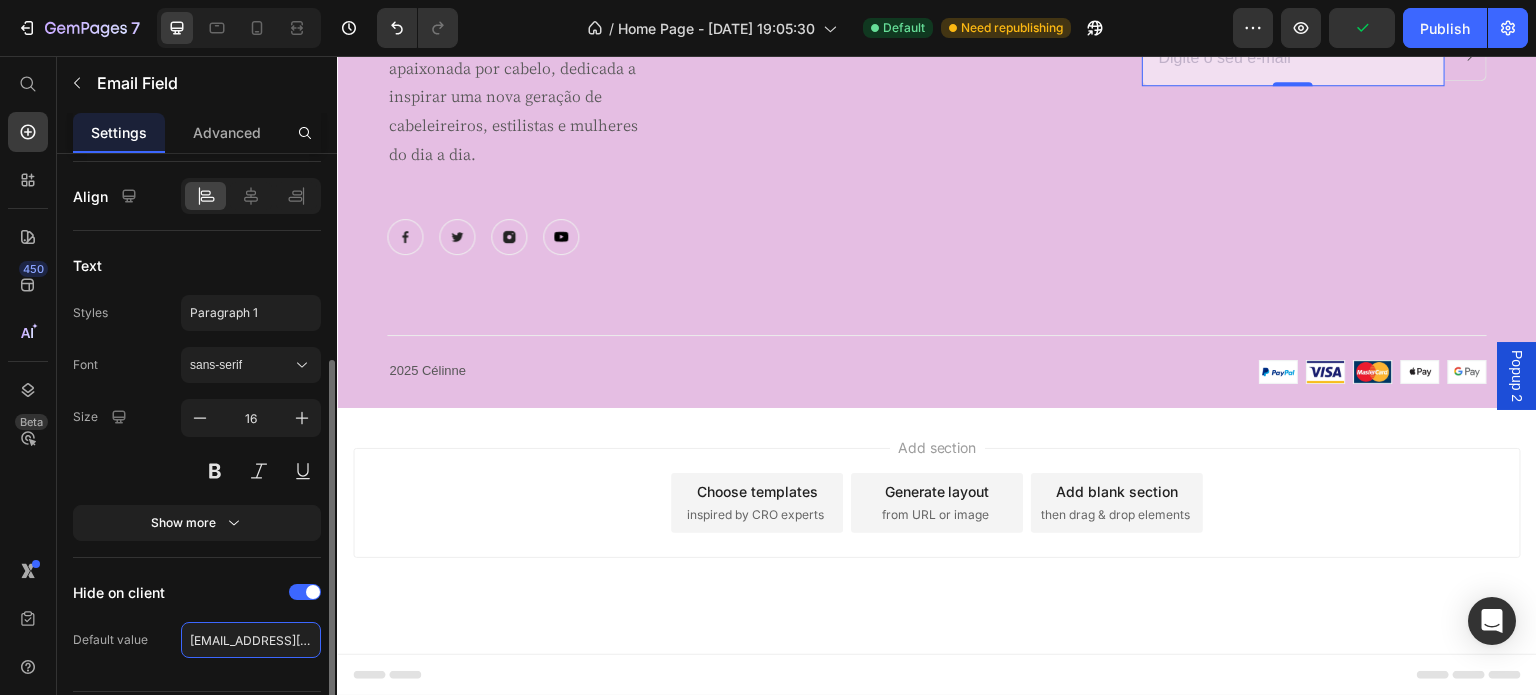 click on "default@gempages.help" 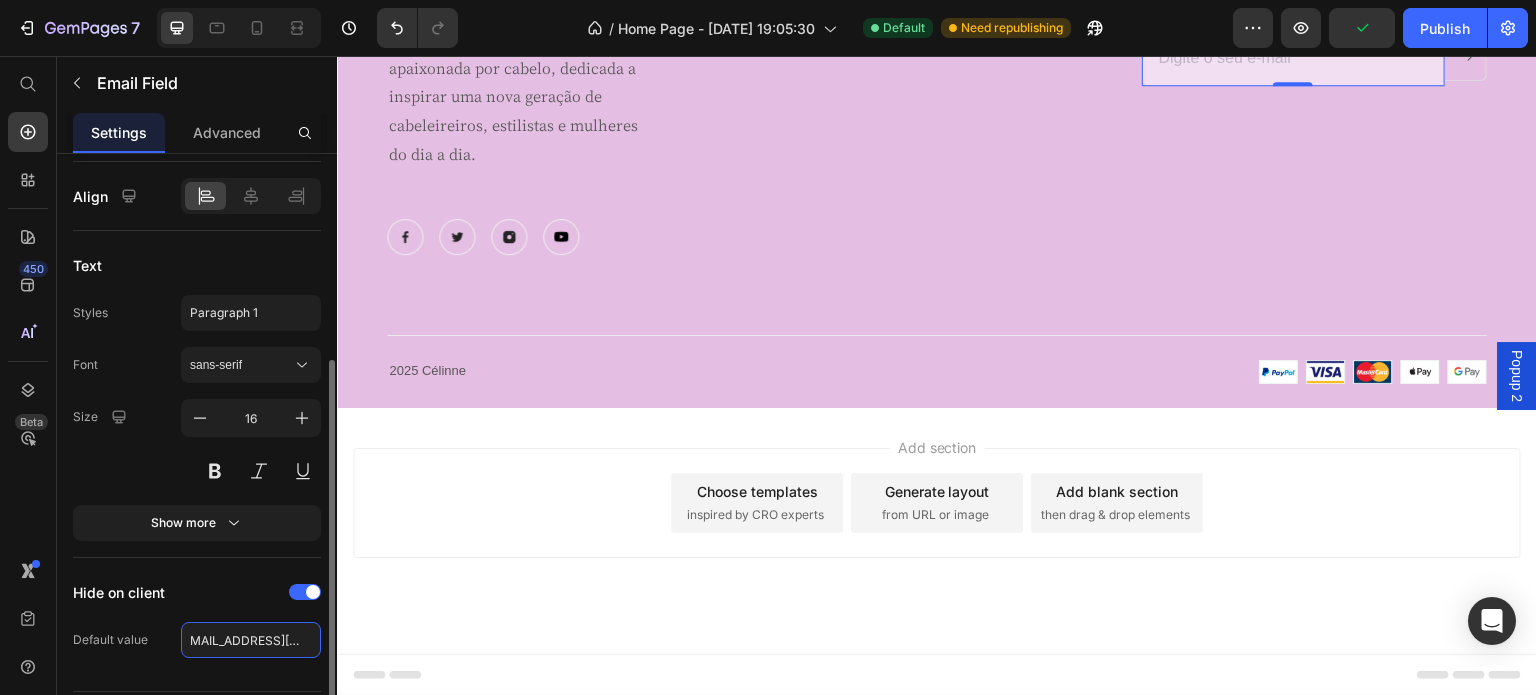 scroll, scrollTop: 0, scrollLeft: 0, axis: both 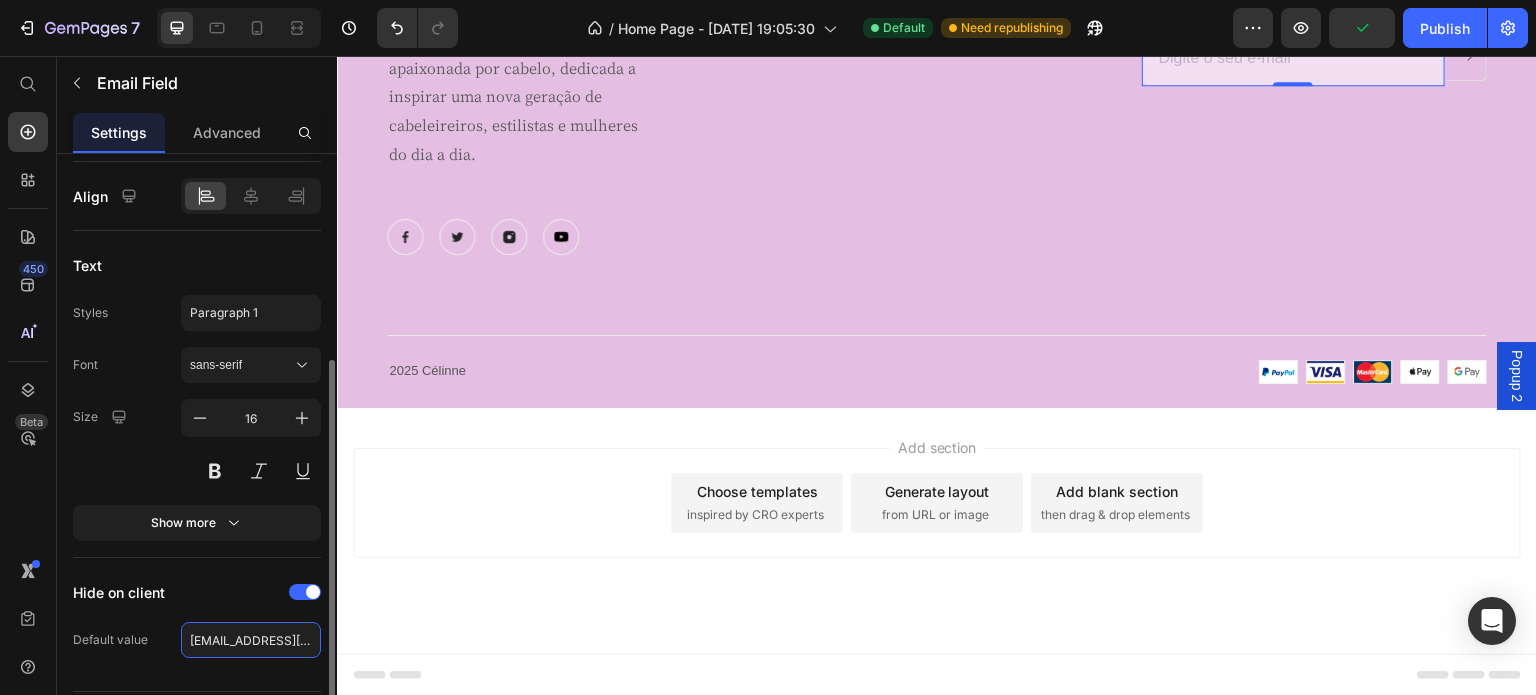 drag, startPoint x: 311, startPoint y: 640, endPoint x: 168, endPoint y: 631, distance: 143.28294 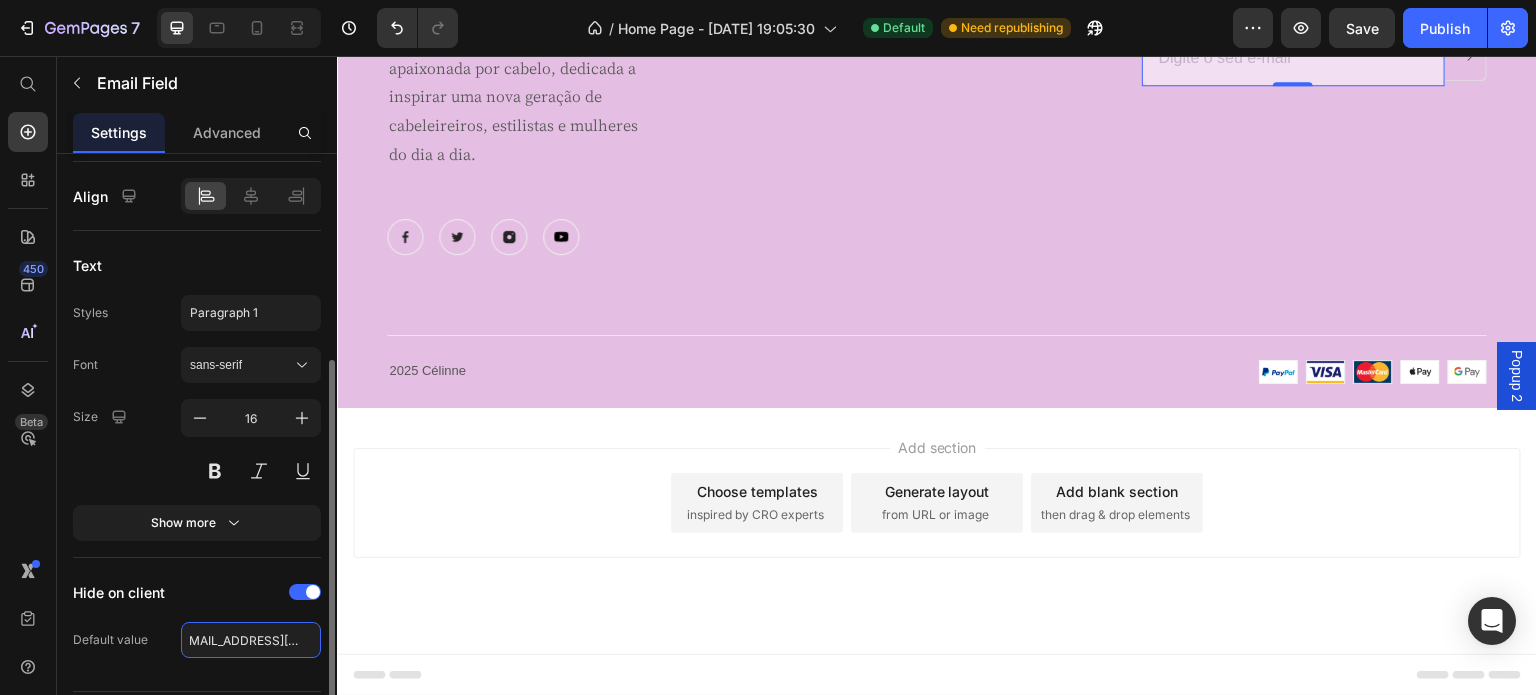 scroll, scrollTop: 0, scrollLeft: 22, axis: horizontal 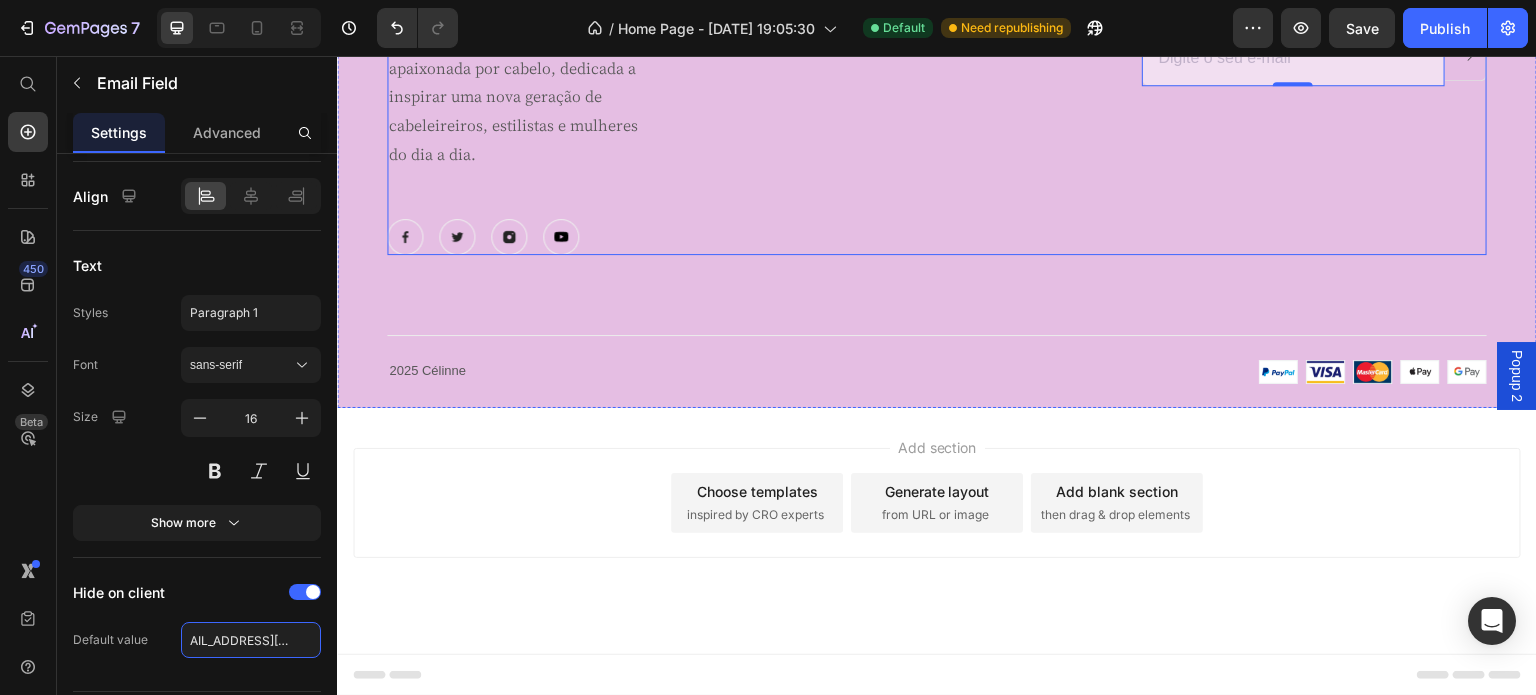 type on "[EMAIL_ADDRESS][DOMAIN_NAME]" 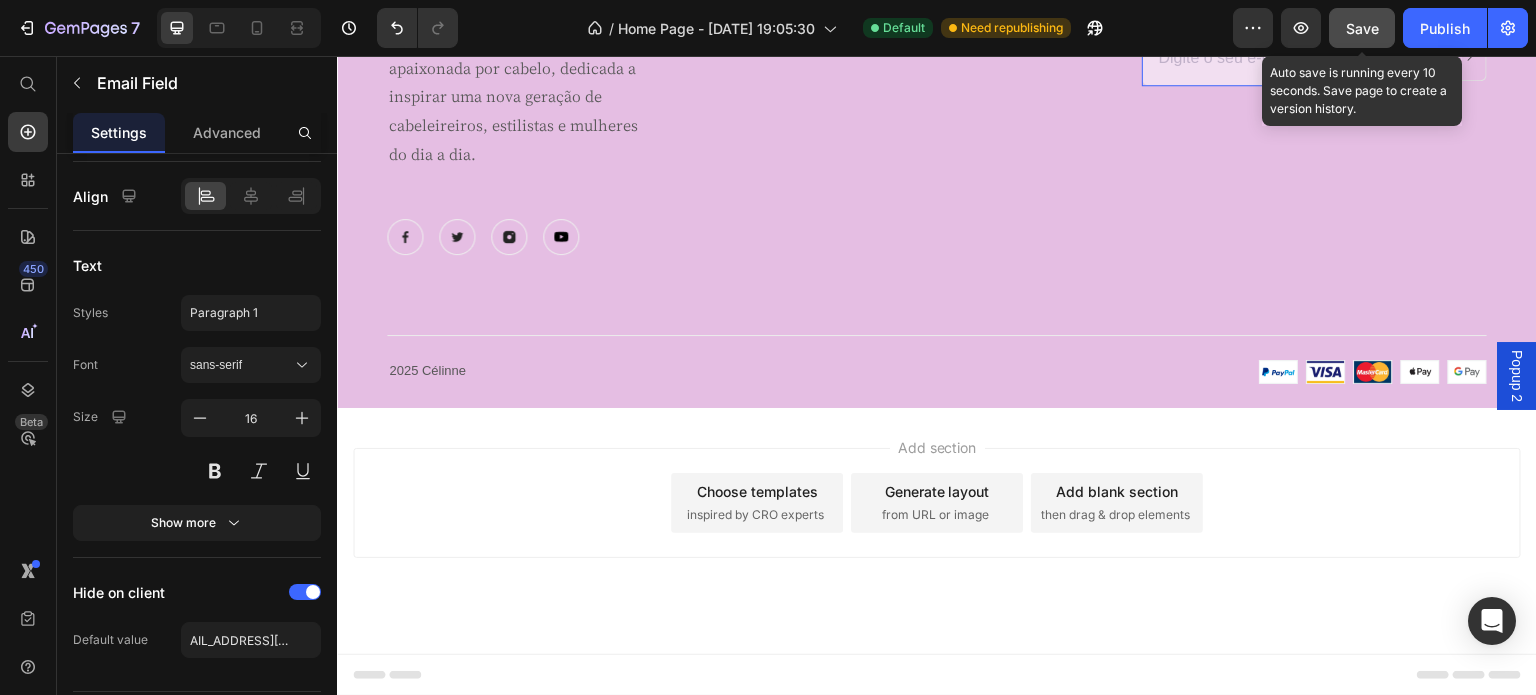 click on "Save" at bounding box center (1362, 28) 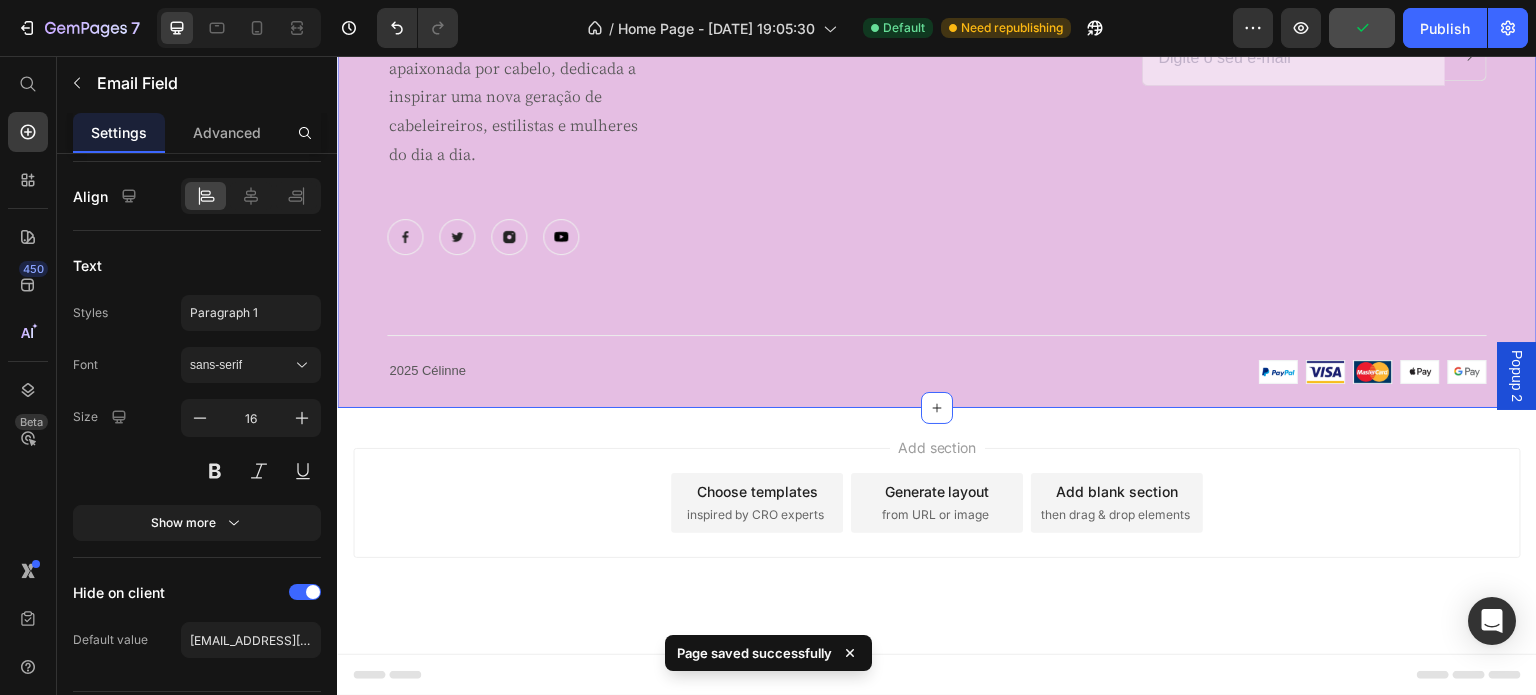 click on "Célinne Heading Criamos ferramentas de cabelo inovadoras para ajudar a alcançar looks modernos, inspirados em celebridades, com resultados profissionais. Somos uma equipa apaixonada por cabelo, dedicada a inspirar uma nova geração de cabeleireiros, estilistas e mulheres do dia a dia. Text block Image Image Image Image Row Descobrir Heading Sobre nós Text block Contacto Text block How it works Text block About  Text block Informação Heading Política de devolção e reembolso Text block Política de privacidade Text block Política de envio Text block Row  Subscreva a nossa newsletter Heading Diga que você ama a Célinne sem precisar dizer que ama a Célinne. Assine nossa newsletter e  ganhe 10%  de desconto no seu primeiro pedido. Text block Email Field   0
Submit Button Row Newsletter Row 2025 Célinne  Text block Image Image Row" at bounding box center [937, 110] 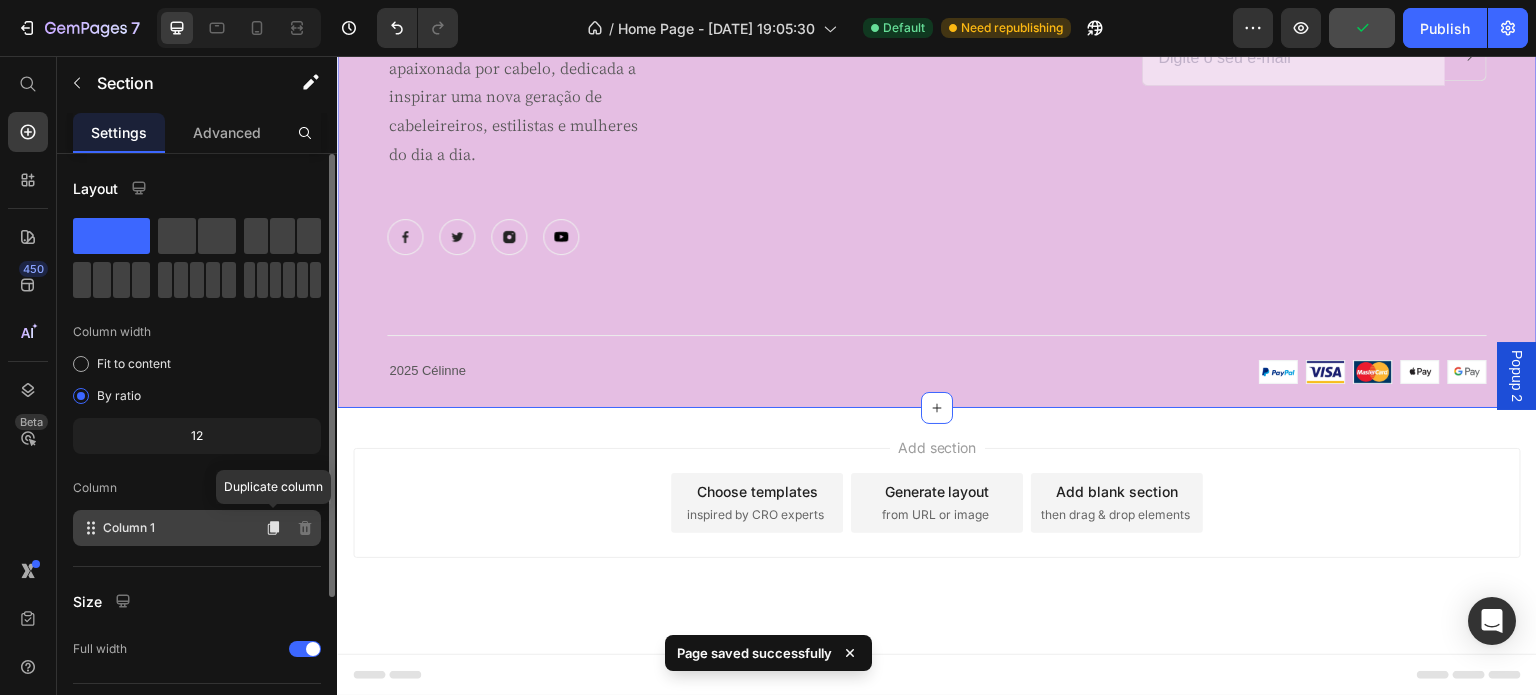 scroll, scrollTop: 208, scrollLeft: 0, axis: vertical 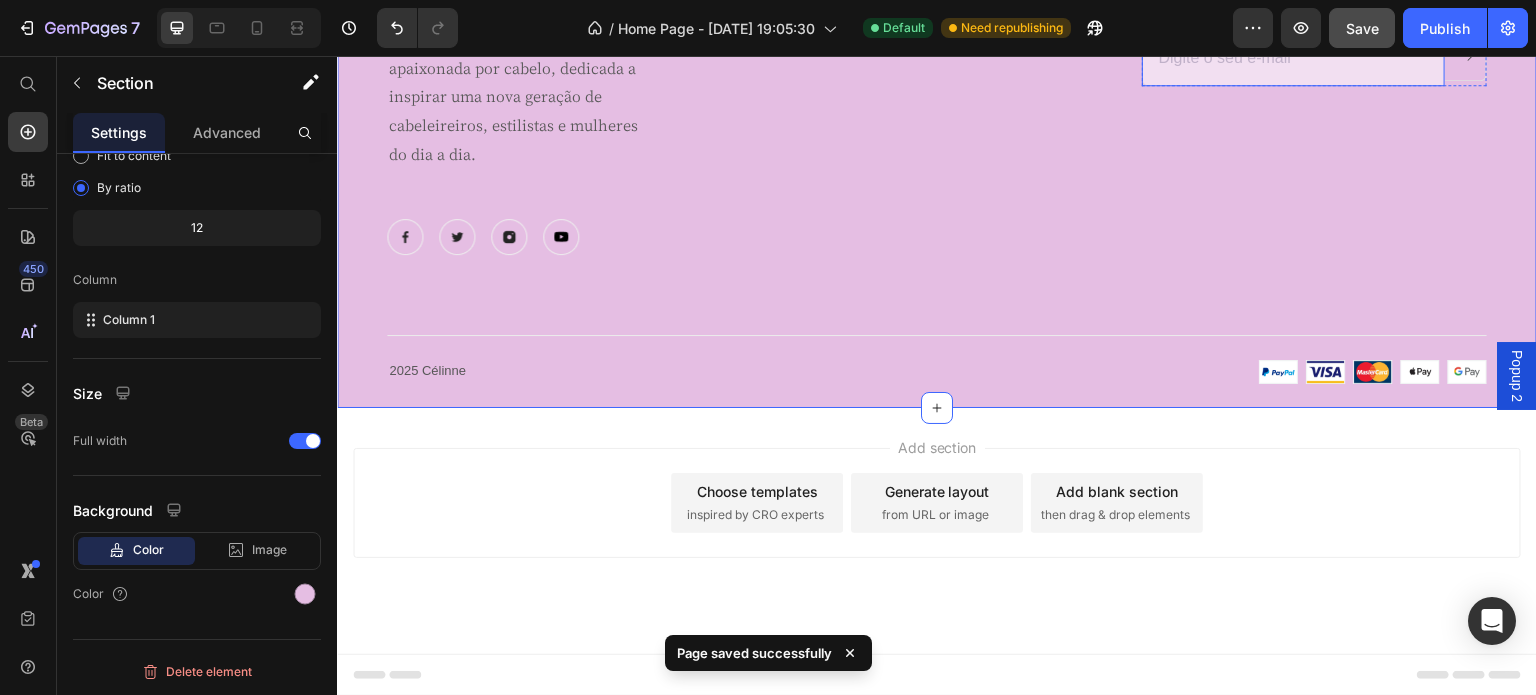 click at bounding box center (1293, 58) 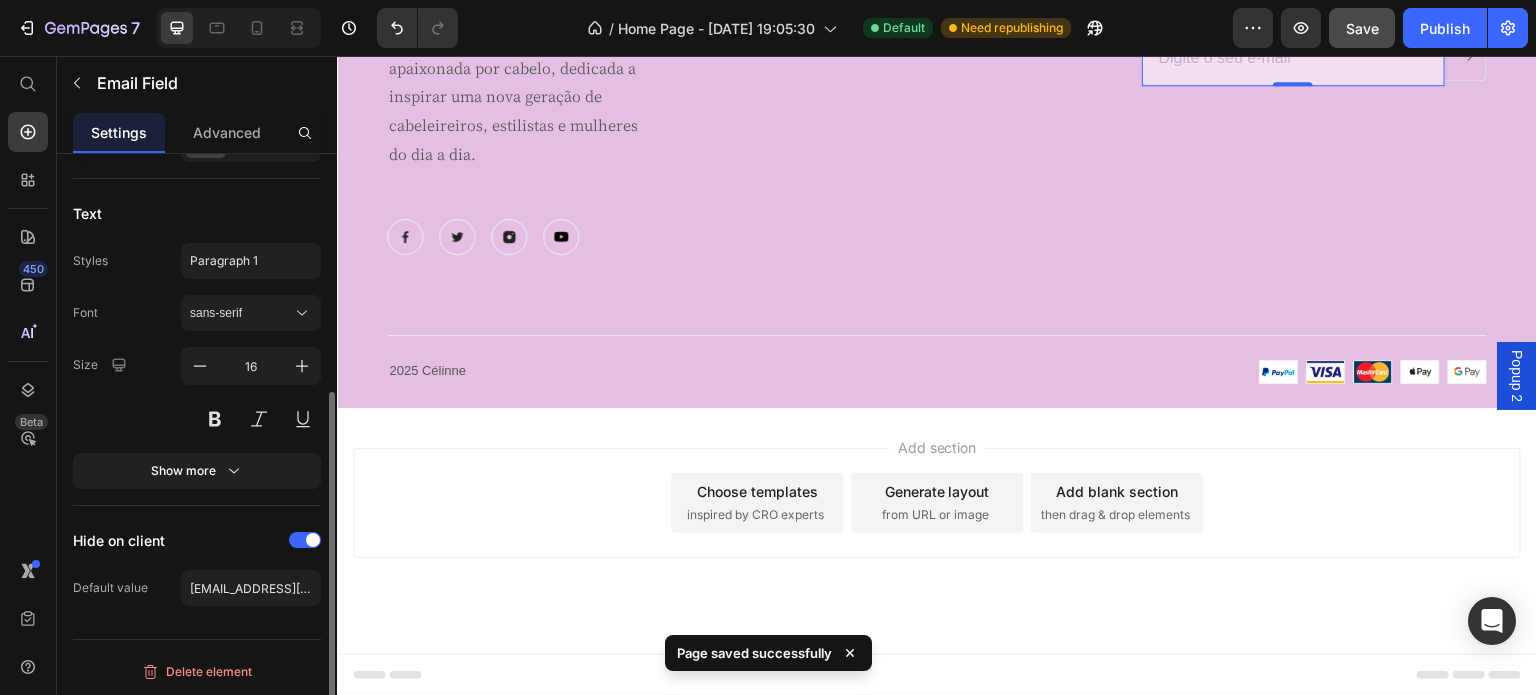 scroll, scrollTop: 95, scrollLeft: 0, axis: vertical 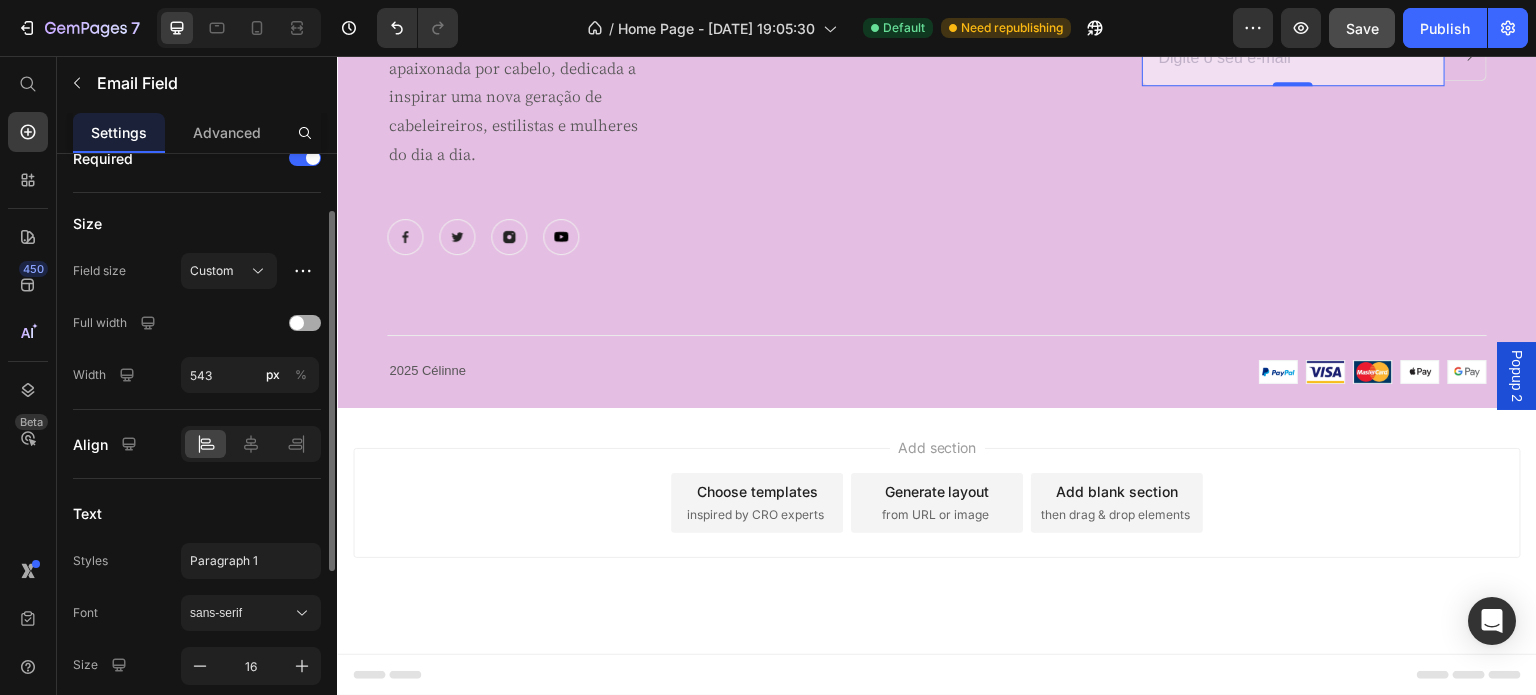 click at bounding box center (305, 323) 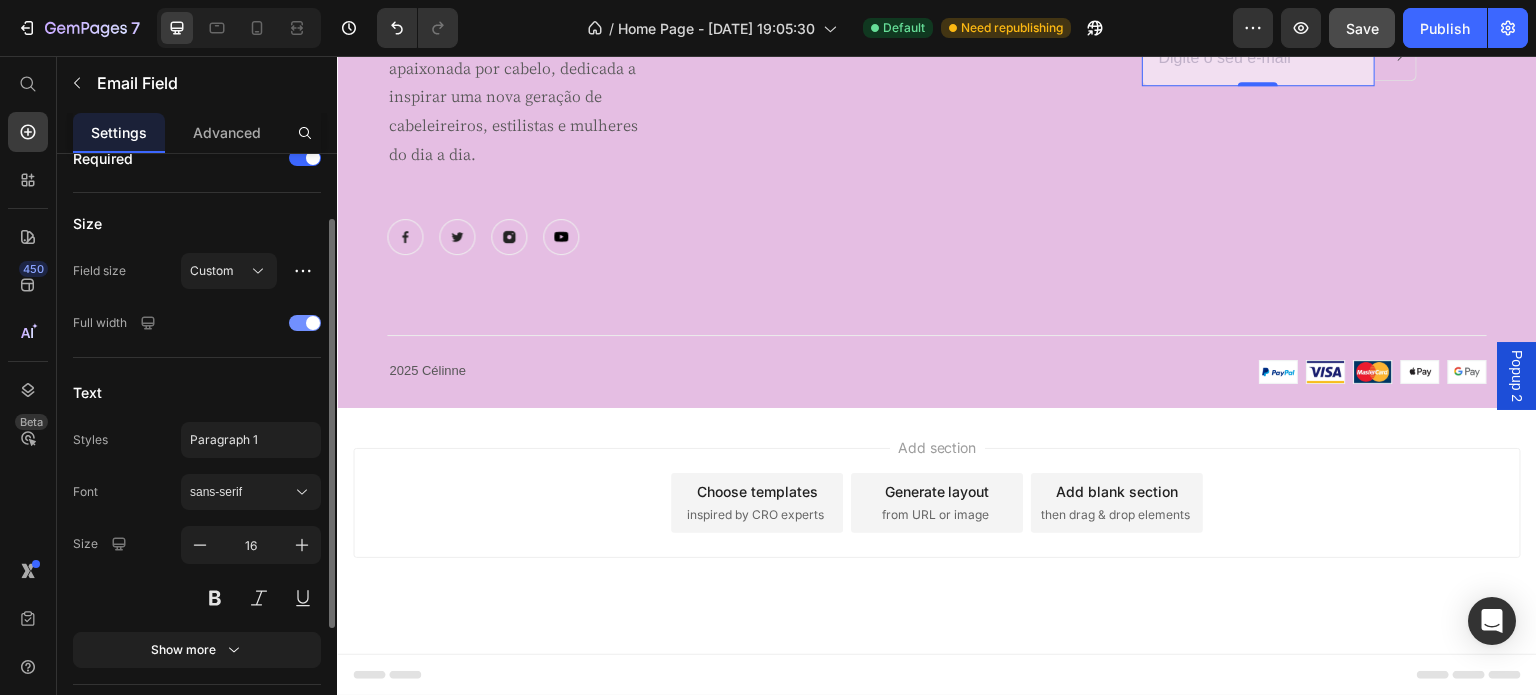 click at bounding box center [313, 323] 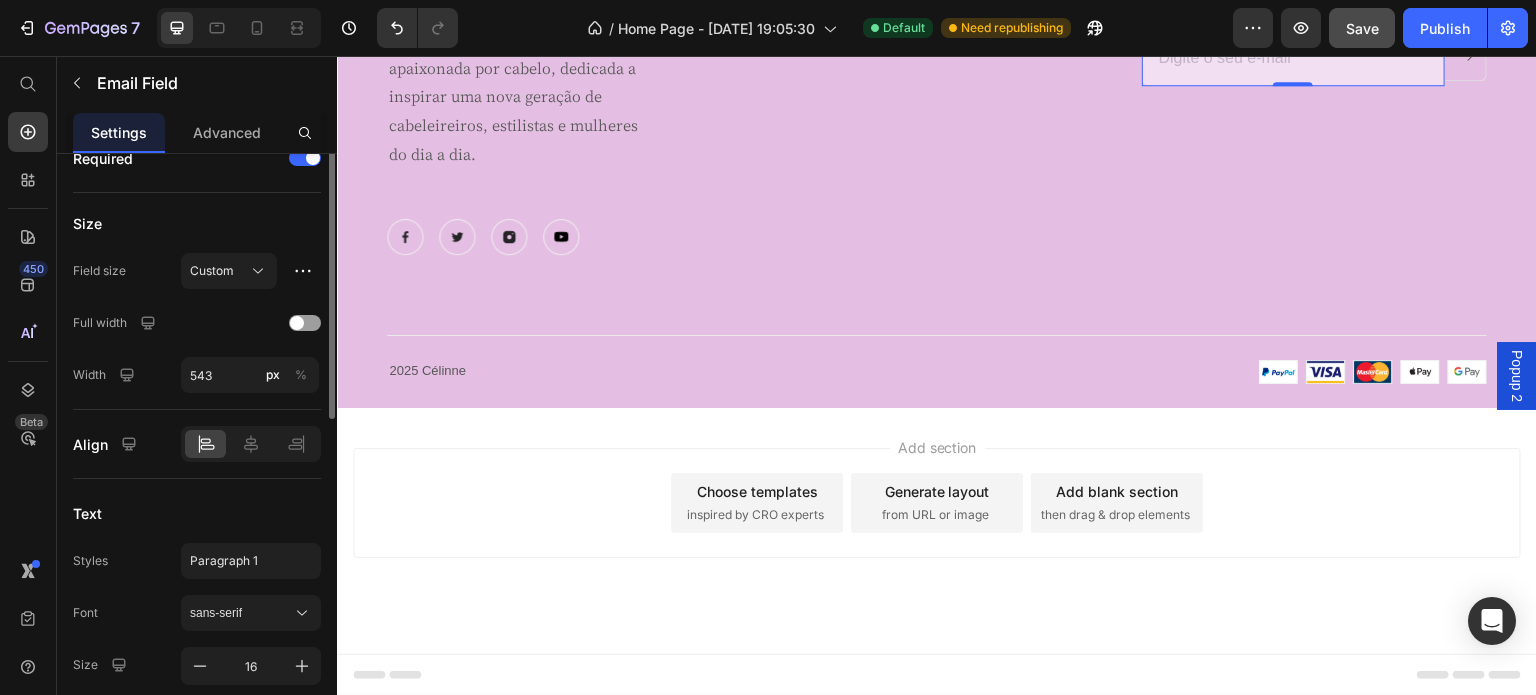 scroll, scrollTop: 0, scrollLeft: 0, axis: both 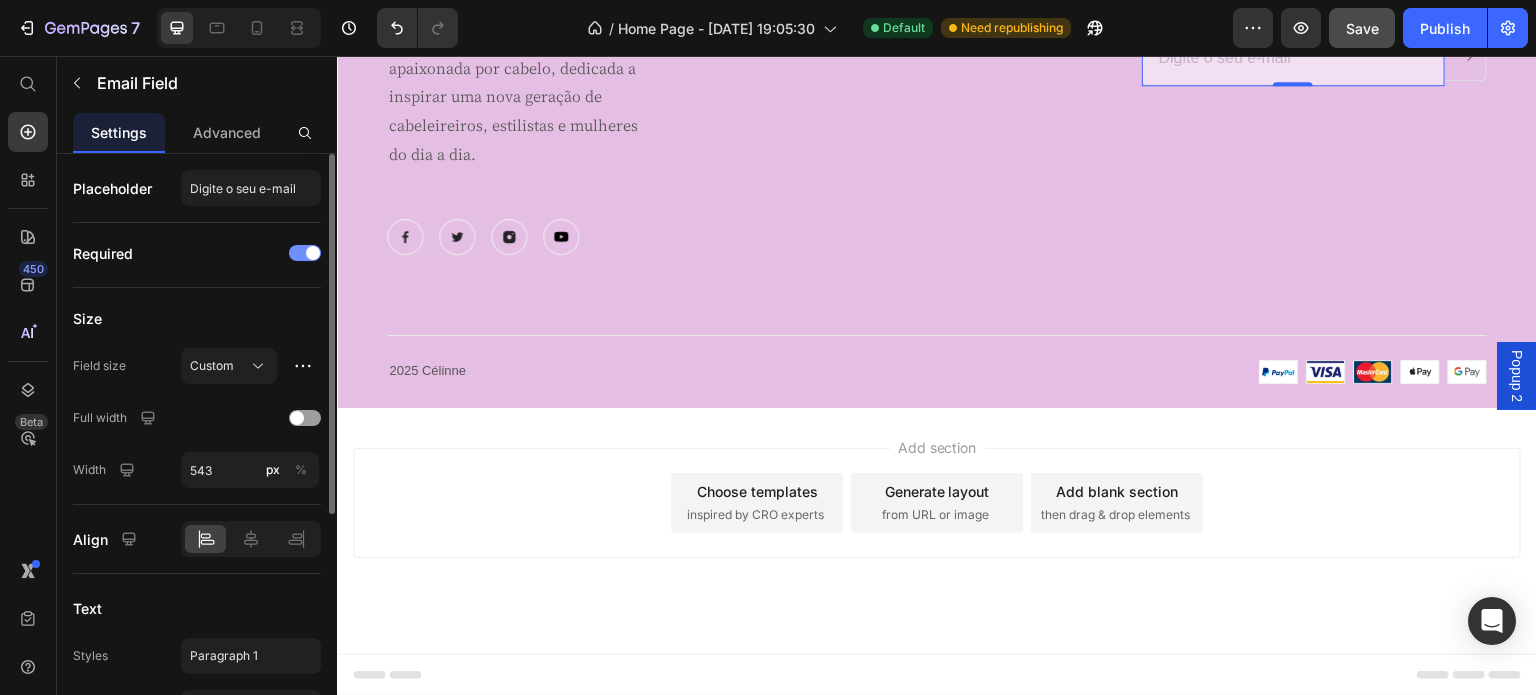 click at bounding box center [305, 253] 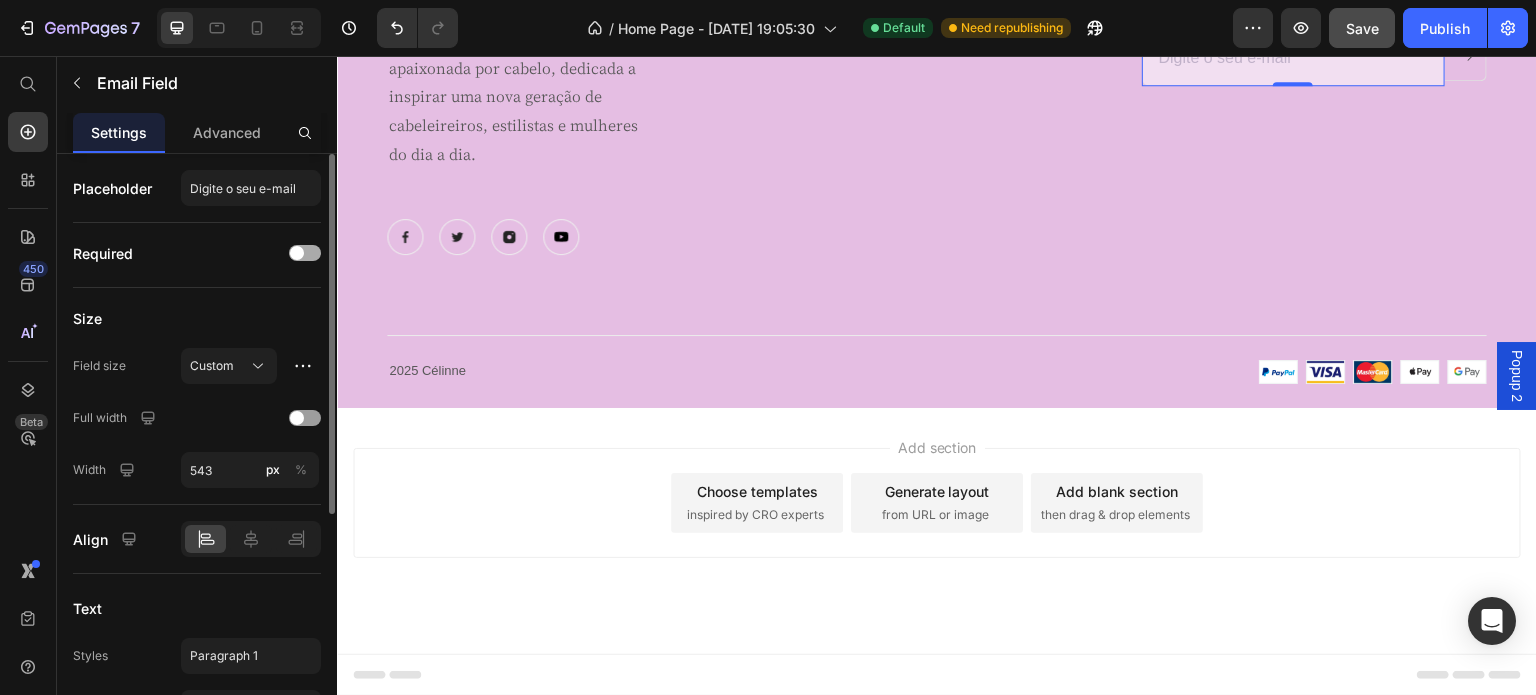 click at bounding box center [305, 253] 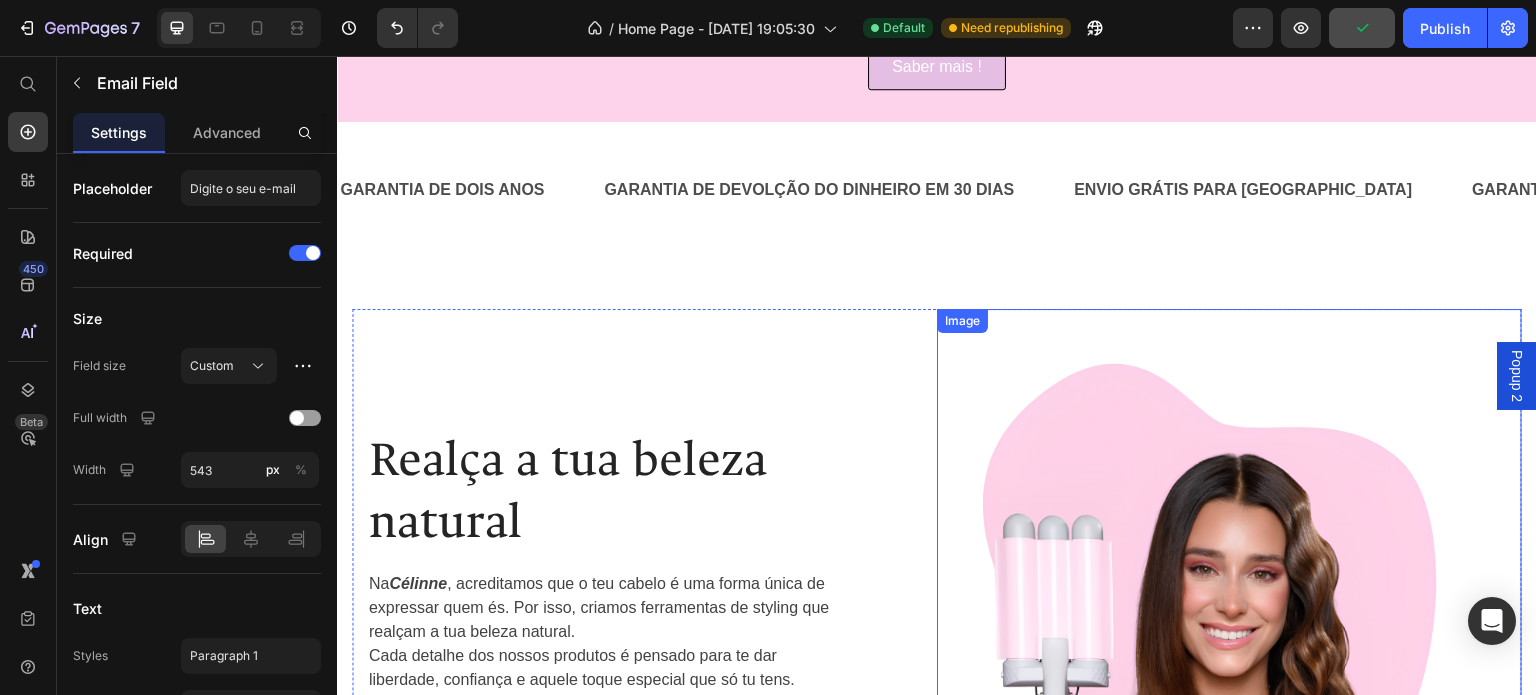 scroll, scrollTop: 699, scrollLeft: 0, axis: vertical 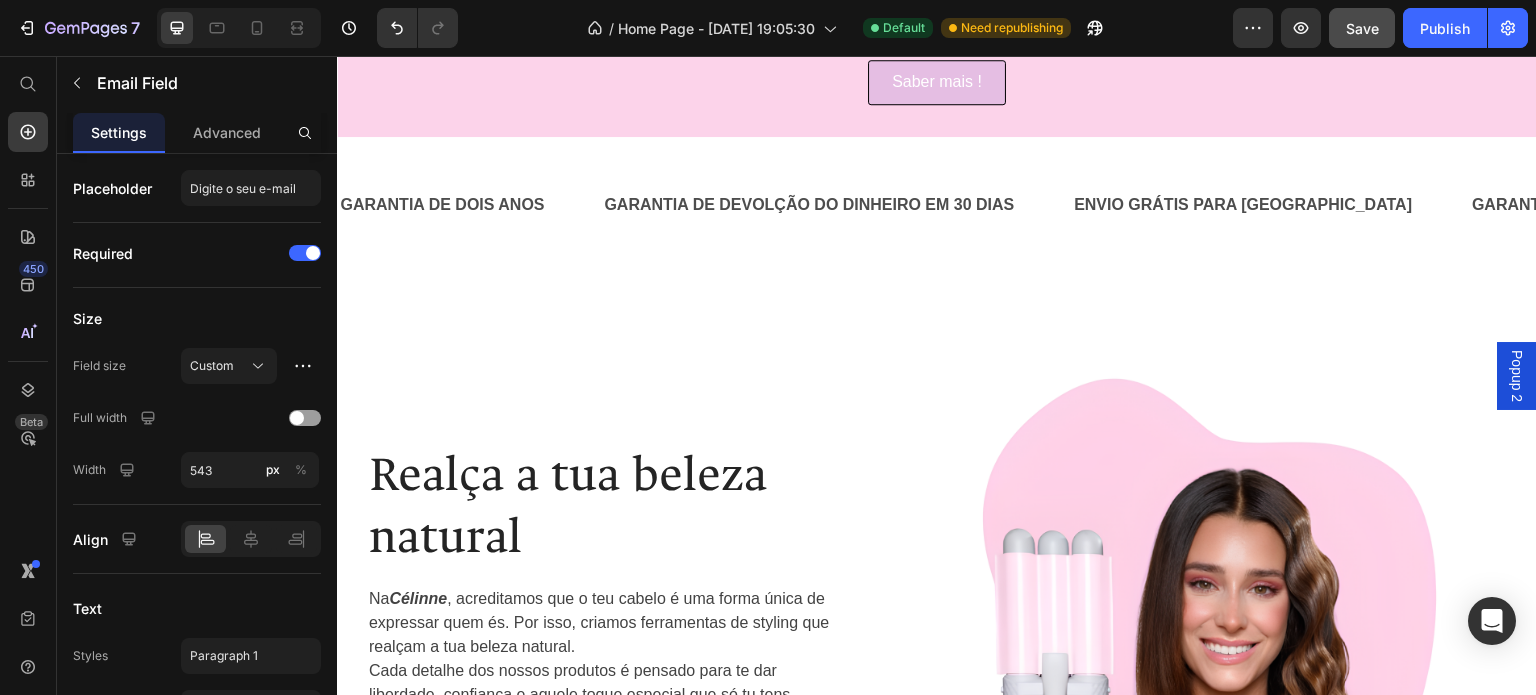 click on "Popup 2" at bounding box center (1517, 376) 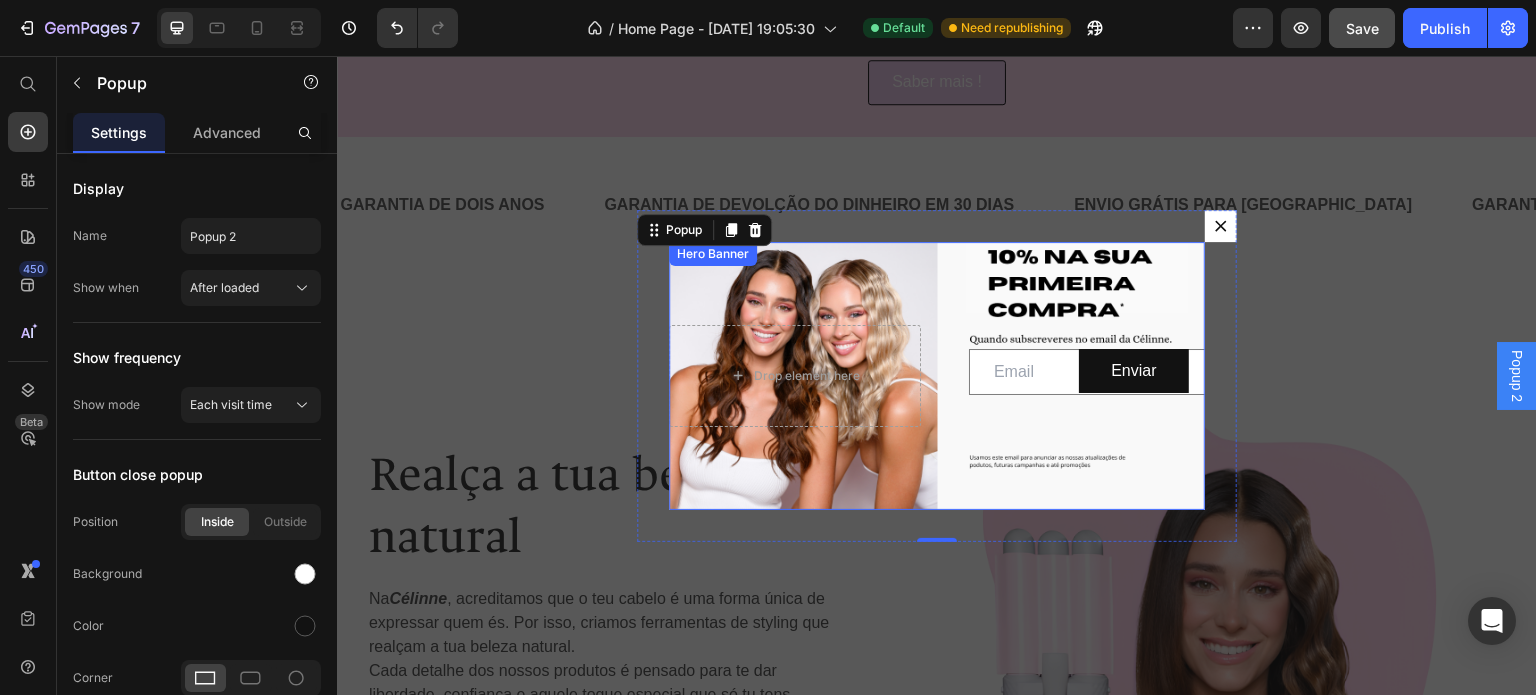 click at bounding box center [937, 376] 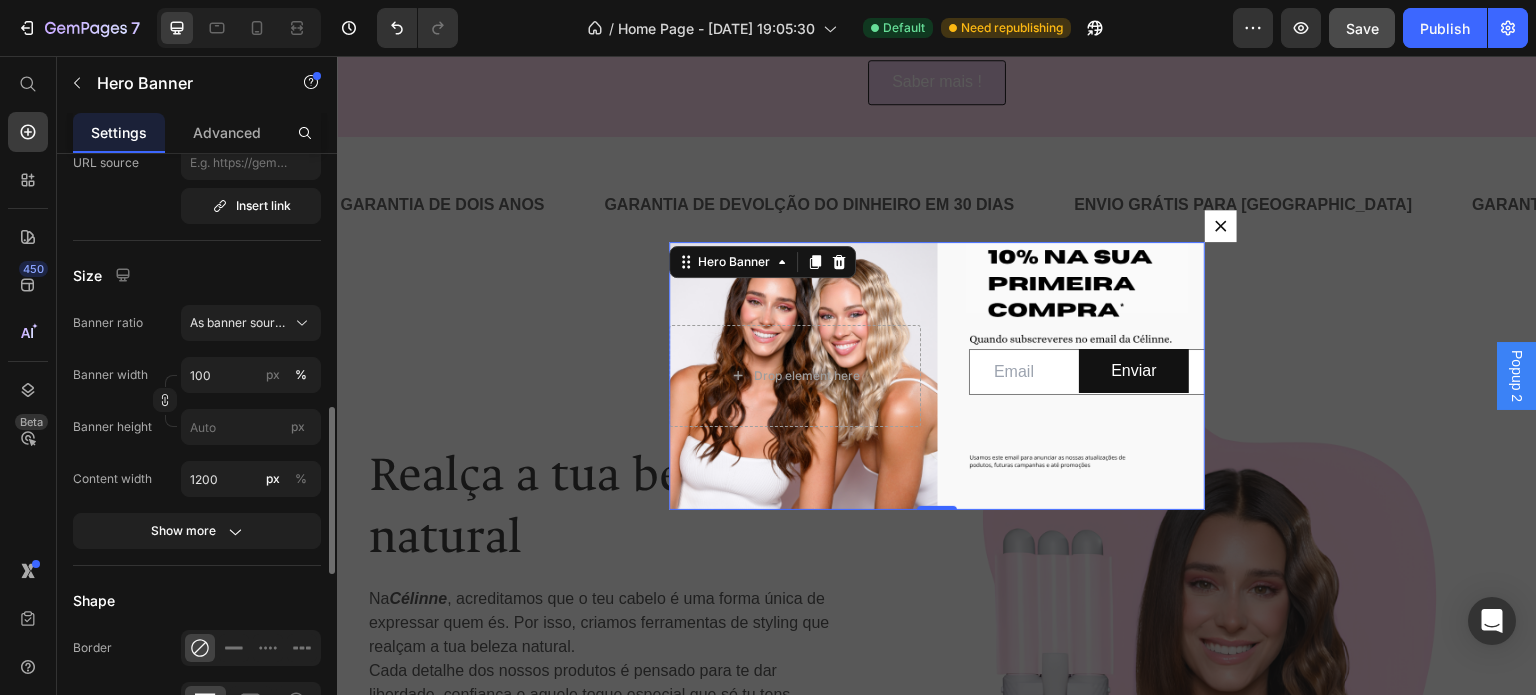 scroll, scrollTop: 800, scrollLeft: 0, axis: vertical 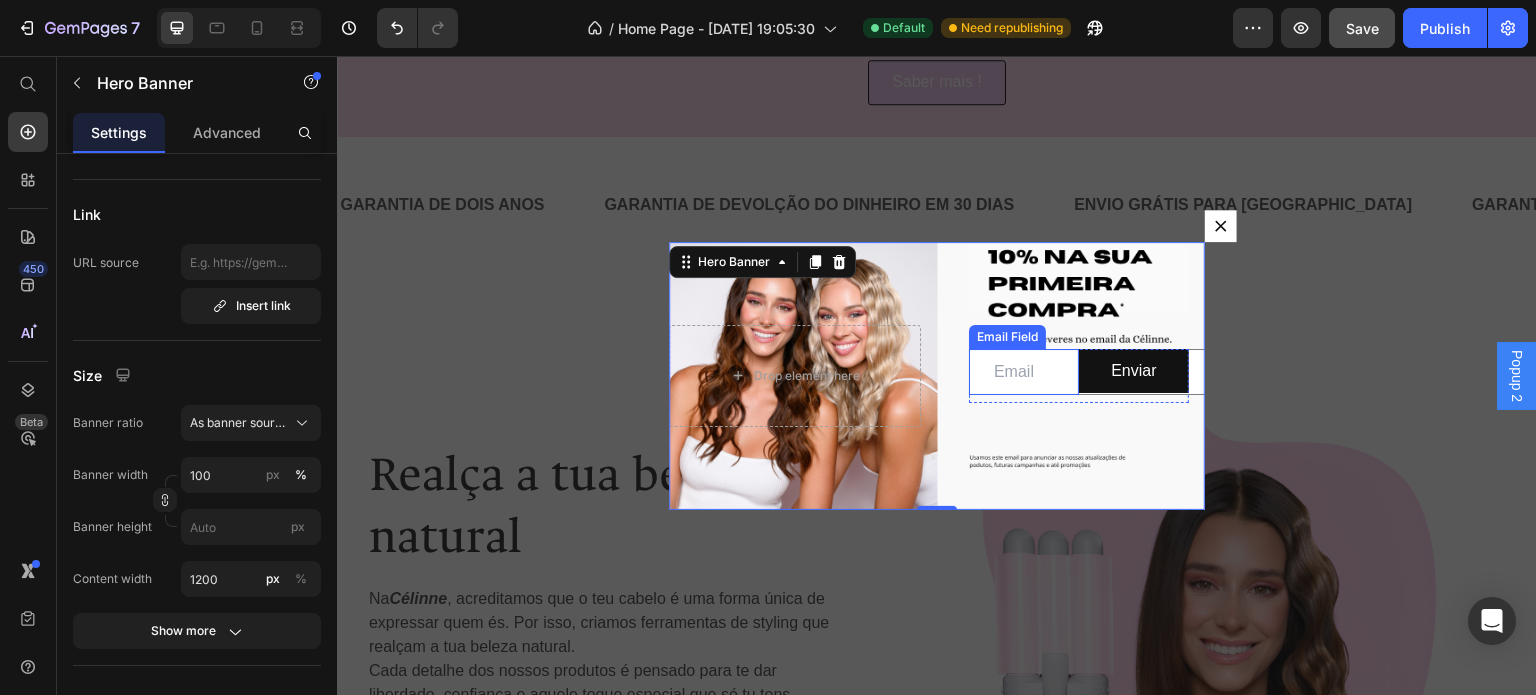 click at bounding box center (1125, 372) 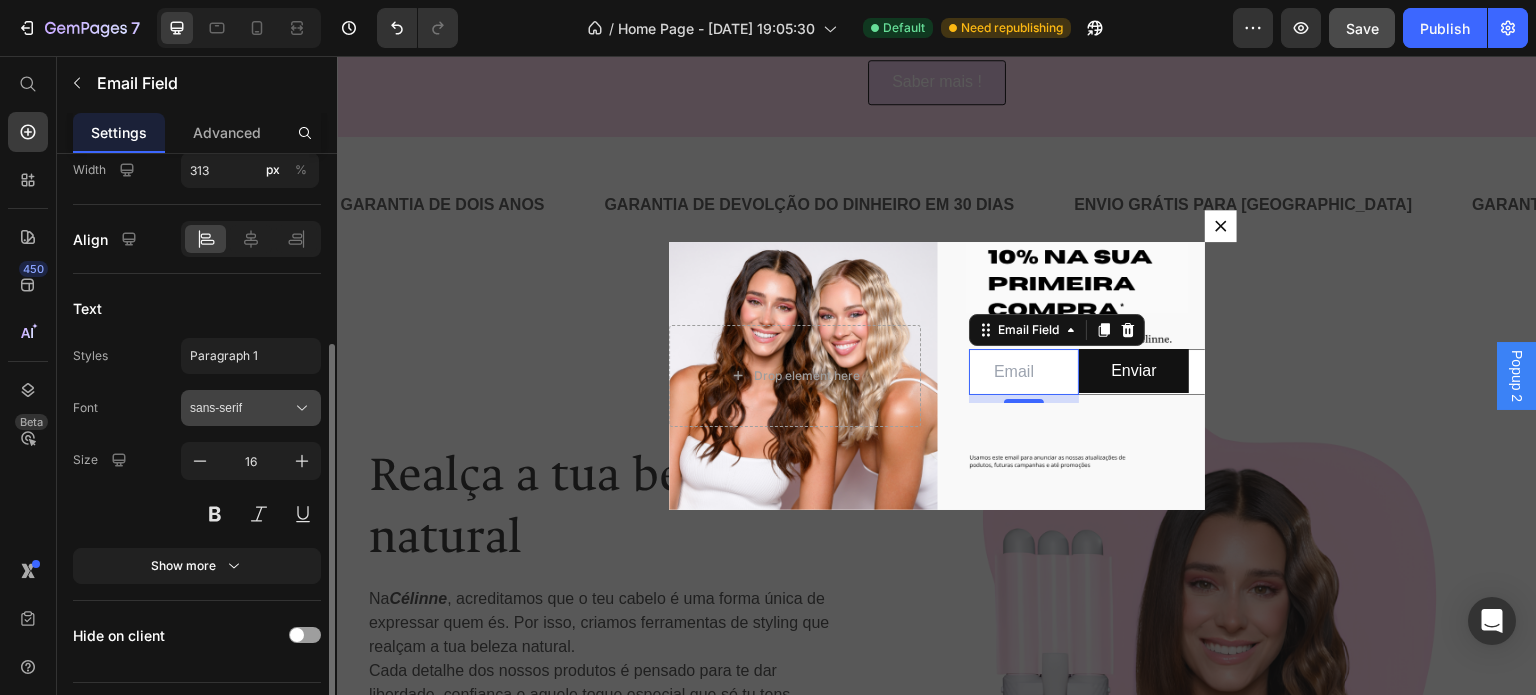 scroll, scrollTop: 343, scrollLeft: 0, axis: vertical 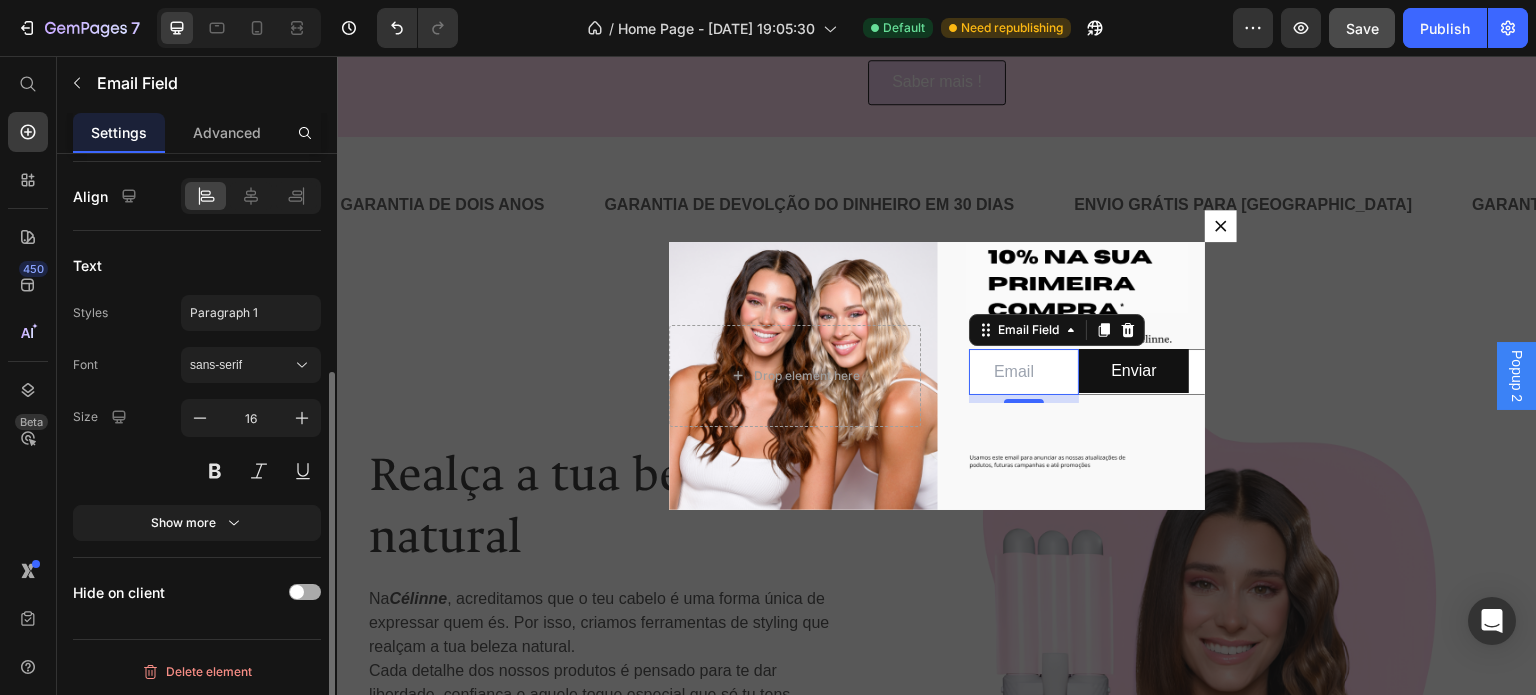 click on "Hide on client" 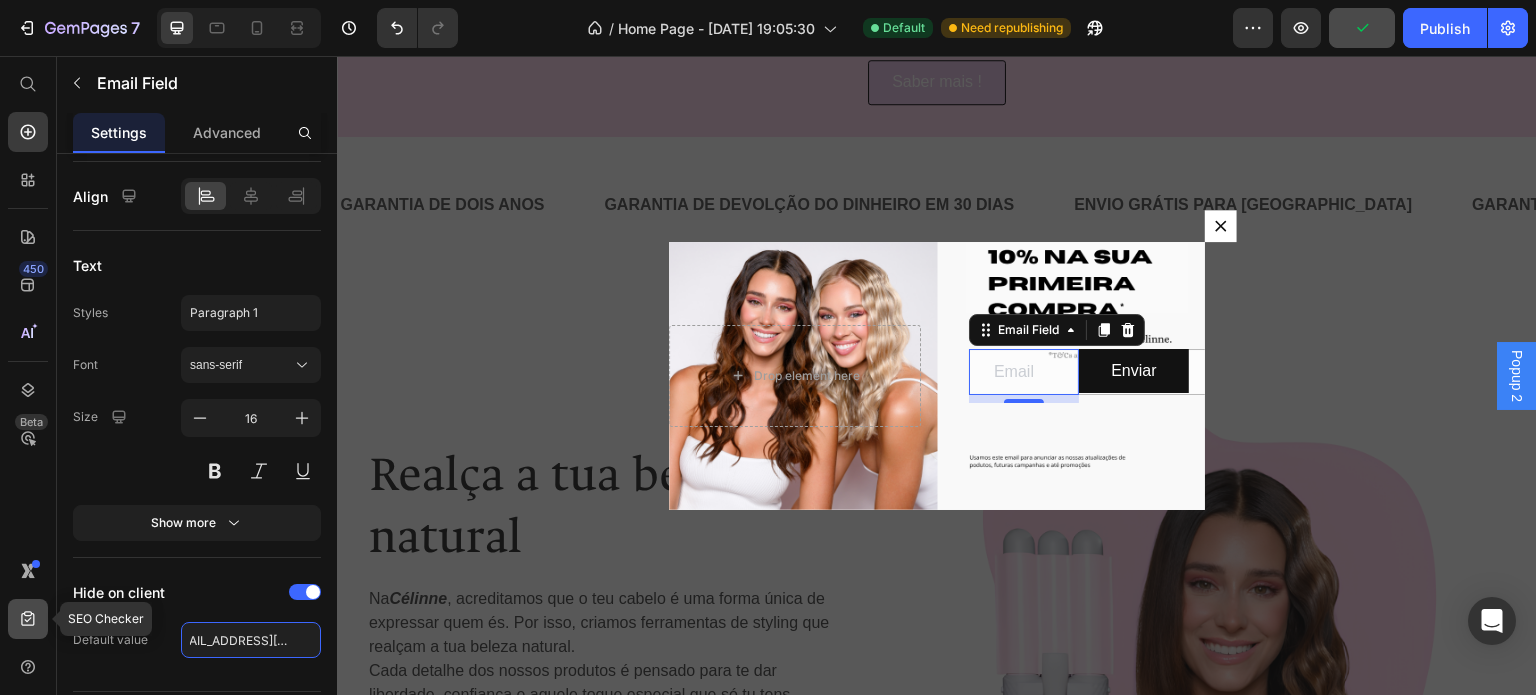 scroll, scrollTop: 0, scrollLeft: 33, axis: horizontal 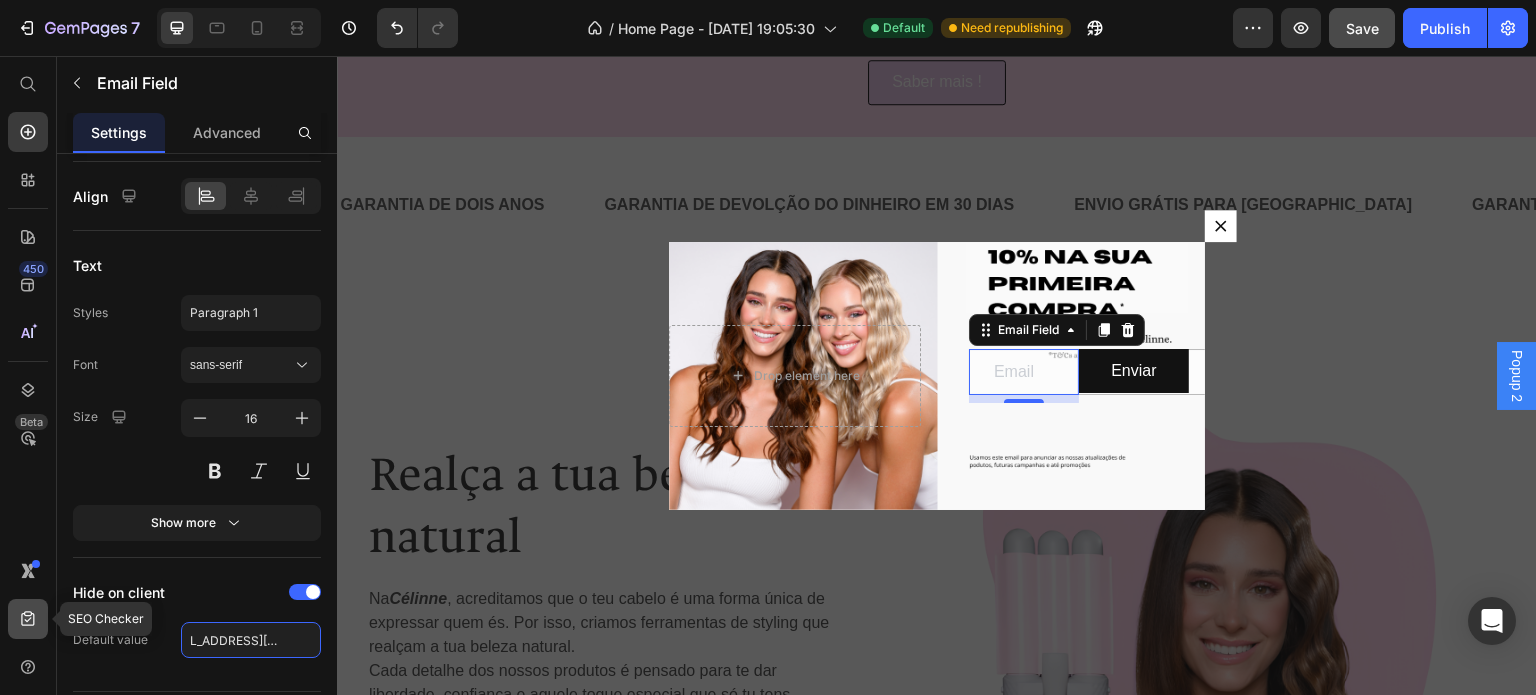 type on "davidpintodt40@gmail.com" 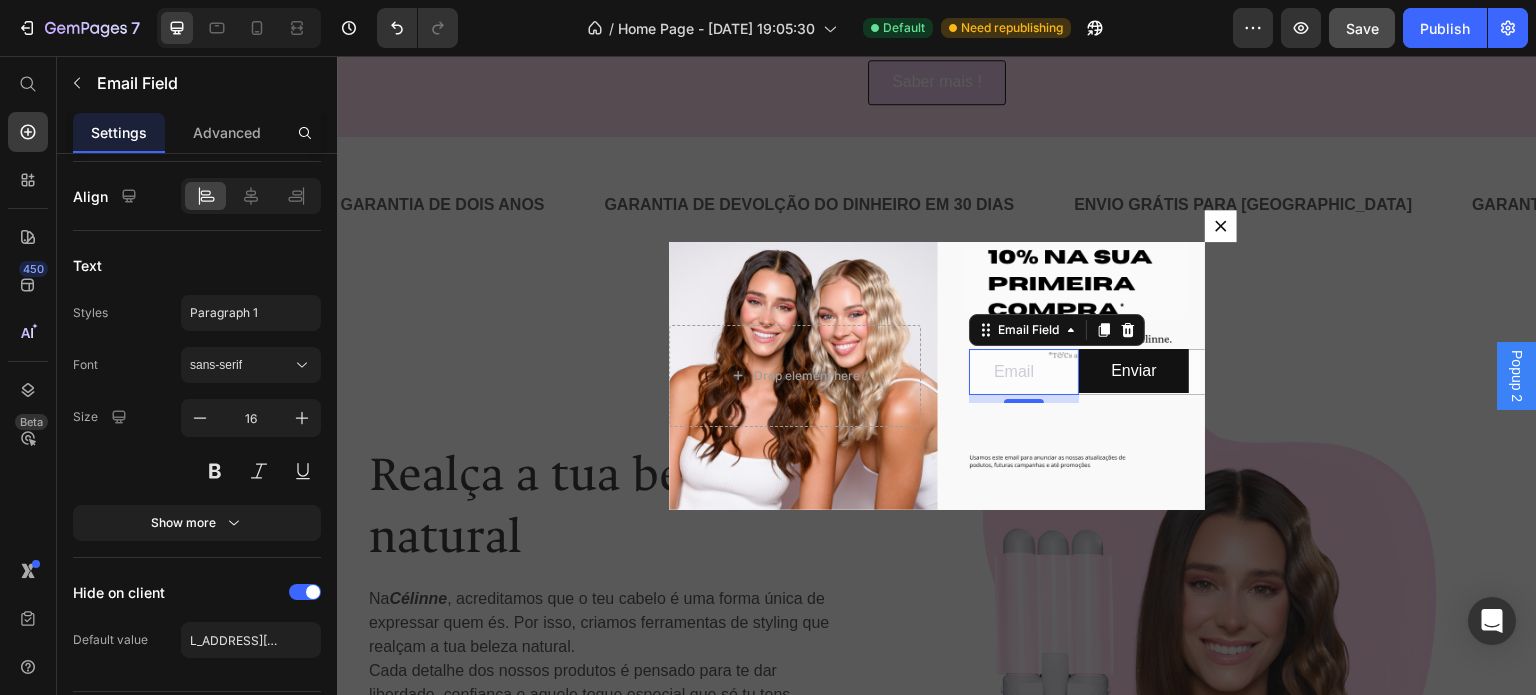 click at bounding box center (937, 376) 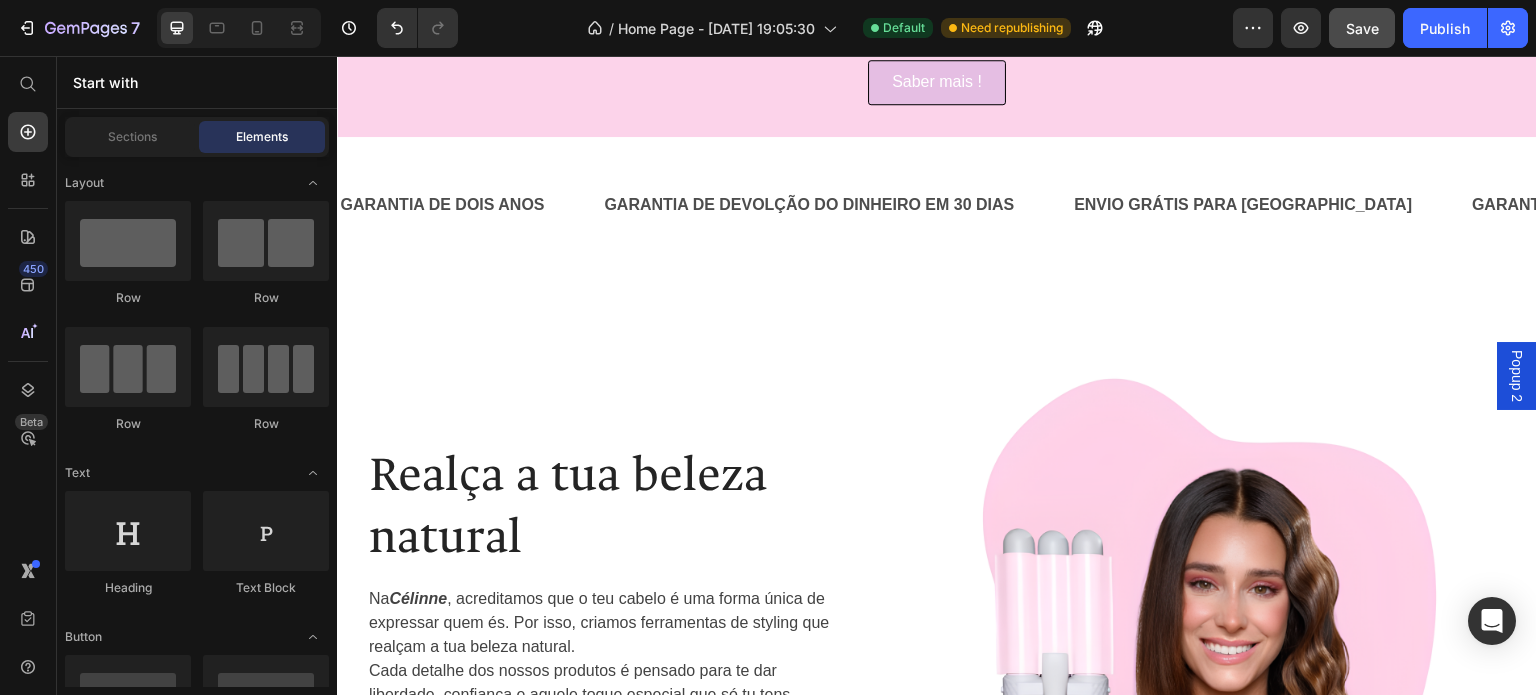 click on "Popup 2" at bounding box center [1517, 376] 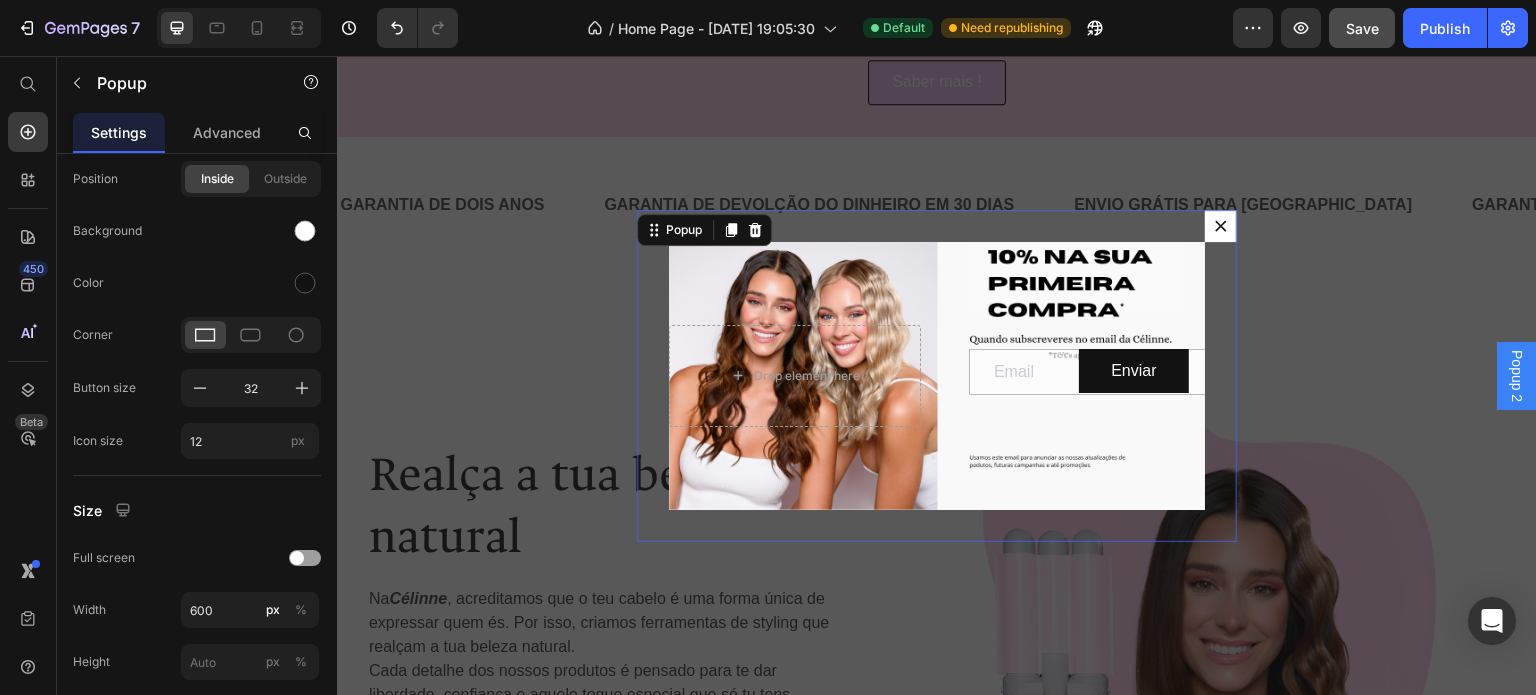 scroll, scrollTop: 0, scrollLeft: 0, axis: both 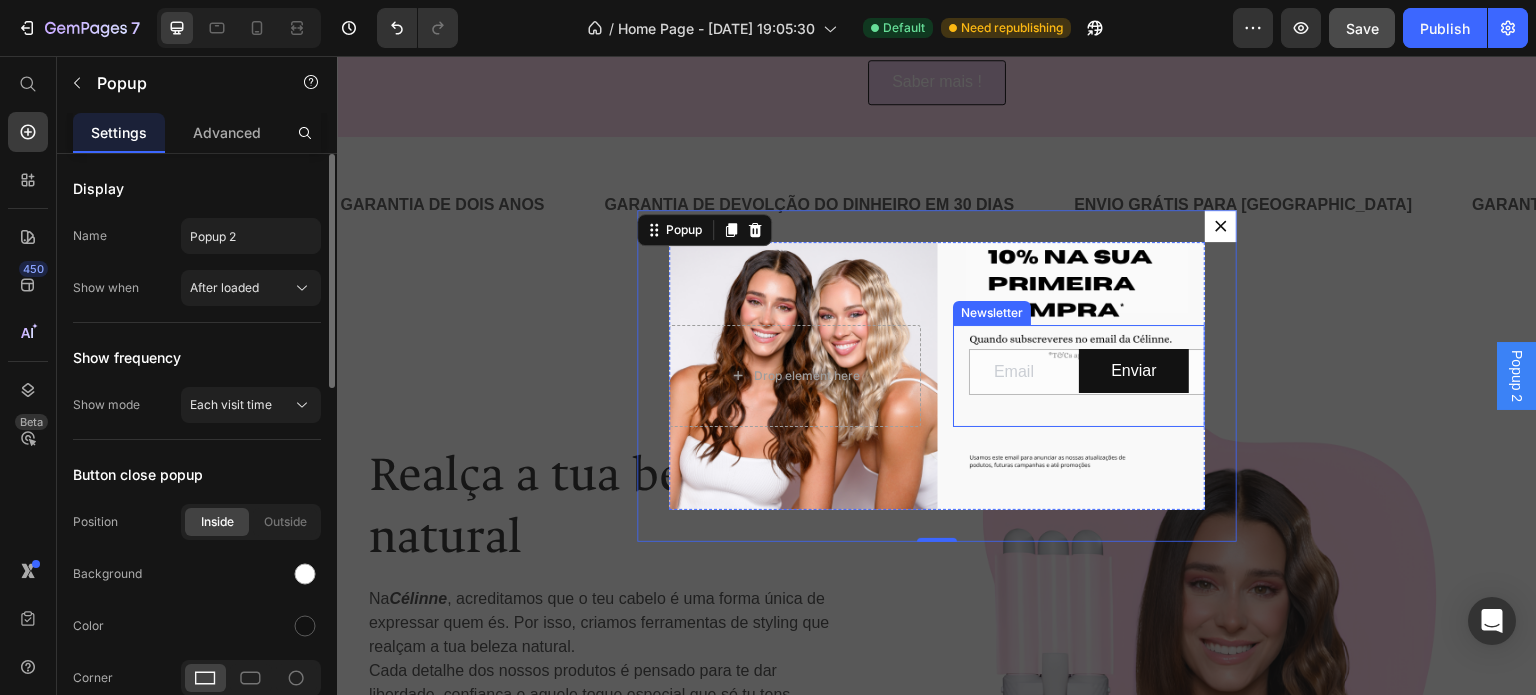 click at bounding box center (1125, 372) 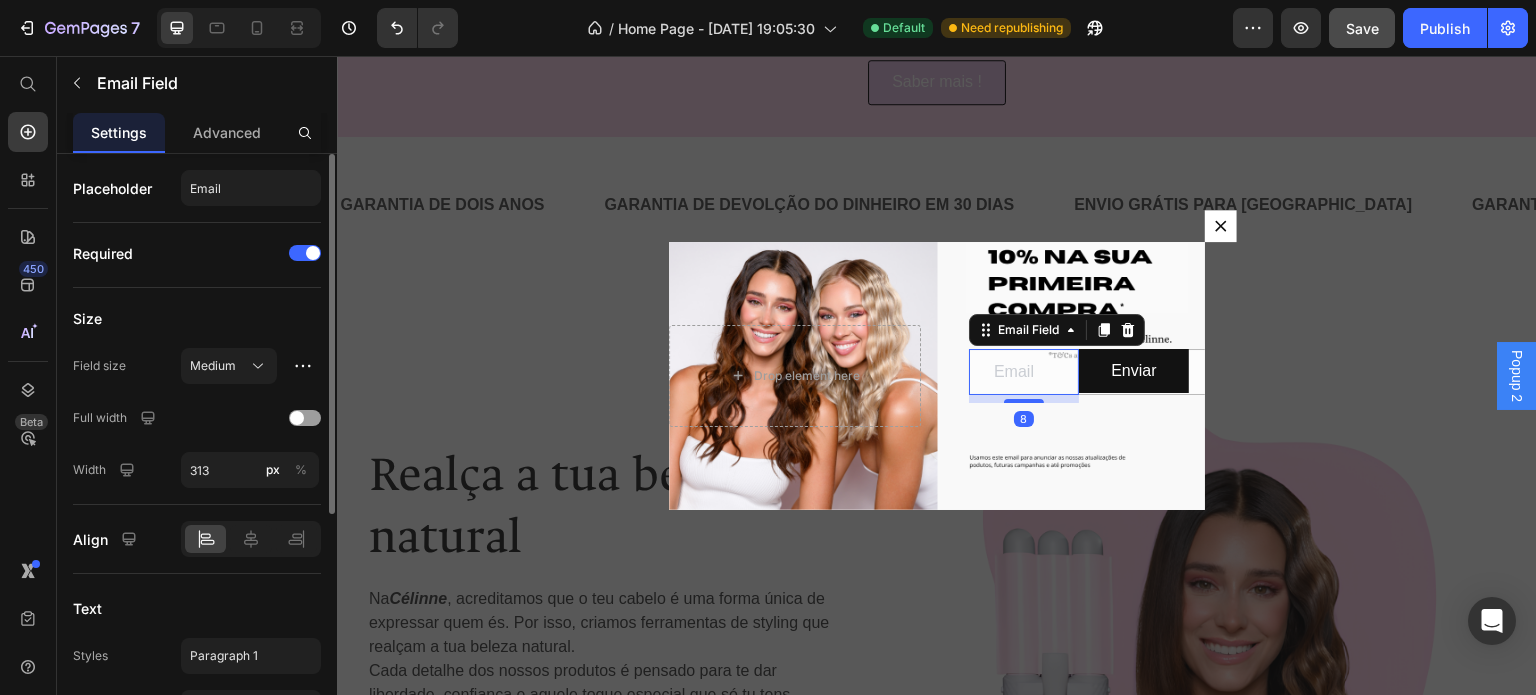 scroll, scrollTop: 395, scrollLeft: 0, axis: vertical 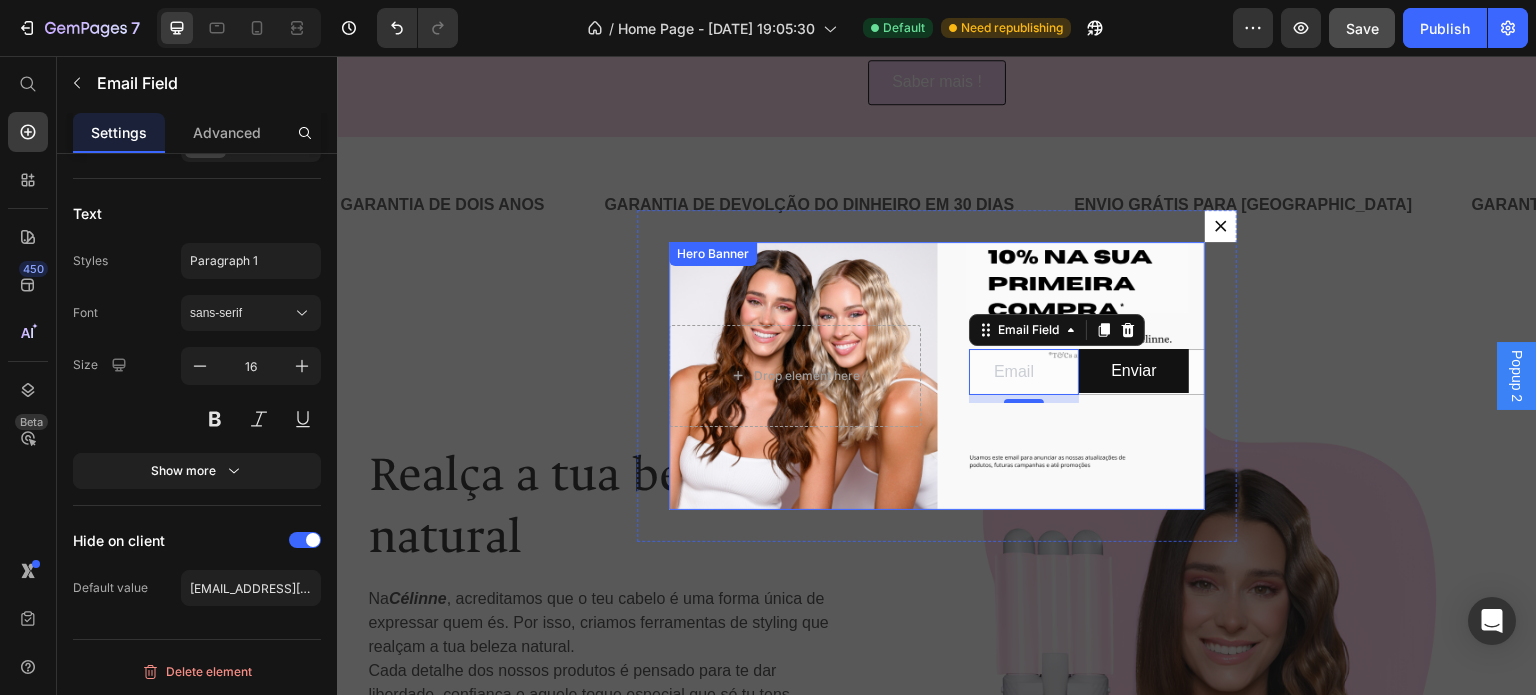 click on "Email Field   8 Enviar Submit Button Row Newsletter
Drop element here" at bounding box center (937, 376) 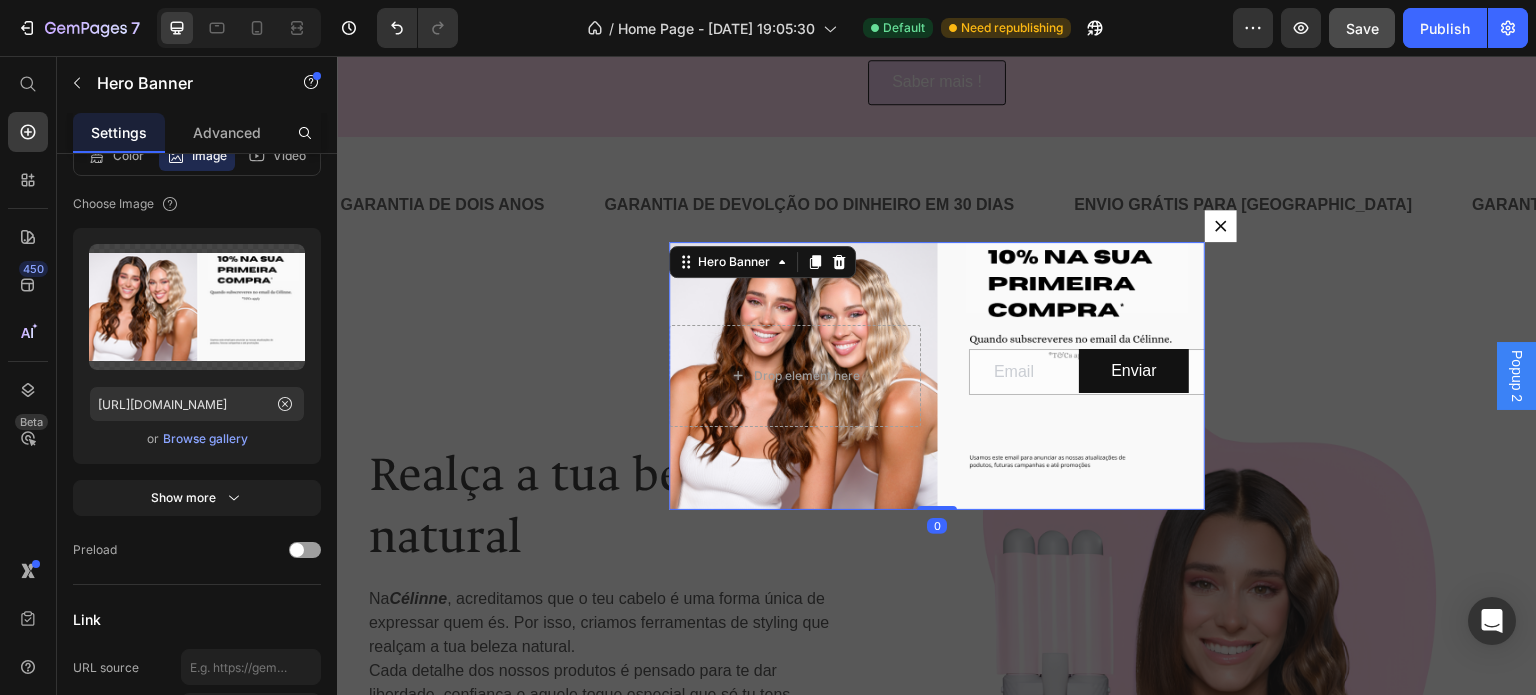 scroll, scrollTop: 0, scrollLeft: 0, axis: both 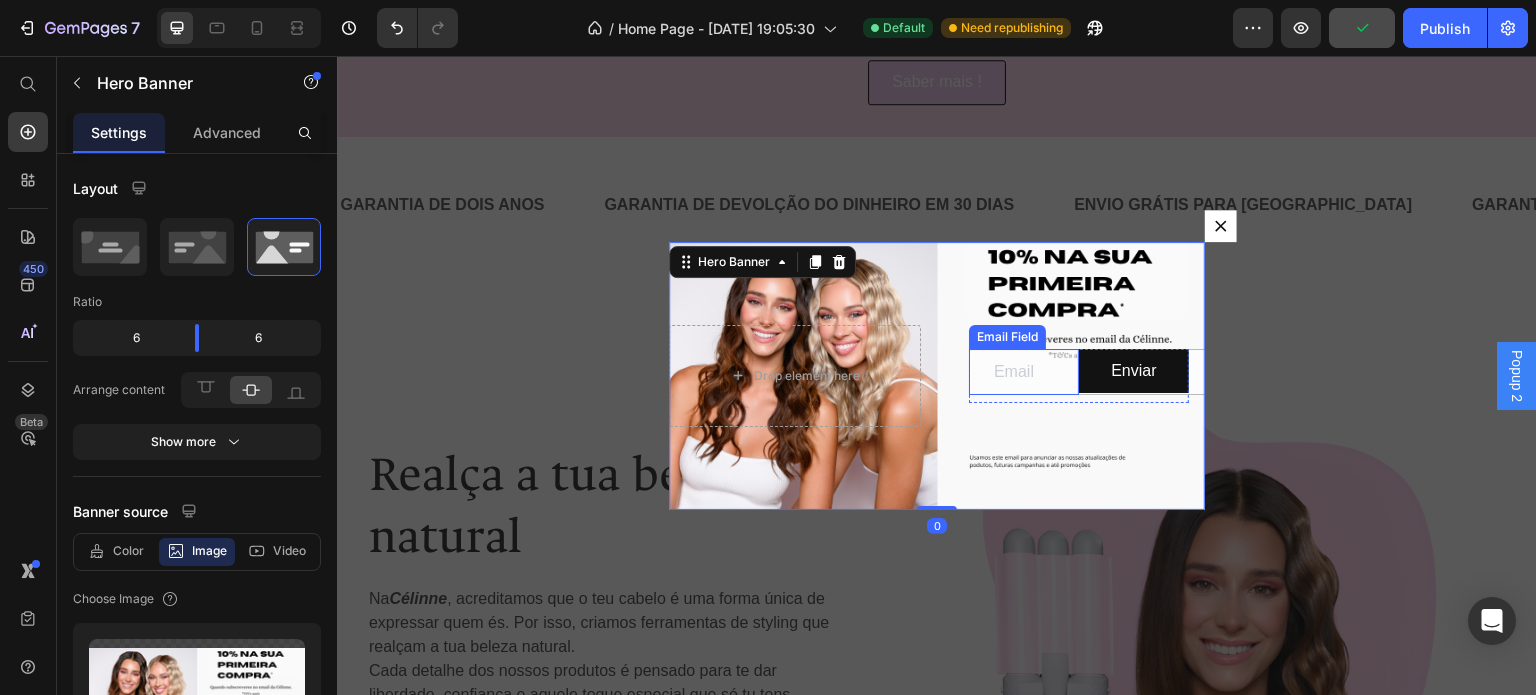 click at bounding box center (1125, 372) 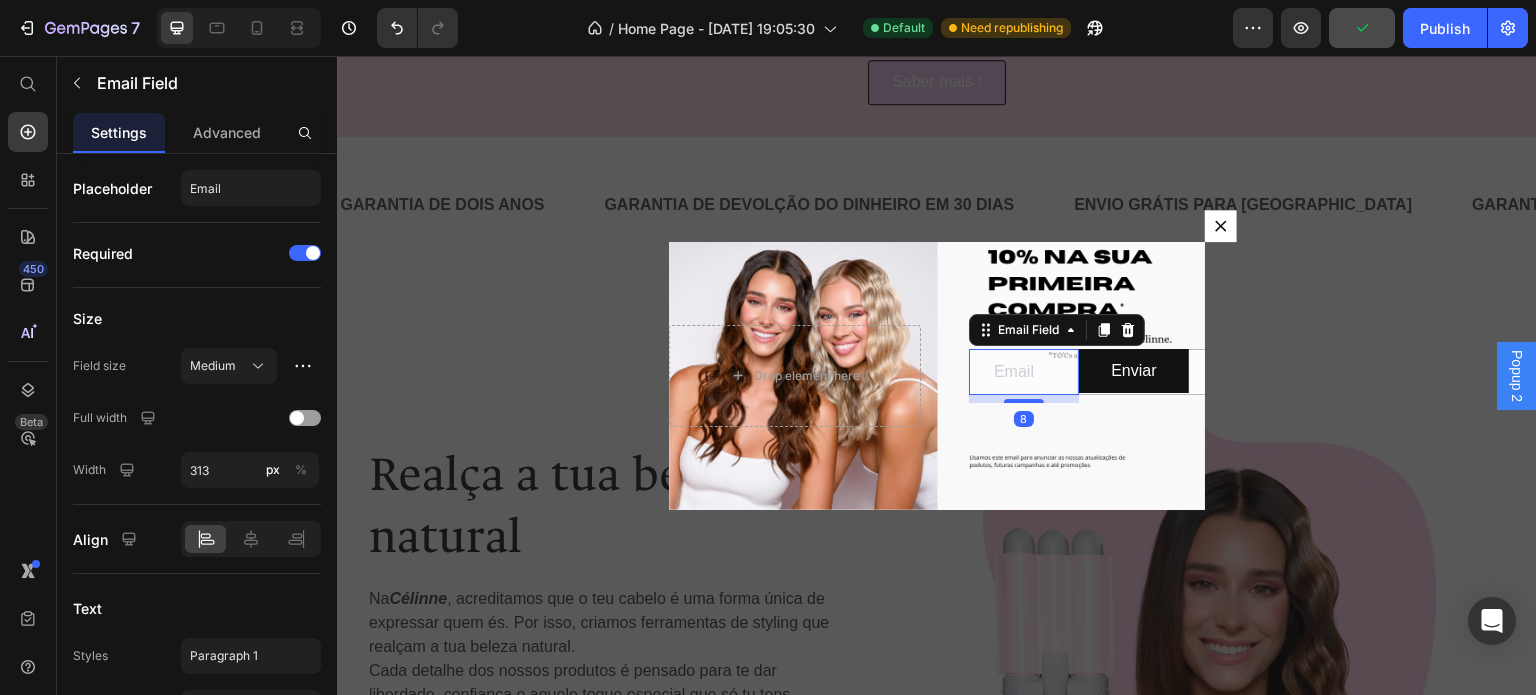 click at bounding box center [937, 376] 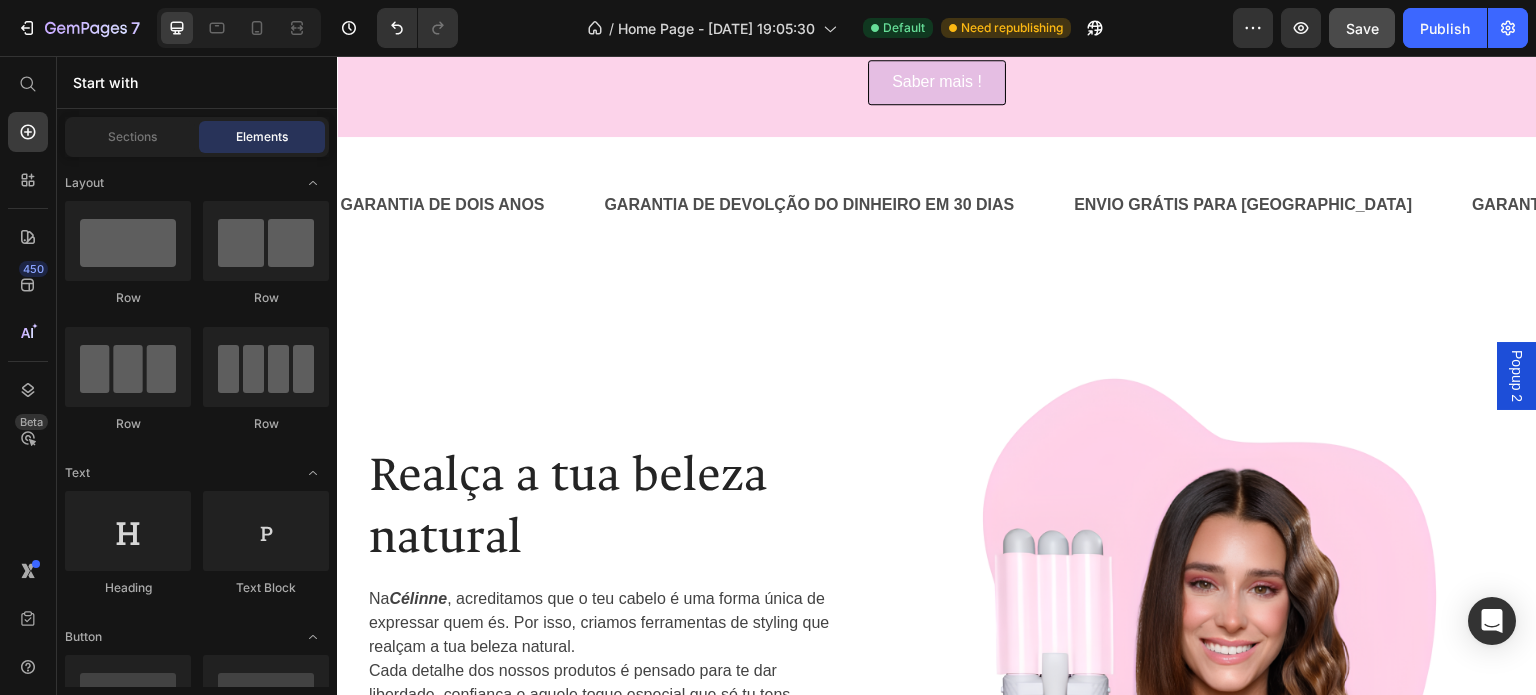 click on "Popup 2" at bounding box center (1517, 376) 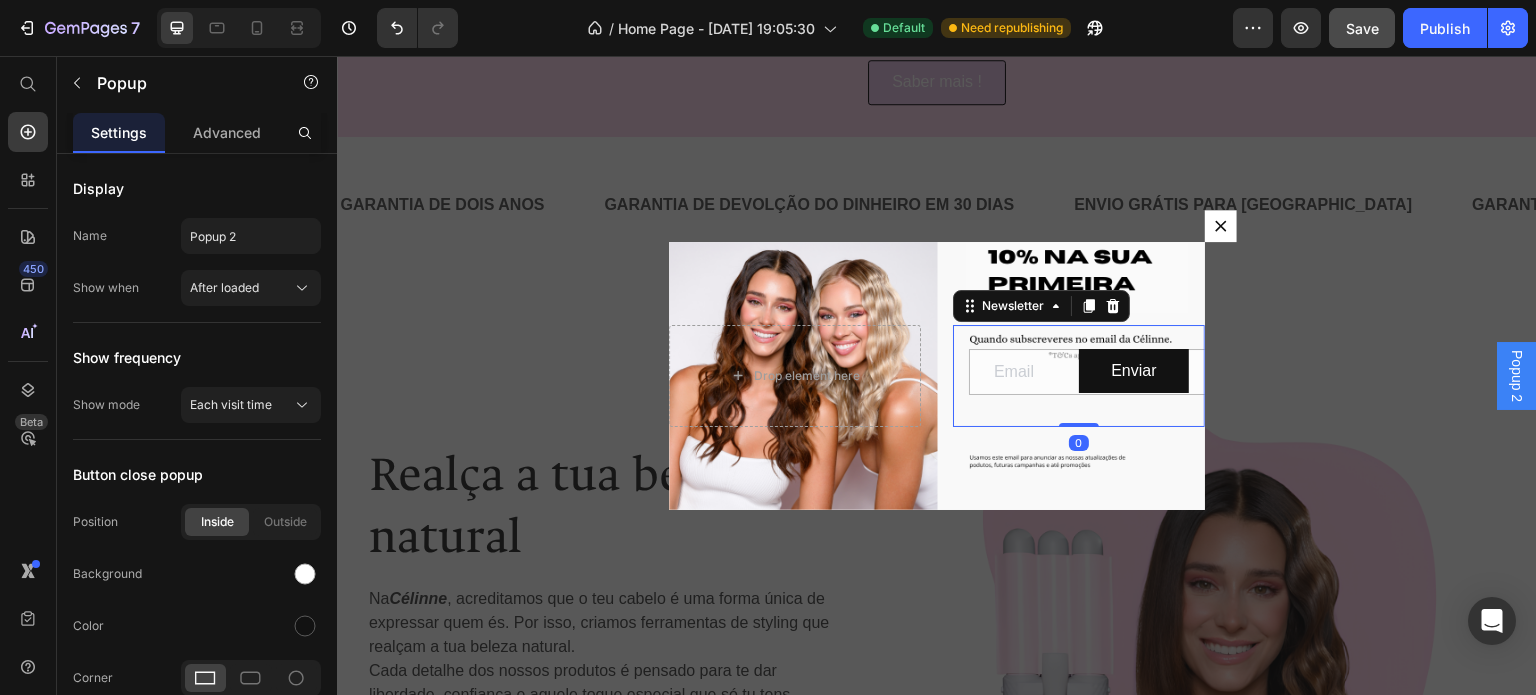 click on "Email Field Enviar Submit Button Row Newsletter   0" at bounding box center (1079, 376) 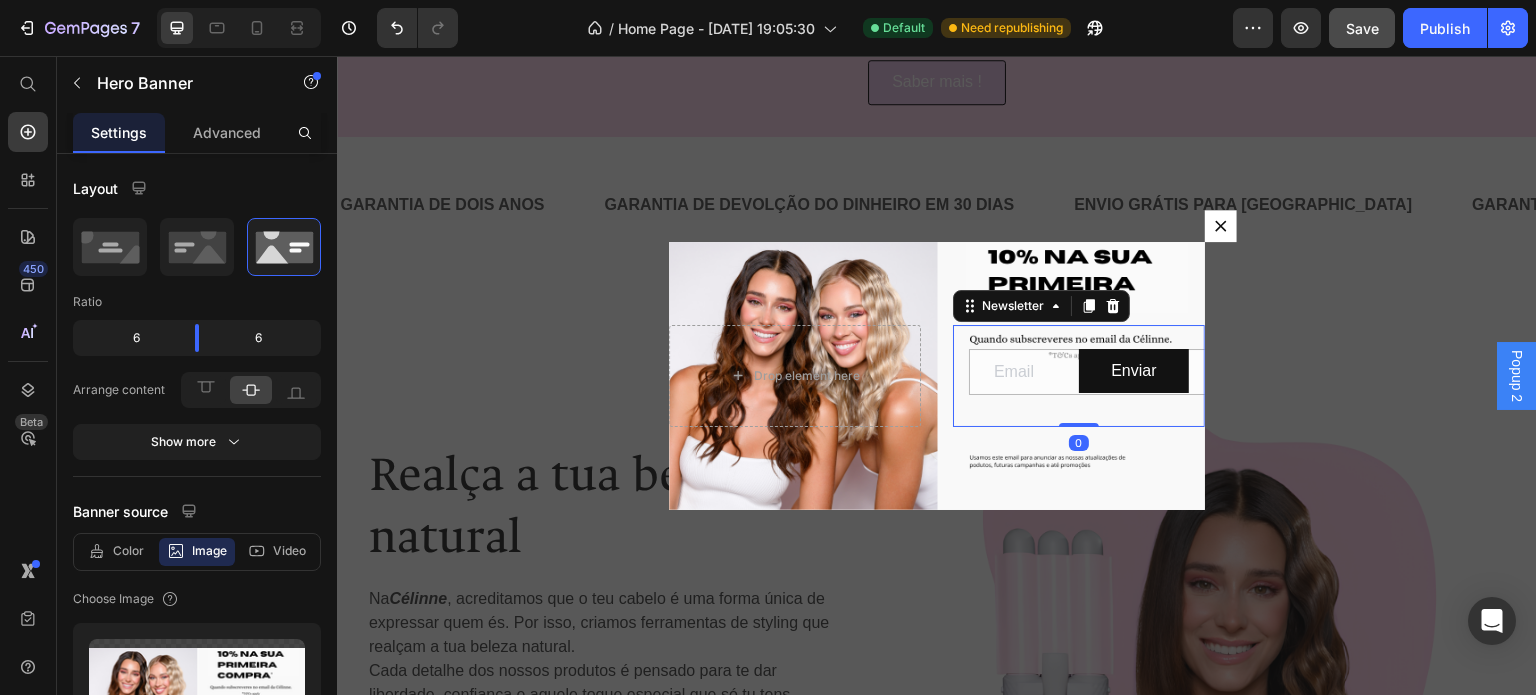 click on "Email Field Enviar Submit Button Row Newsletter   0" at bounding box center (1079, 376) 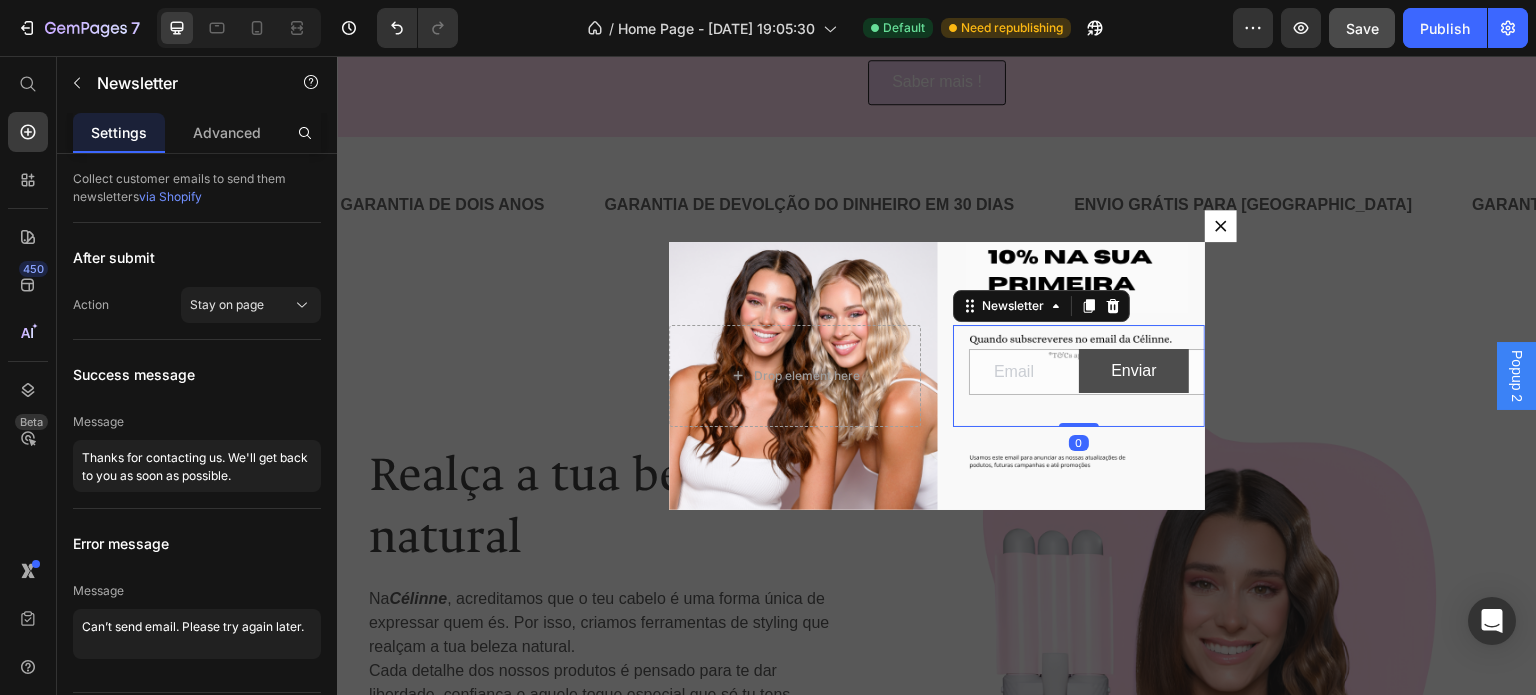 drag, startPoint x: 1078, startPoint y: 425, endPoint x: 1078, endPoint y: 381, distance: 44 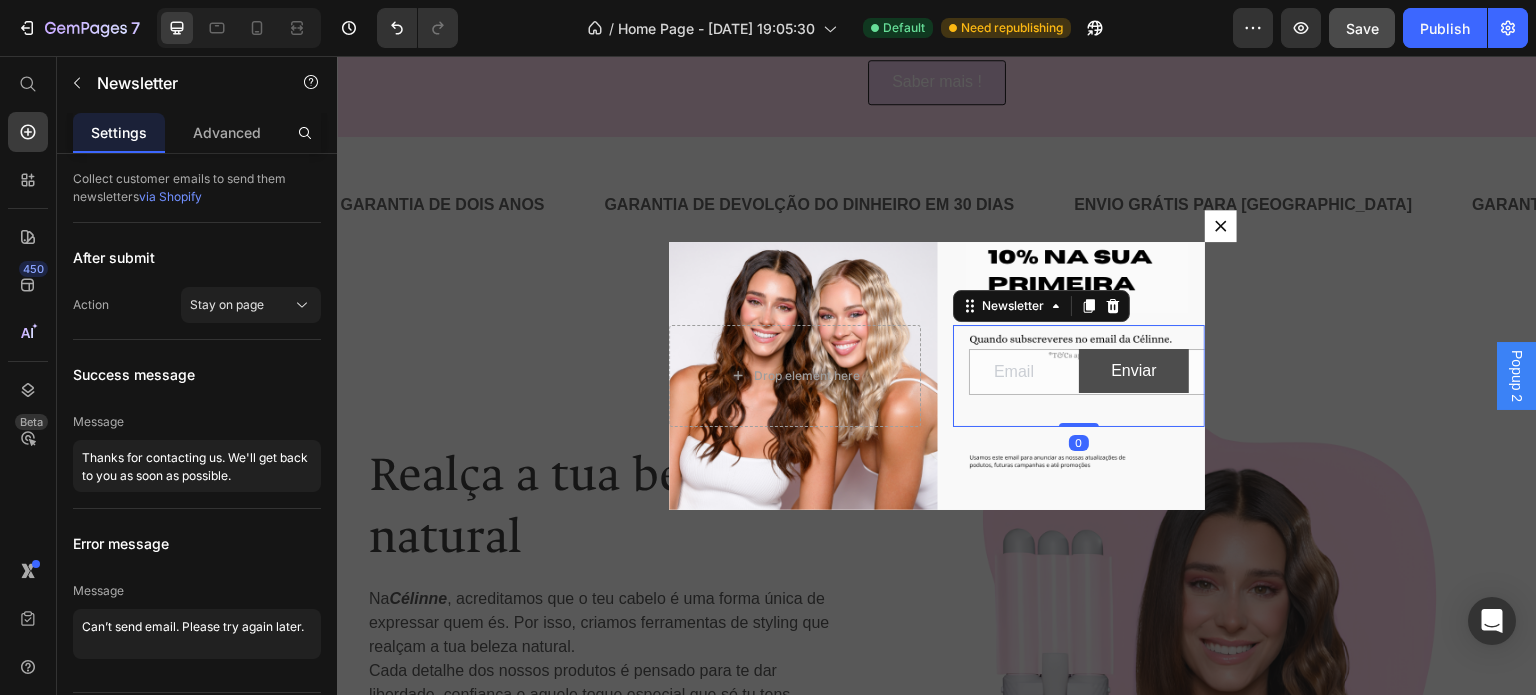 click on "Email Field Enviar Submit Button Row Newsletter   0" at bounding box center (1079, 376) 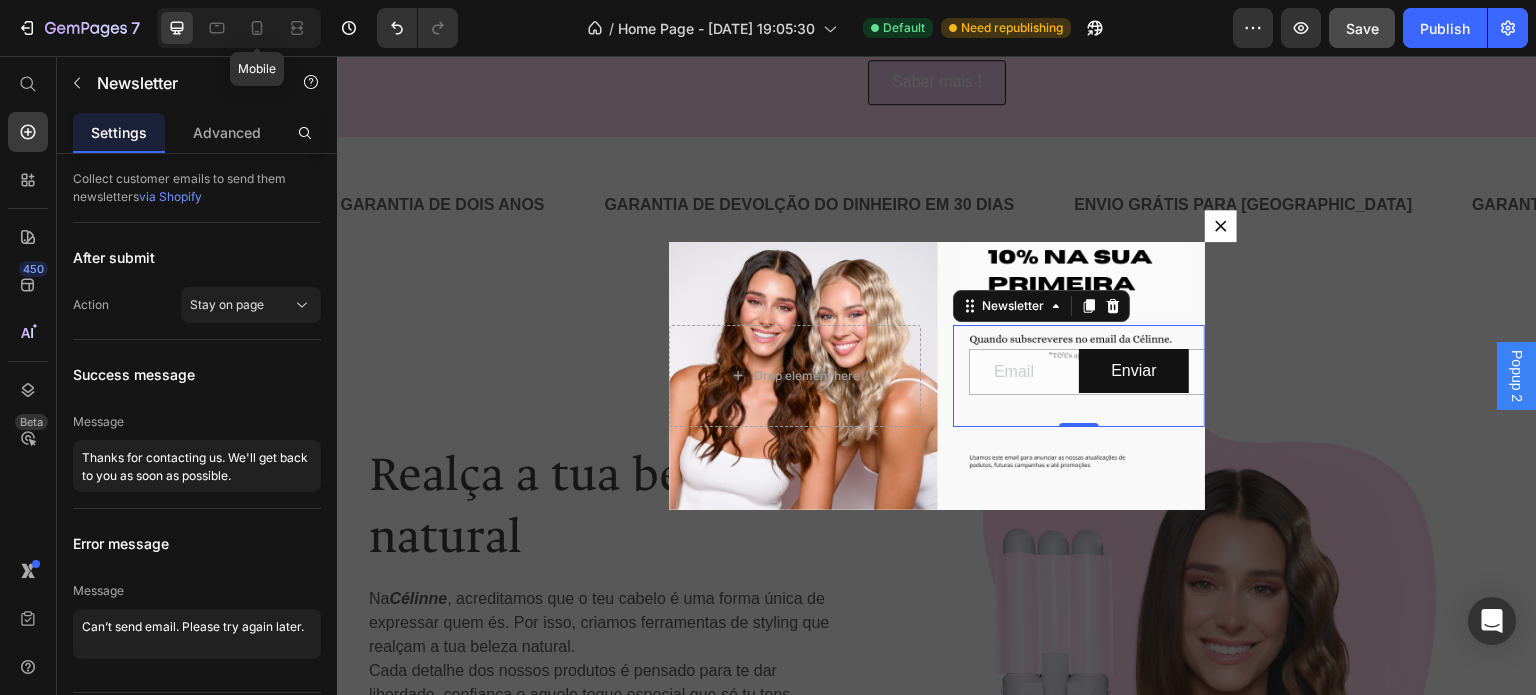 click on "Mobile" at bounding box center (239, 28) 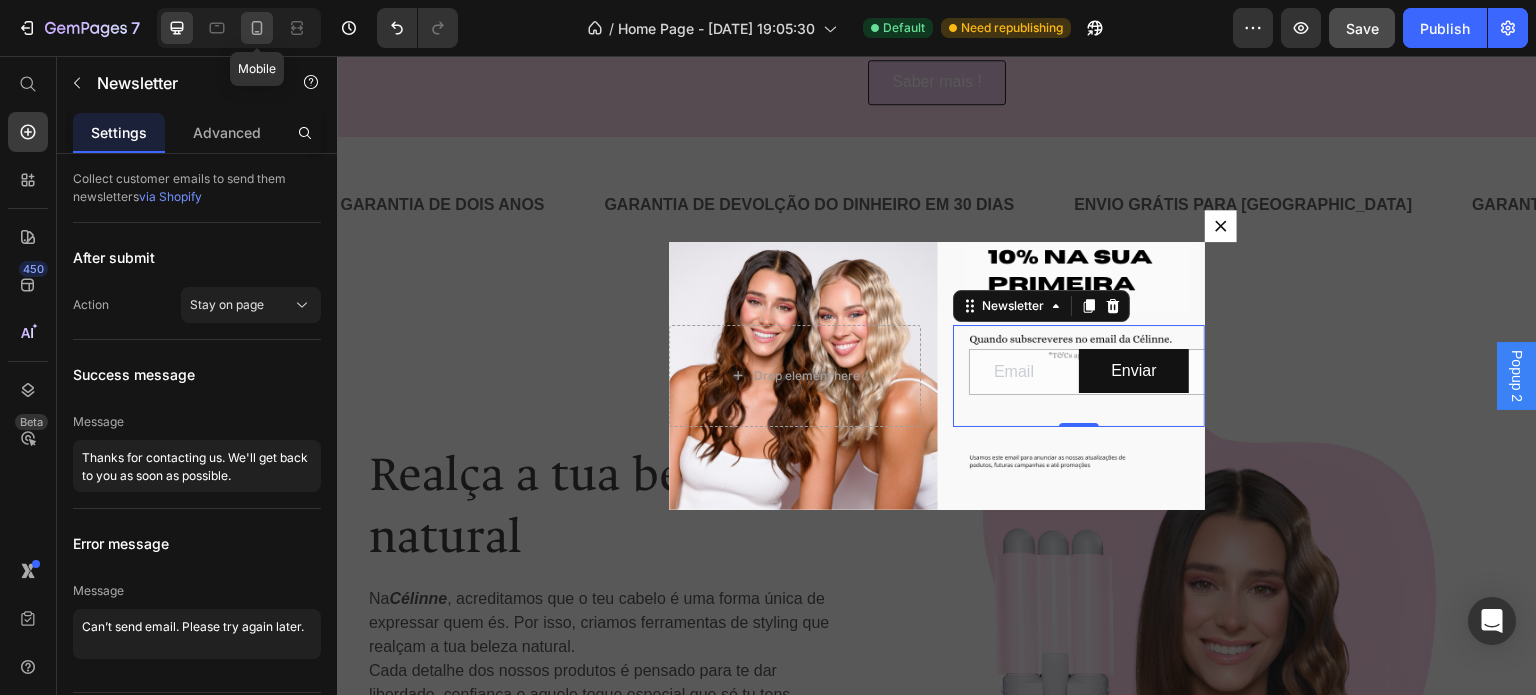 click 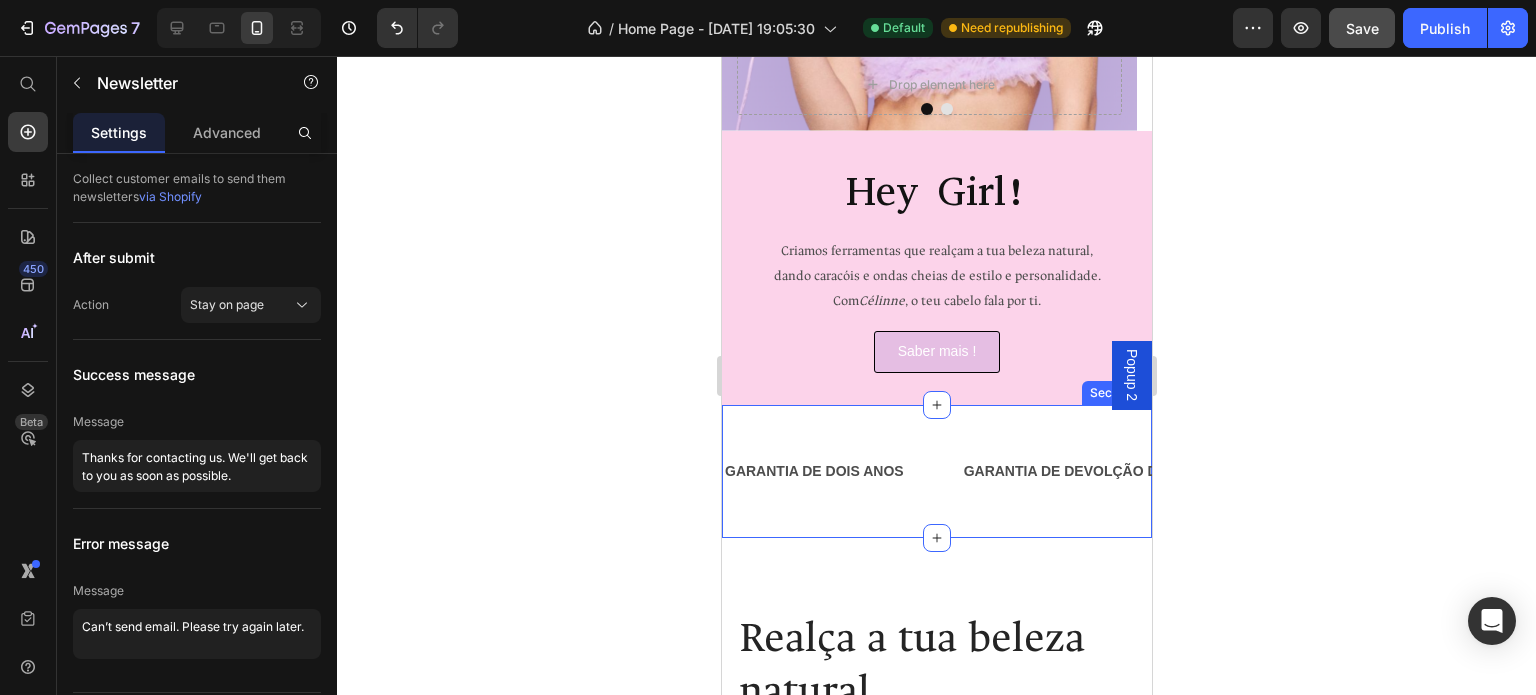 scroll, scrollTop: 206, scrollLeft: 0, axis: vertical 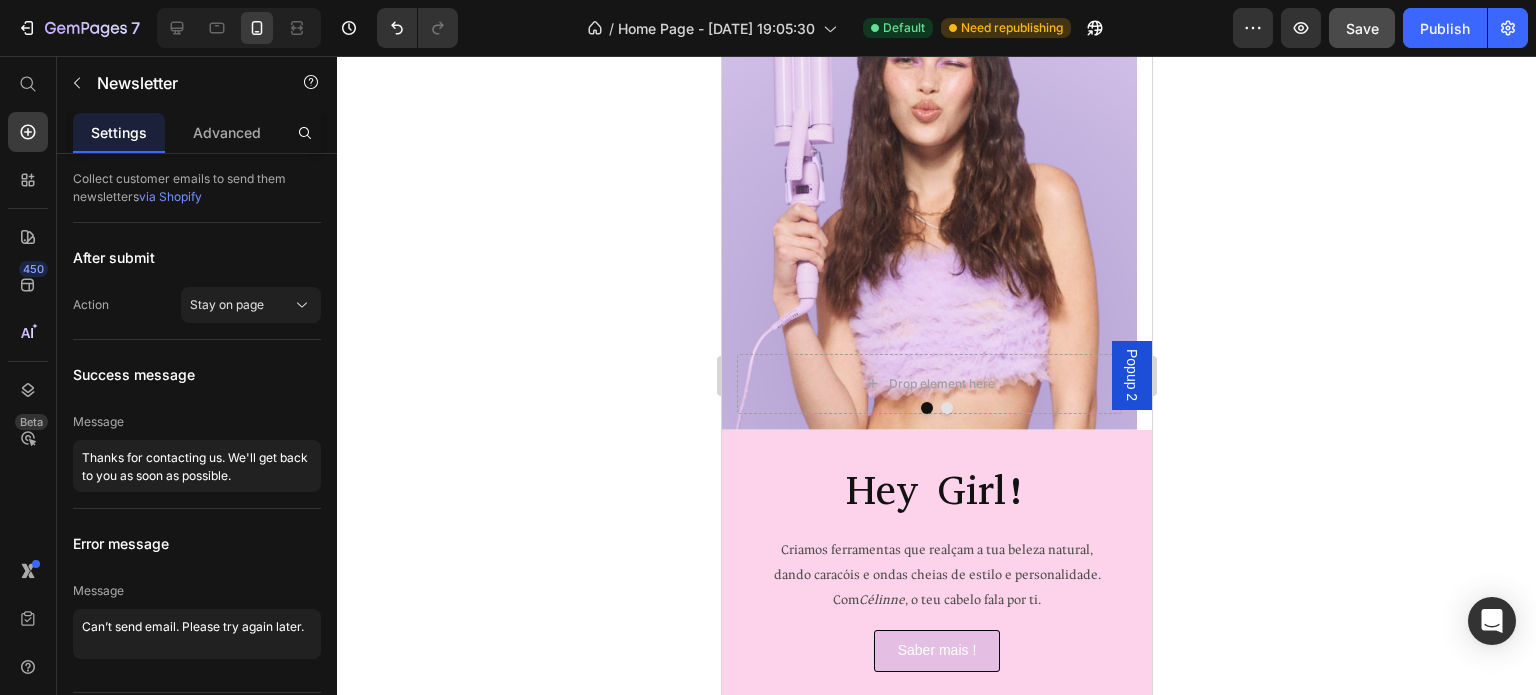 click on "Popup 2" at bounding box center [1131, 375] 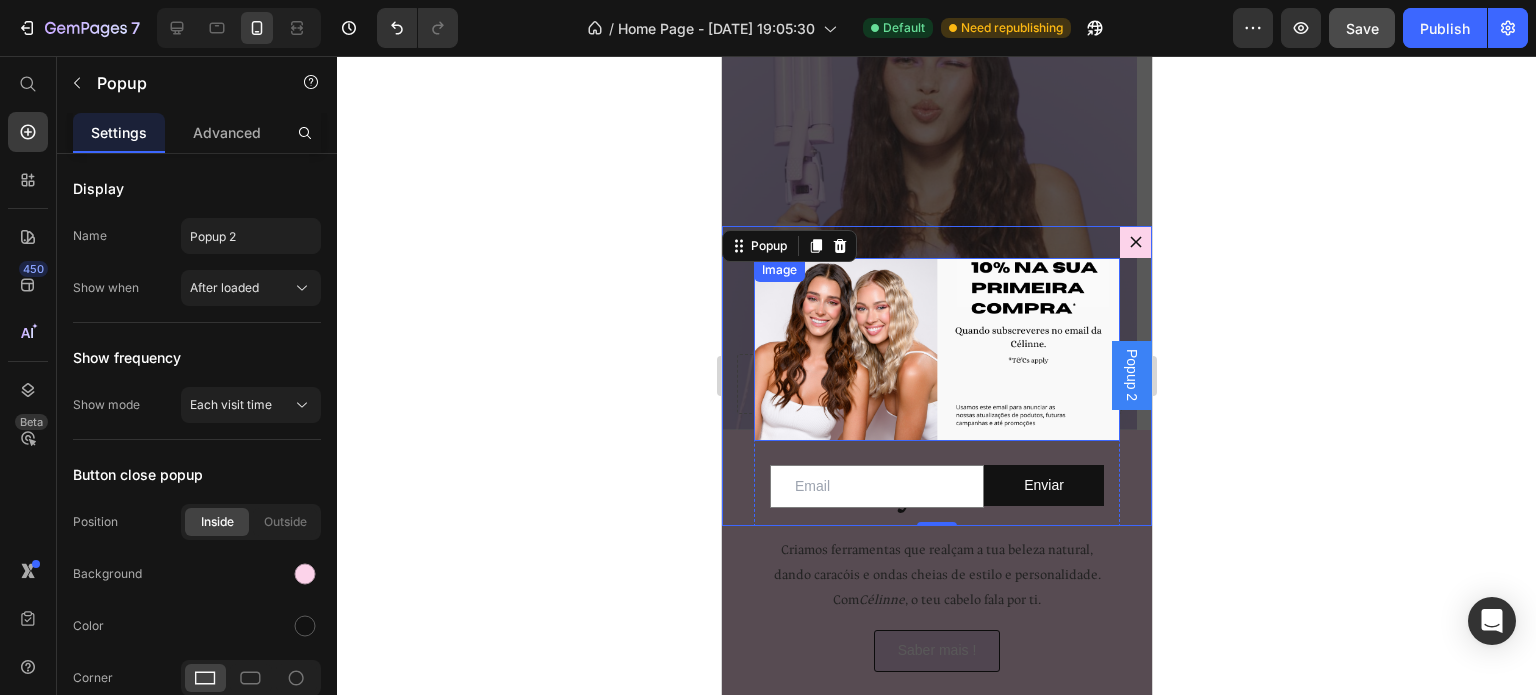 click at bounding box center (936, 349) 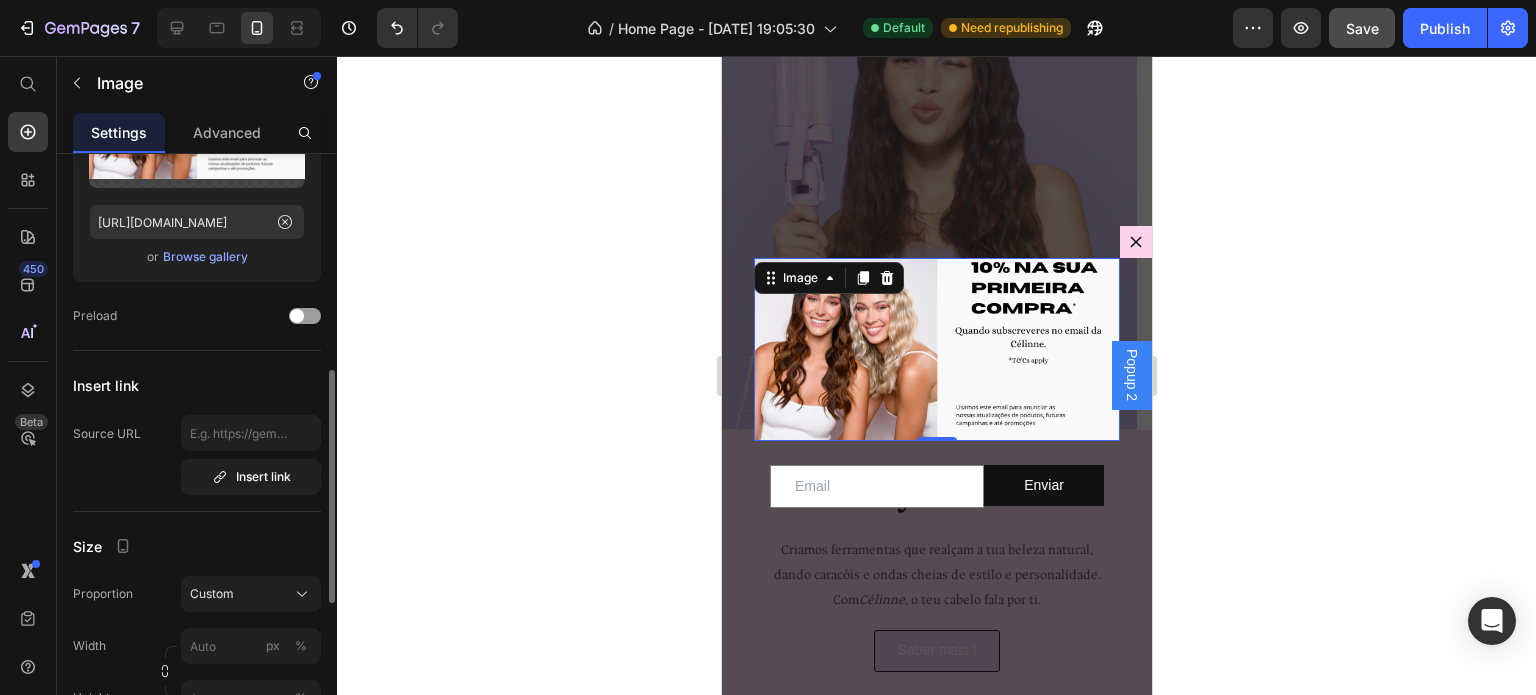 scroll, scrollTop: 300, scrollLeft: 0, axis: vertical 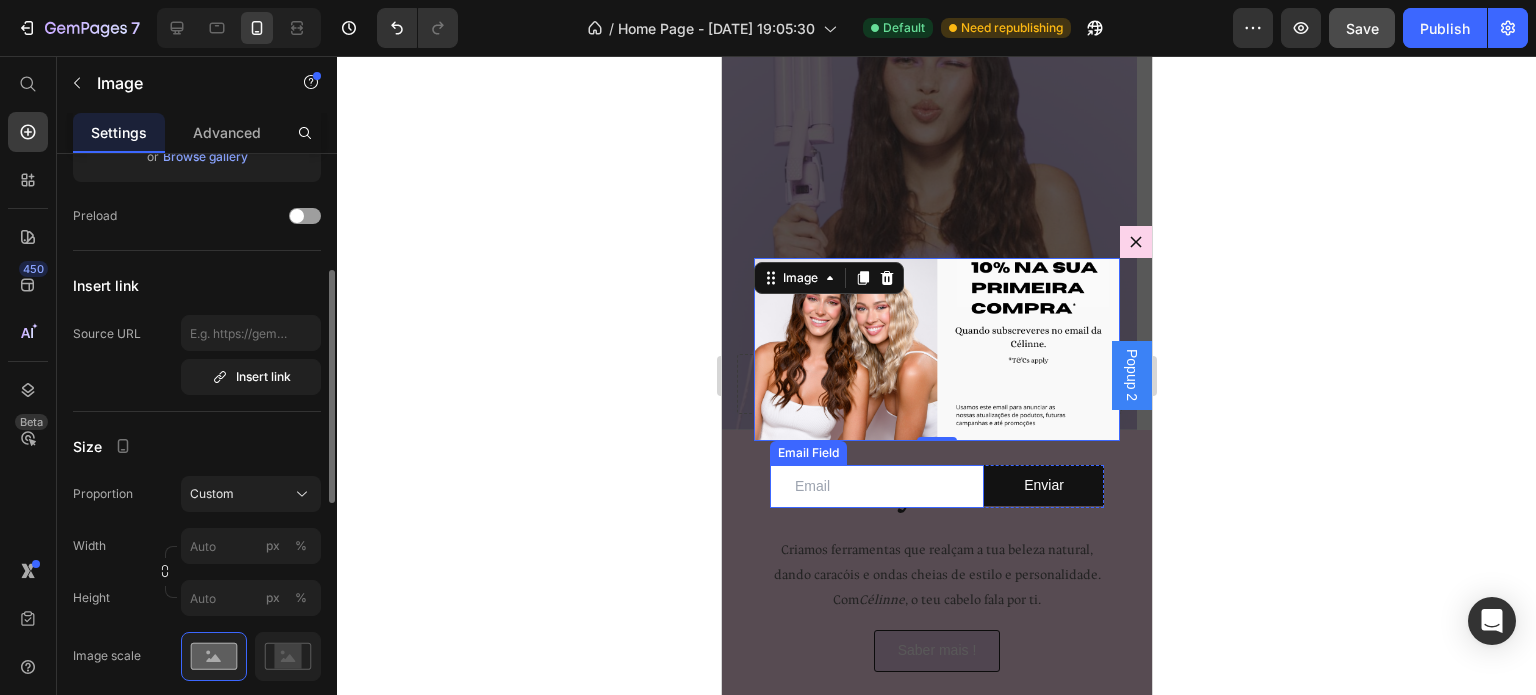 click at bounding box center (876, 486) 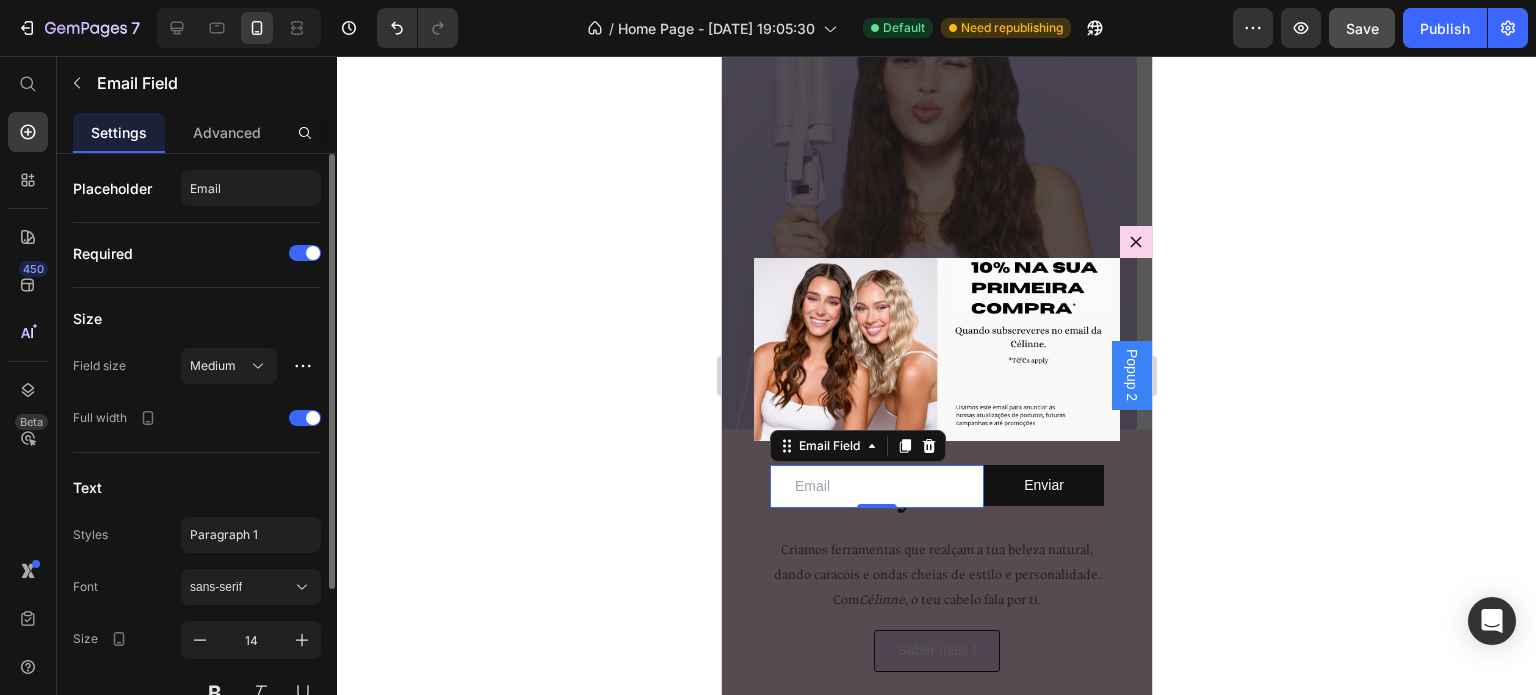 scroll, scrollTop: 222, scrollLeft: 0, axis: vertical 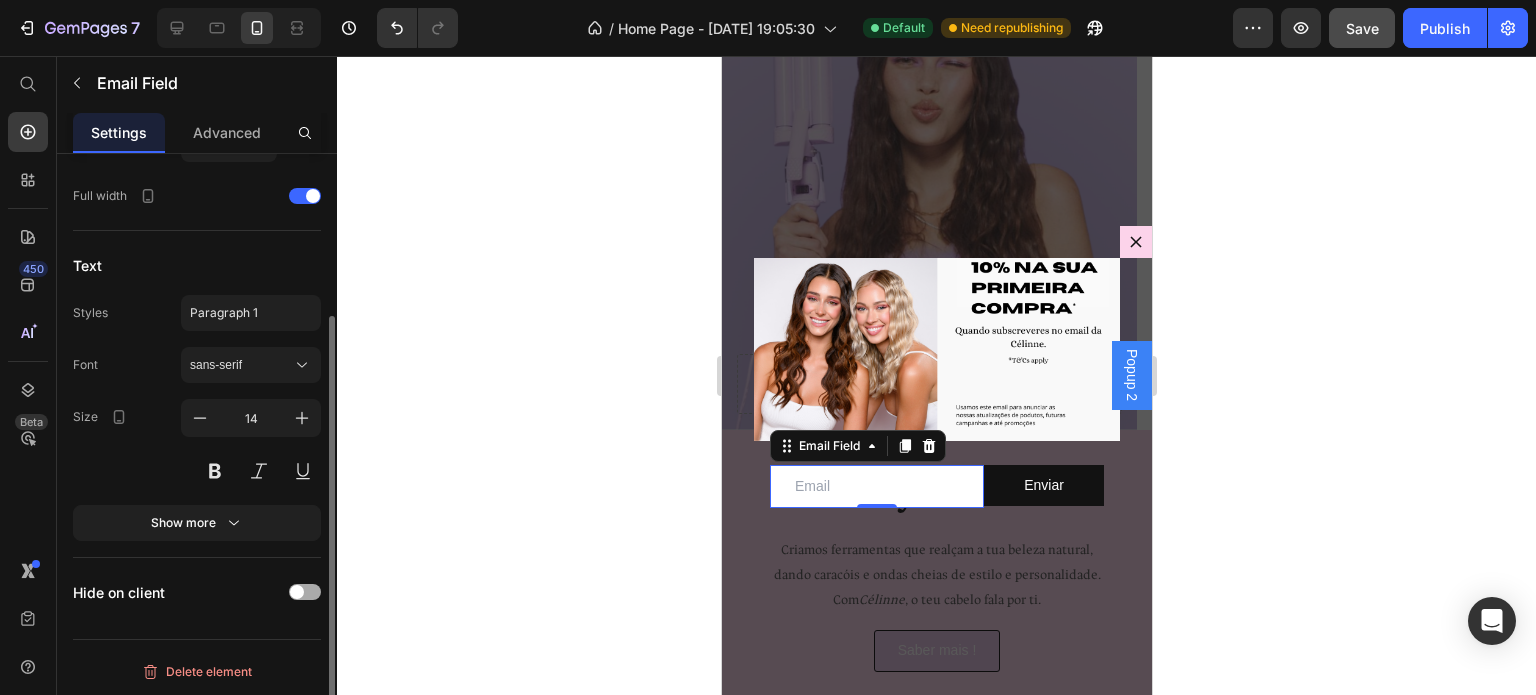 click at bounding box center [297, 592] 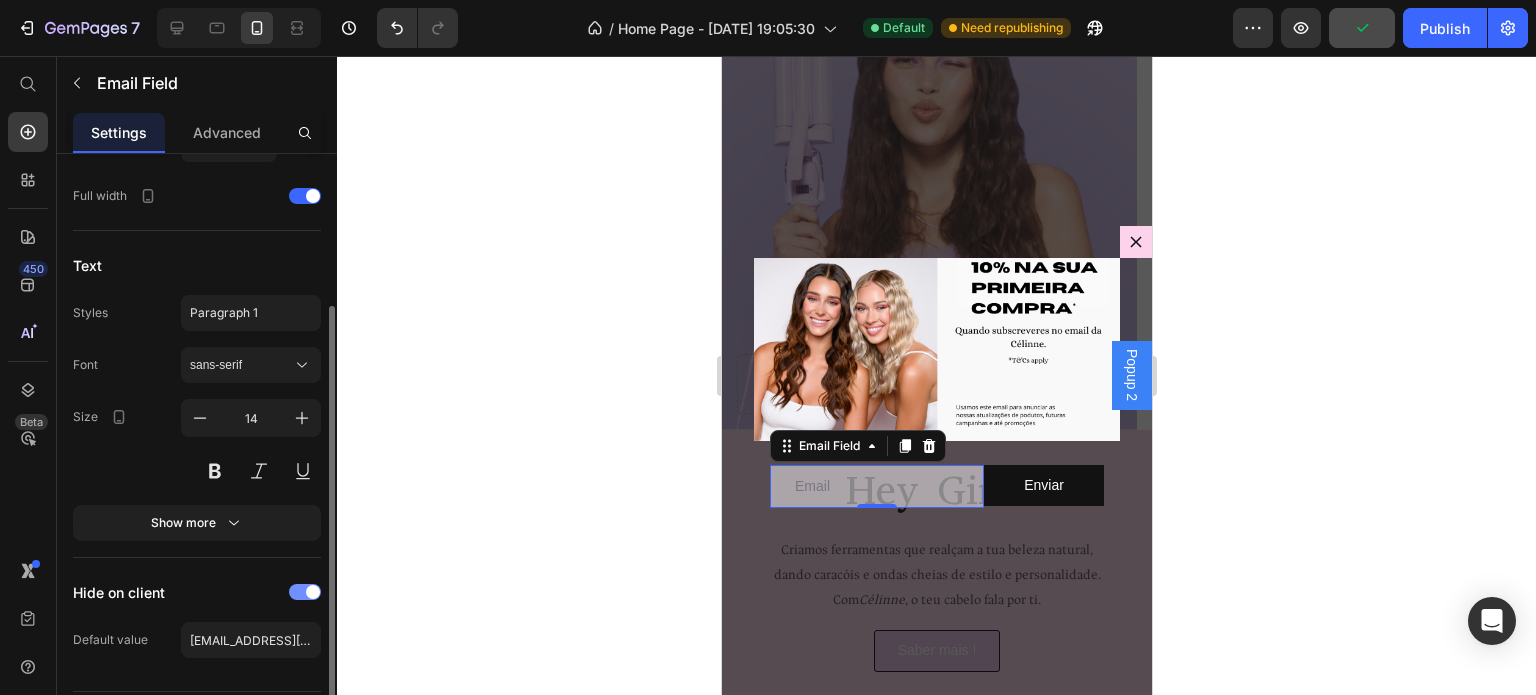 click on "Hide on client" 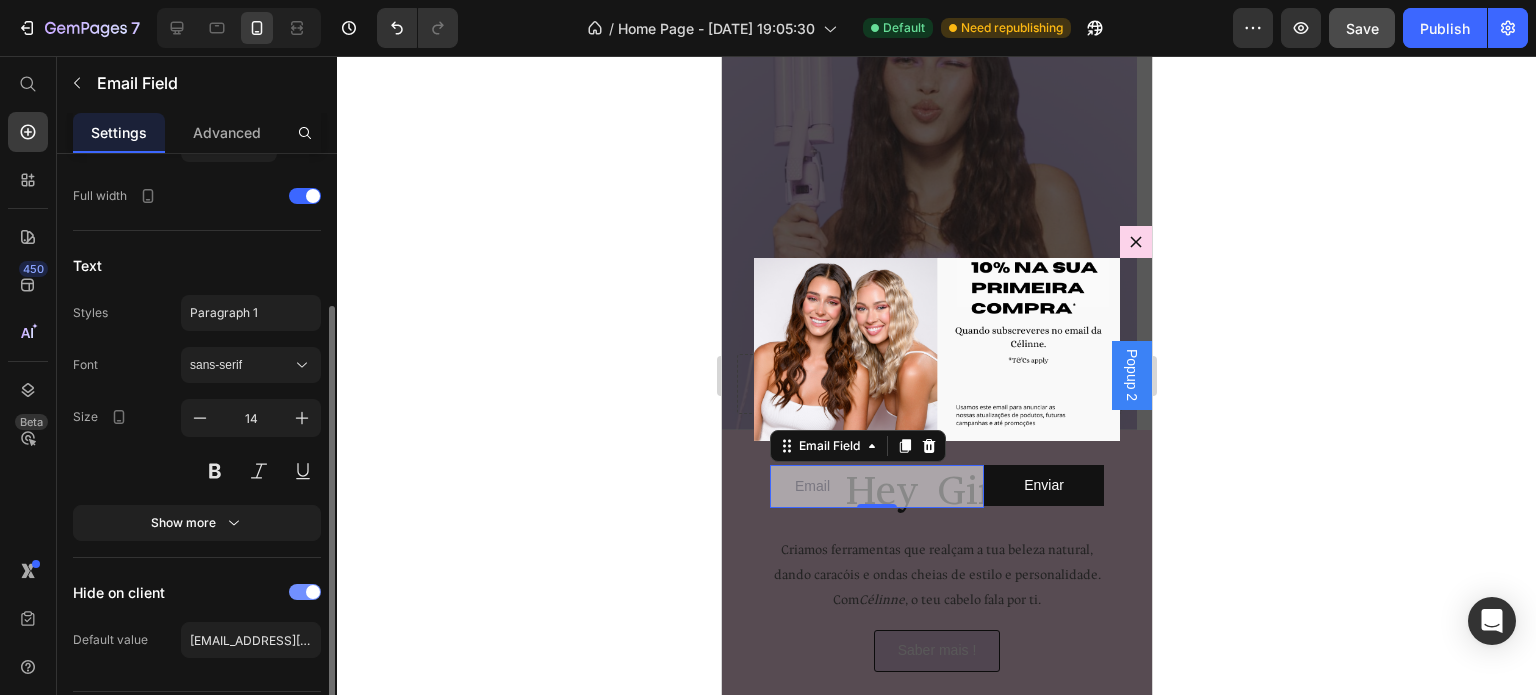 click at bounding box center [313, 592] 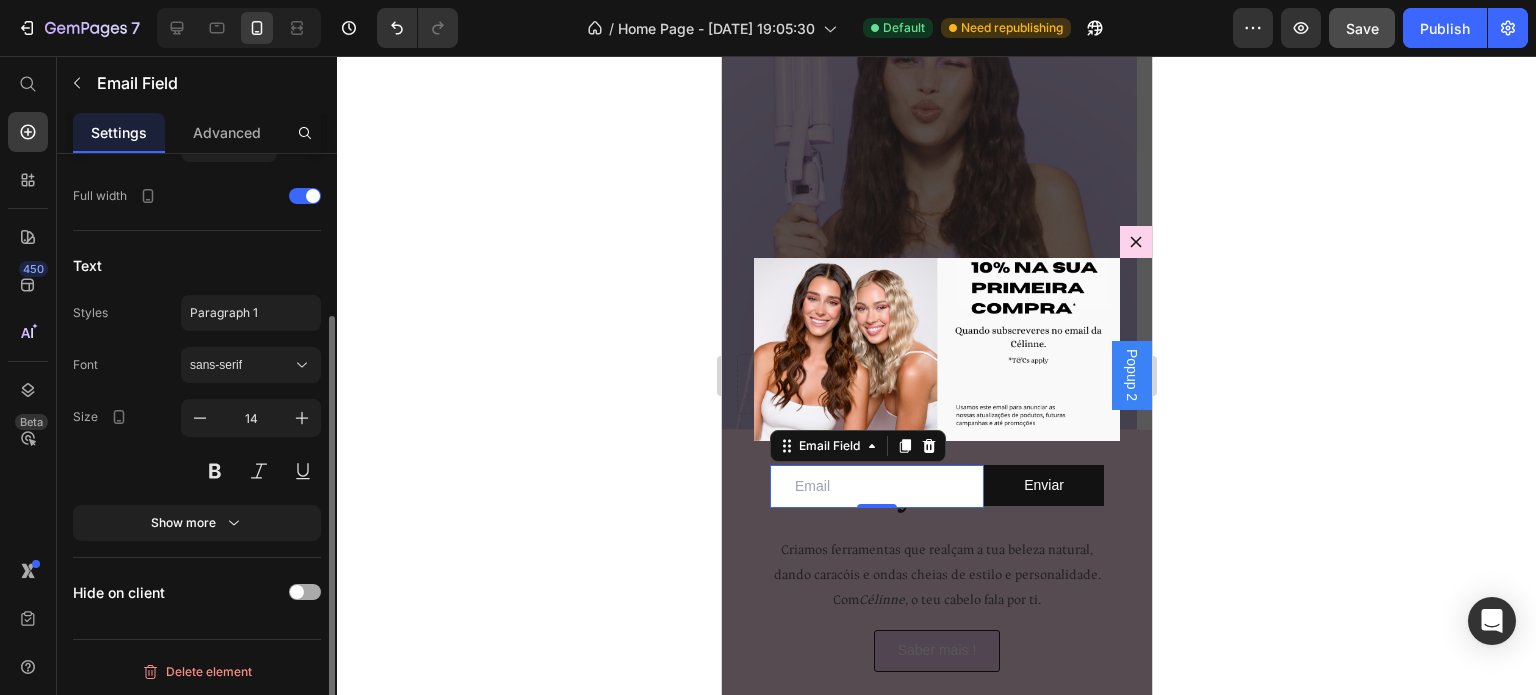 click at bounding box center (305, 592) 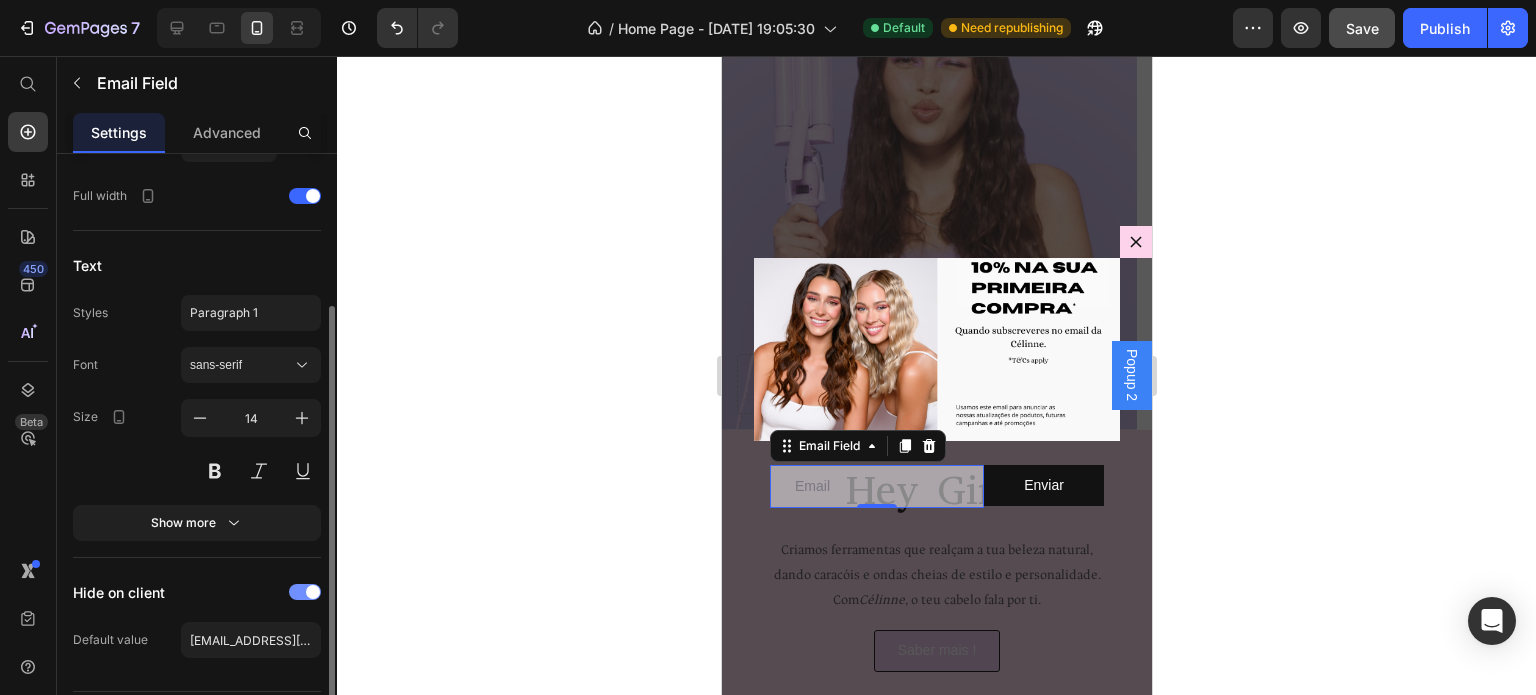 click at bounding box center (313, 592) 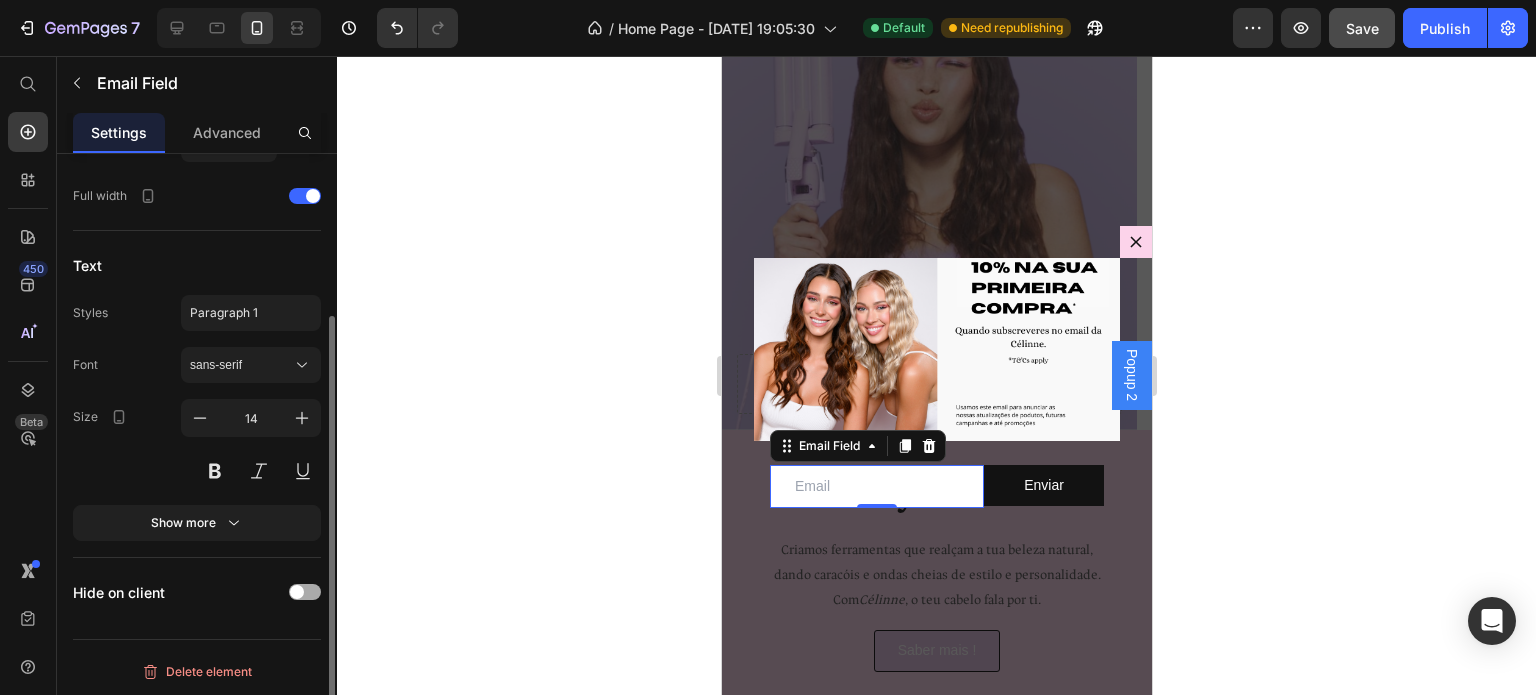 click at bounding box center (305, 592) 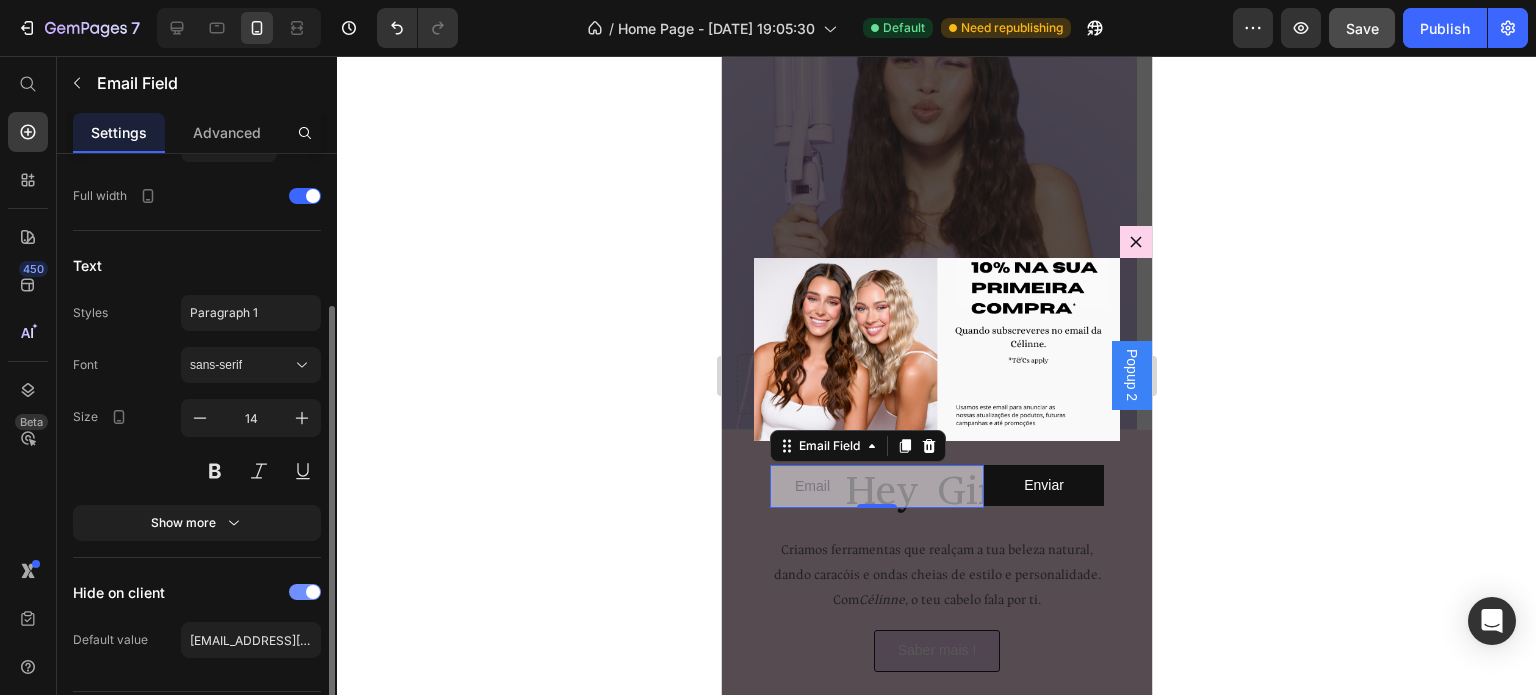 click at bounding box center (313, 592) 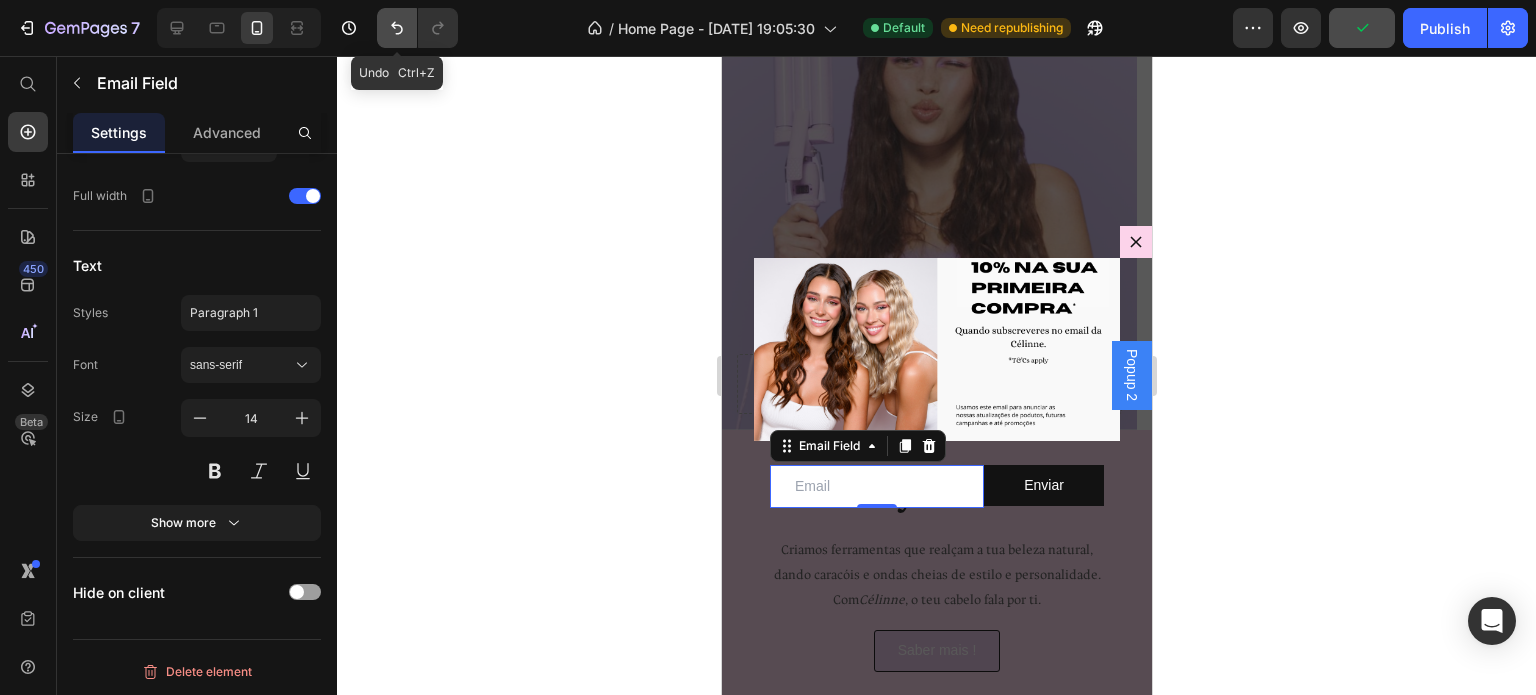 click 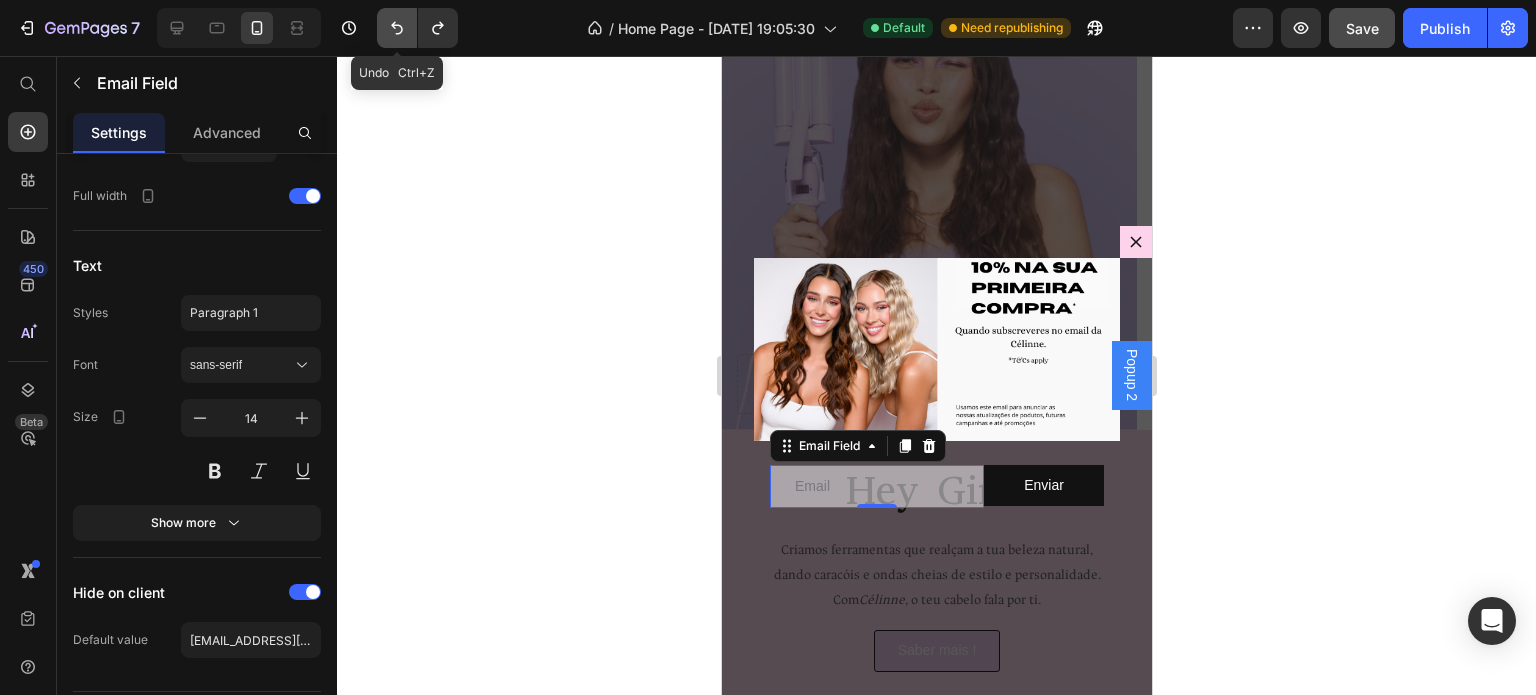 click 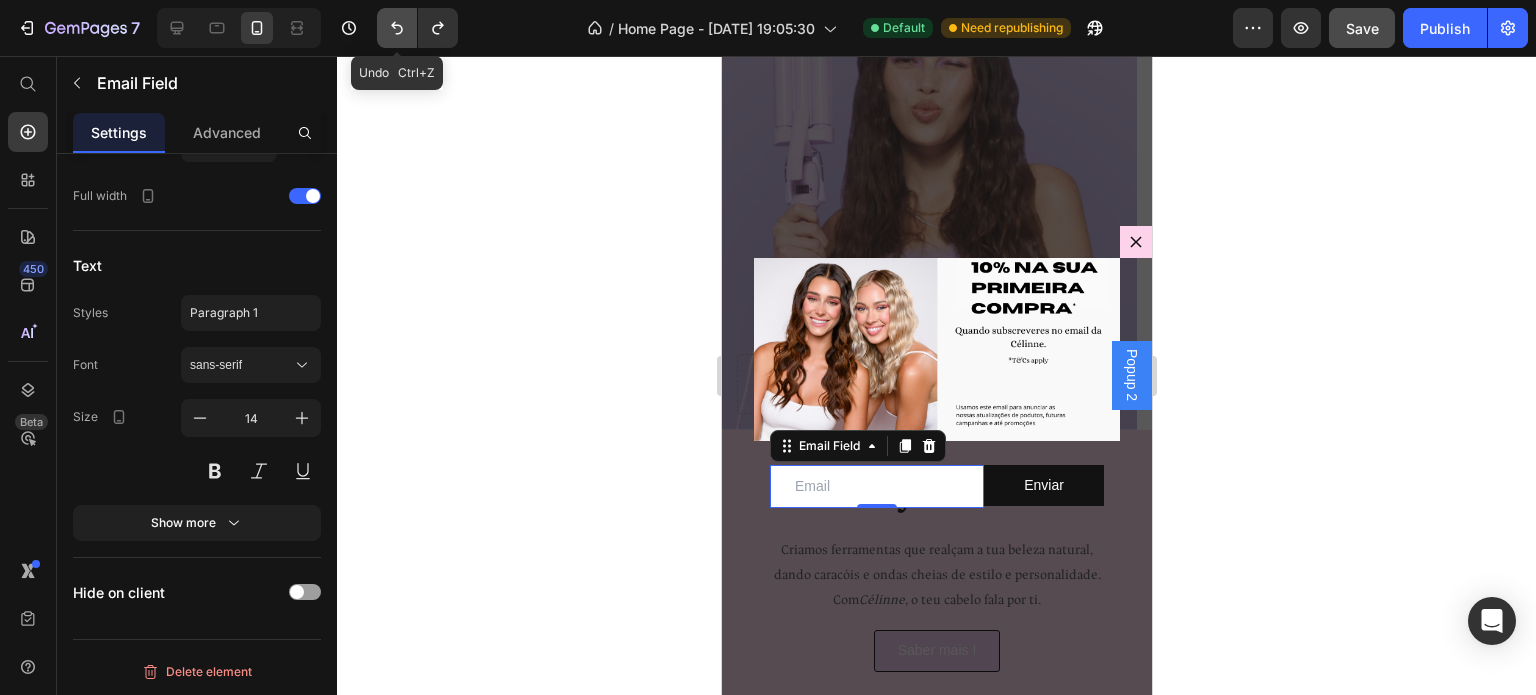 click 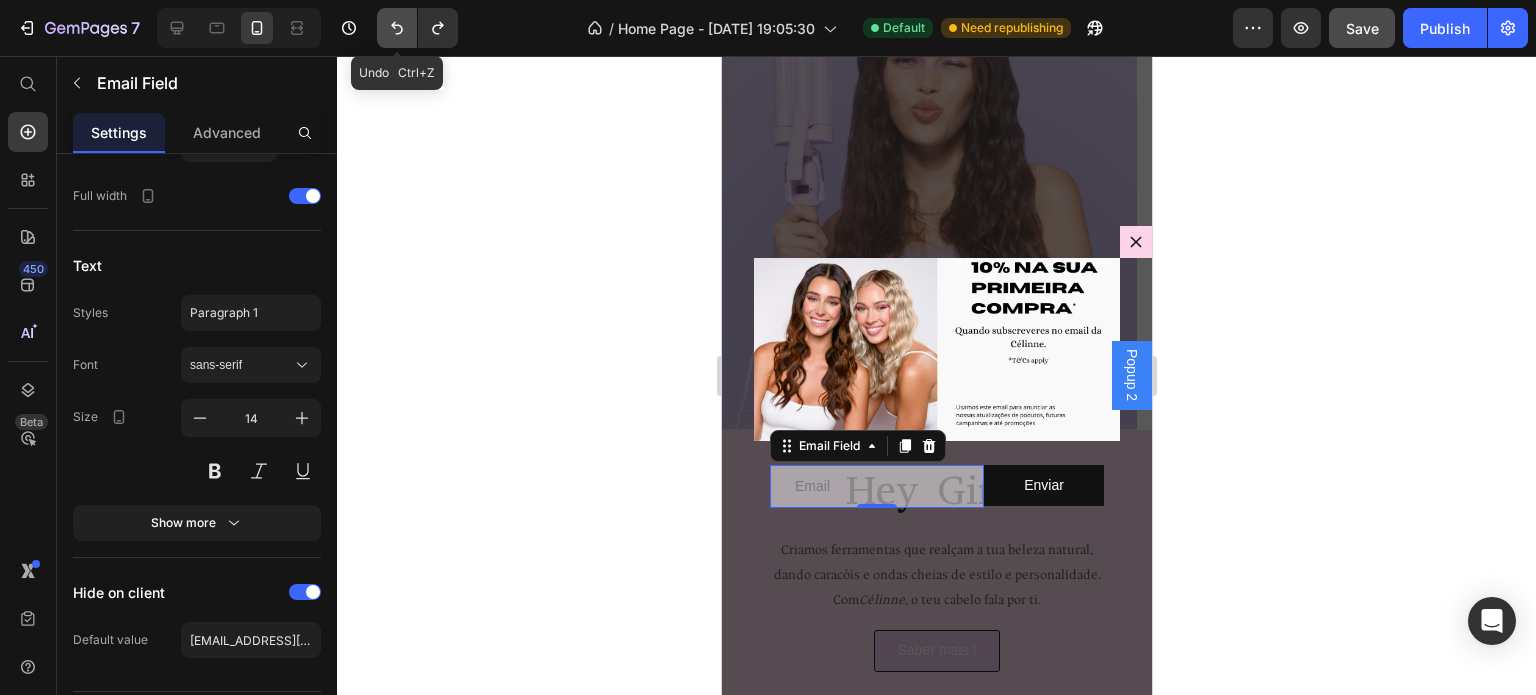 click 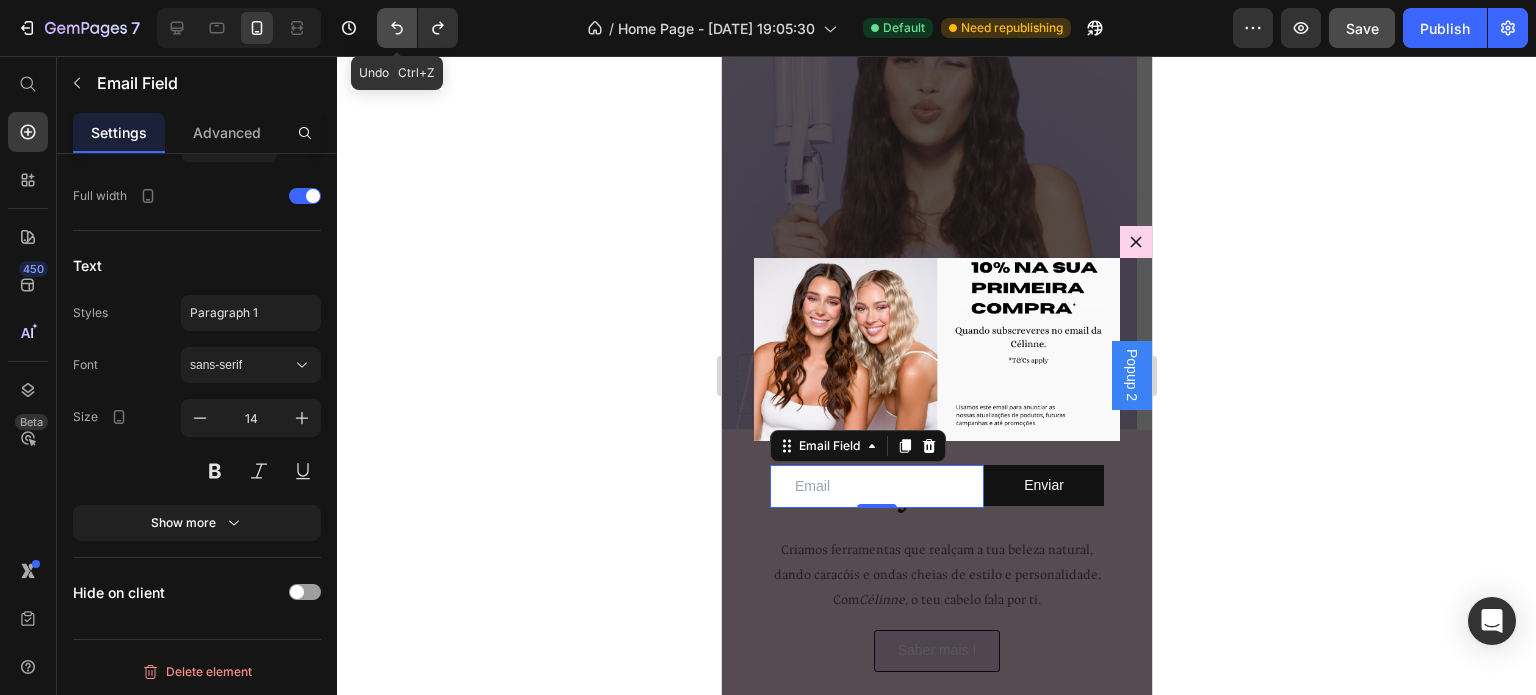 click 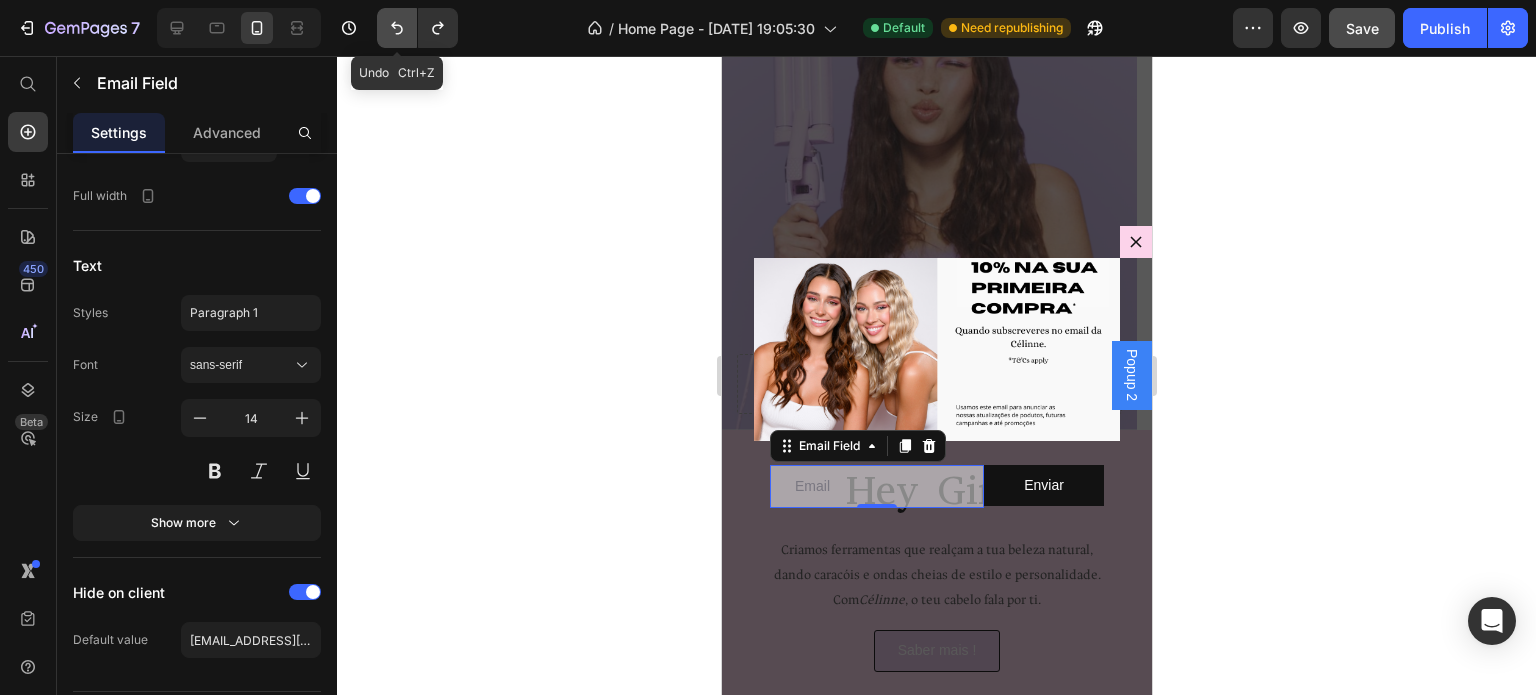 click 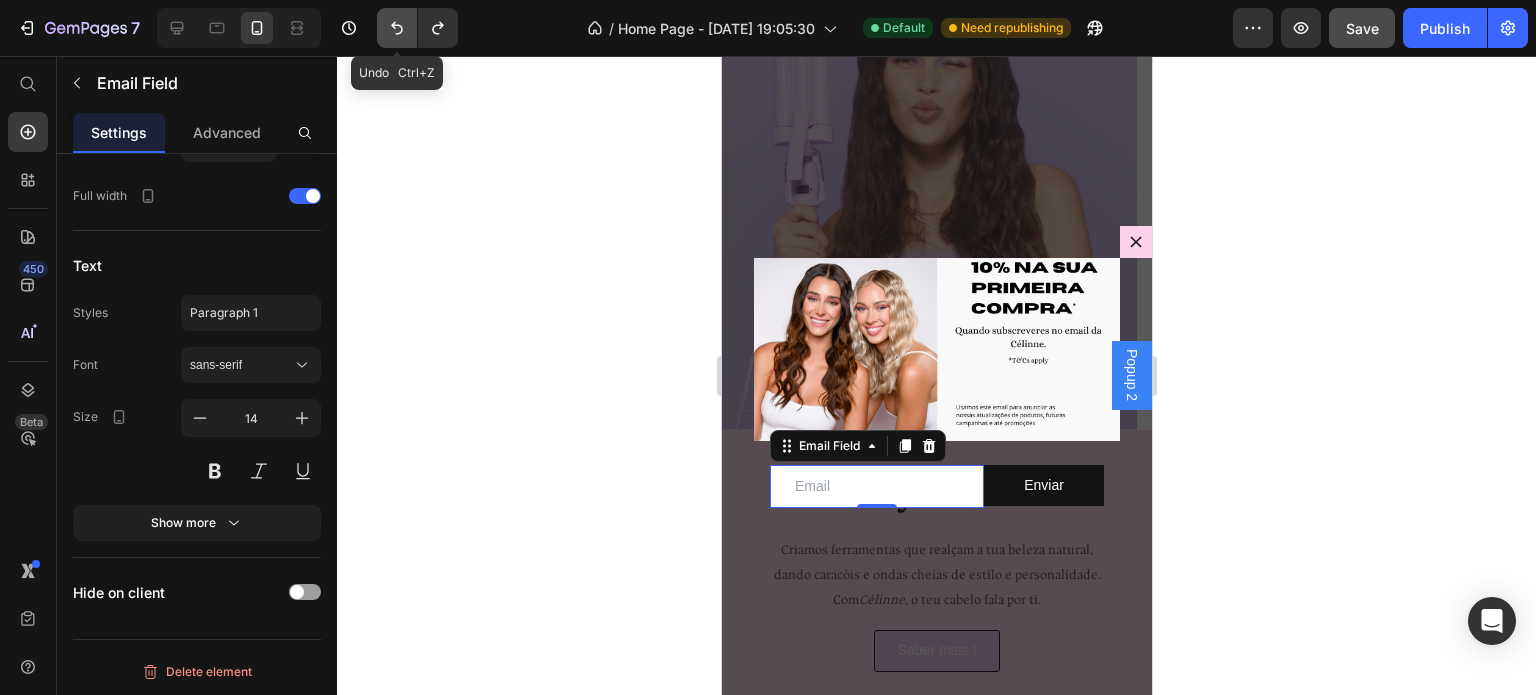 click 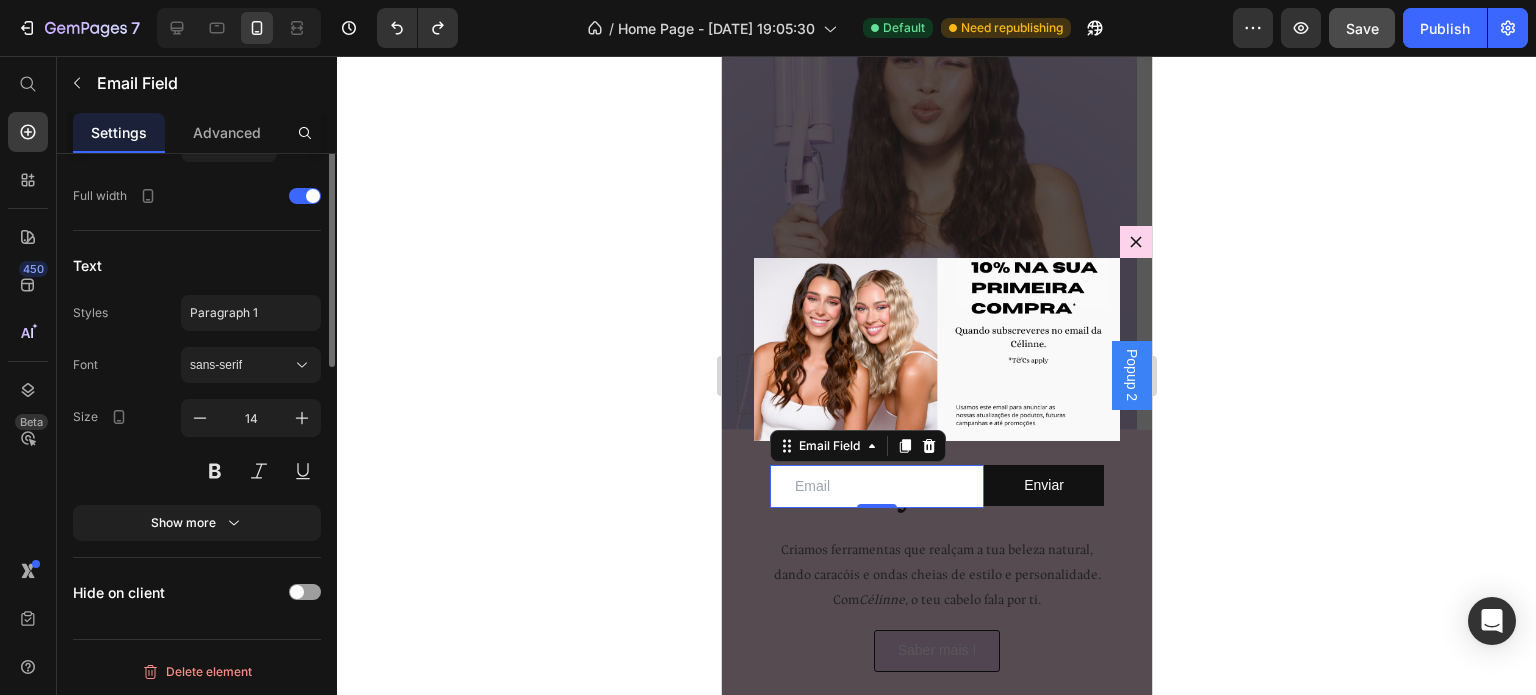 scroll, scrollTop: 0, scrollLeft: 0, axis: both 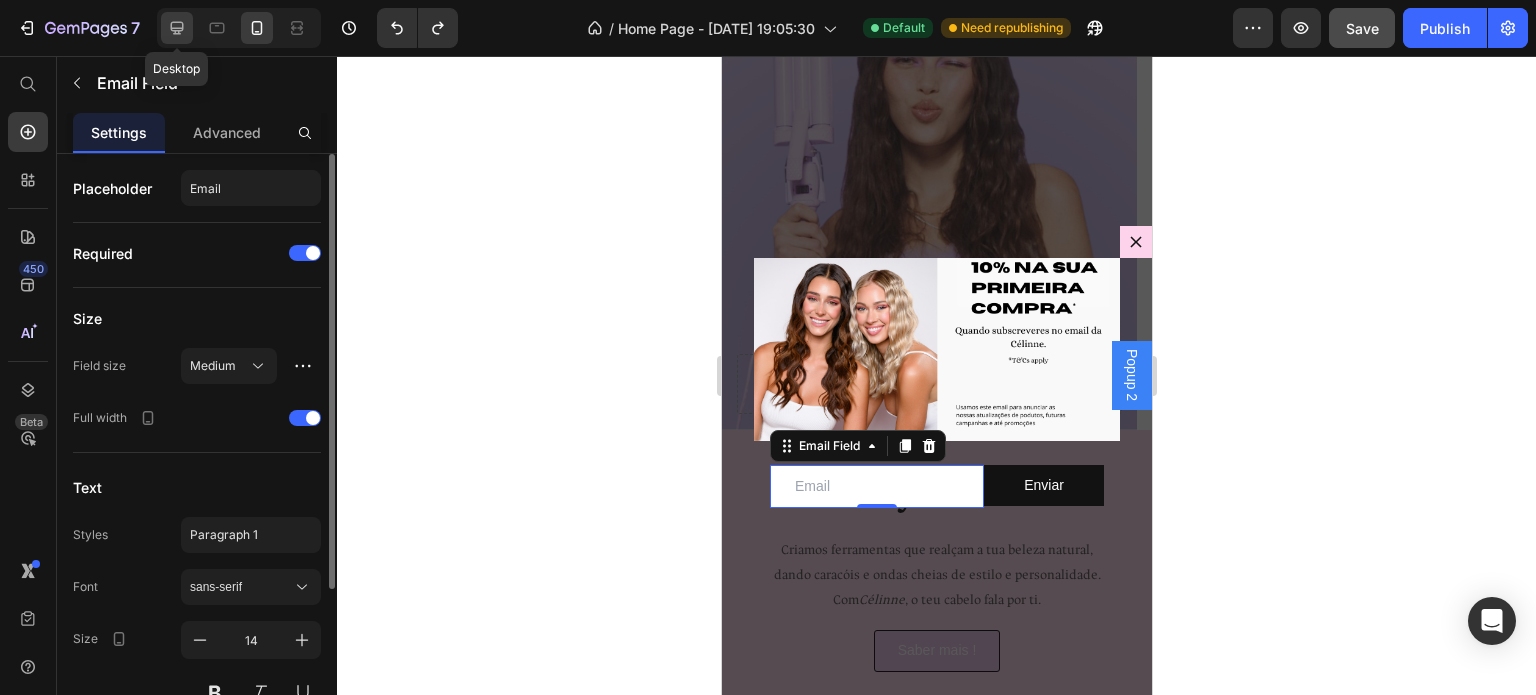 click 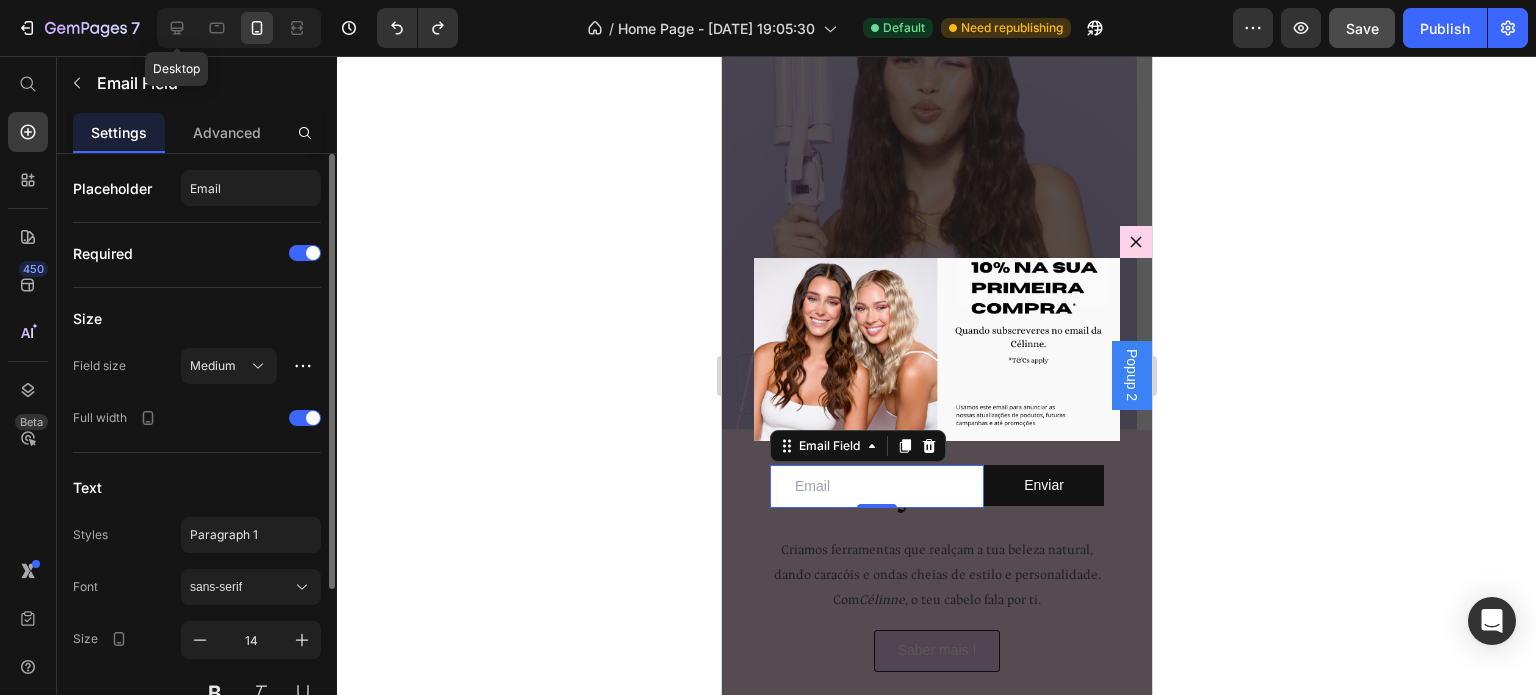 type on "16" 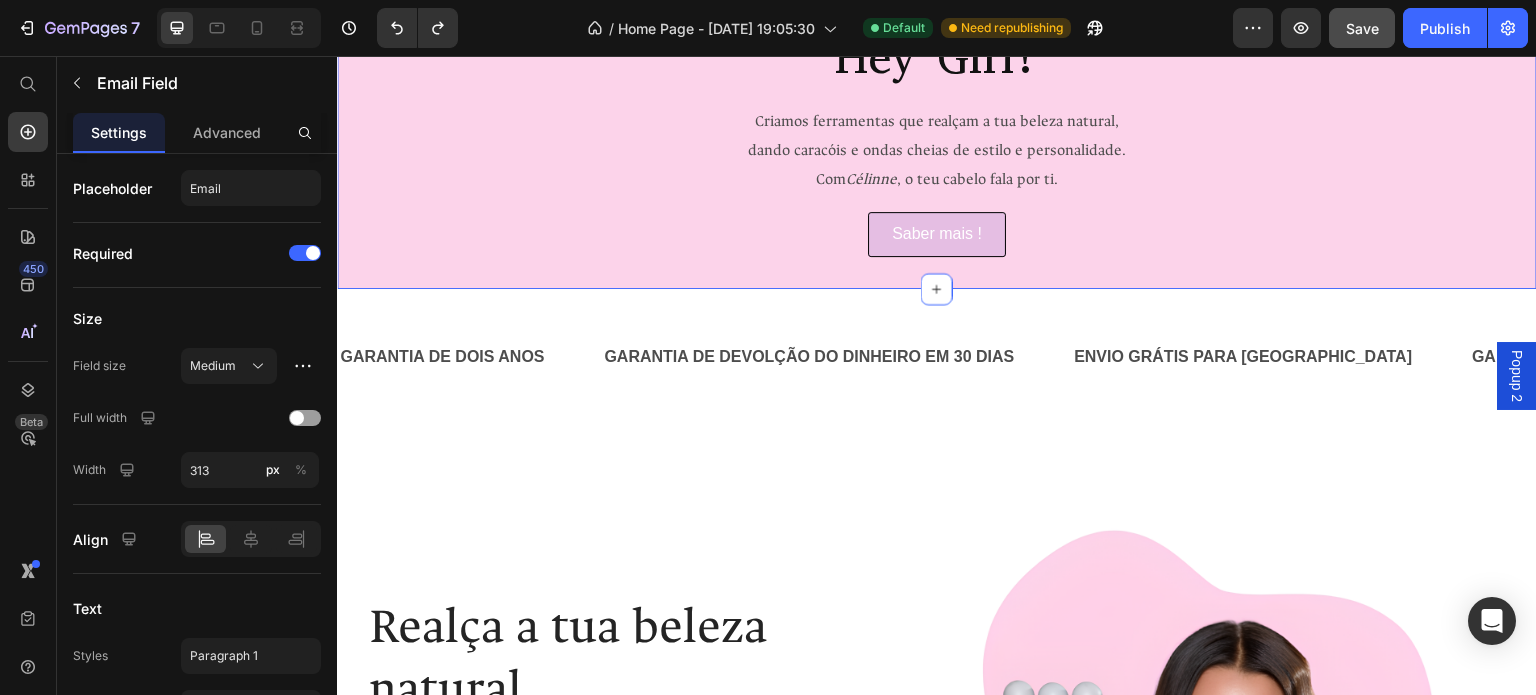scroll, scrollTop: 736, scrollLeft: 0, axis: vertical 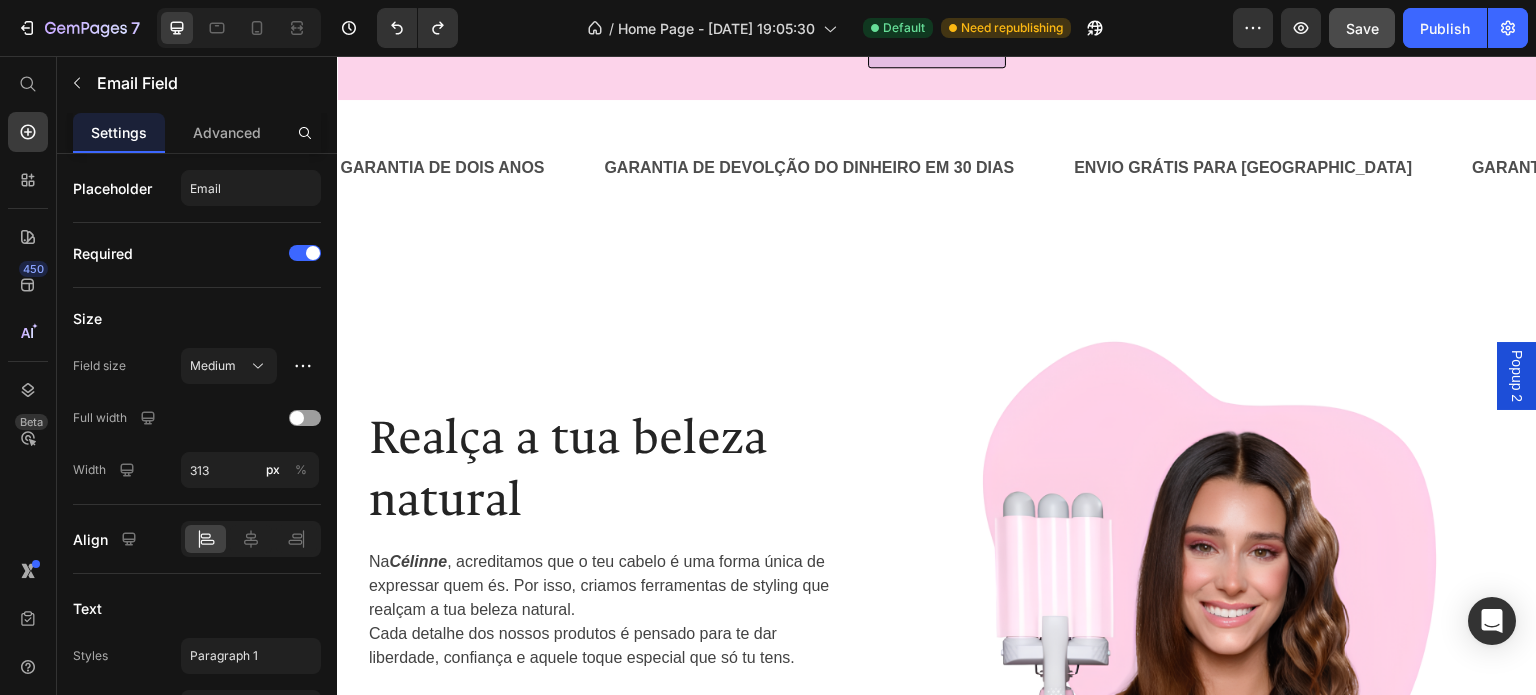 click on "Popup 2" at bounding box center (1517, 376) 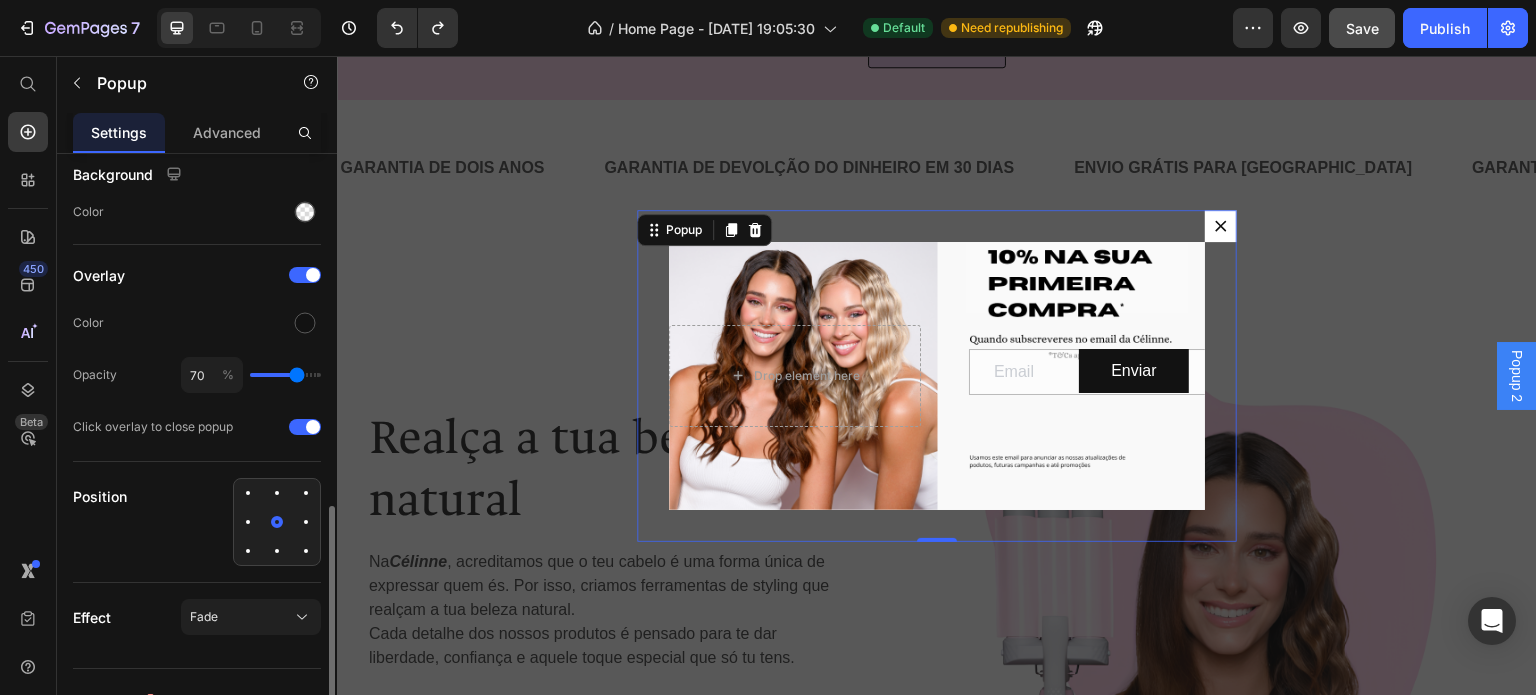 scroll, scrollTop: 928, scrollLeft: 0, axis: vertical 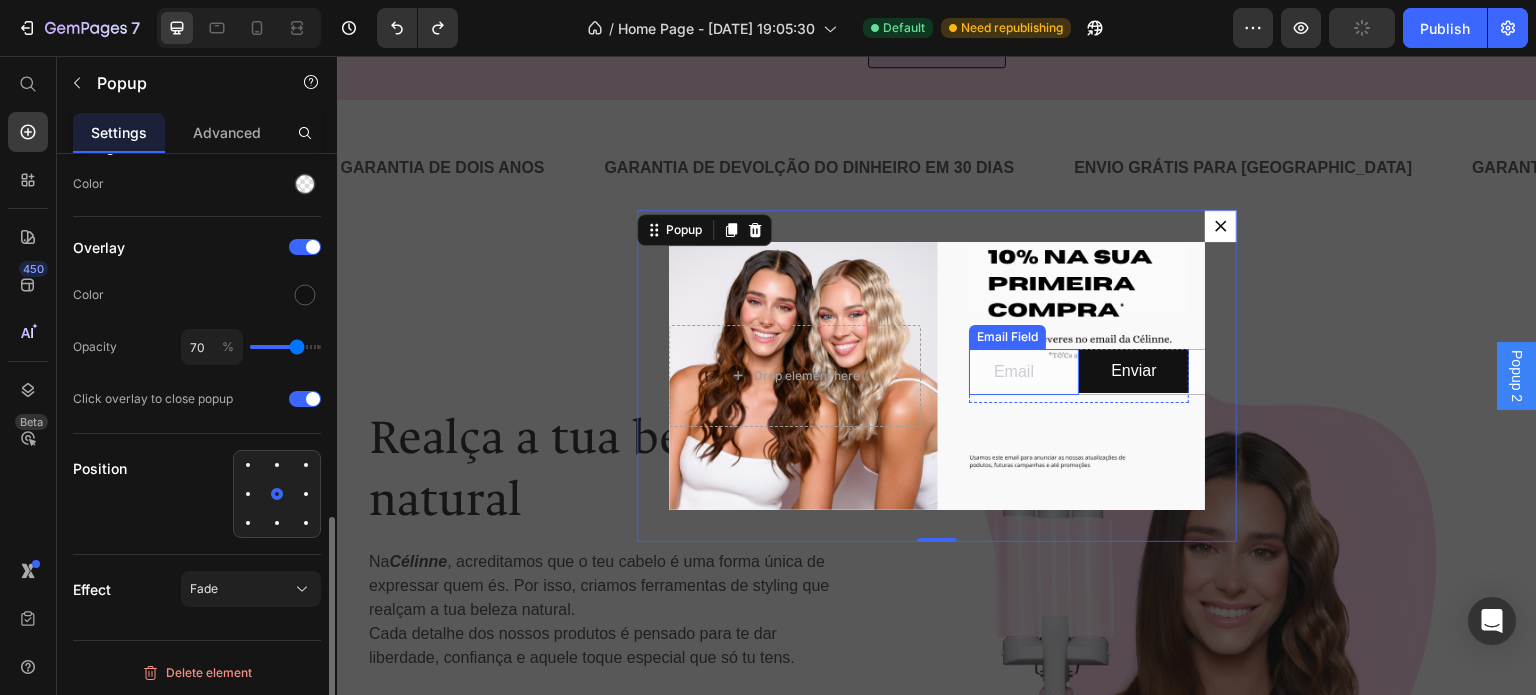 click at bounding box center (1125, 372) 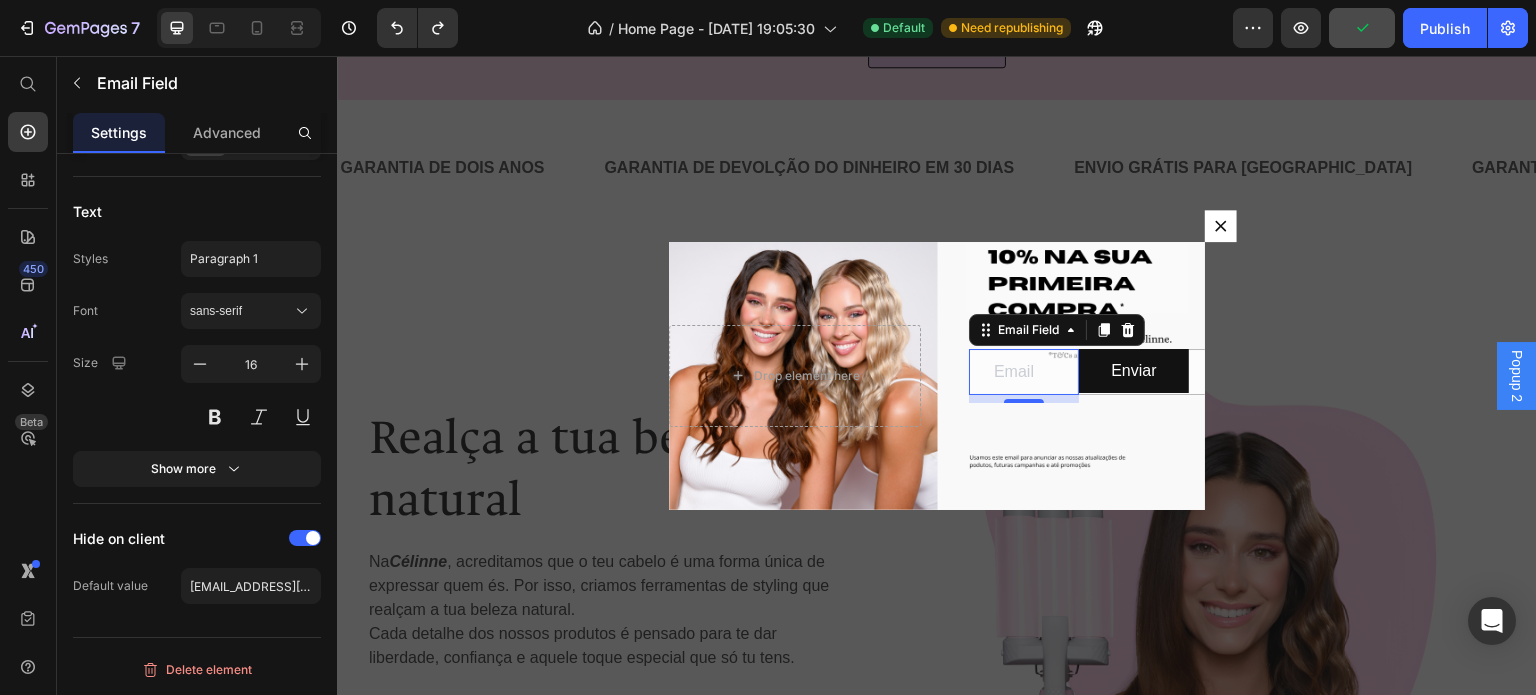 scroll, scrollTop: 0, scrollLeft: 0, axis: both 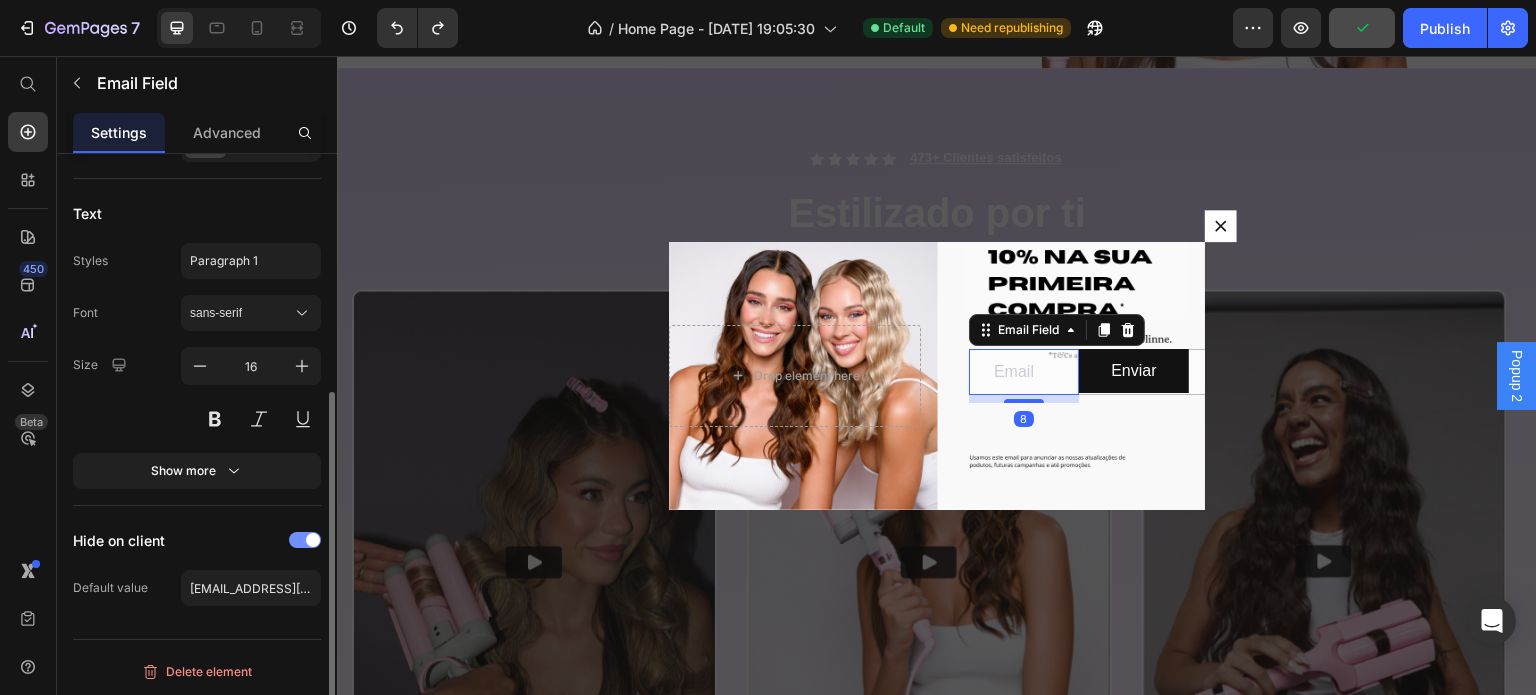 click at bounding box center (313, 540) 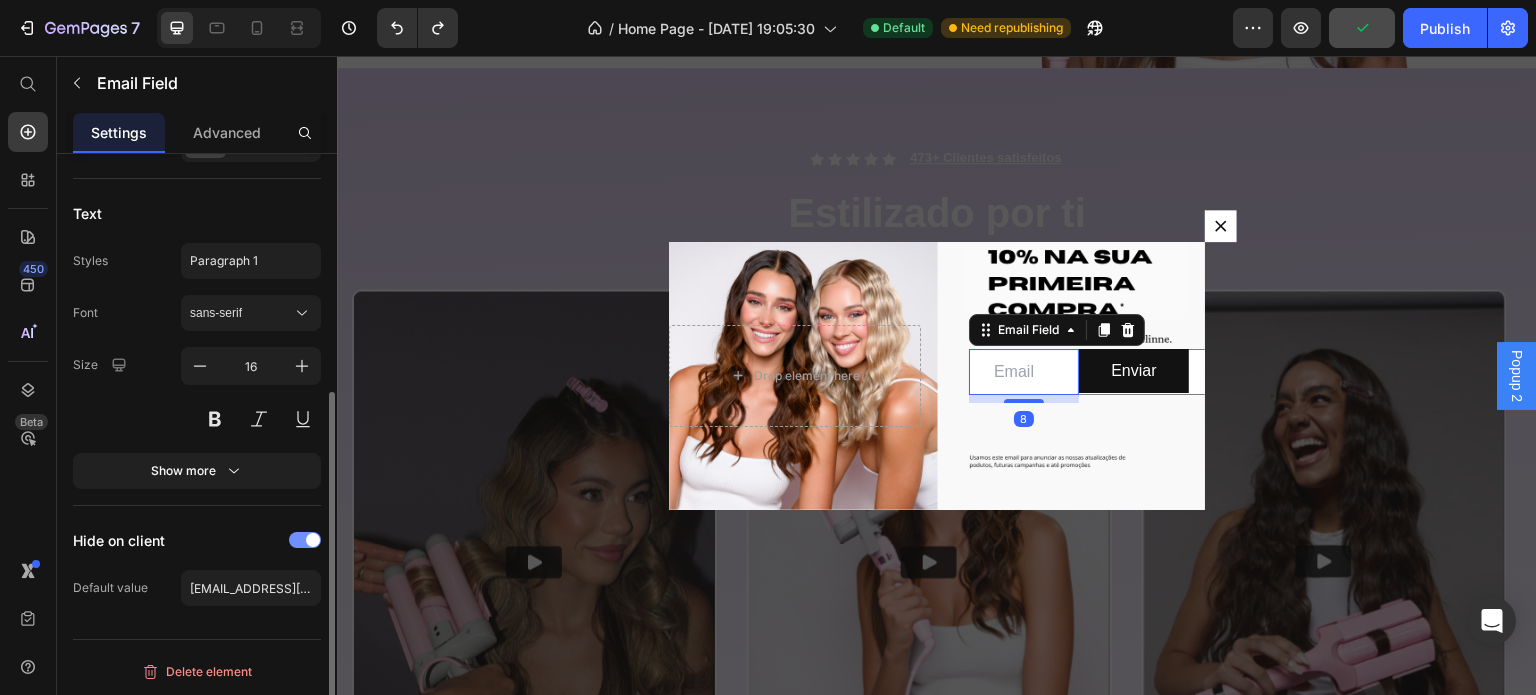 scroll, scrollTop: 343, scrollLeft: 0, axis: vertical 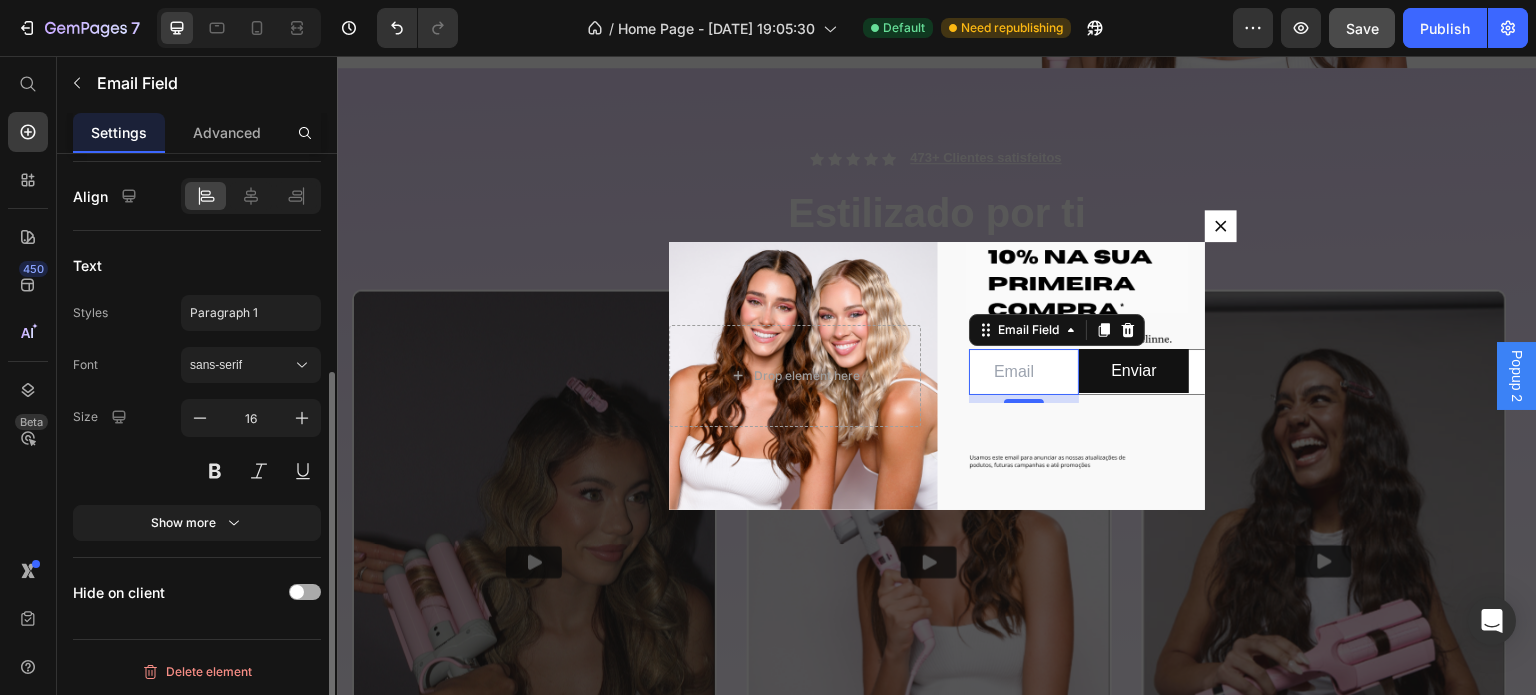 click on "Hide on client" 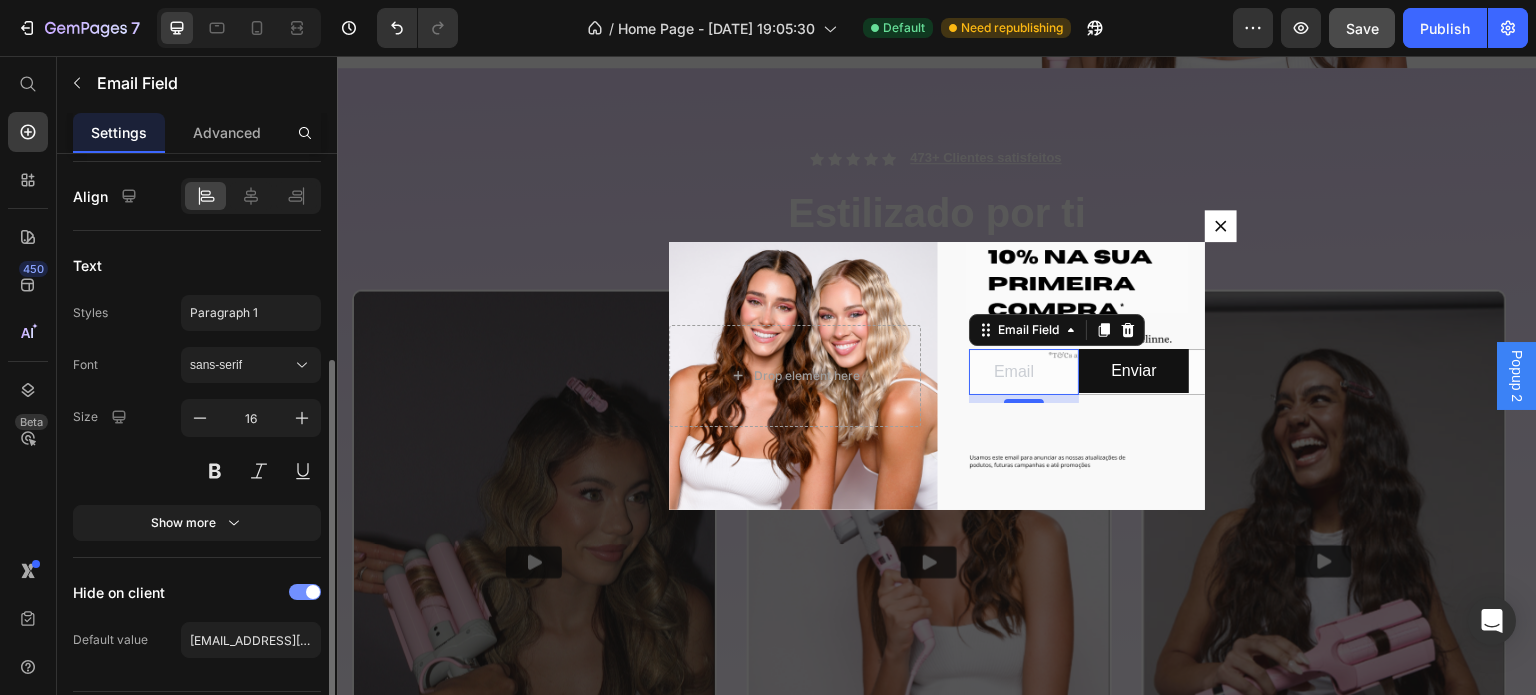 click at bounding box center [313, 592] 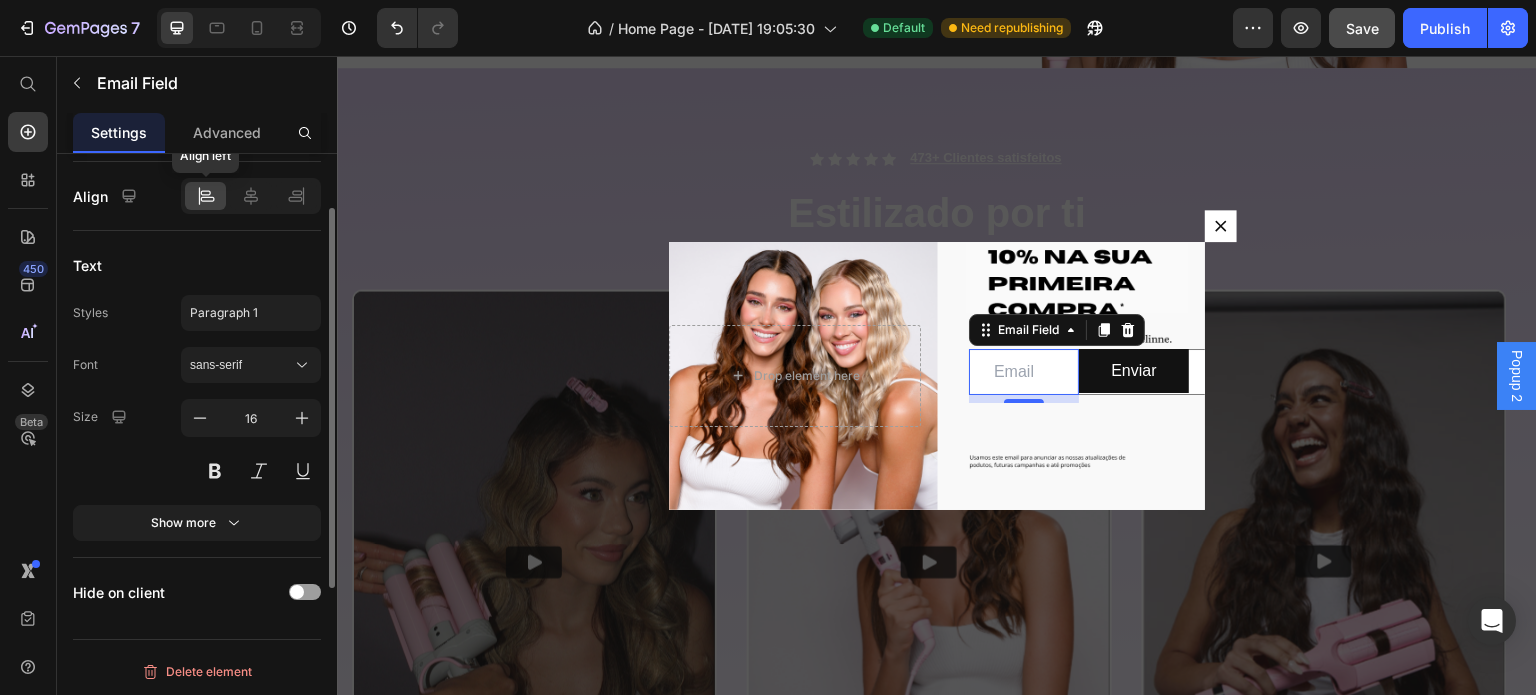 scroll, scrollTop: 0, scrollLeft: 0, axis: both 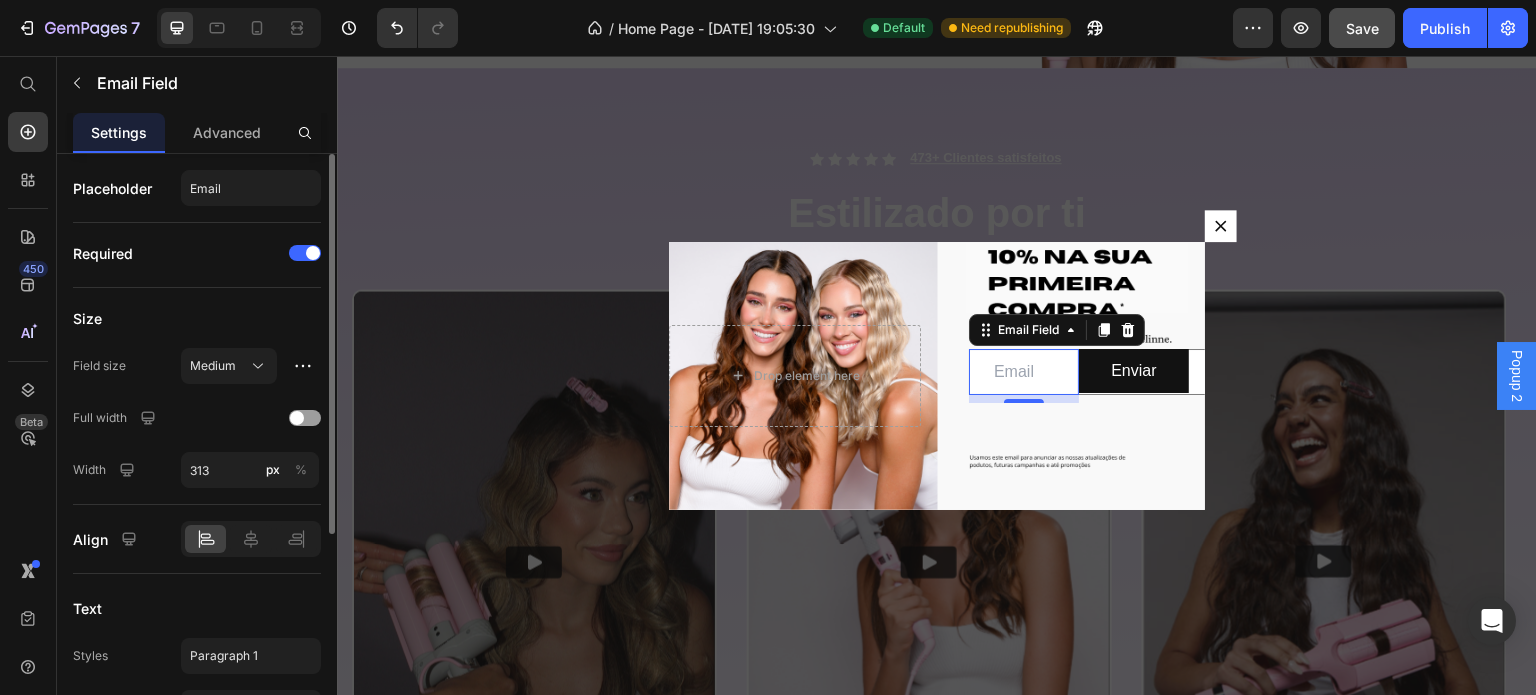click at bounding box center [239, 28] 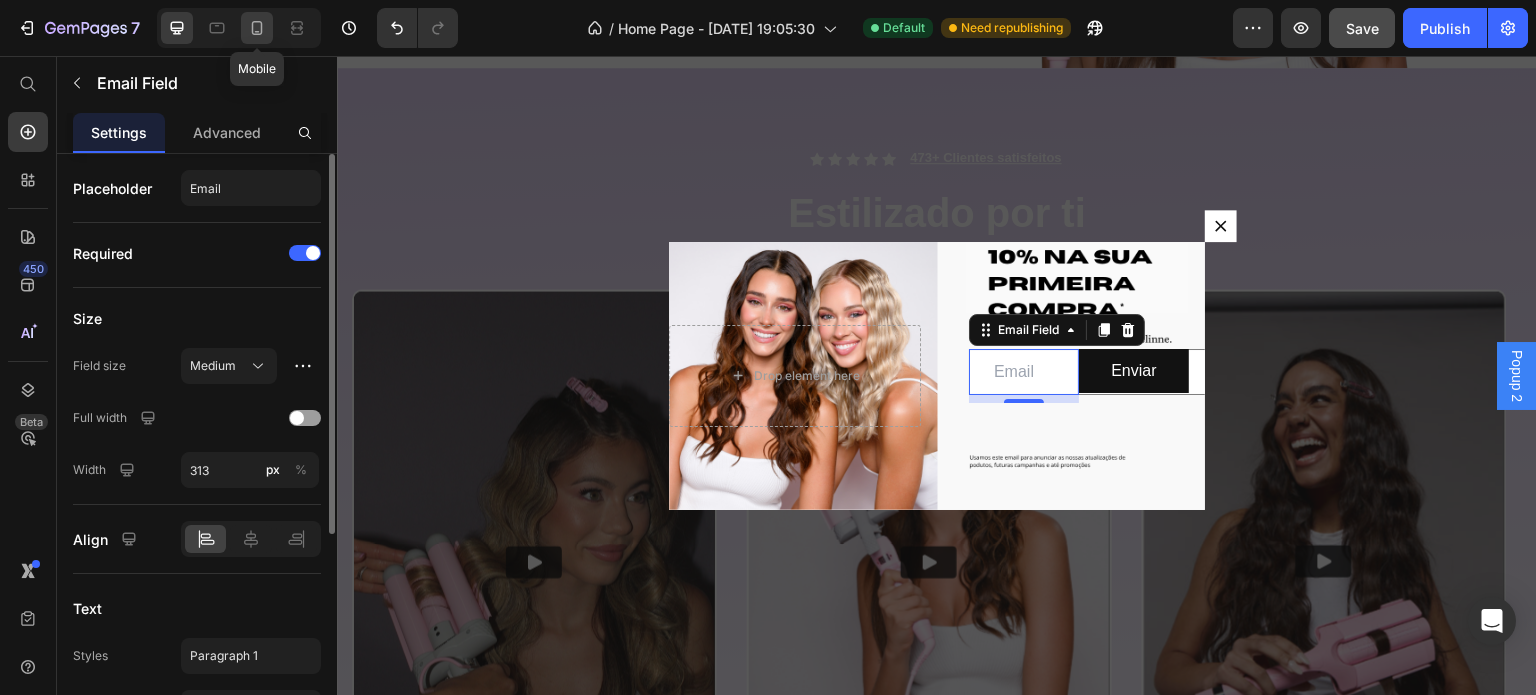 click 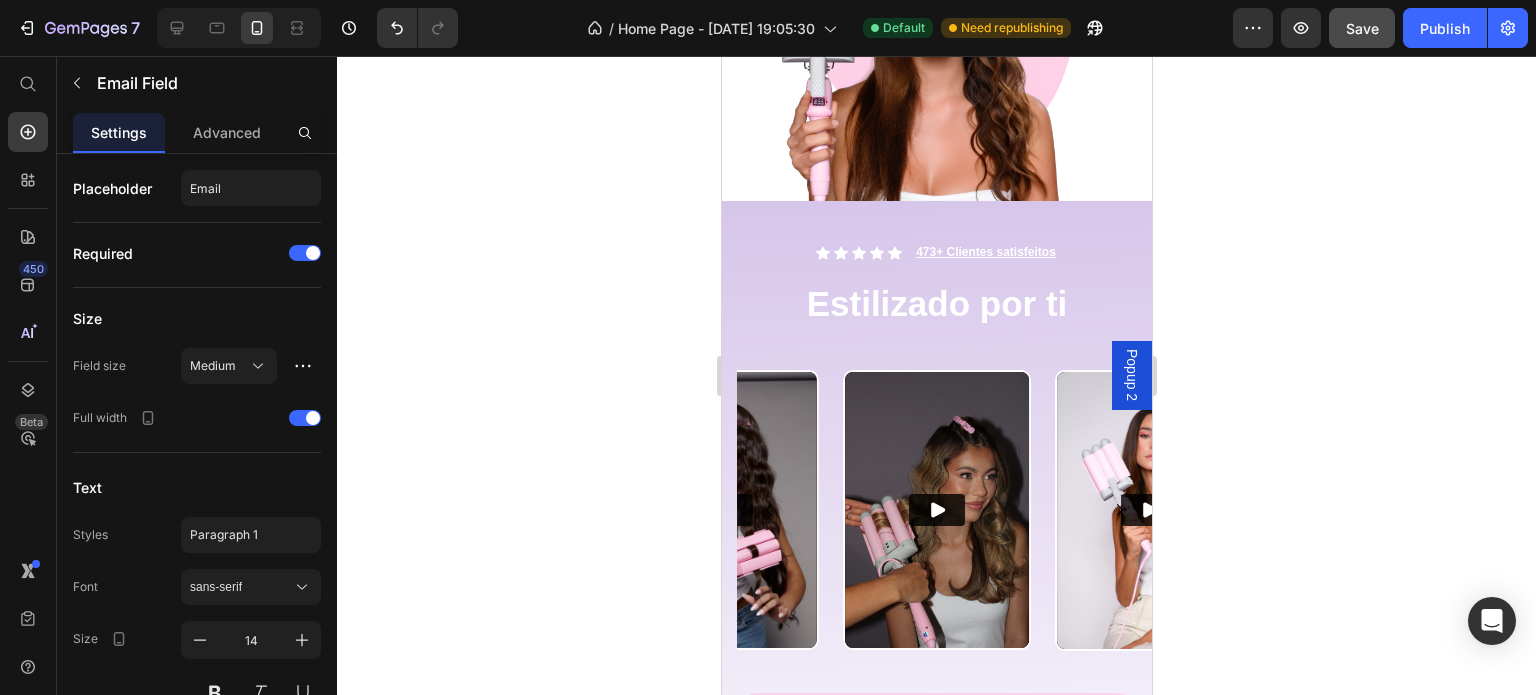 scroll, scrollTop: 1592, scrollLeft: 0, axis: vertical 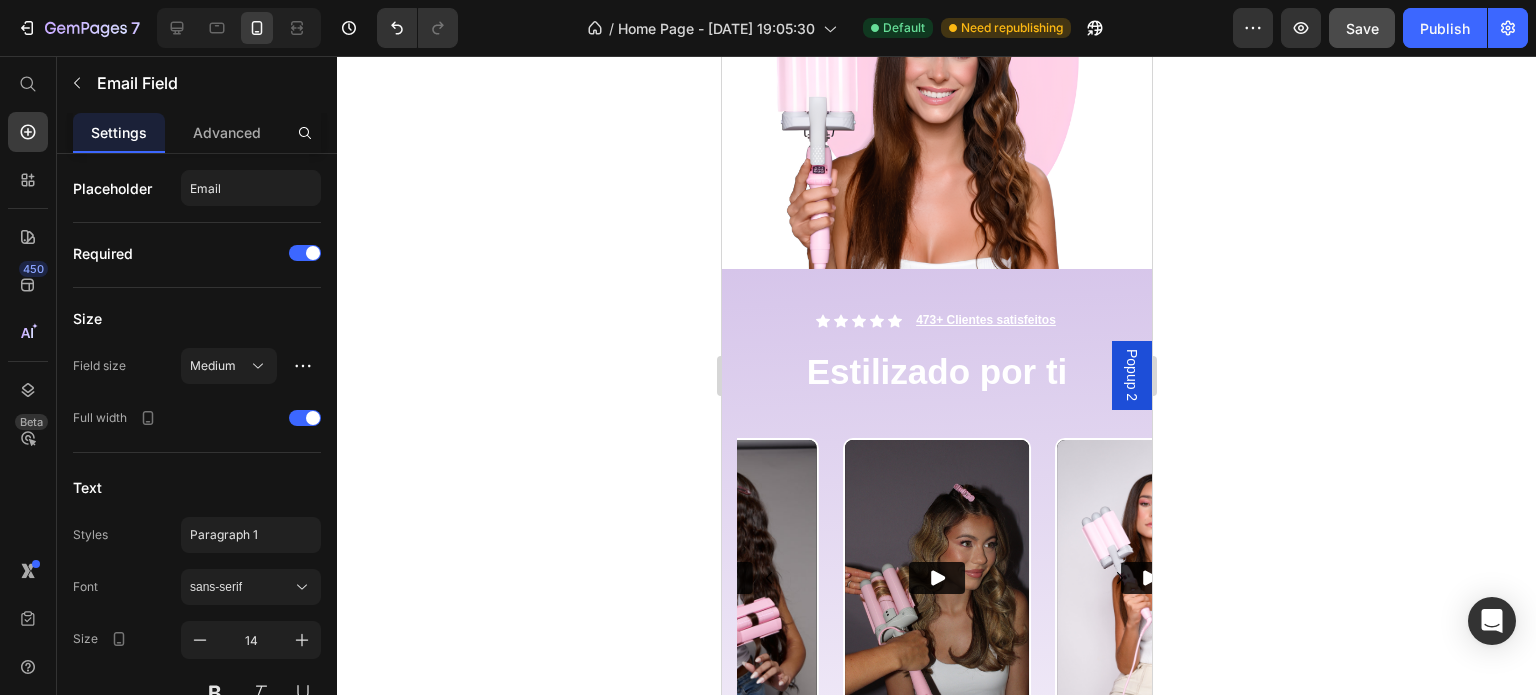 click on "Popup 2" at bounding box center (1131, 375) 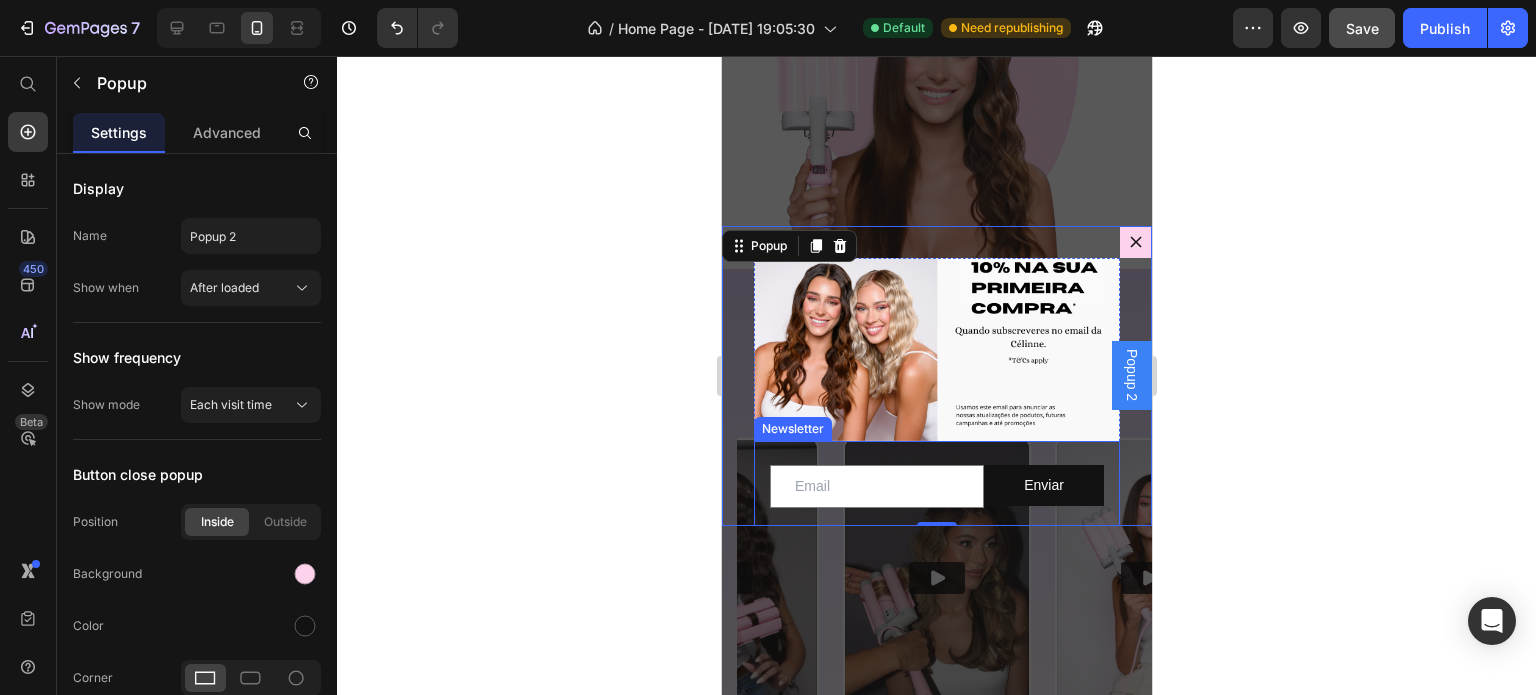 click at bounding box center (876, 486) 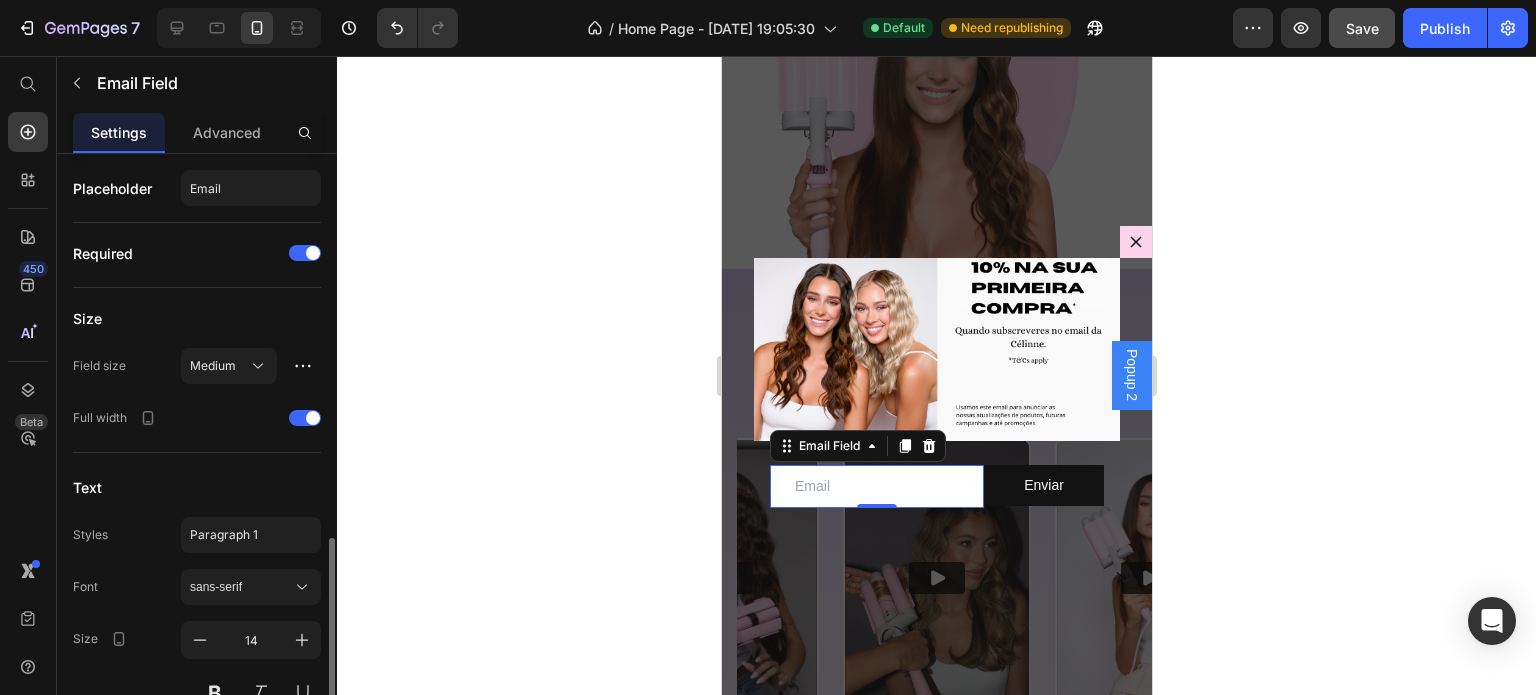 scroll, scrollTop: 222, scrollLeft: 0, axis: vertical 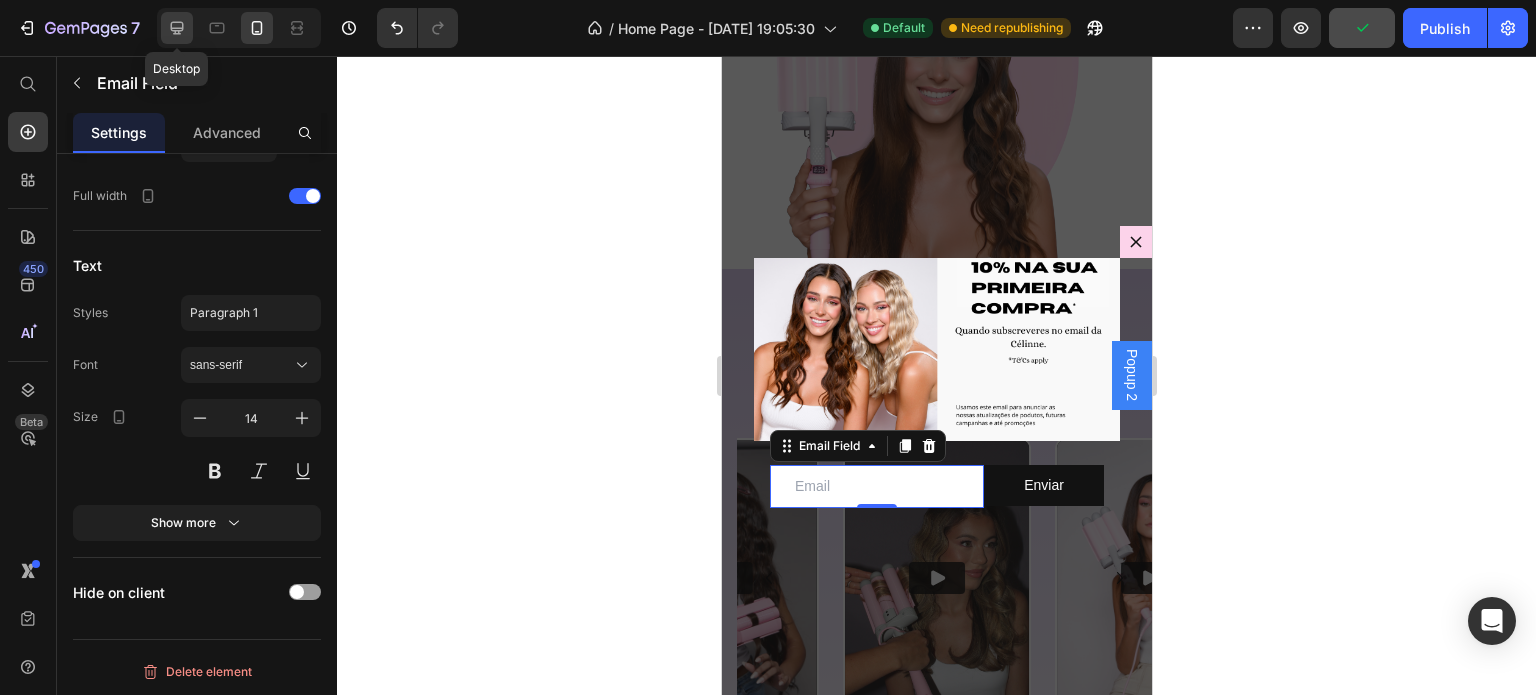 click 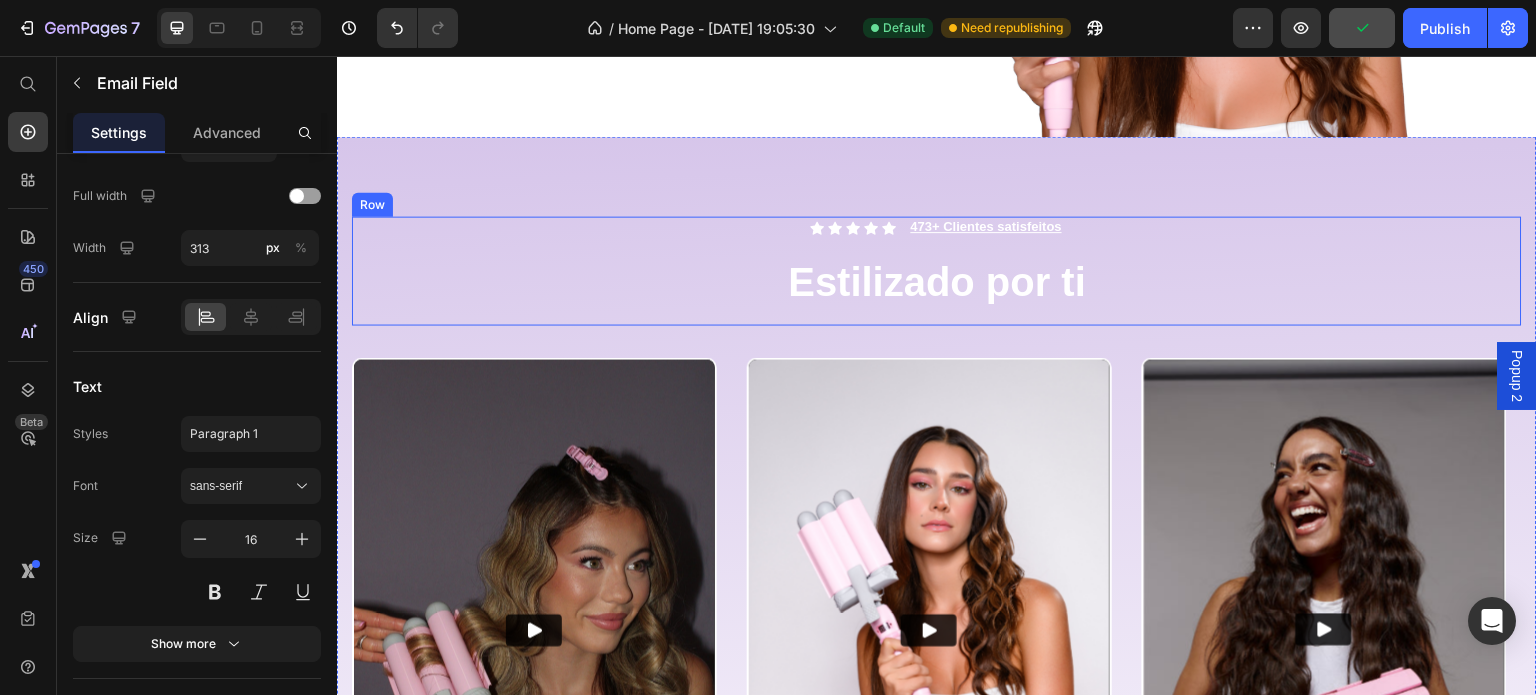 scroll, scrollTop: 1397, scrollLeft: 0, axis: vertical 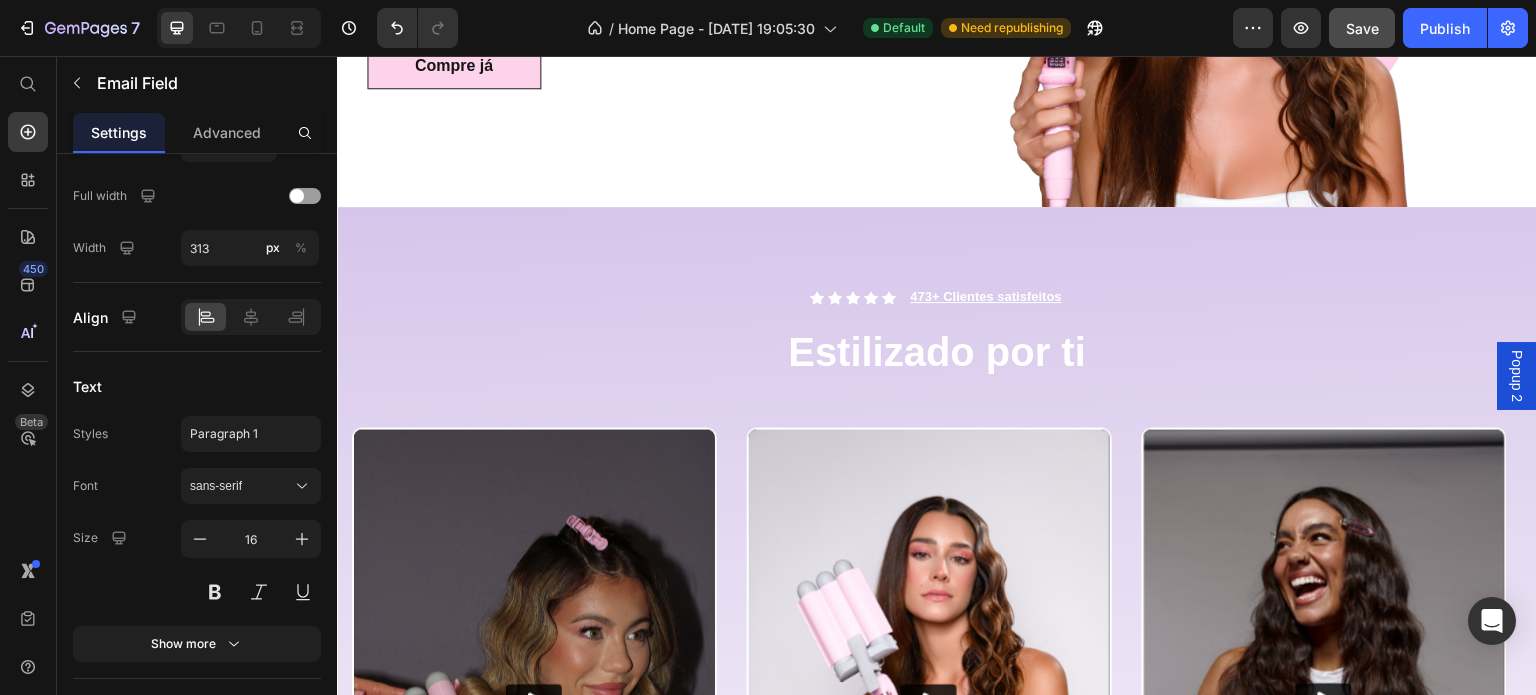 click on "Popup 2" at bounding box center [1517, 376] 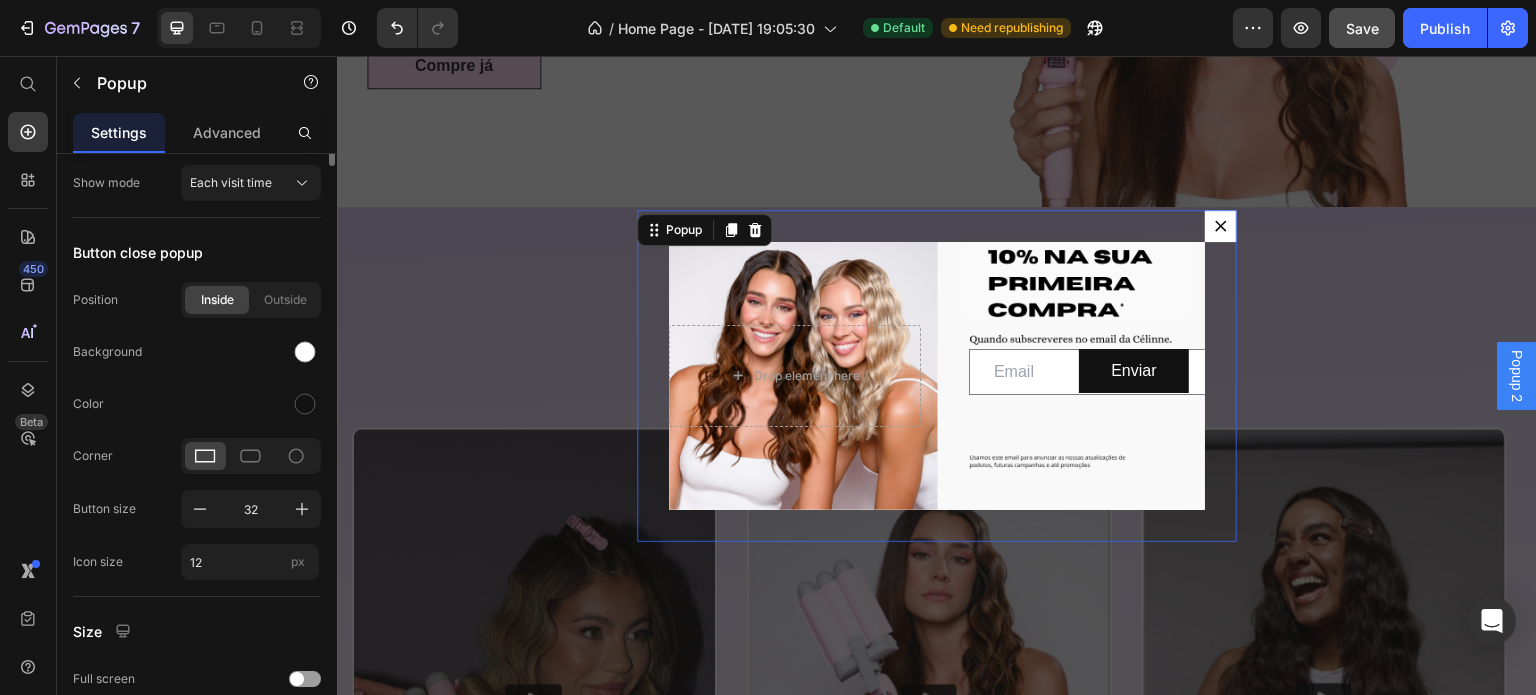 scroll, scrollTop: 0, scrollLeft: 0, axis: both 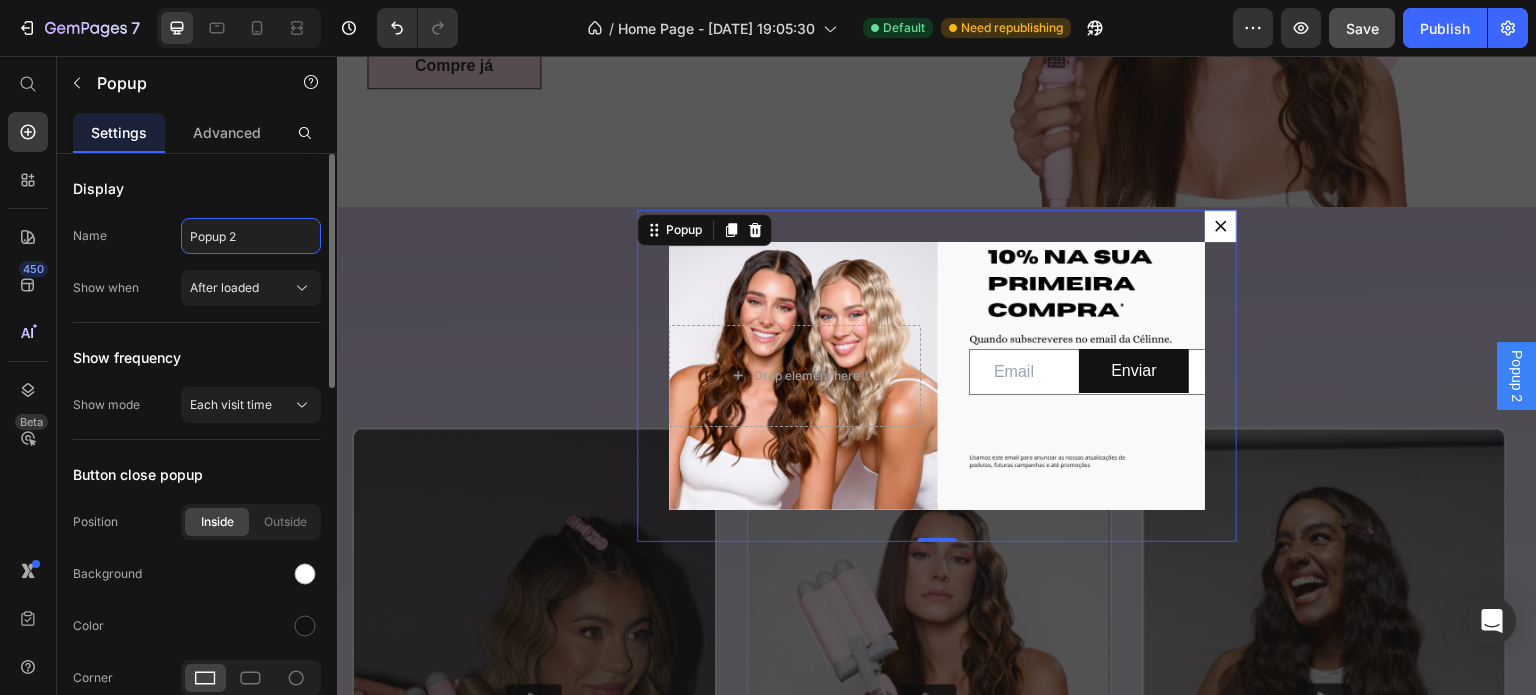 click on "Popup 2" 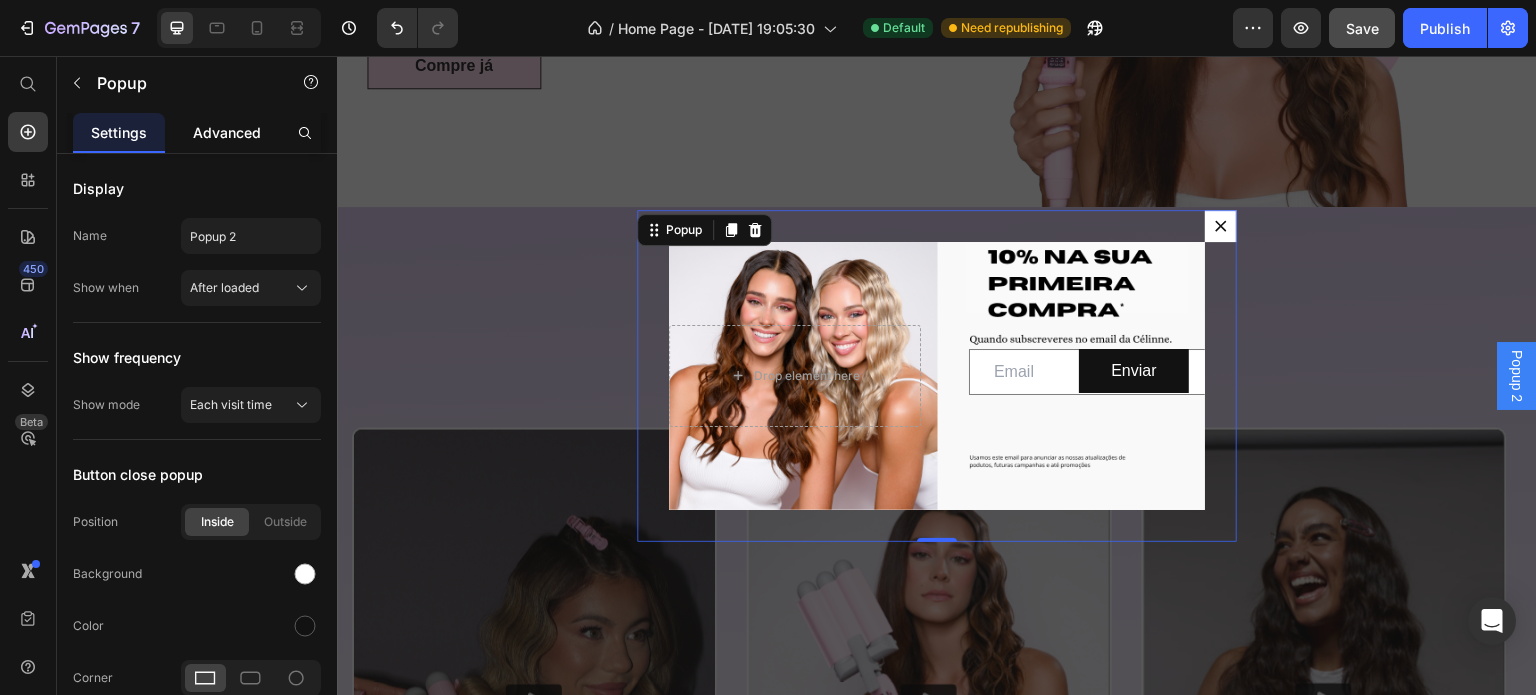 click on "Advanced" 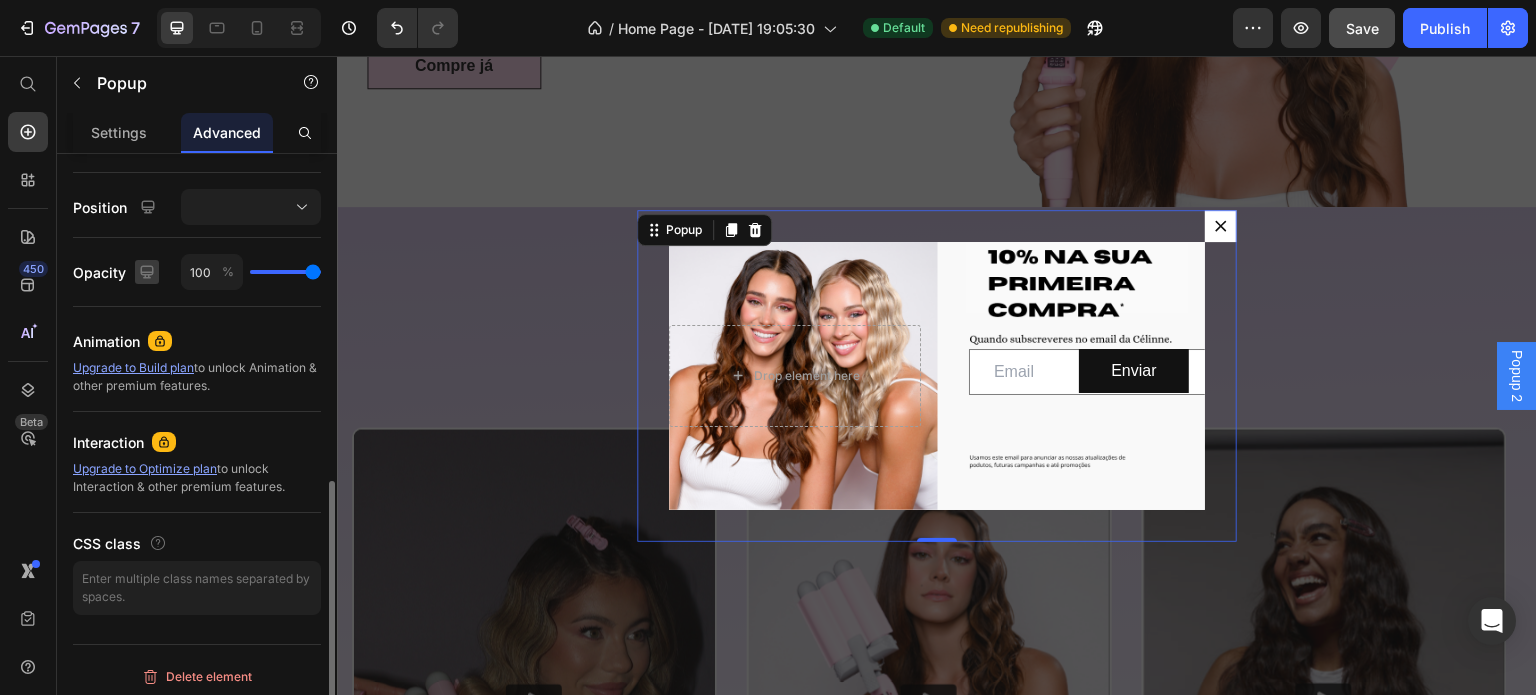 scroll, scrollTop: 704, scrollLeft: 0, axis: vertical 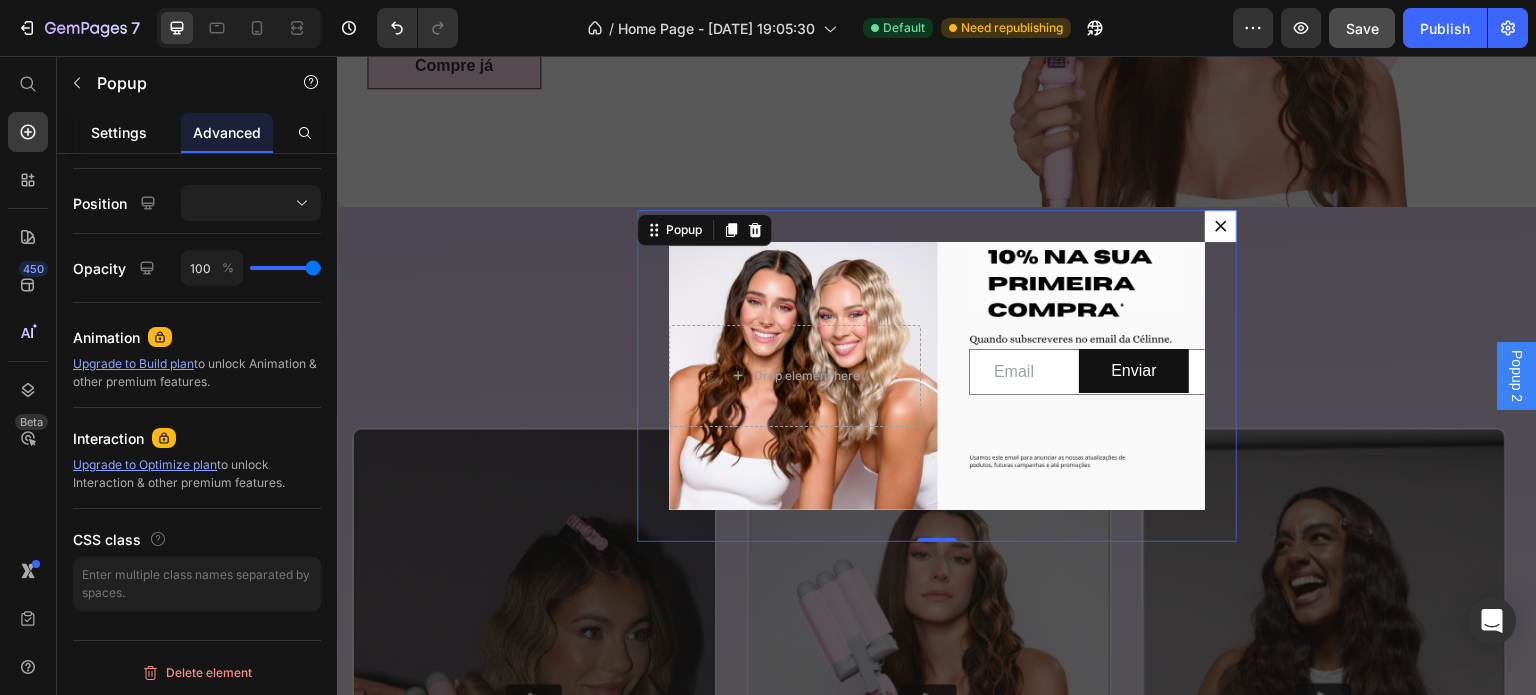 click on "Settings" at bounding box center (119, 132) 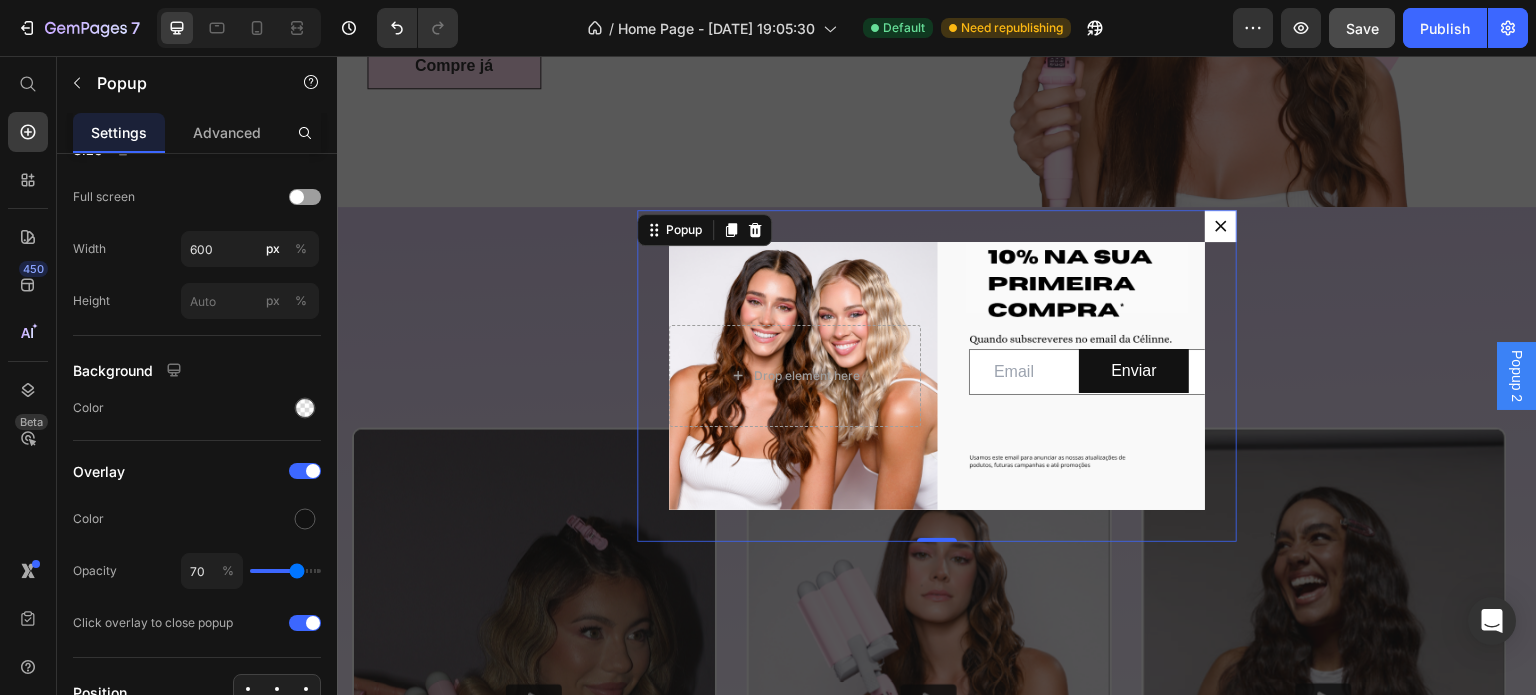 scroll, scrollTop: 0, scrollLeft: 0, axis: both 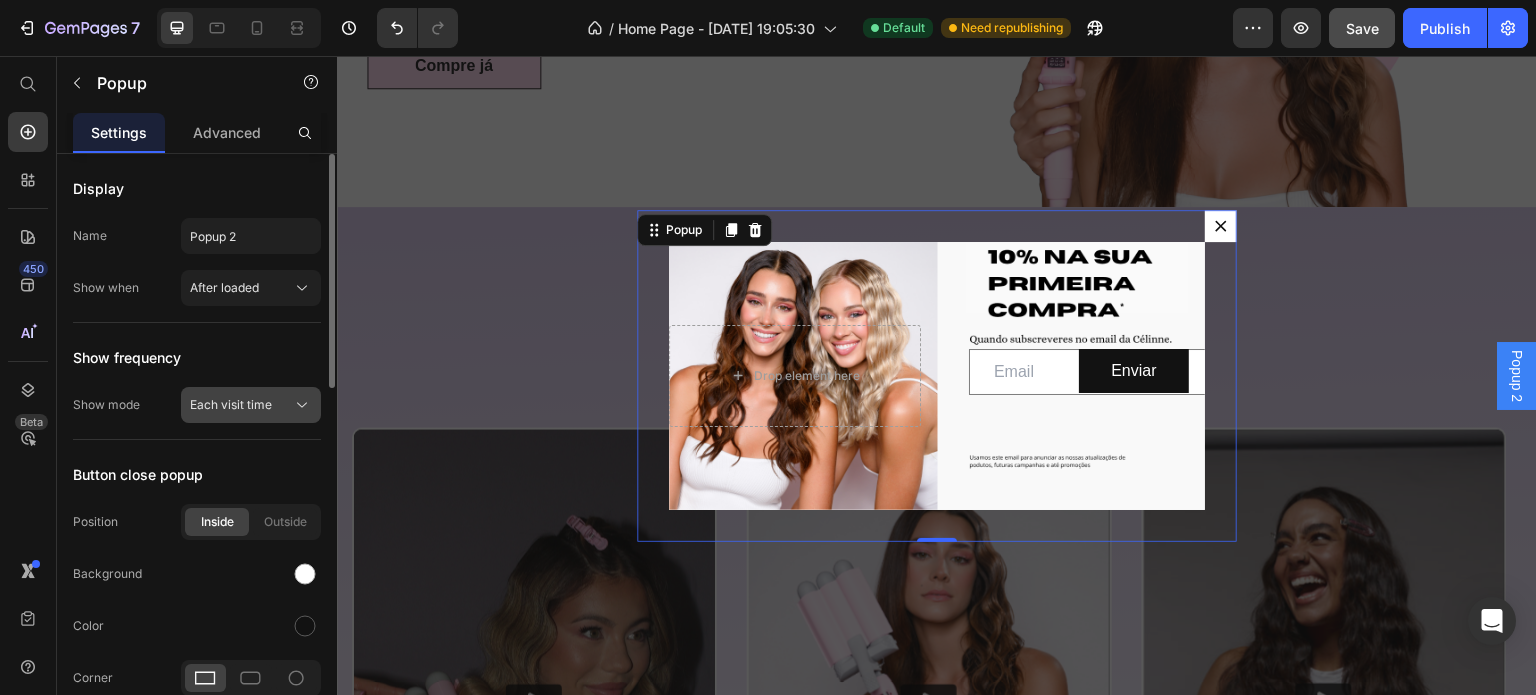 click on "Each visit time" at bounding box center [231, 405] 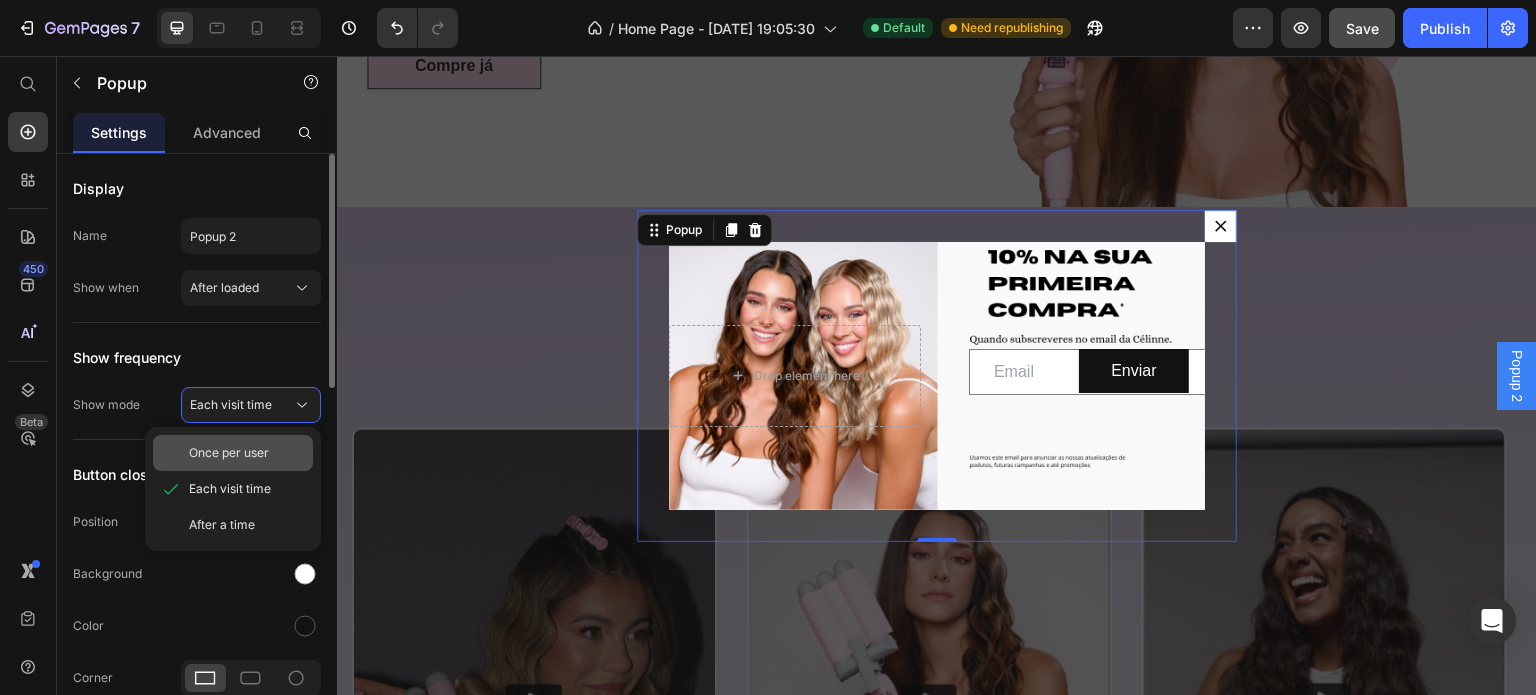 click on "Once per user" 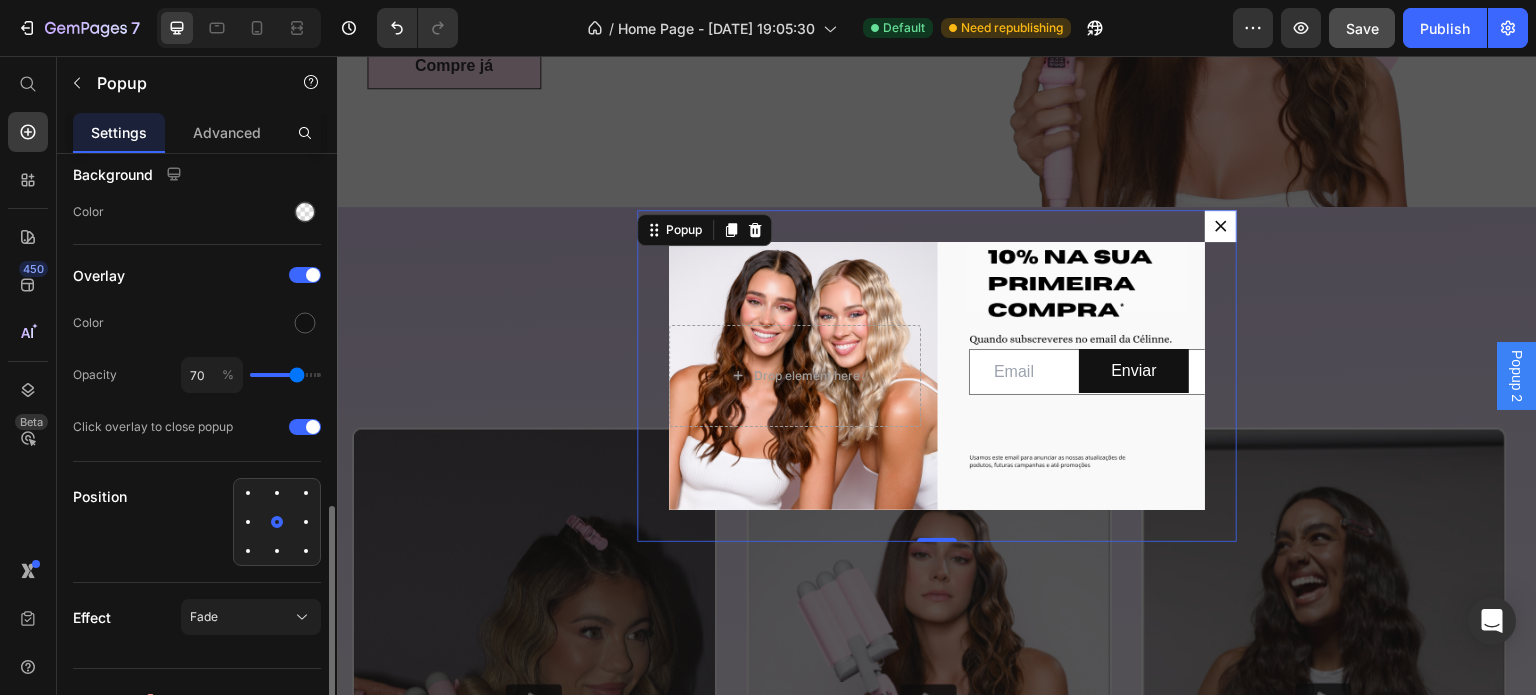 scroll, scrollTop: 928, scrollLeft: 0, axis: vertical 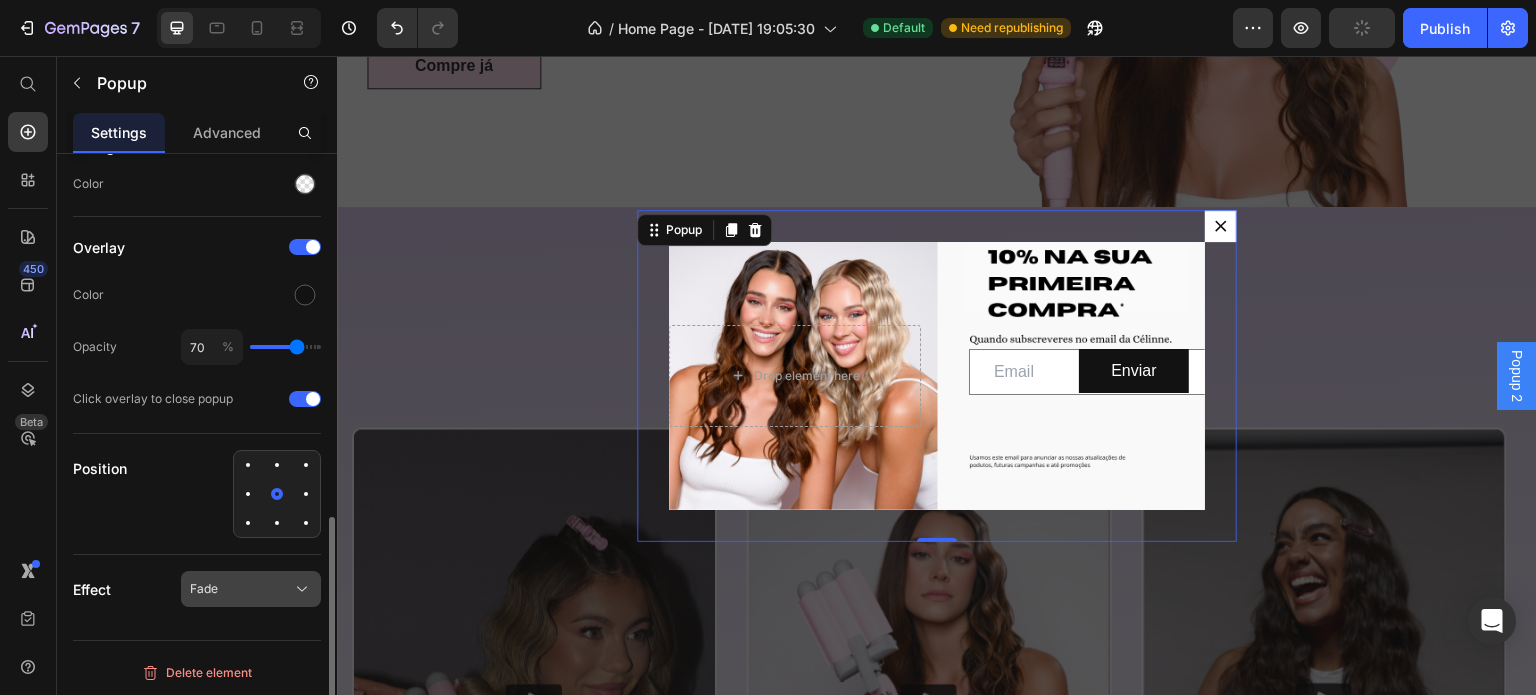 click on "Fade" 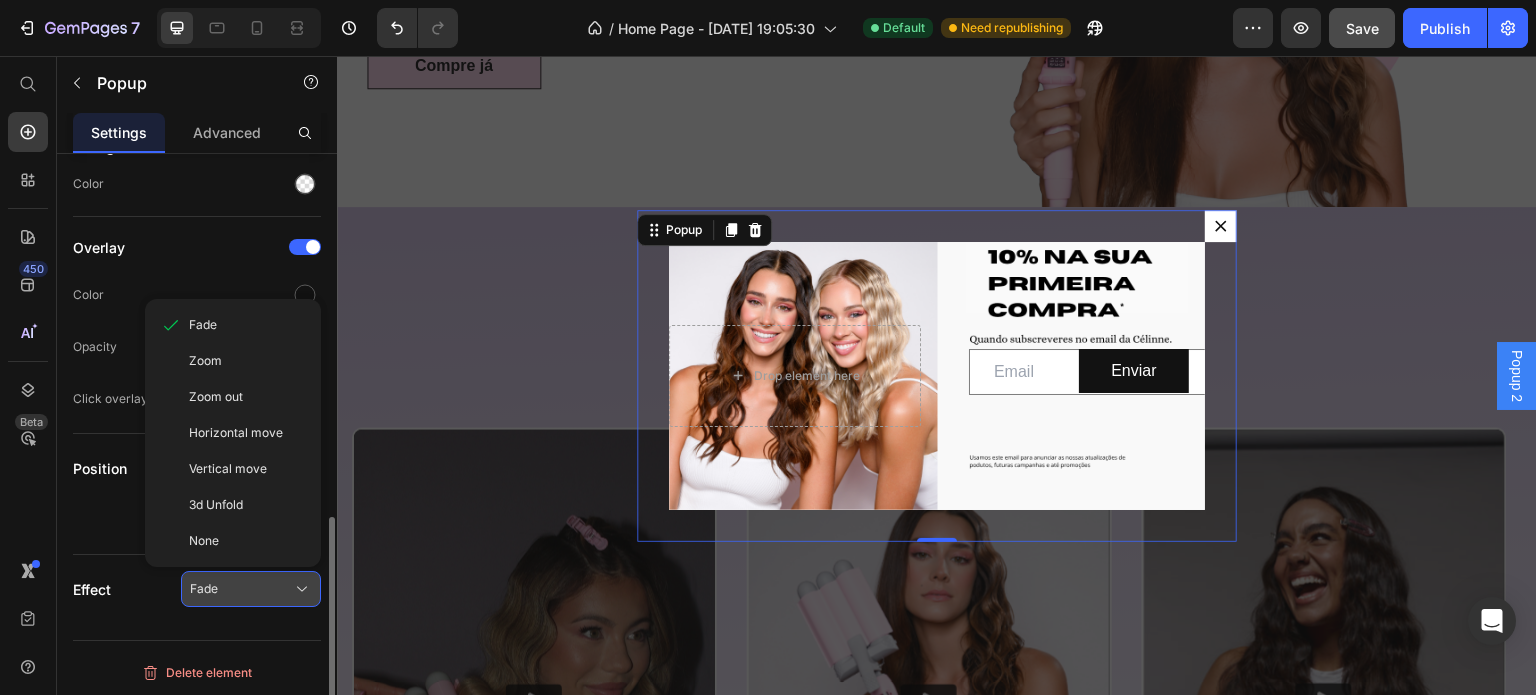click on "Fade" 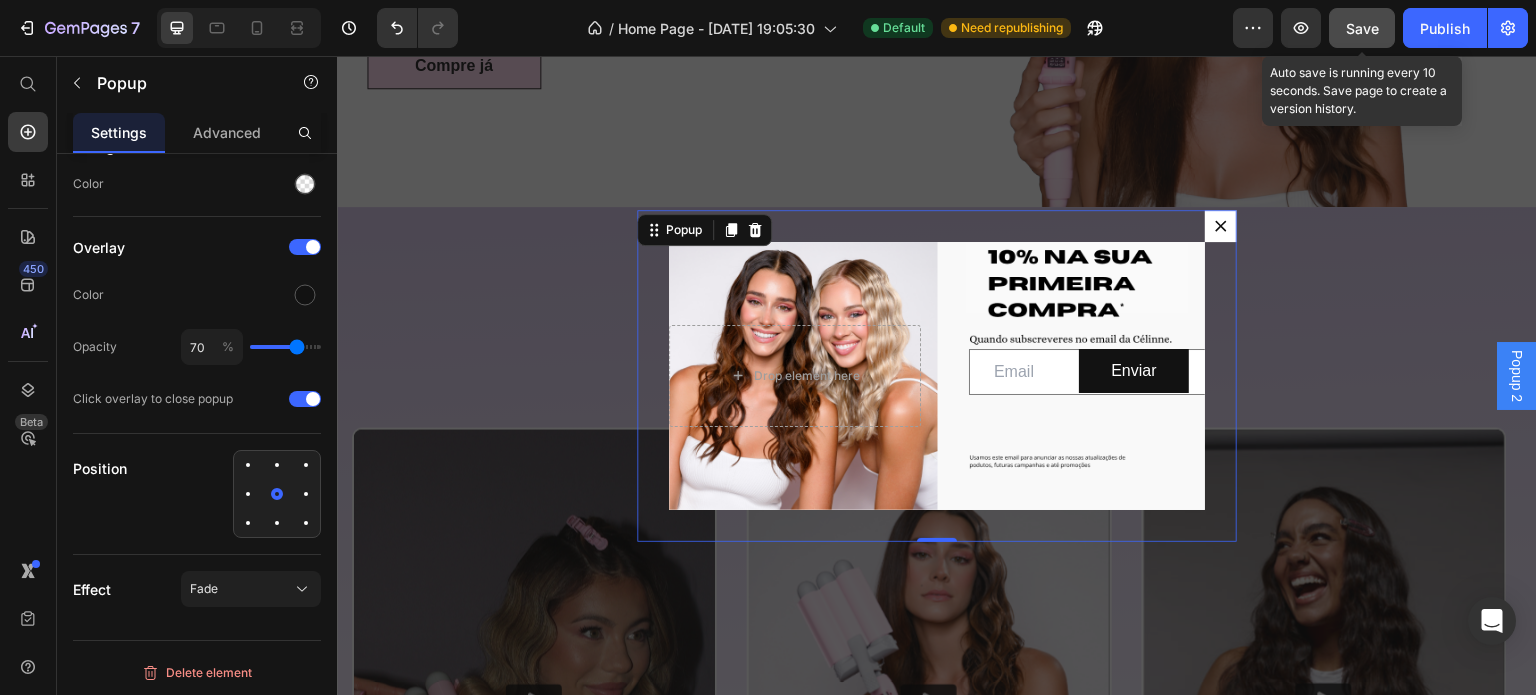 click on "Save" 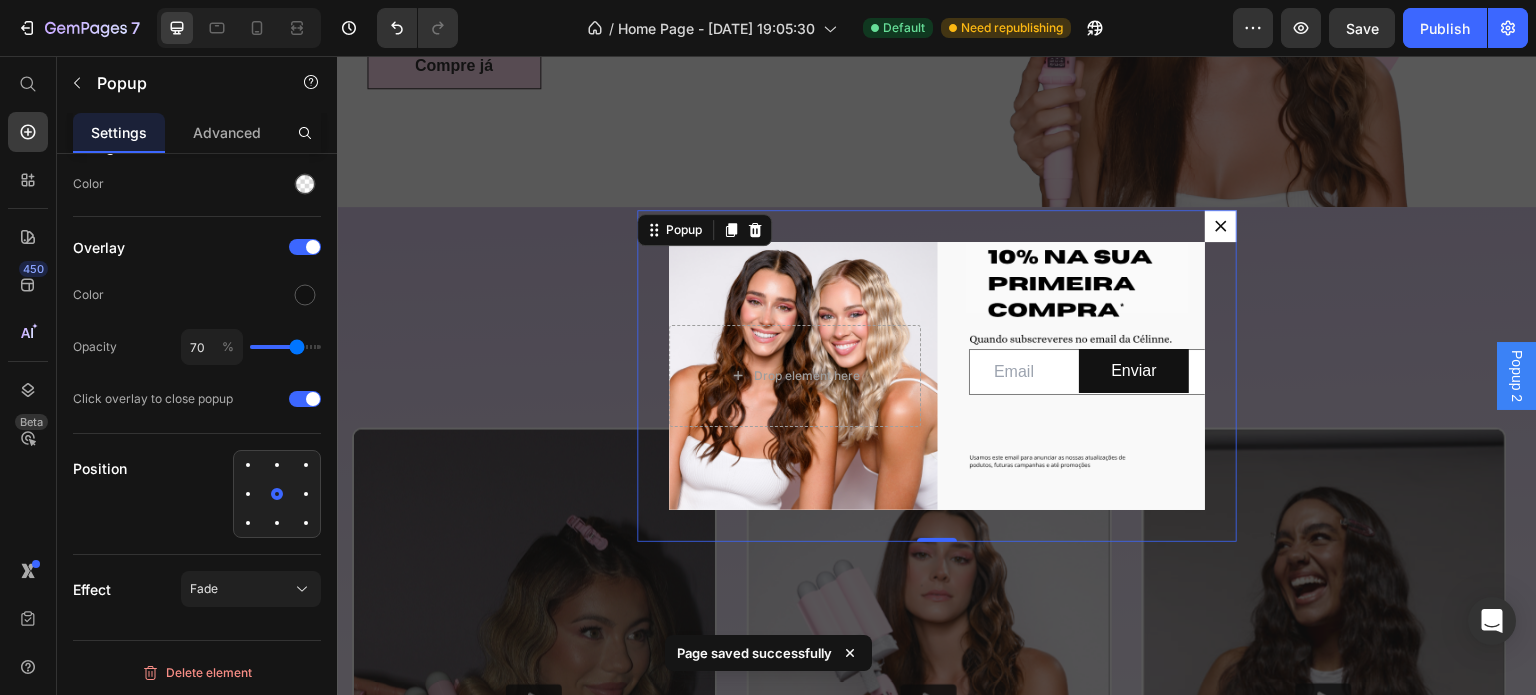 click 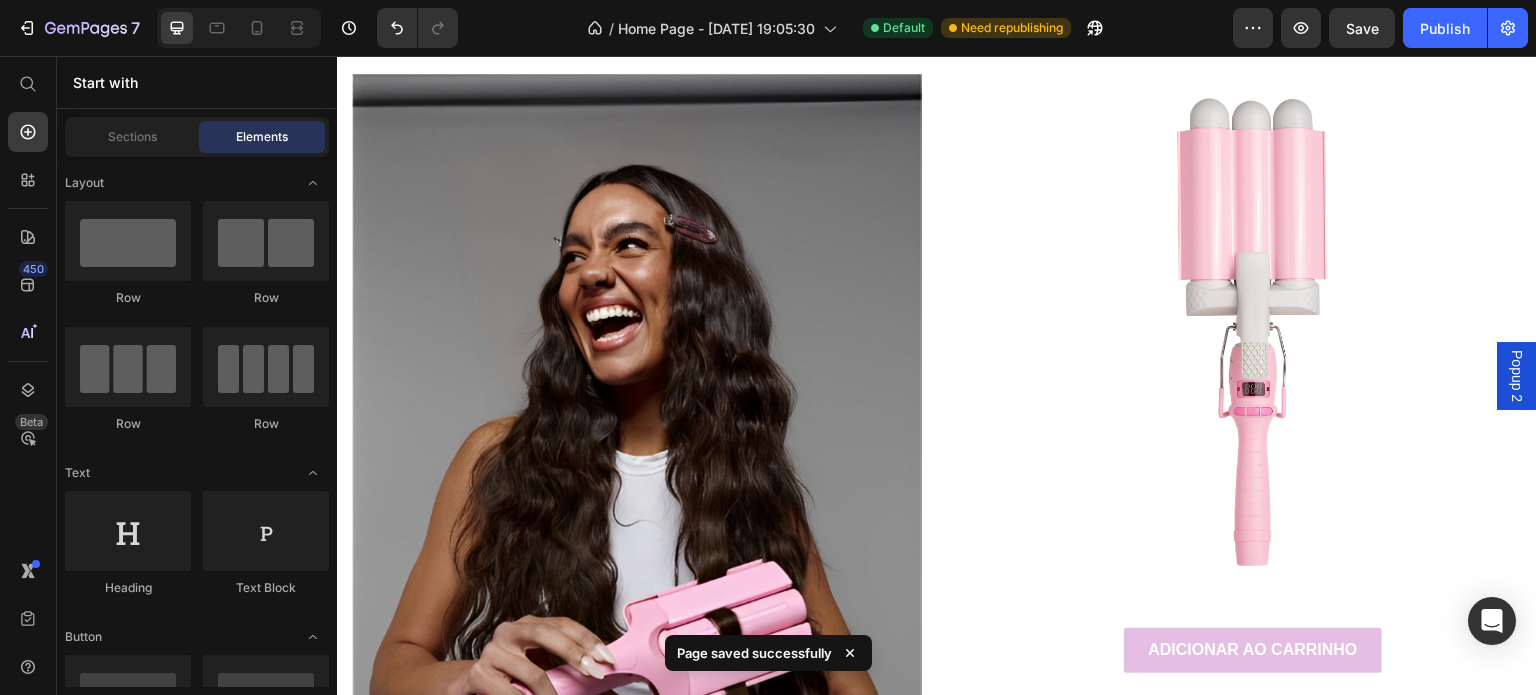 scroll, scrollTop: 2497, scrollLeft: 0, axis: vertical 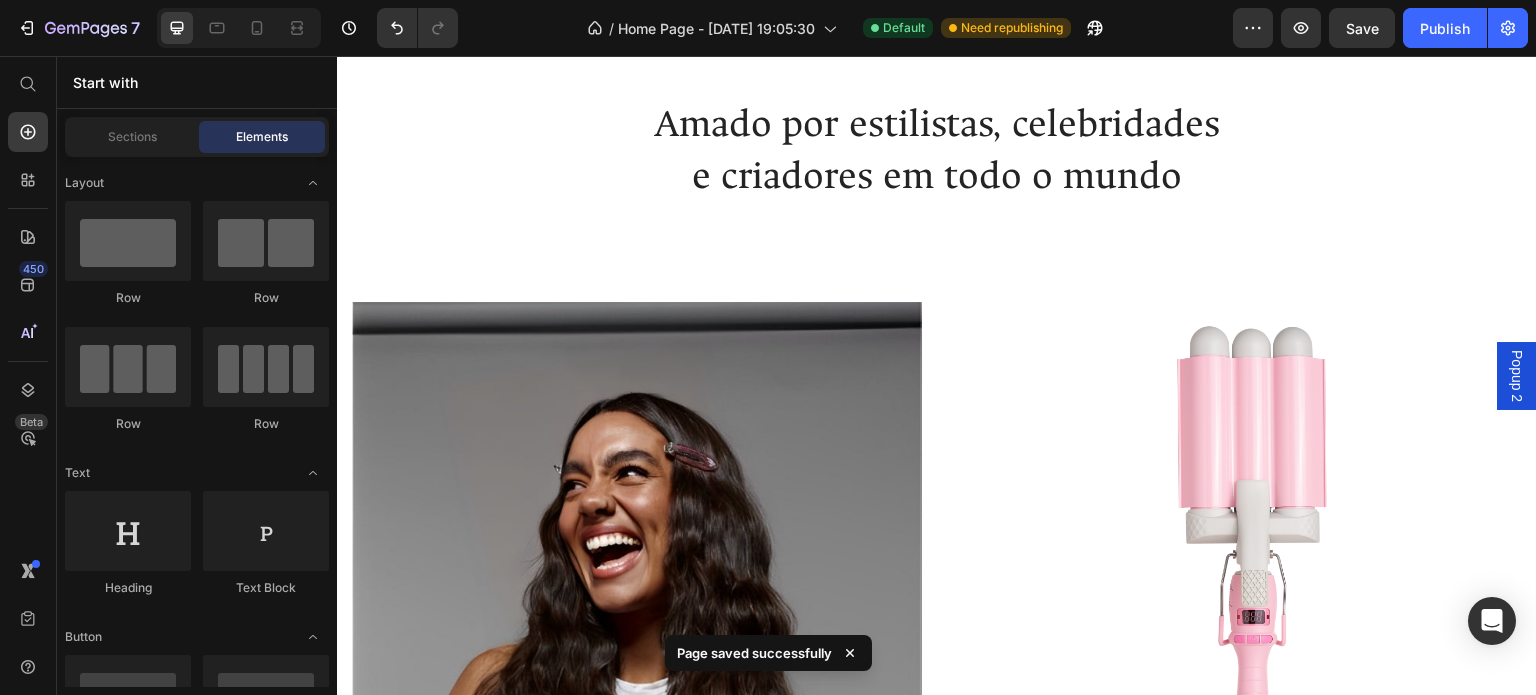 click at bounding box center (1253, 571) 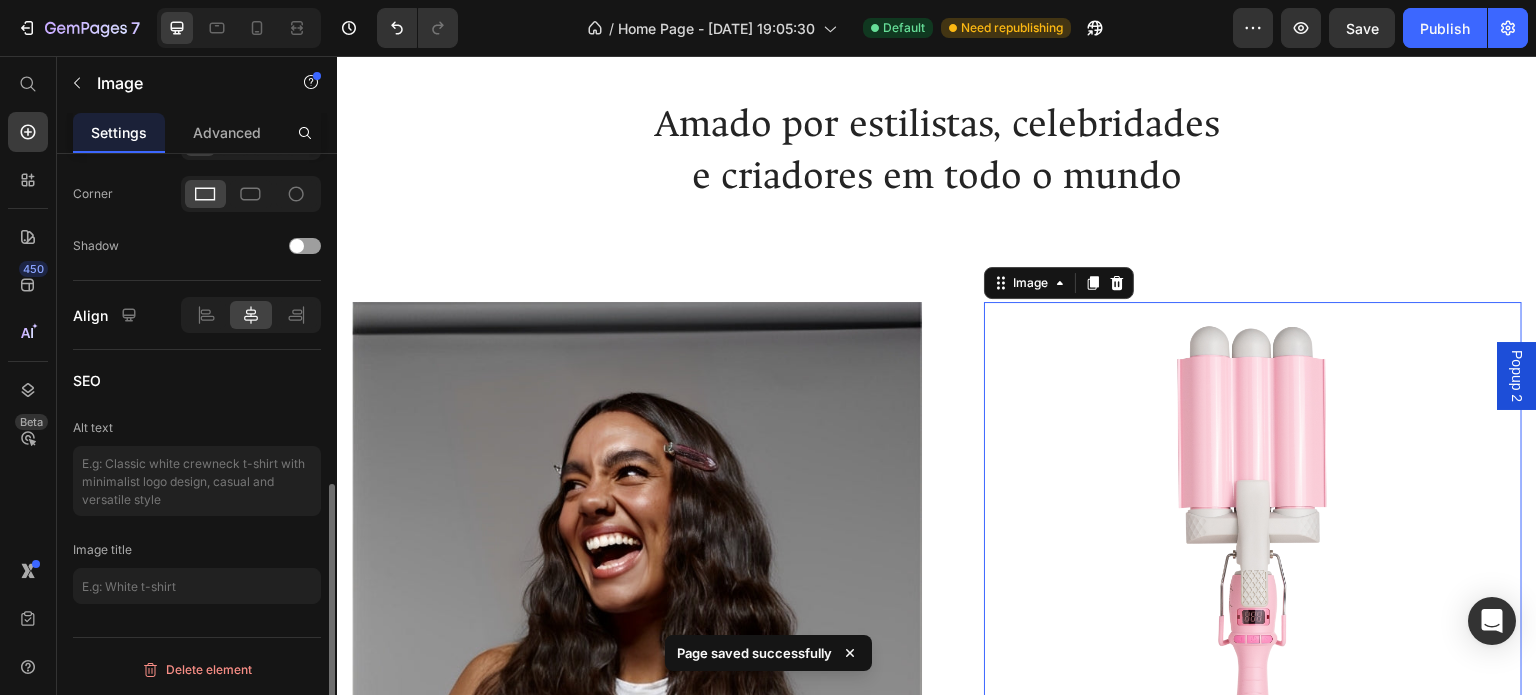 scroll, scrollTop: 0, scrollLeft: 0, axis: both 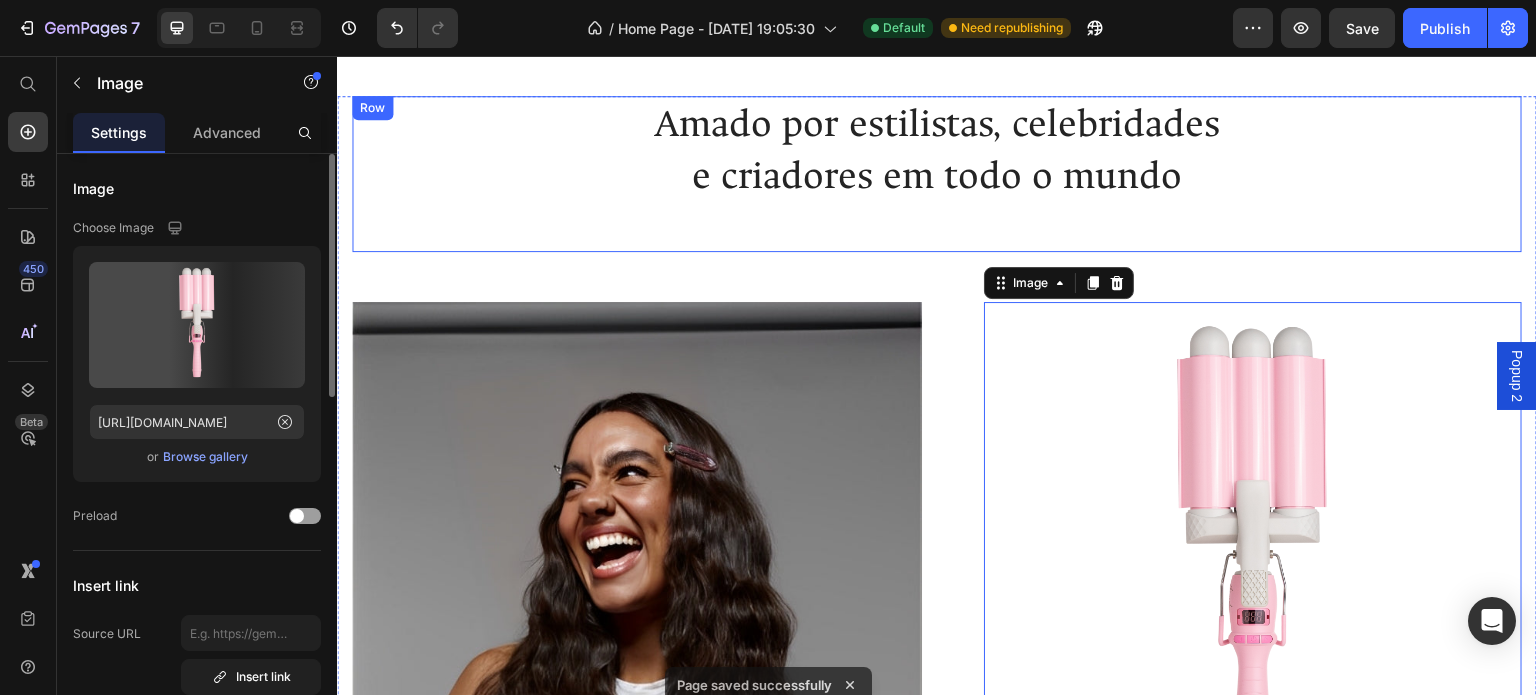 click on "Amado por estilistas, celebridades e criadores em todo o mundo Heading" at bounding box center [937, 174] 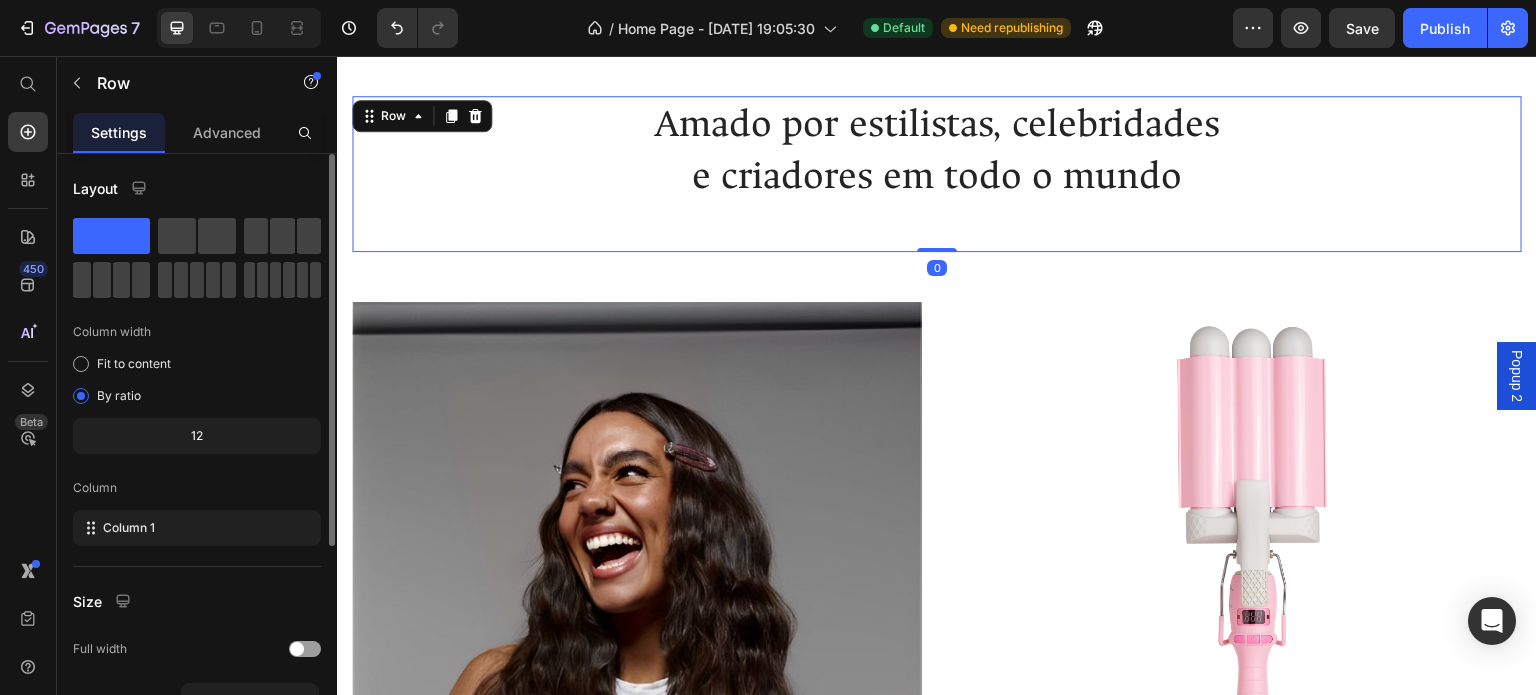 scroll, scrollTop: 312, scrollLeft: 0, axis: vertical 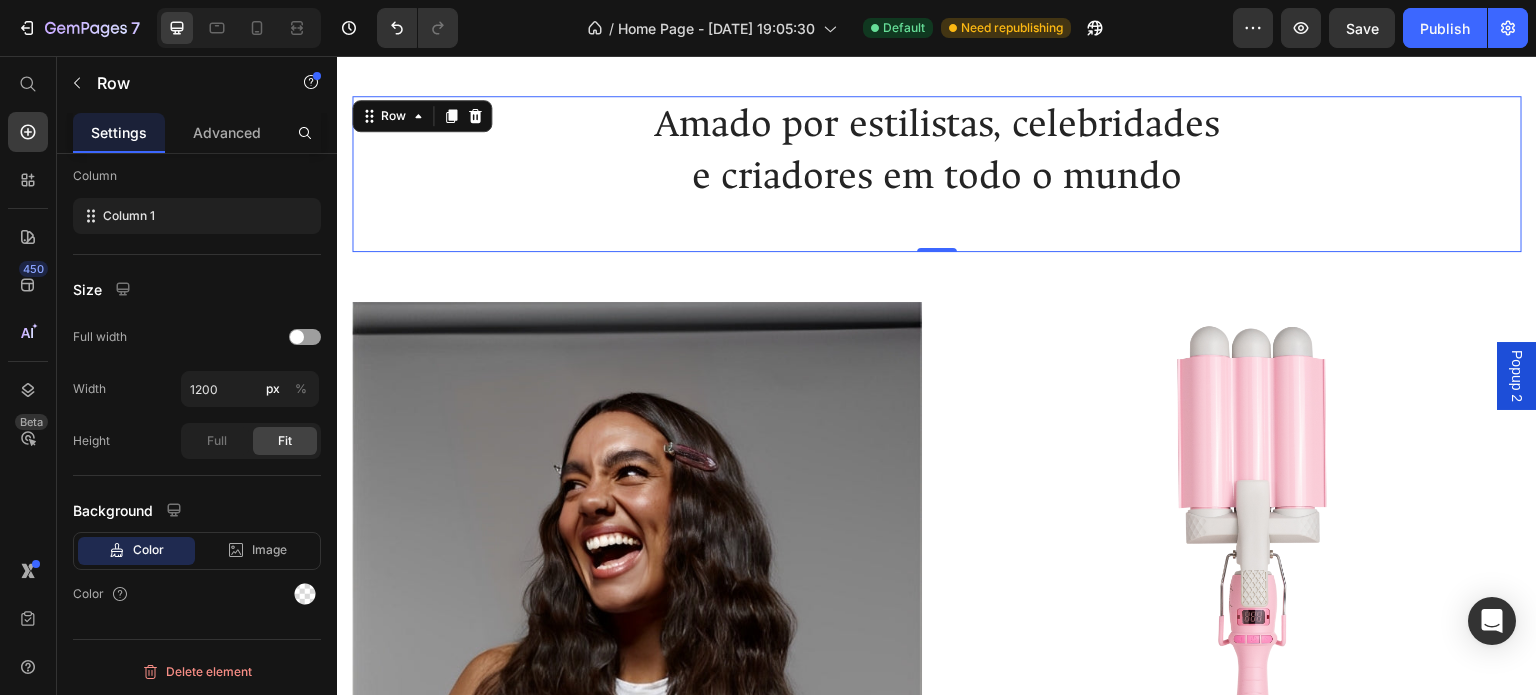 click on "Amado por estilistas, celebridades e criadores em todo o mundo Heading" at bounding box center (937, 174) 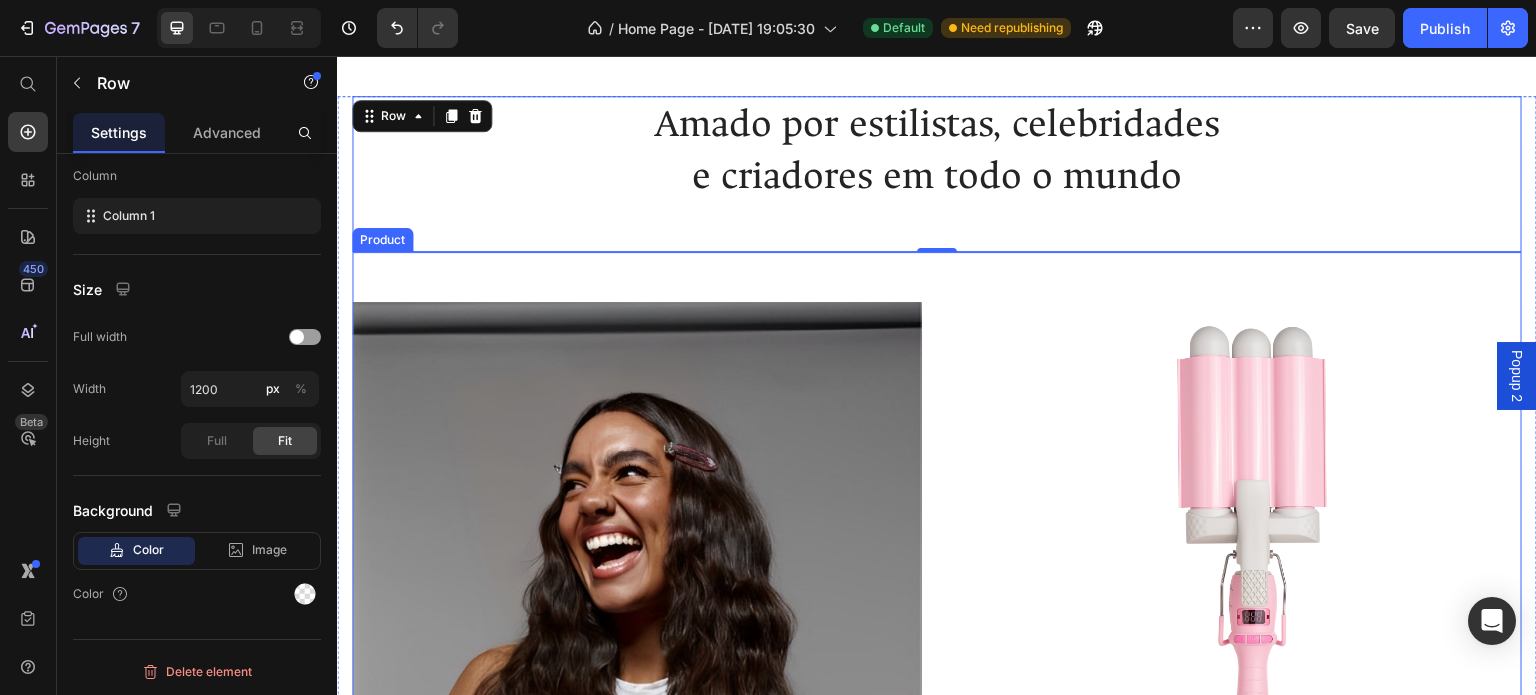 click on "Image Image ADICIONAR AO CARRINHO Button PRO Ondulador de Cabelo (P) Title €49,99 (P) Price Row Icon Icon Icon Icon Icon Icon List                Title Line VER PRODUTO Button Row Product" at bounding box center (937, 728) 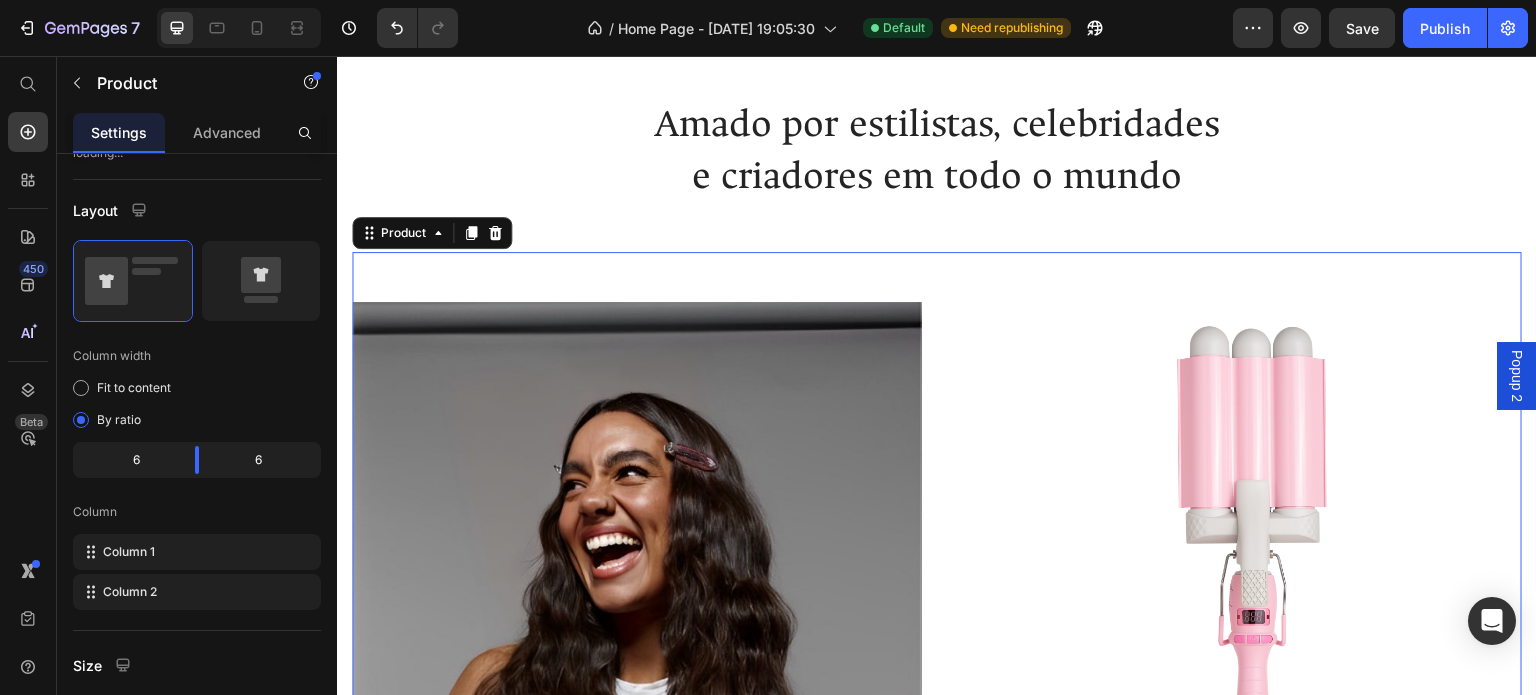 scroll, scrollTop: 0, scrollLeft: 0, axis: both 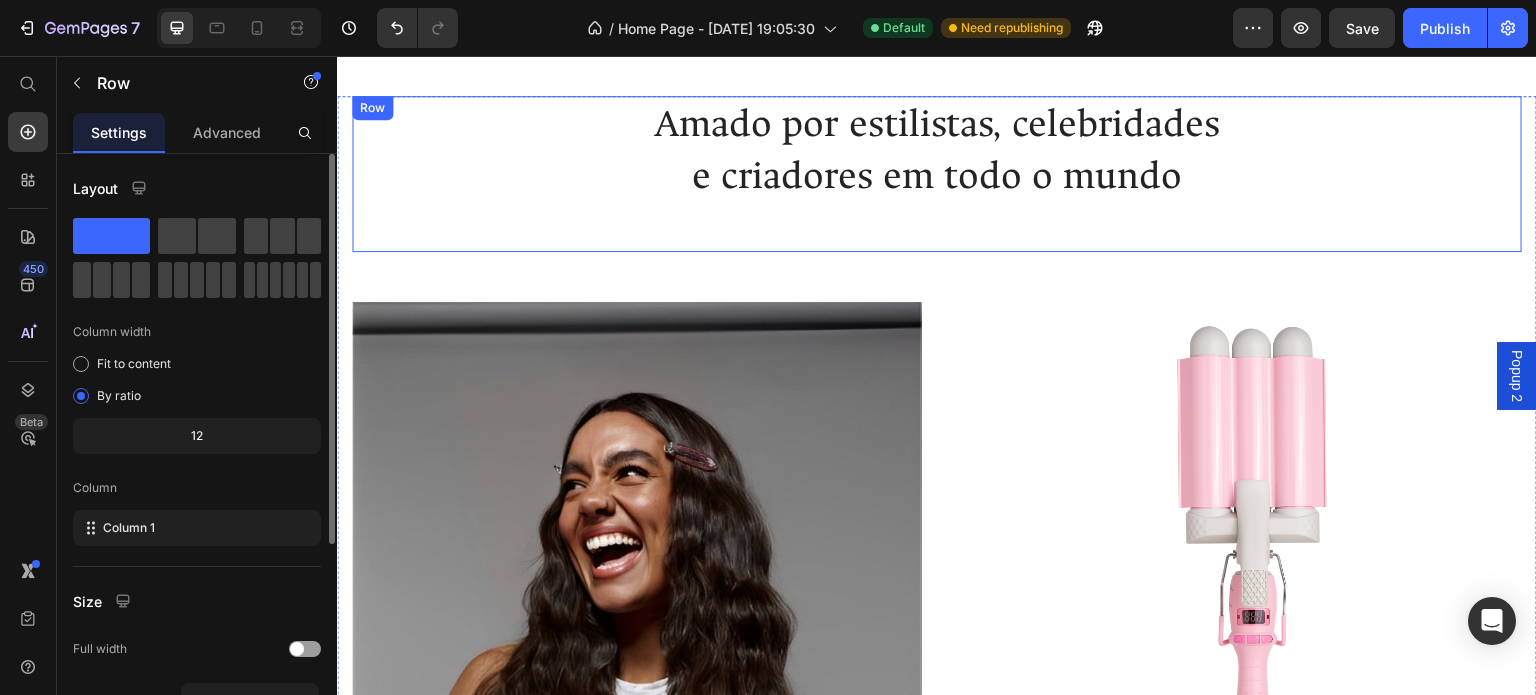 click on "Amado por estilistas, celebridades e criadores em todo o mundo Heading" at bounding box center [937, 174] 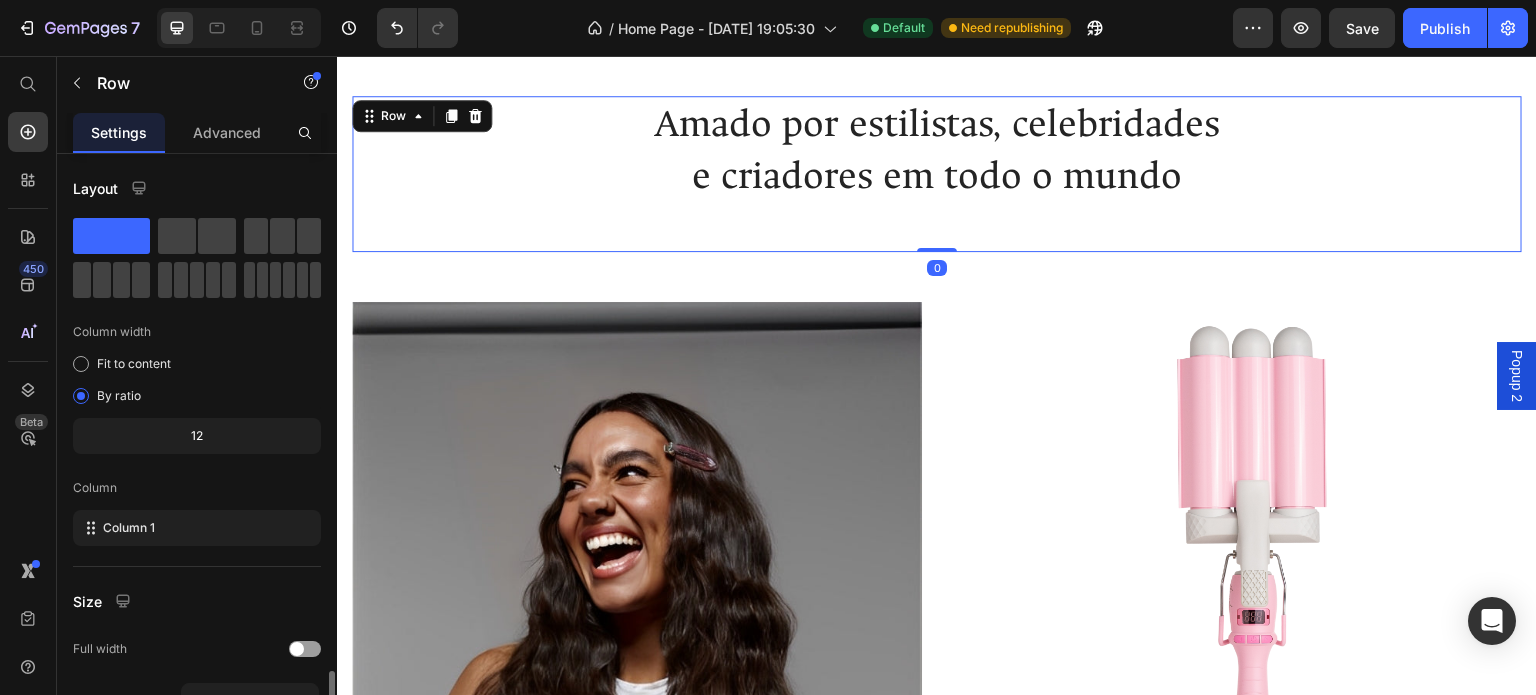 scroll, scrollTop: 312, scrollLeft: 0, axis: vertical 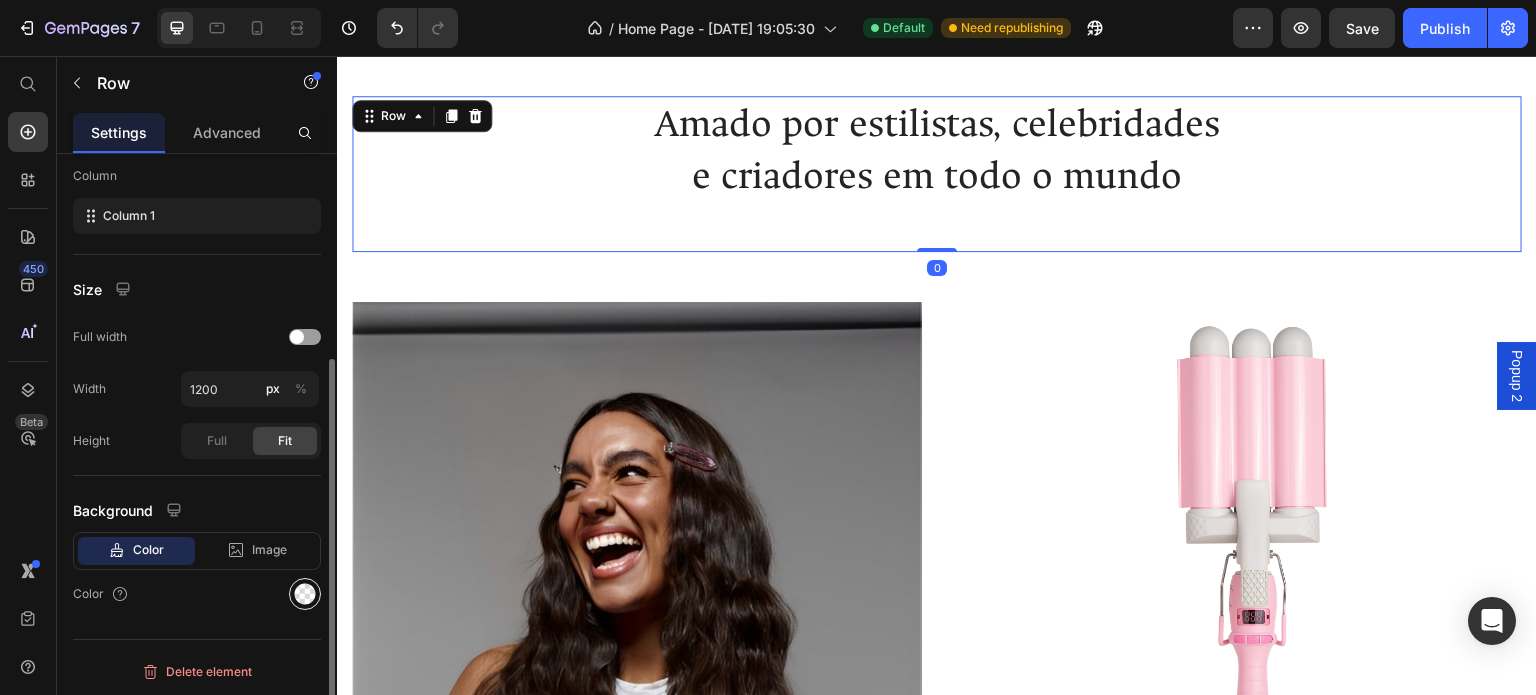 click at bounding box center [305, 594] 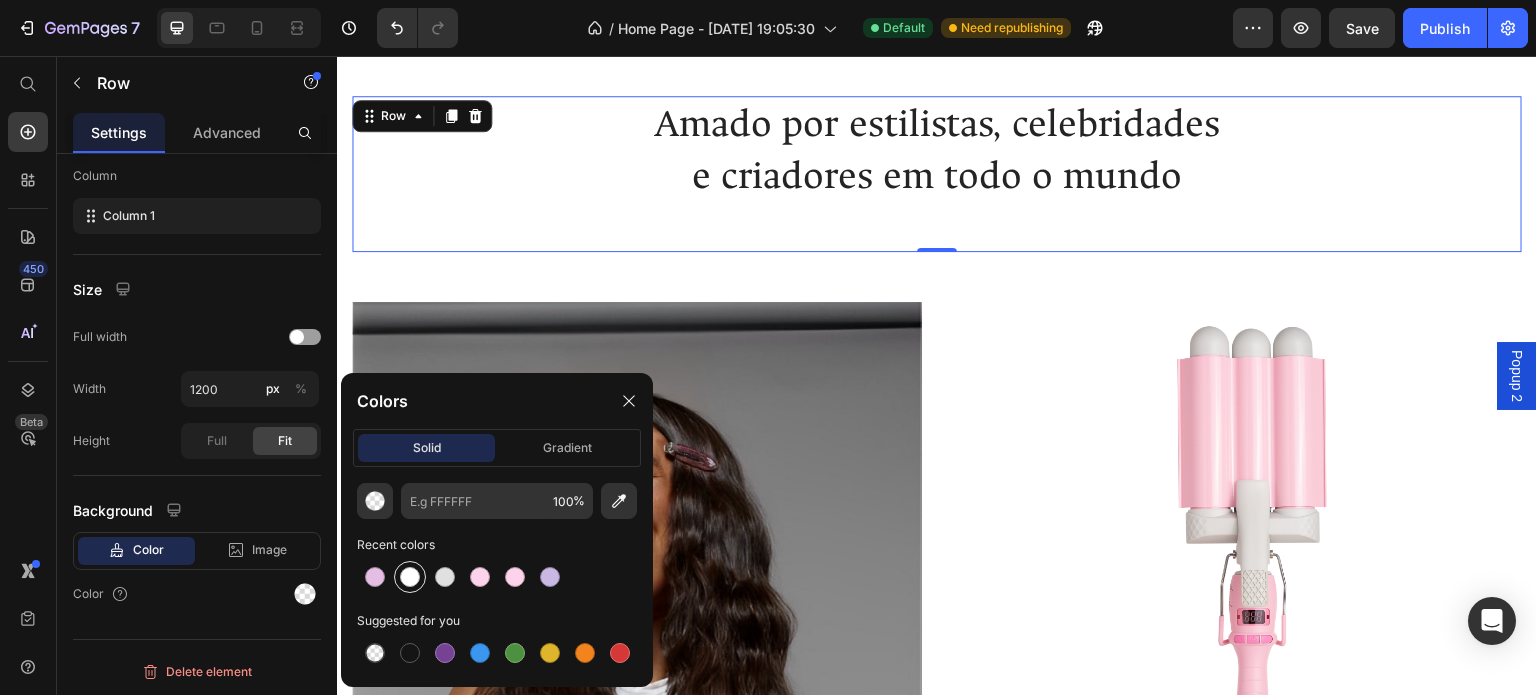 click at bounding box center [410, 577] 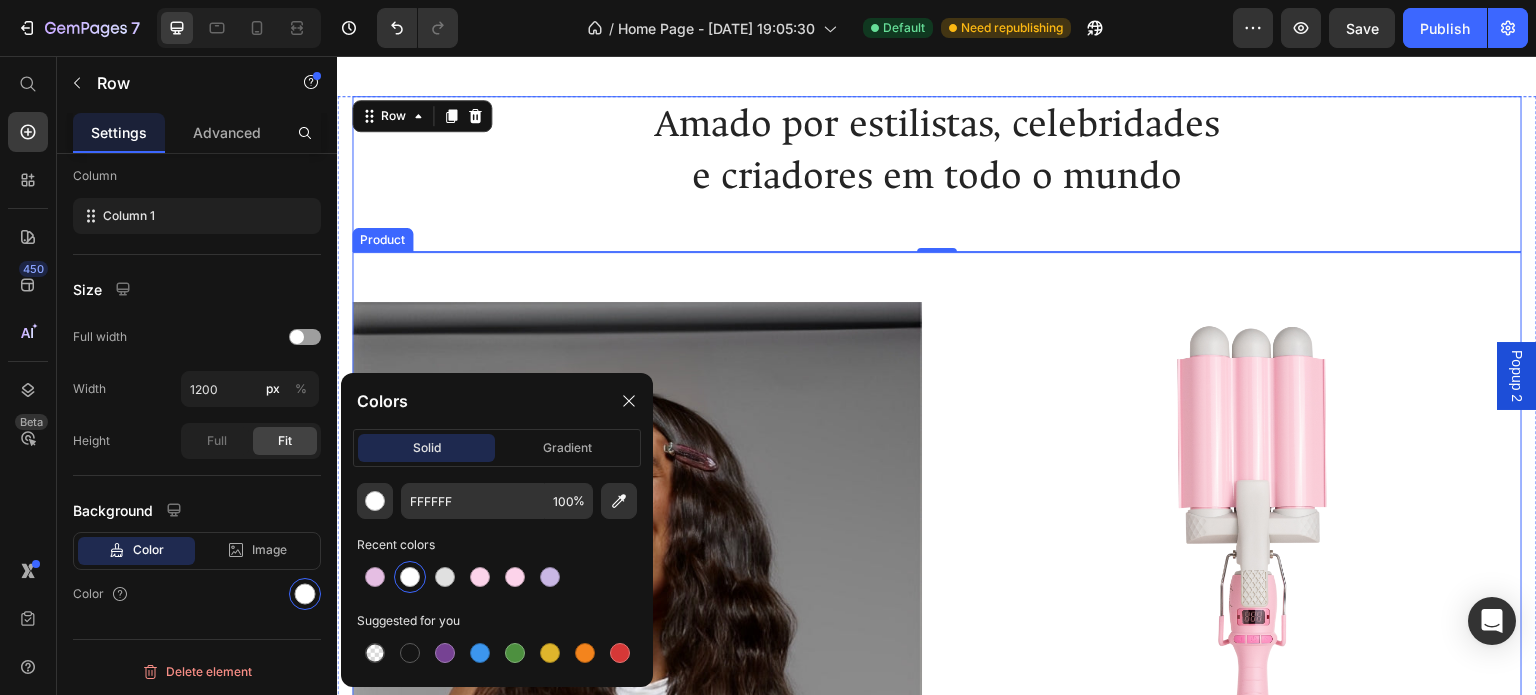 click on "Image Image ADICIONAR AO CARRINHO Button PRO Ondulador de Cabelo (P) Title €49,99 (P) Price Row Icon Icon Icon Icon Icon Icon List                Title Line VER PRODUTO Button Row Product" at bounding box center [937, 728] 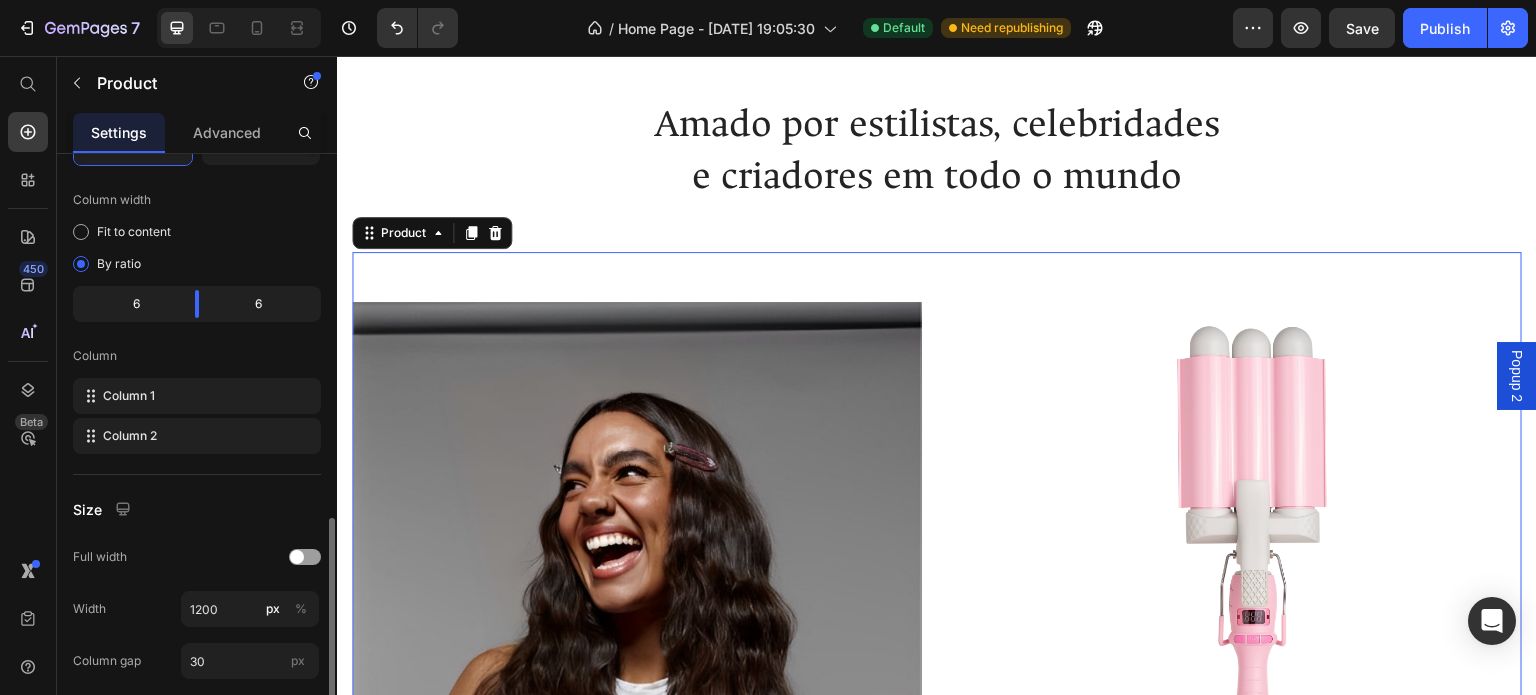 scroll, scrollTop: 759, scrollLeft: 0, axis: vertical 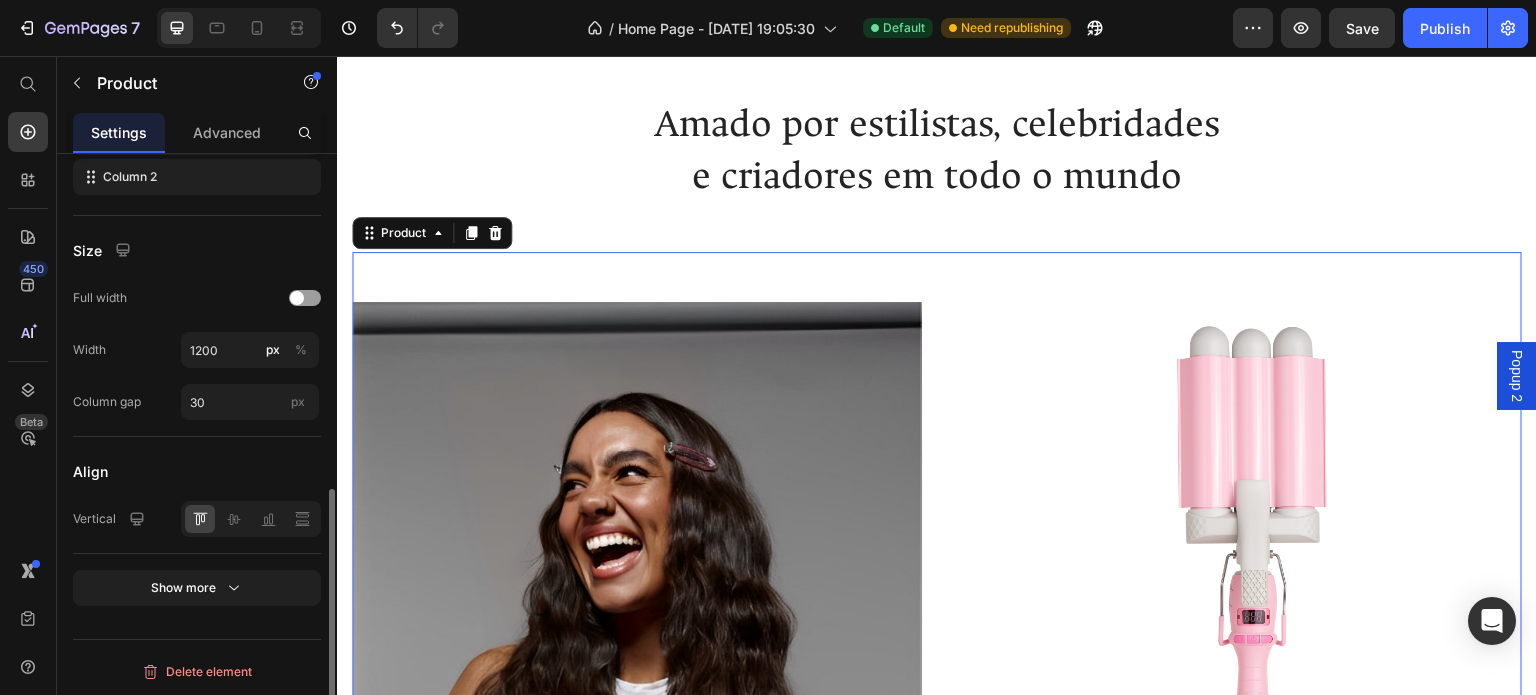 click on "Image Image ADICIONAR AO CARRINHO Button PRO Ondulador de Cabelo (P) Title €49,99 (P) Price Row Icon Icon Icon Icon Icon Icon List                Title Line VER PRODUTO Button Row Product   0" at bounding box center [937, 728] 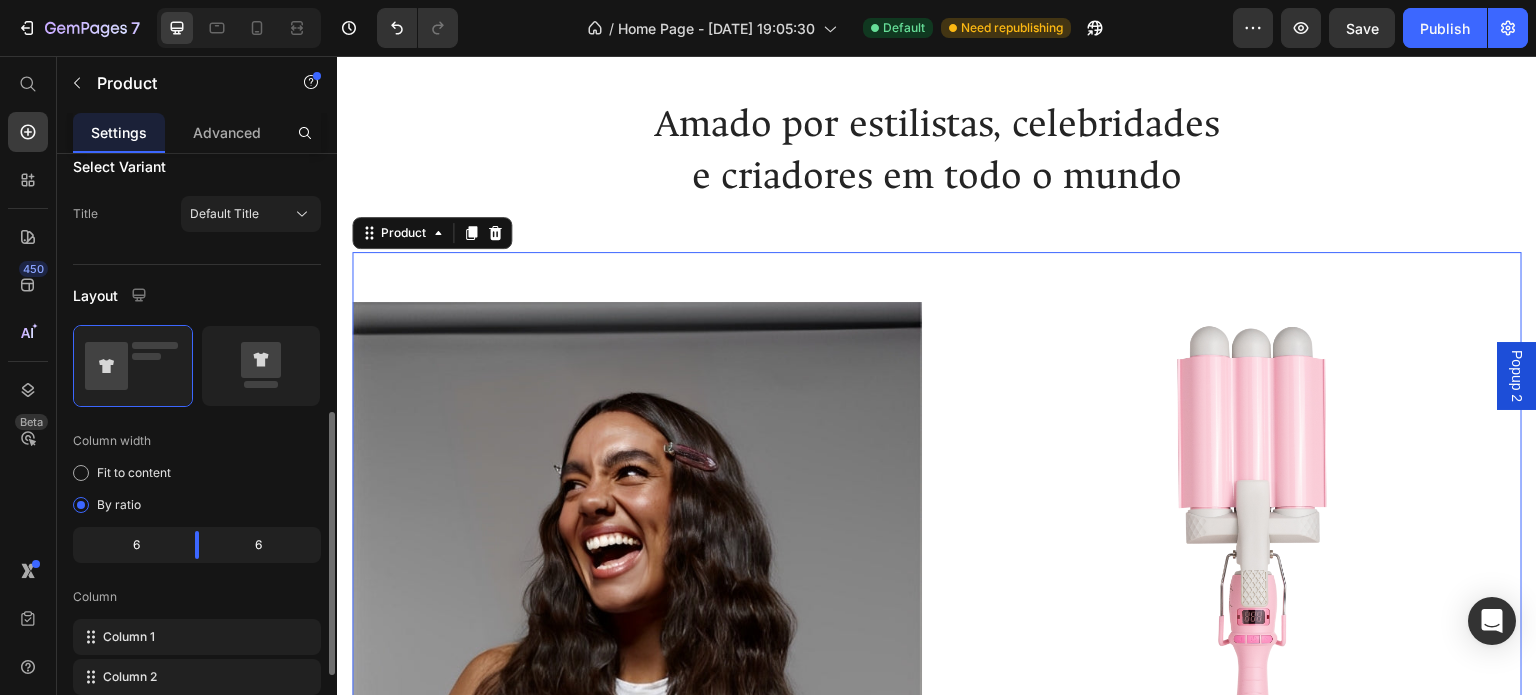 scroll, scrollTop: 159, scrollLeft: 0, axis: vertical 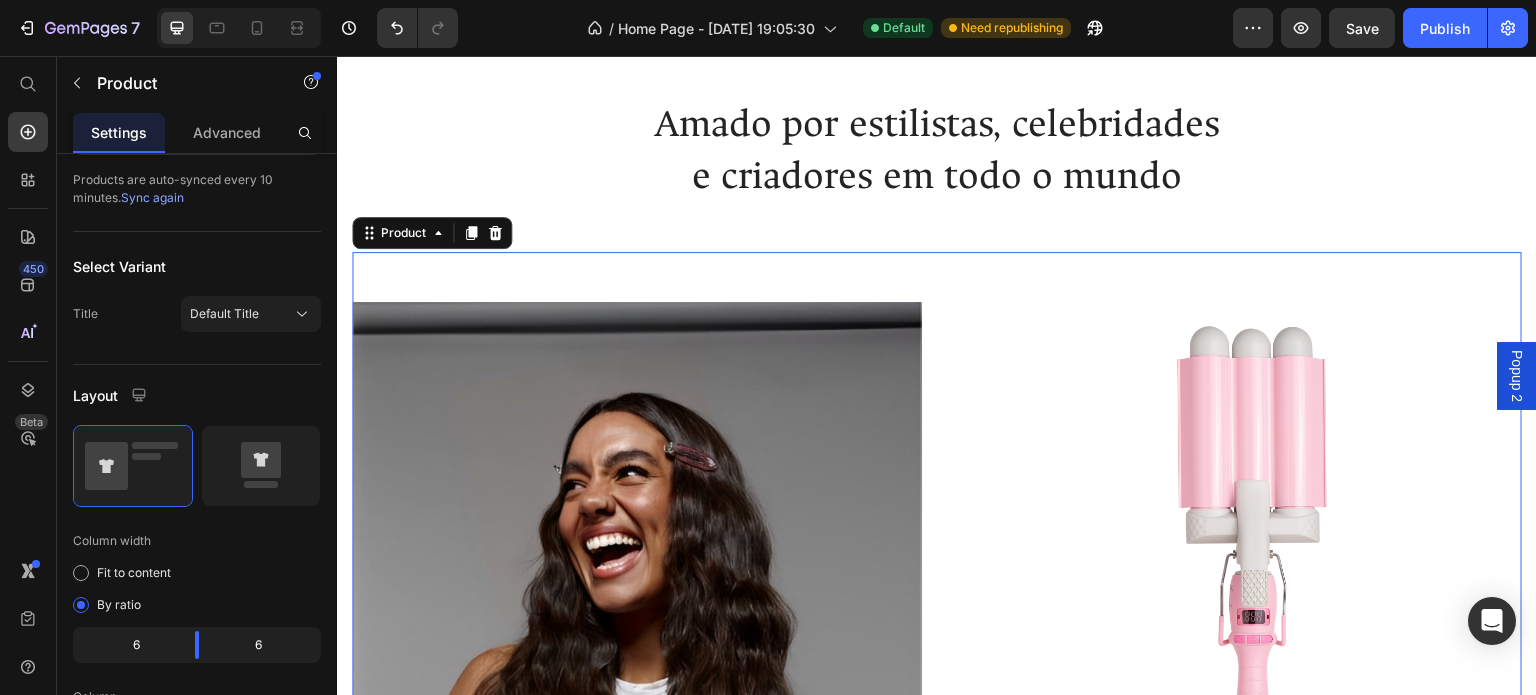 click on "Image Image ADICIONAR AO CARRINHO Button PRO Ondulador de Cabelo (P) Title €49,99 (P) Price Row Icon Icon Icon Icon Icon Icon List                Title Line VER PRODUTO Button Row Product   0" at bounding box center [937, 728] 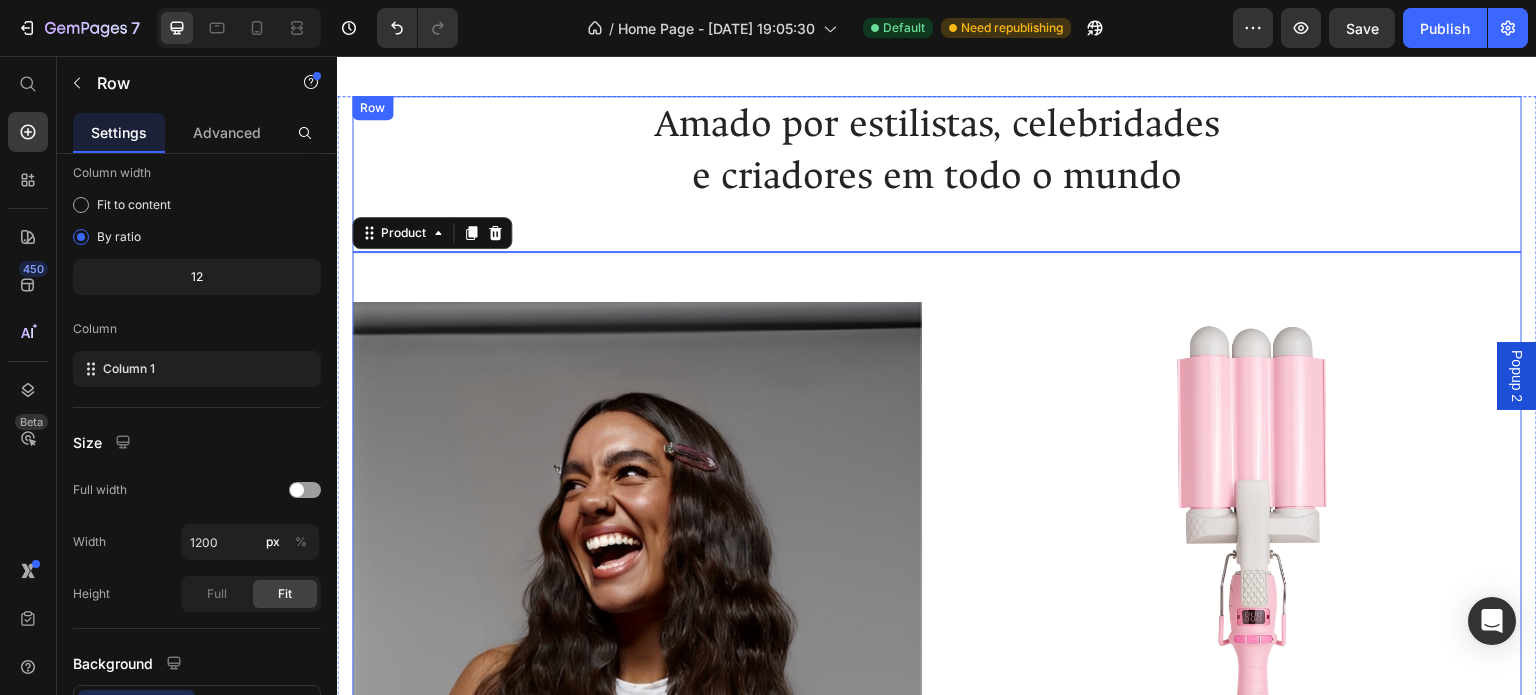 click on "Amado por estilistas, celebridades e criadores em todo o mundo Heading" at bounding box center [937, 174] 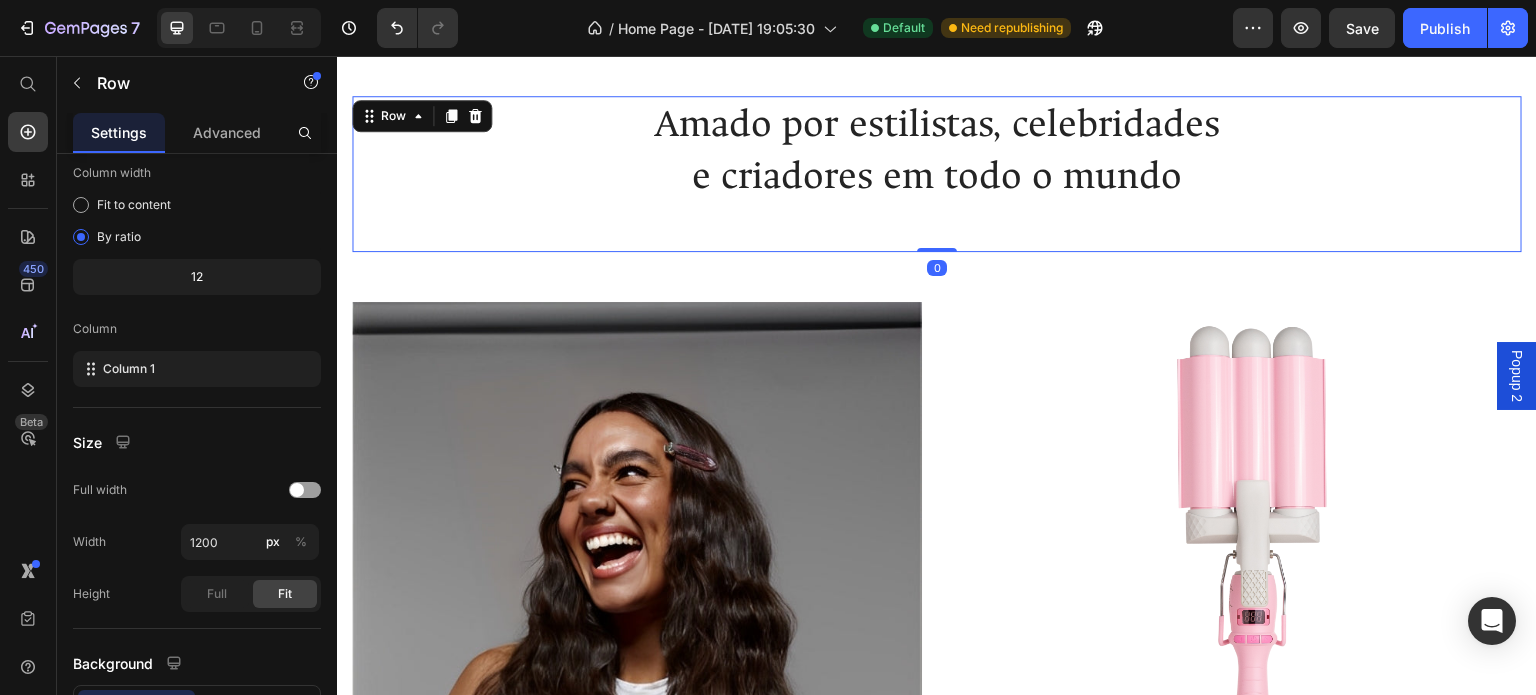scroll, scrollTop: 0, scrollLeft: 0, axis: both 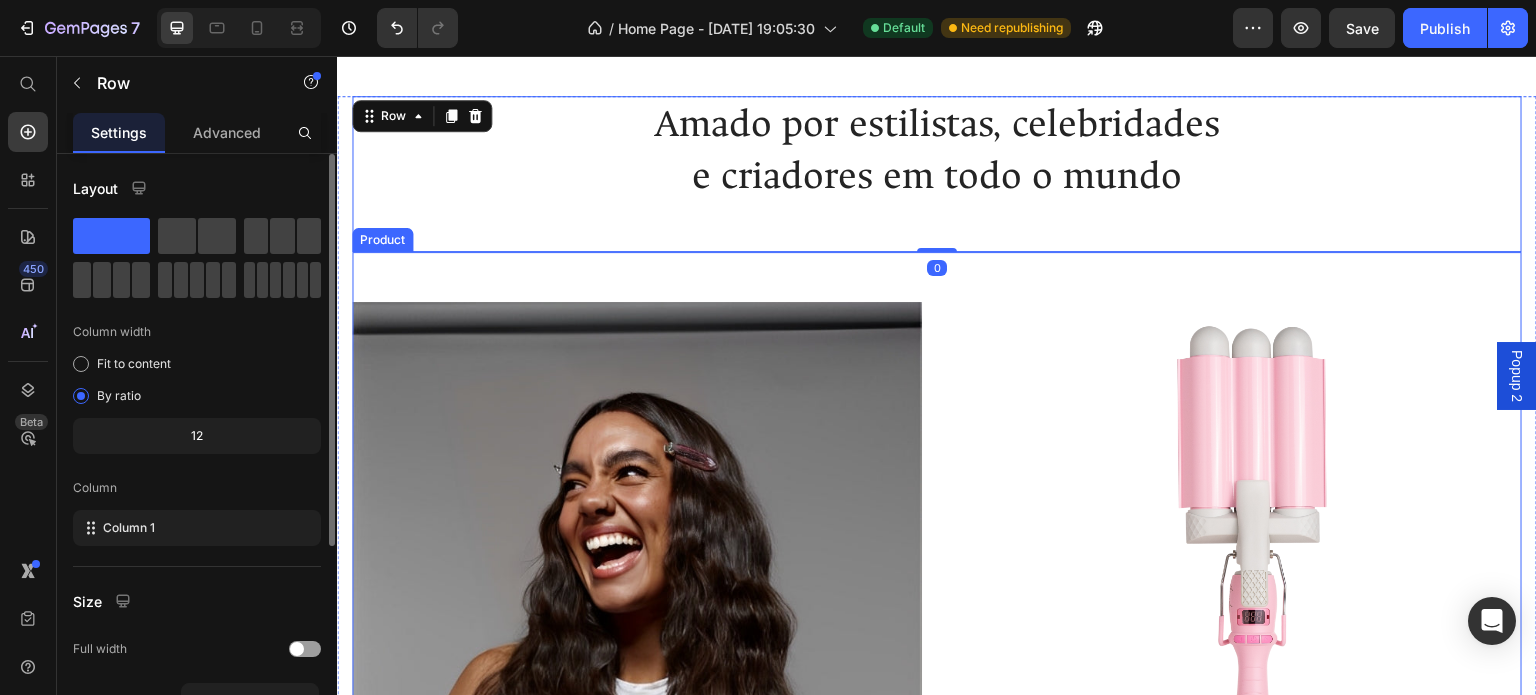 click on "Image Image ADICIONAR AO CARRINHO Button PRO Ondulador de Cabelo (P) Title €49,99 (P) Price Row Icon Icon Icon Icon Icon Icon List                Title Line VER PRODUTO Button Row Product" at bounding box center [937, 728] 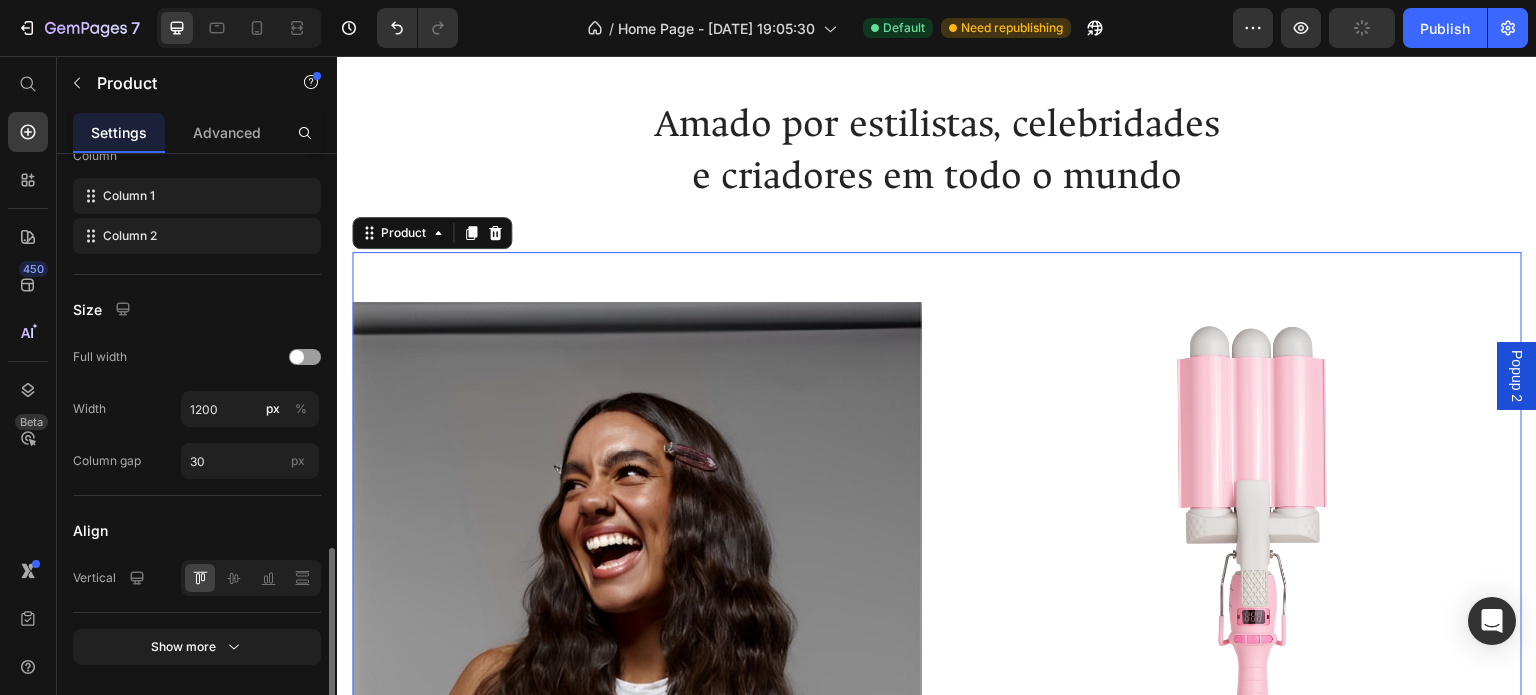 scroll, scrollTop: 759, scrollLeft: 0, axis: vertical 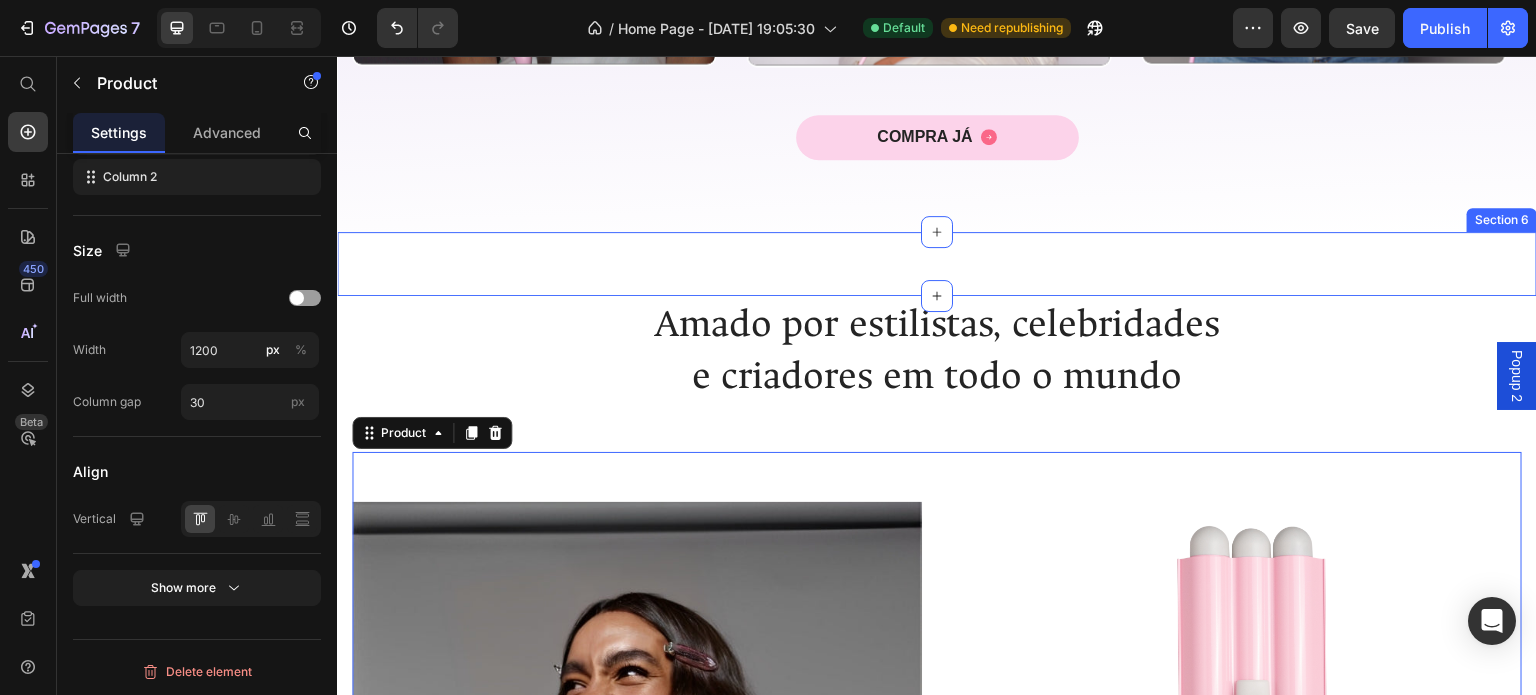 click on "Hero Banner (P) Images & Gallery                Icon                Icon                Icon                Icon                Icon Icon List Hoz PRO Ondulador de Cabelo (P) Title €49,99 (P) Price Product Row ADICIONAR AO CARRINHO Button Row Row Section 6" at bounding box center [937, 264] 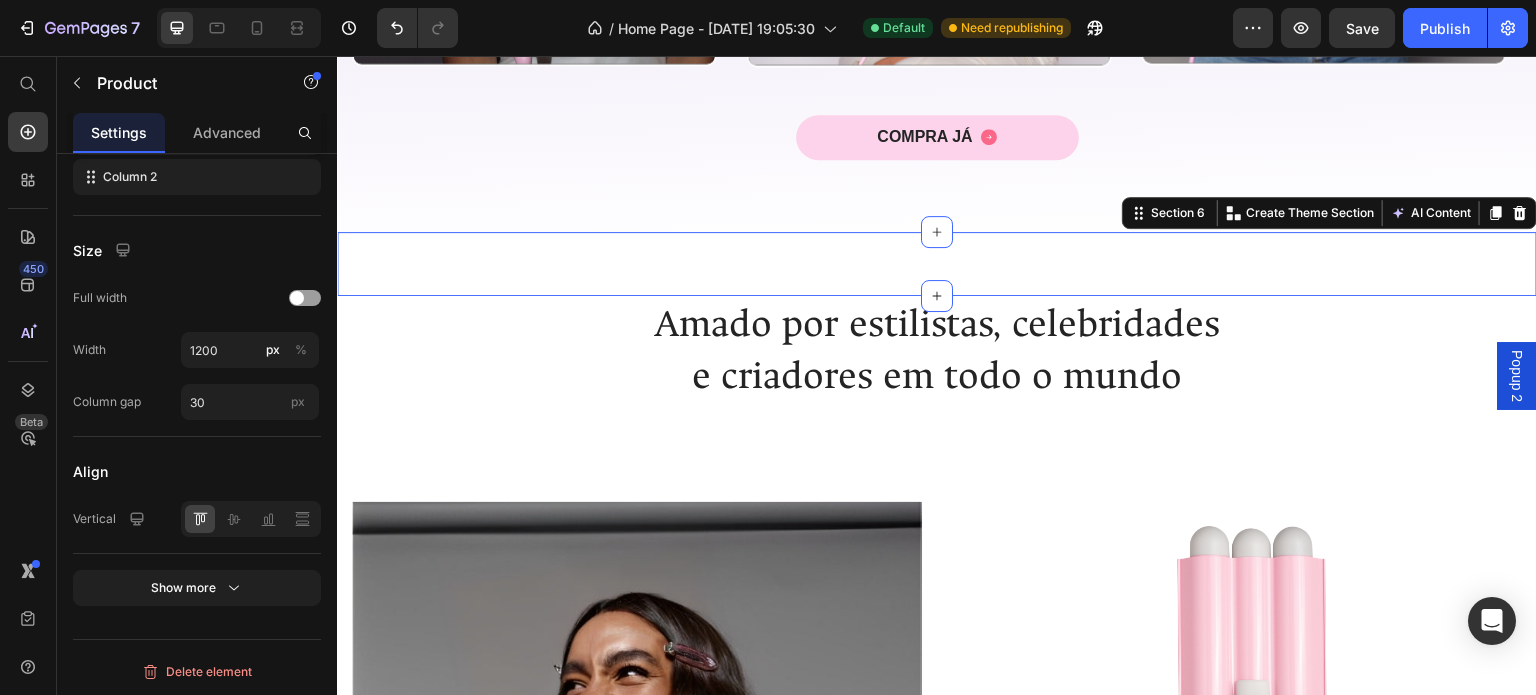scroll, scrollTop: 0, scrollLeft: 0, axis: both 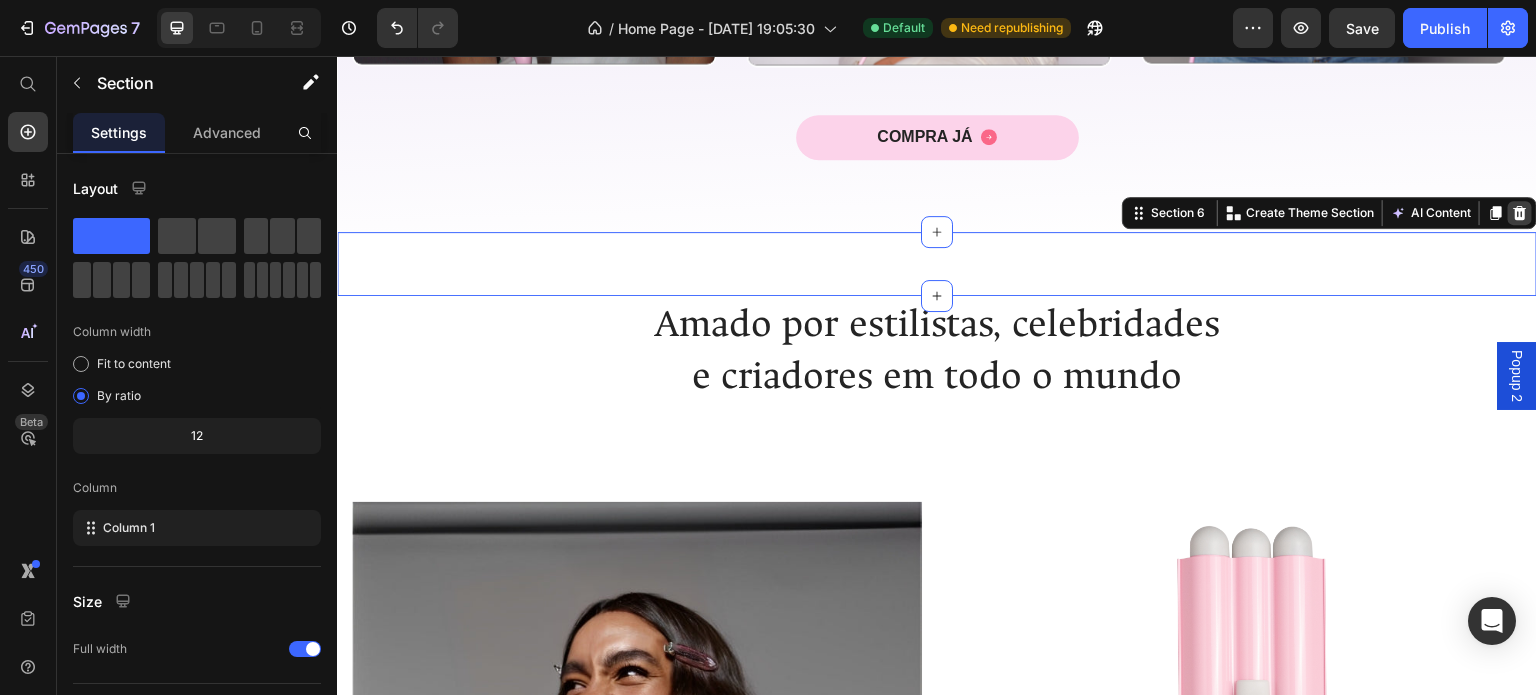 click 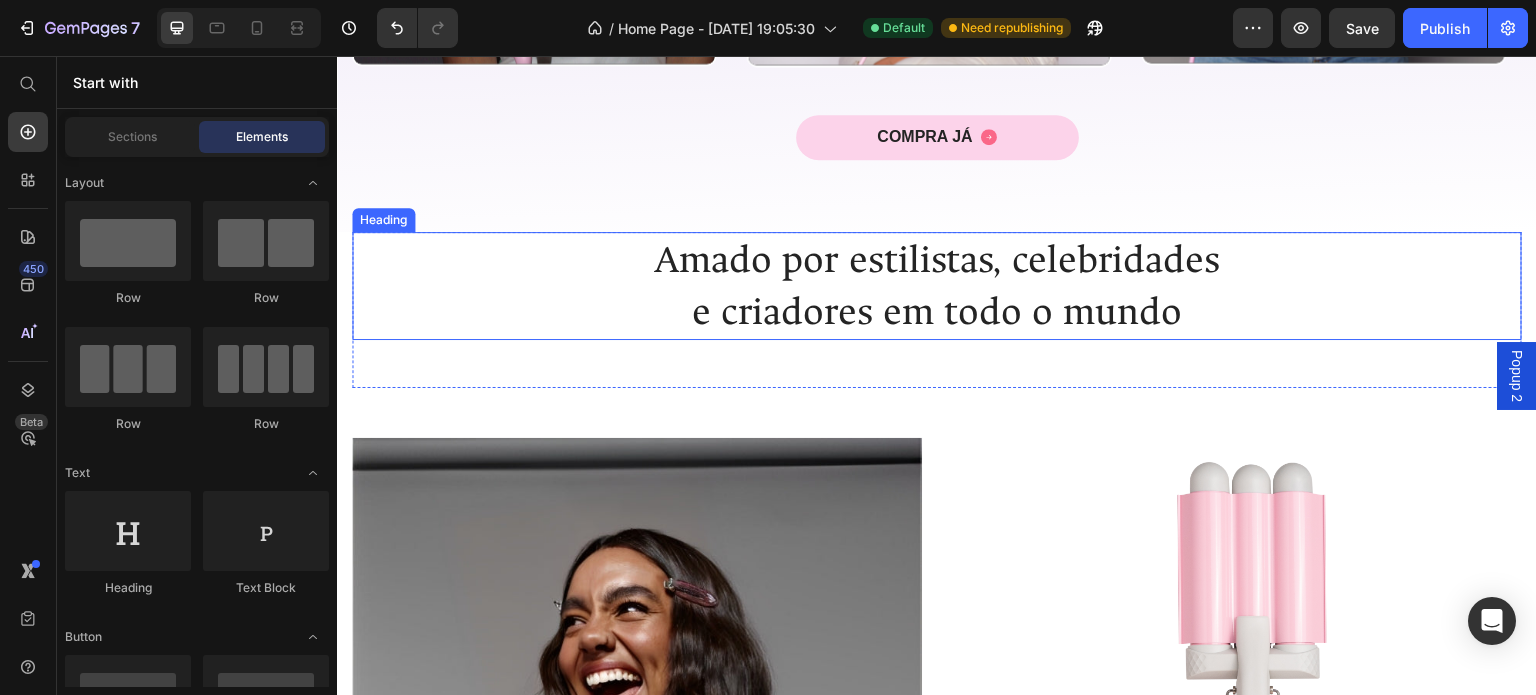 click on "Amado por estilistas, celebridades e criadores em todo o mundo" at bounding box center [937, 286] 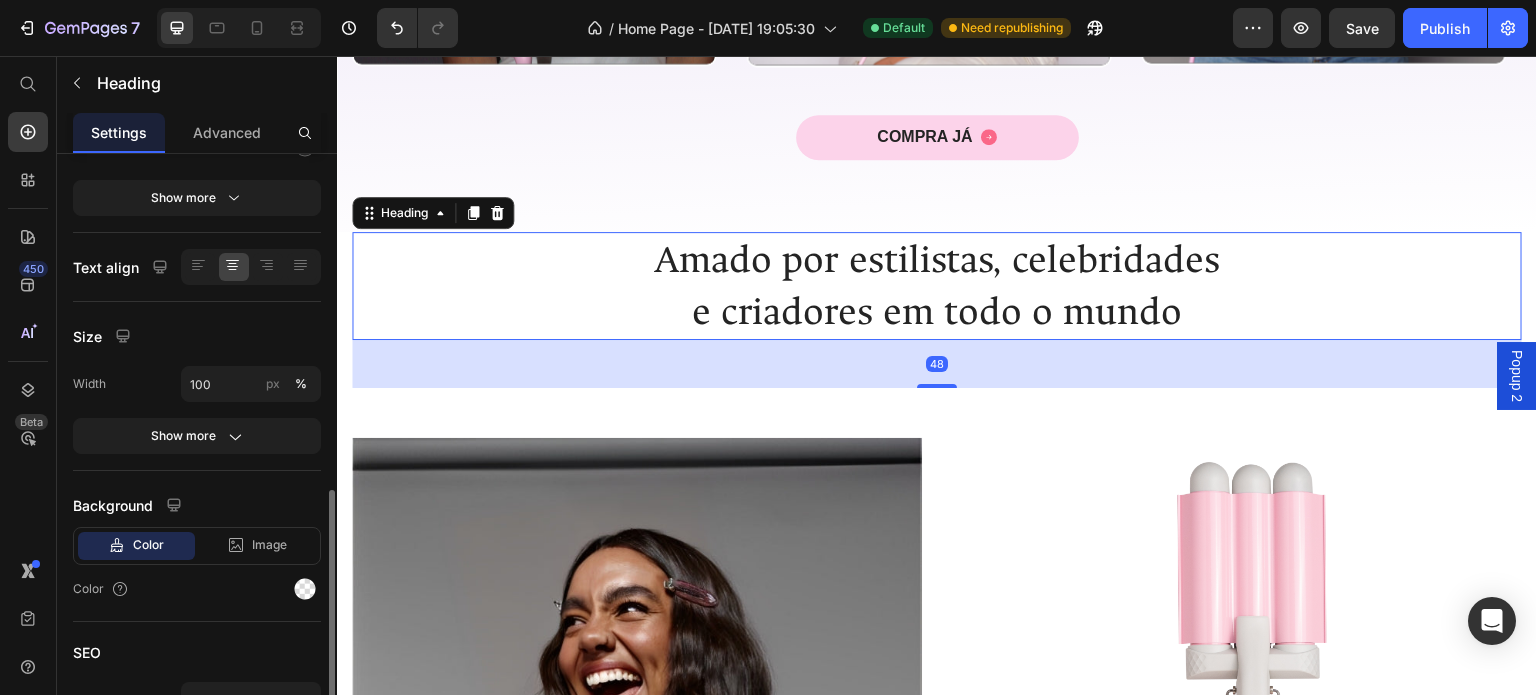 scroll, scrollTop: 400, scrollLeft: 0, axis: vertical 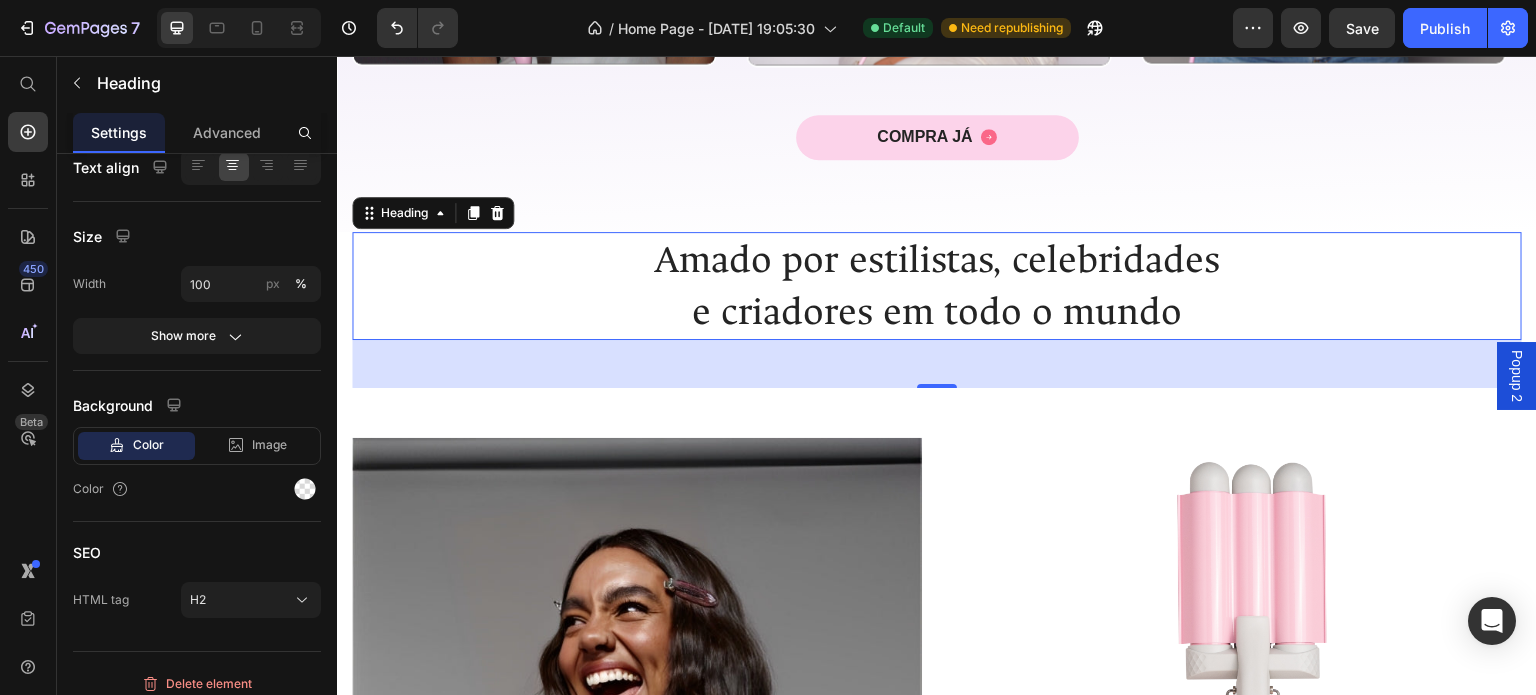 click on "Amado por estilistas, celebridades e criadores em todo o mundo" at bounding box center [937, 286] 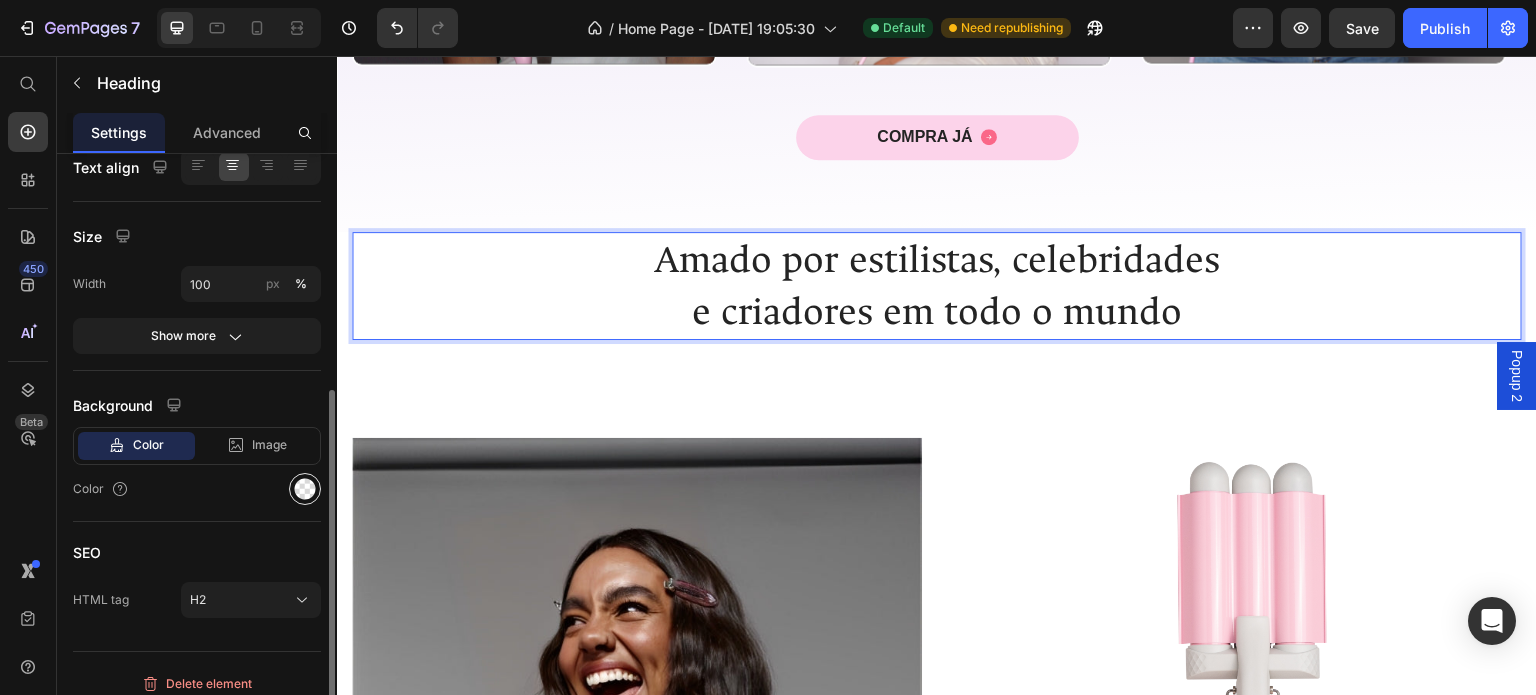 click at bounding box center (305, 489) 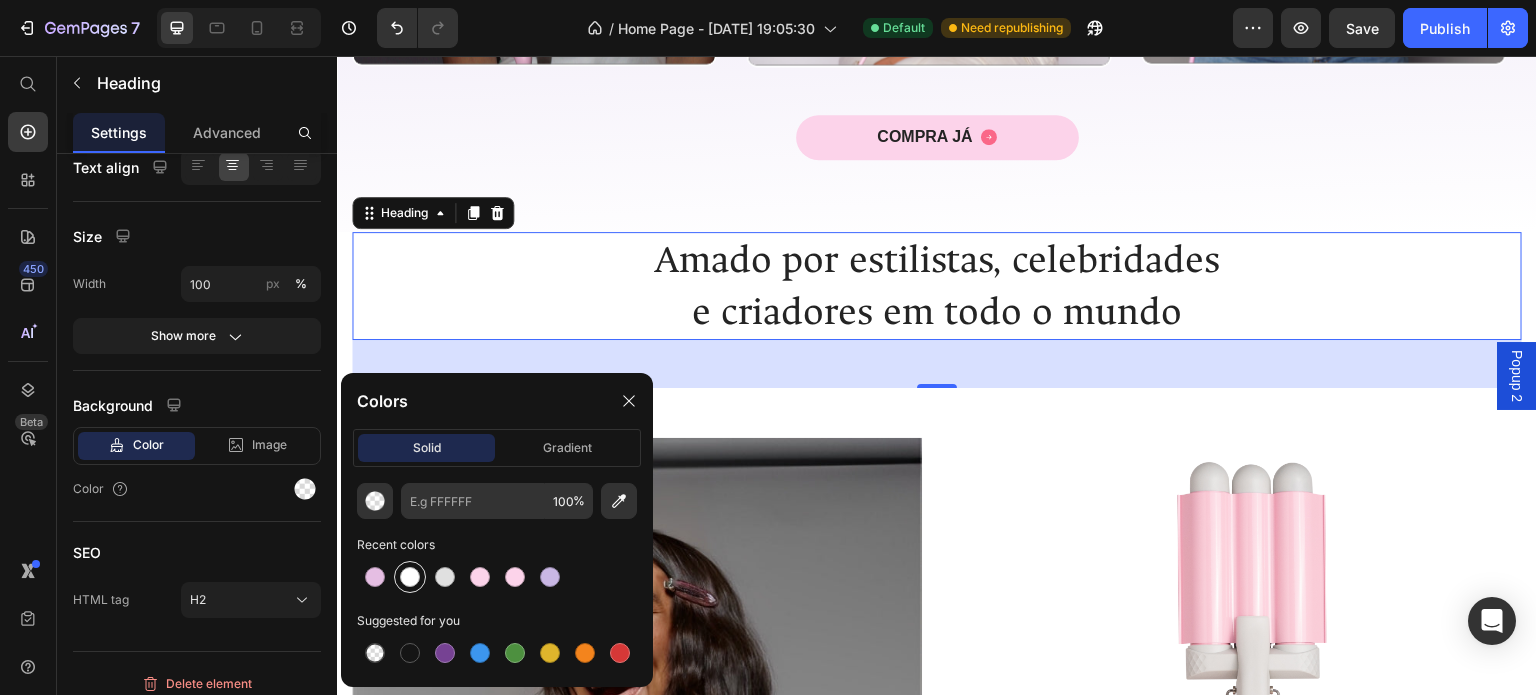 click at bounding box center [410, 577] 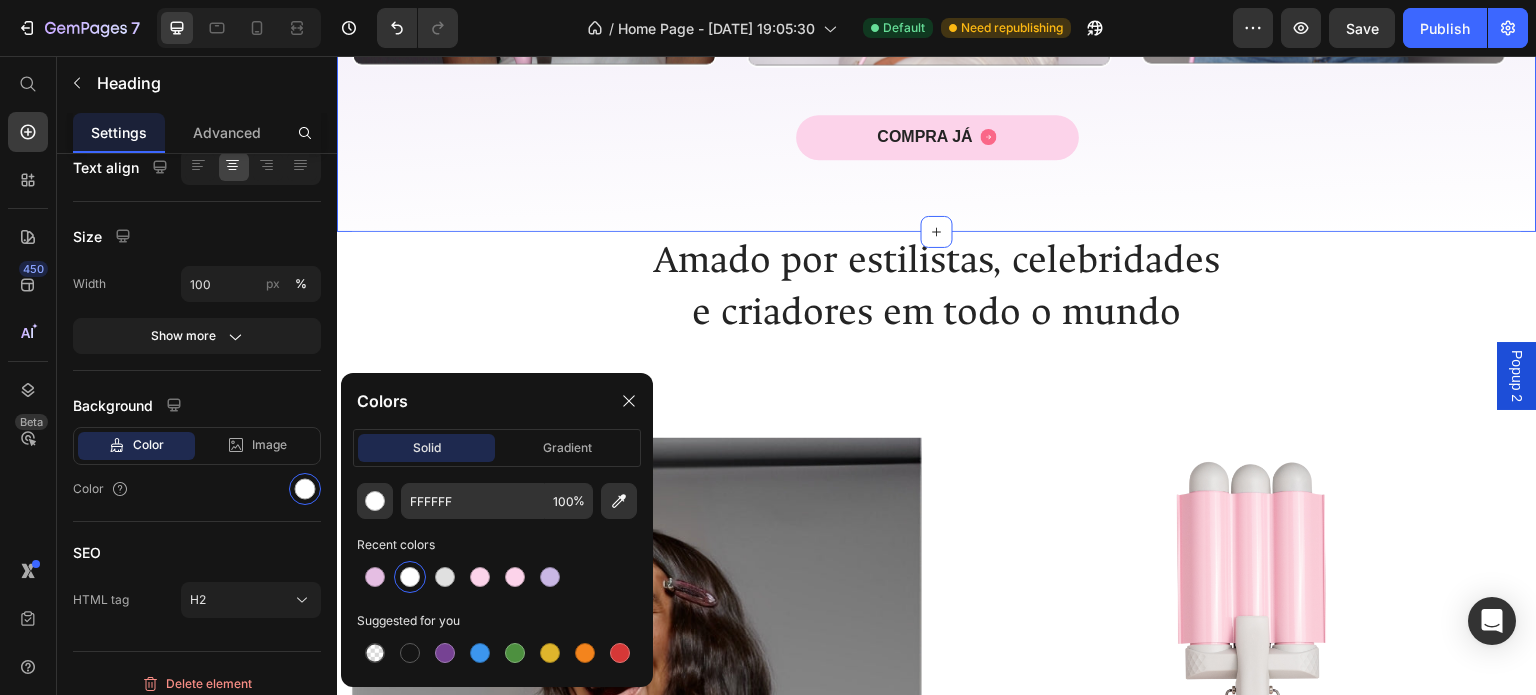 click on "Icon Icon Icon Icon Icon Icon List 473+ Clientes satisfeitos Text Block Row Estilizado por ti Heading Row Video Video Video Carousel
COMPRA JÁ Button Row Amado por estilistas, celebridades e criadores em todo o mundo Text Block Section 5   You can create reusable sections Create Theme Section AI Content Write with GemAI What would you like to describe here? Tone and Voice Persuasive Product PRO Ondulador de Cabelo Show more Generate" at bounding box center (937, -234) 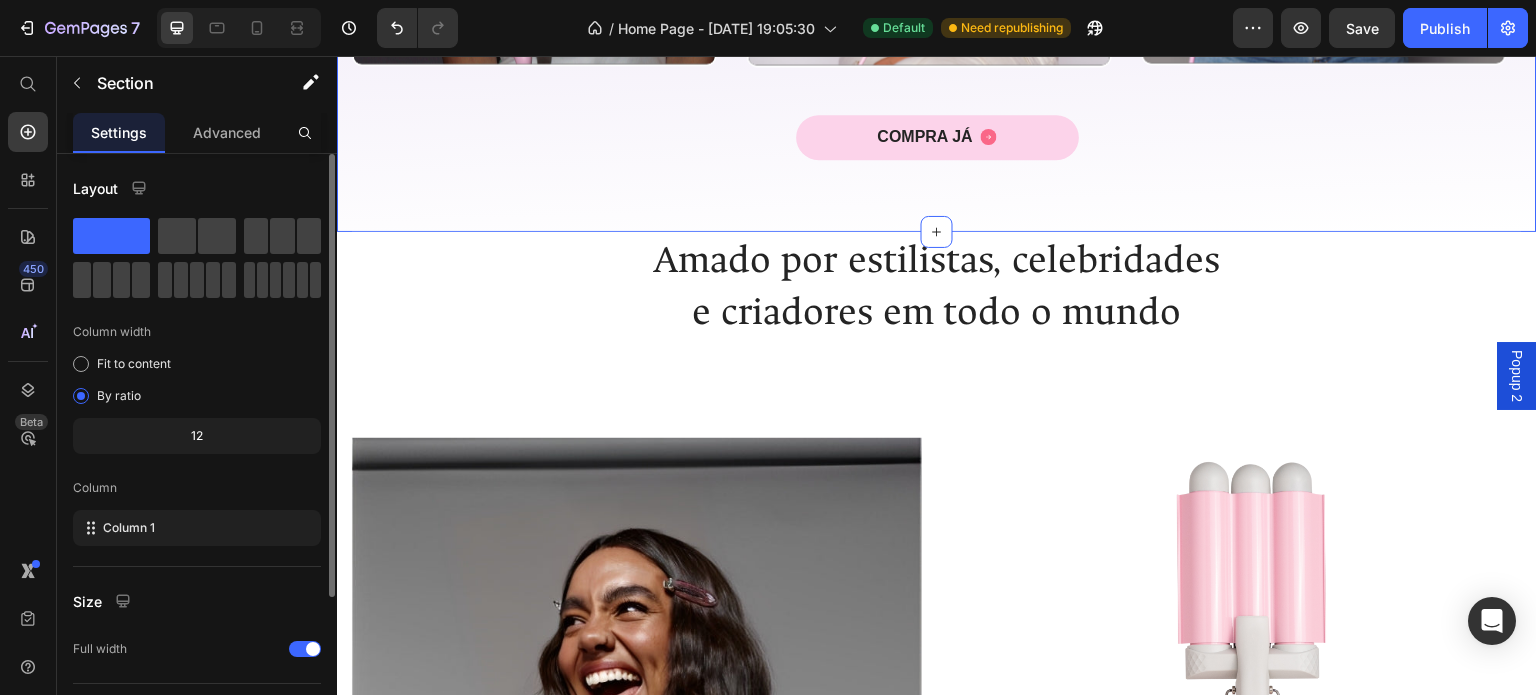 scroll, scrollTop: 208, scrollLeft: 0, axis: vertical 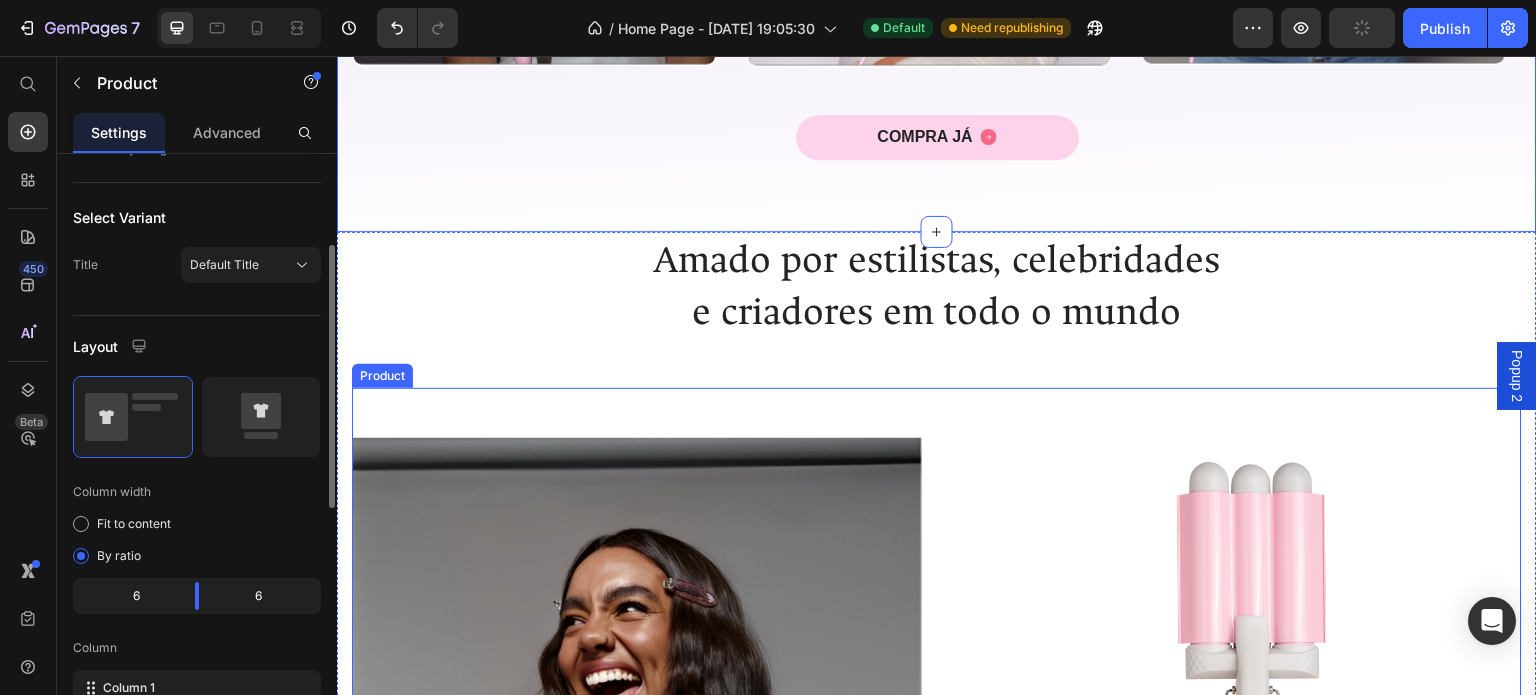 click on "Image Image ADICIONAR AO CARRINHO Button PRO Ondulador de Cabelo (P) Title €49,99 (P) Price Row Icon Icon Icon Icon Icon Icon List                Title Line VER PRODUTO Button Row Product" at bounding box center (937, 864) 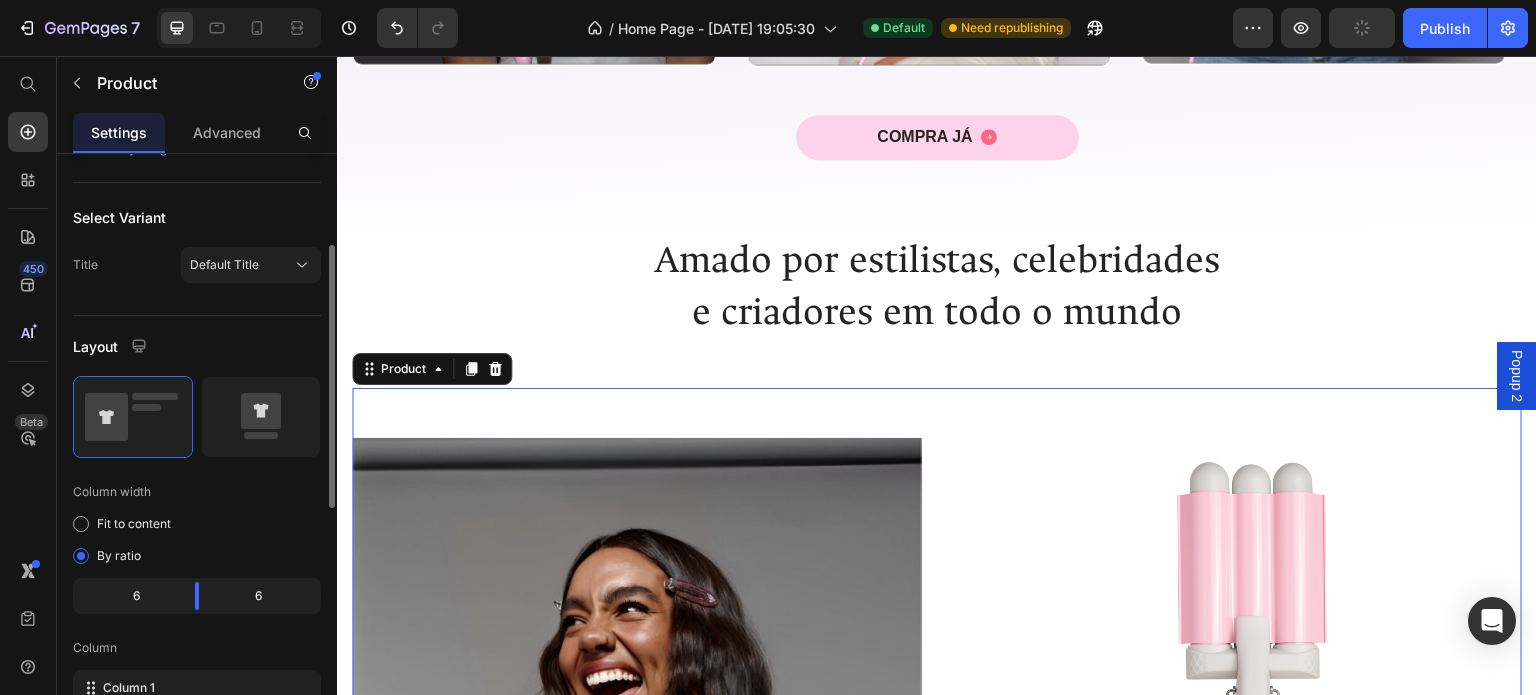 scroll, scrollTop: 0, scrollLeft: 0, axis: both 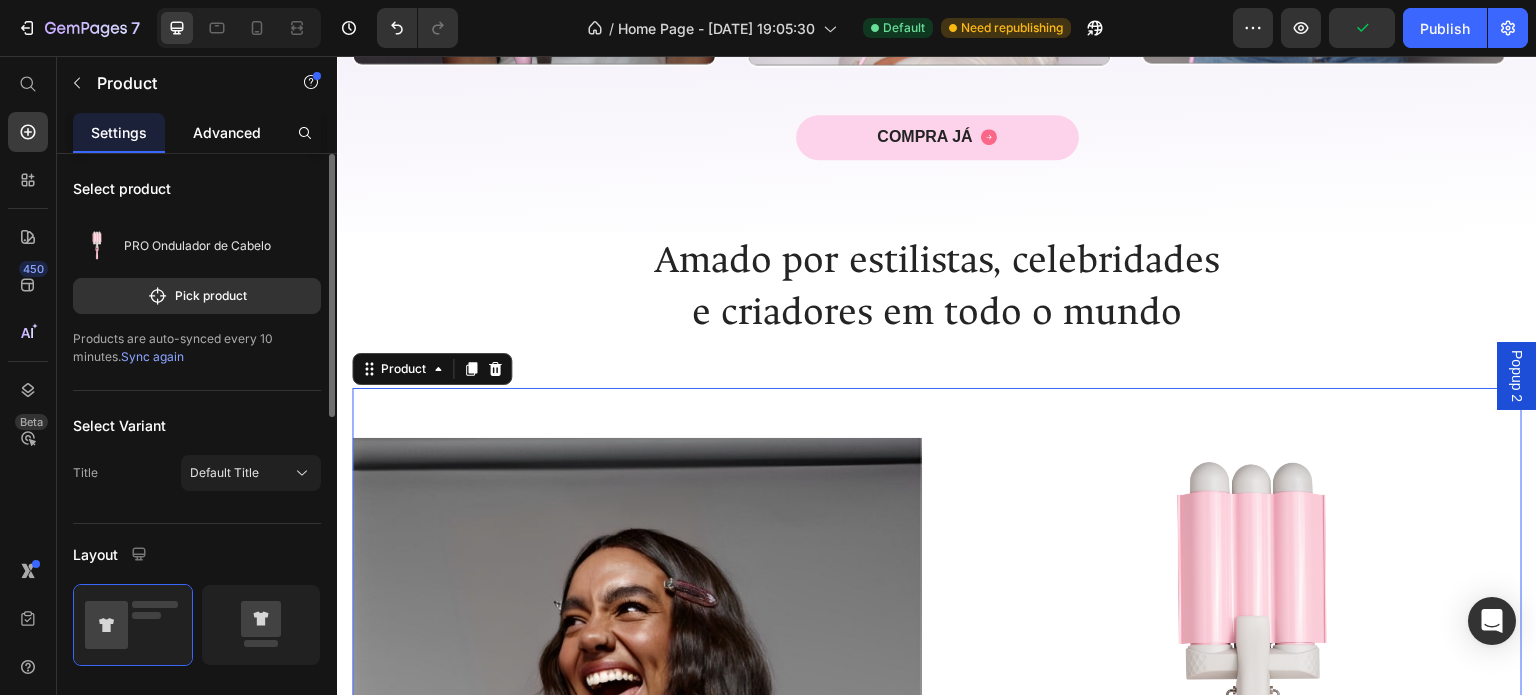 click on "Advanced" at bounding box center [227, 132] 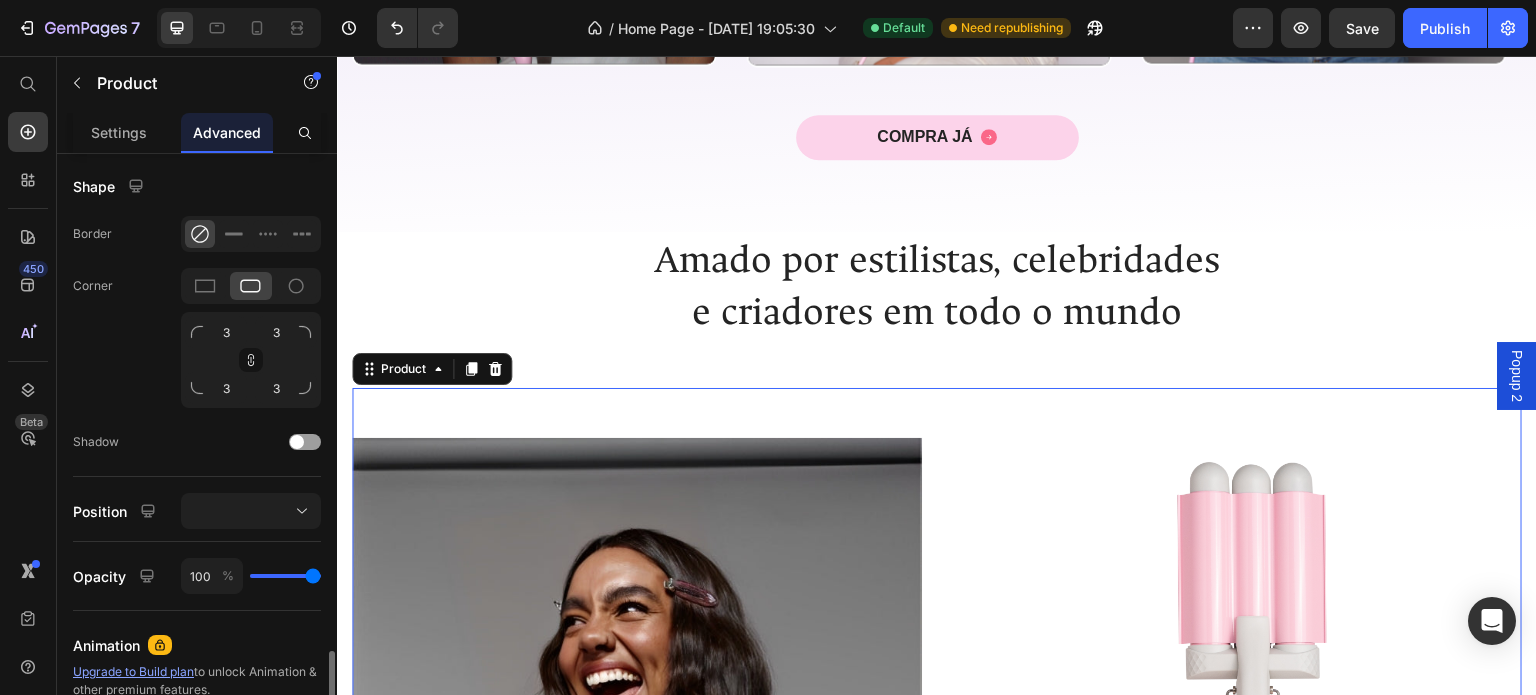 scroll, scrollTop: 800, scrollLeft: 0, axis: vertical 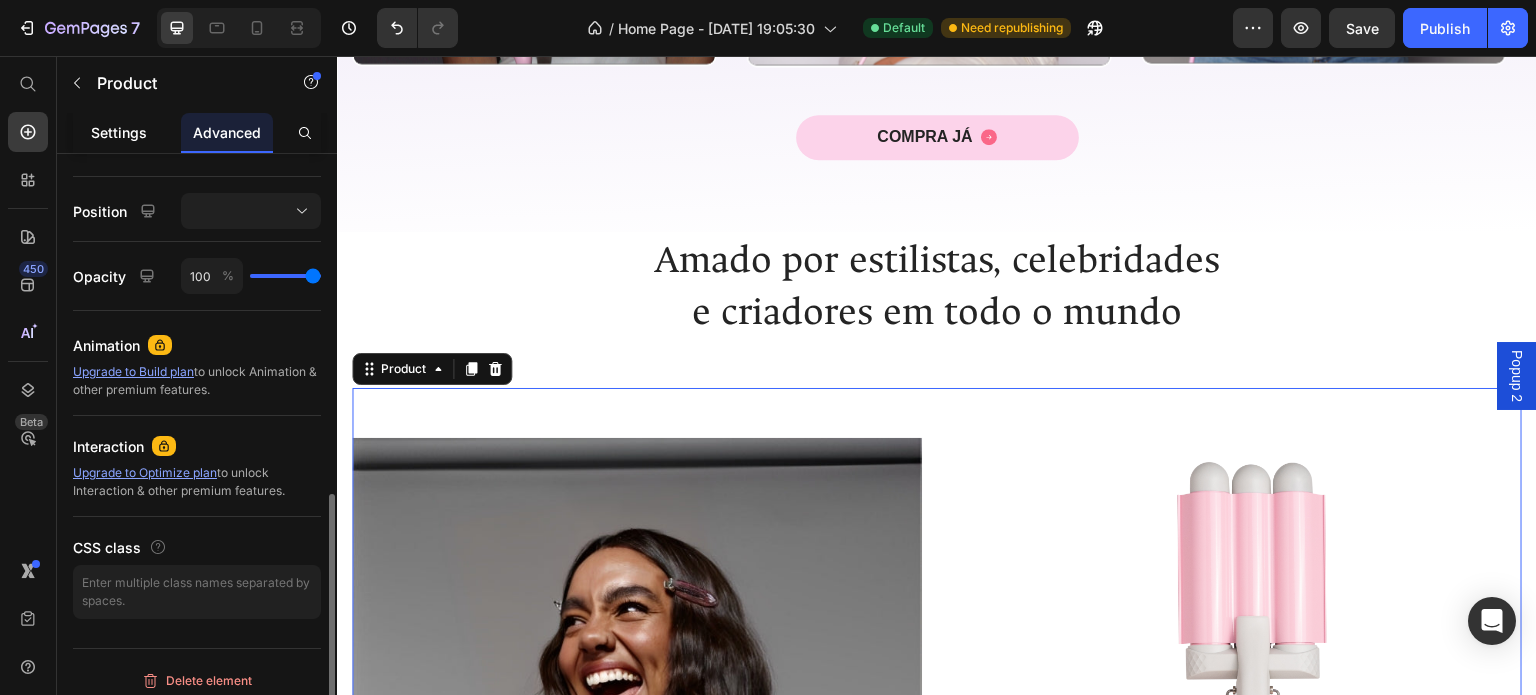 click on "Settings" 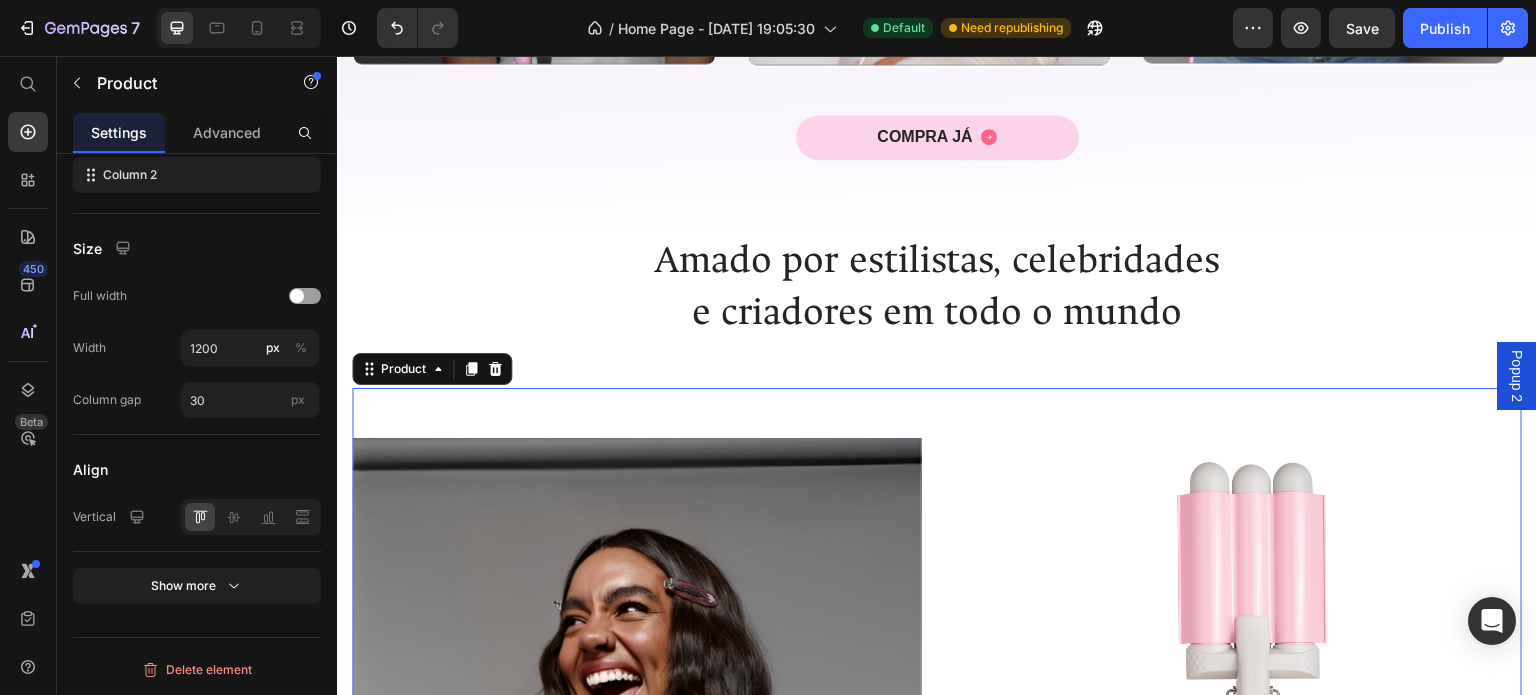 scroll, scrollTop: 0, scrollLeft: 0, axis: both 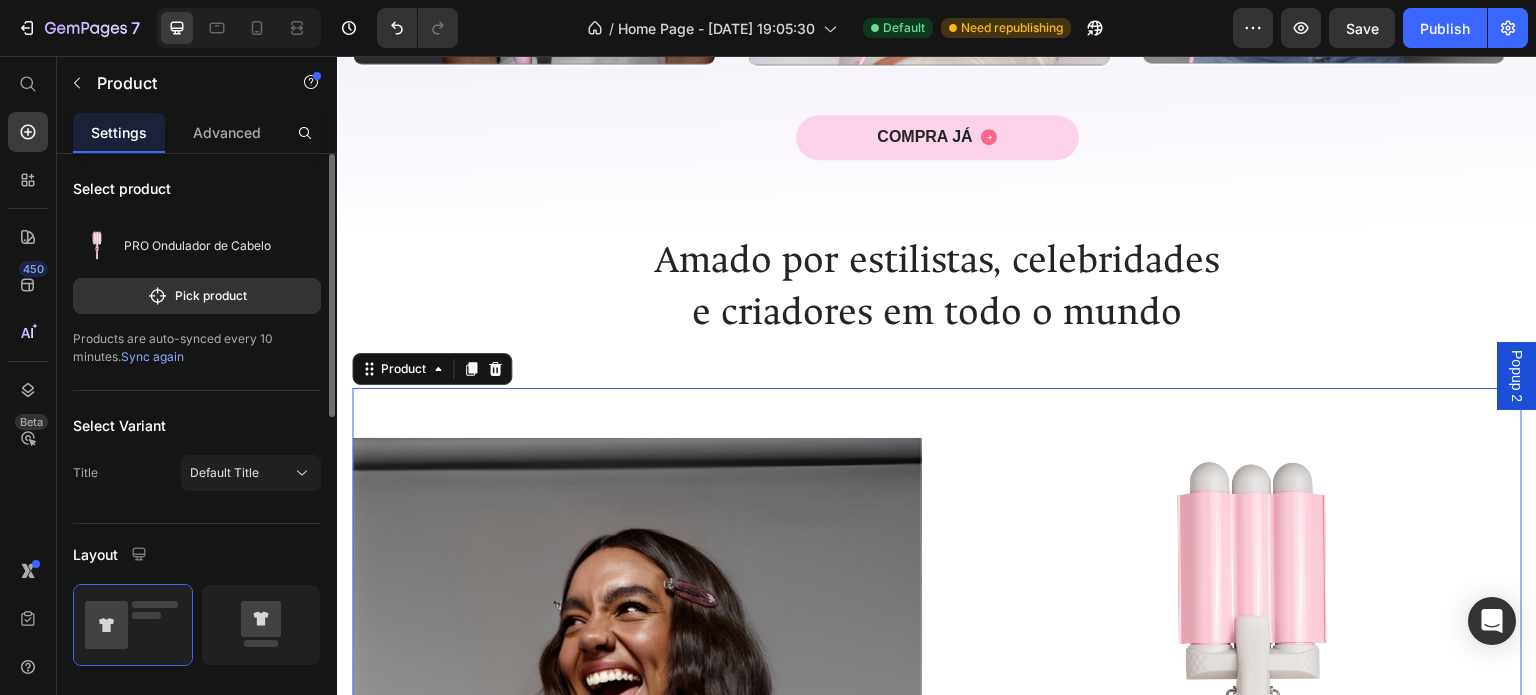 click on "Image Image ADICIONAR AO CARRINHO Button PRO Ondulador de Cabelo (P) Title €49,99 (P) Price Row Icon Icon Icon Icon Icon Icon List                Title Line VER PRODUTO Button Row Product   0" at bounding box center (937, 864) 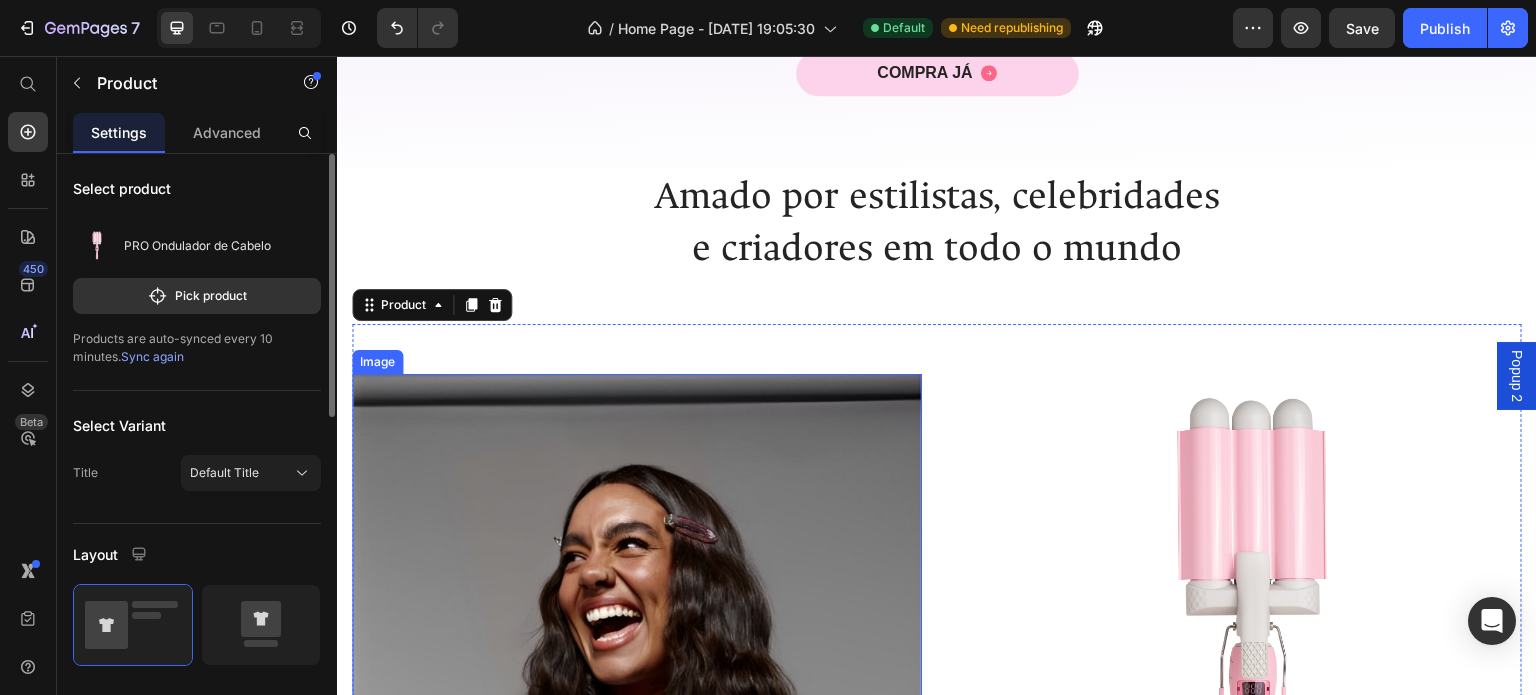 scroll, scrollTop: 2497, scrollLeft: 0, axis: vertical 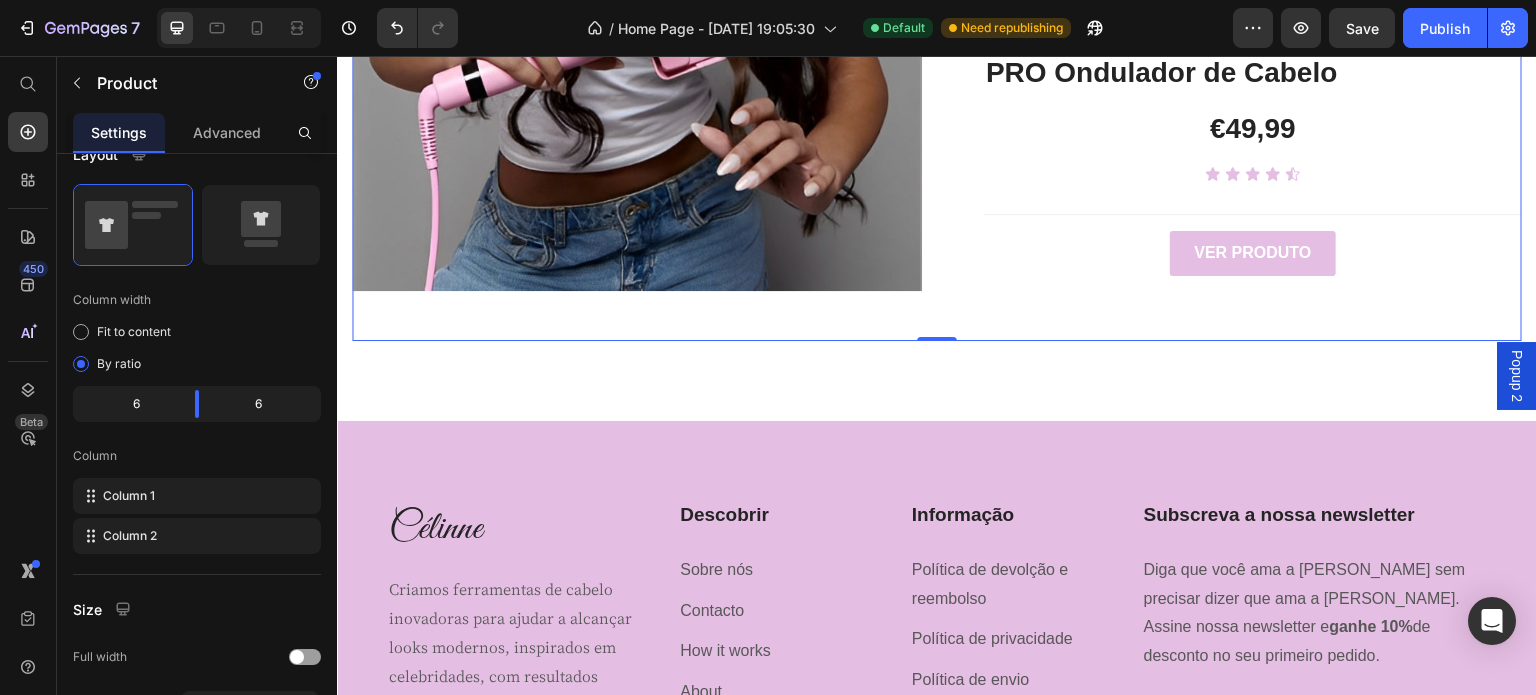 click on "Image Image ADICIONAR AO CARRINHO Button PRO Ondulador de Cabelo (P) Title €49,99 (P) Price Row Icon Icon Icon Icon Icon Icon List                Title Line VER PRODUTO Button Row Product   0" at bounding box center (937, -136) 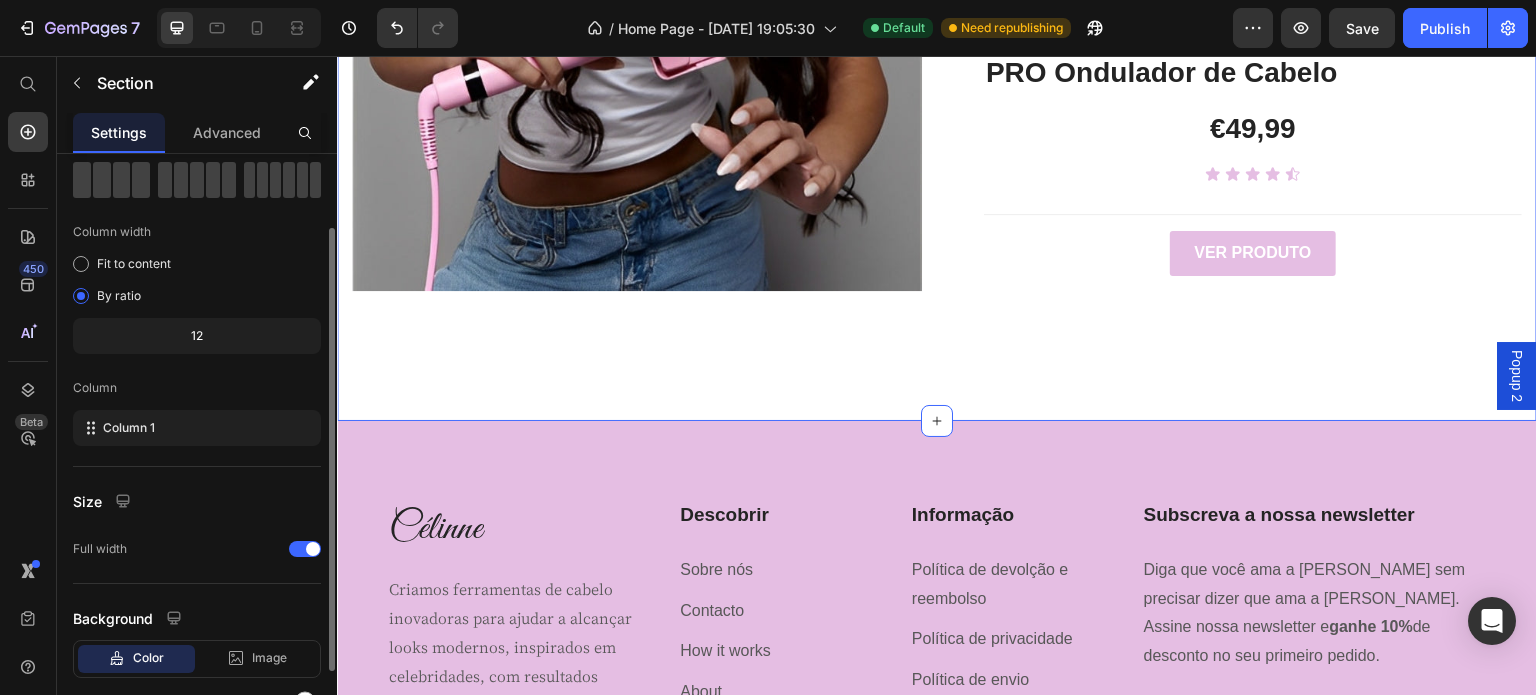 scroll, scrollTop: 208, scrollLeft: 0, axis: vertical 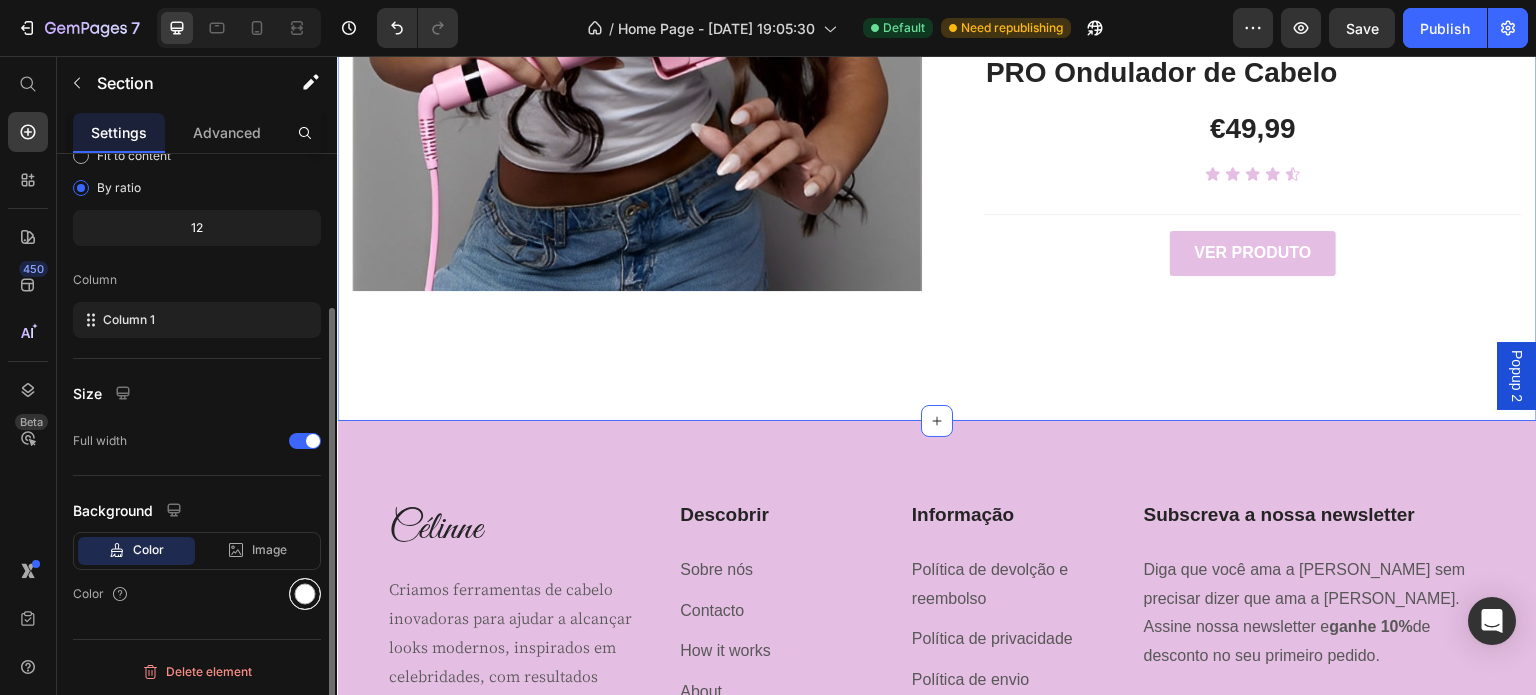 click at bounding box center (305, 594) 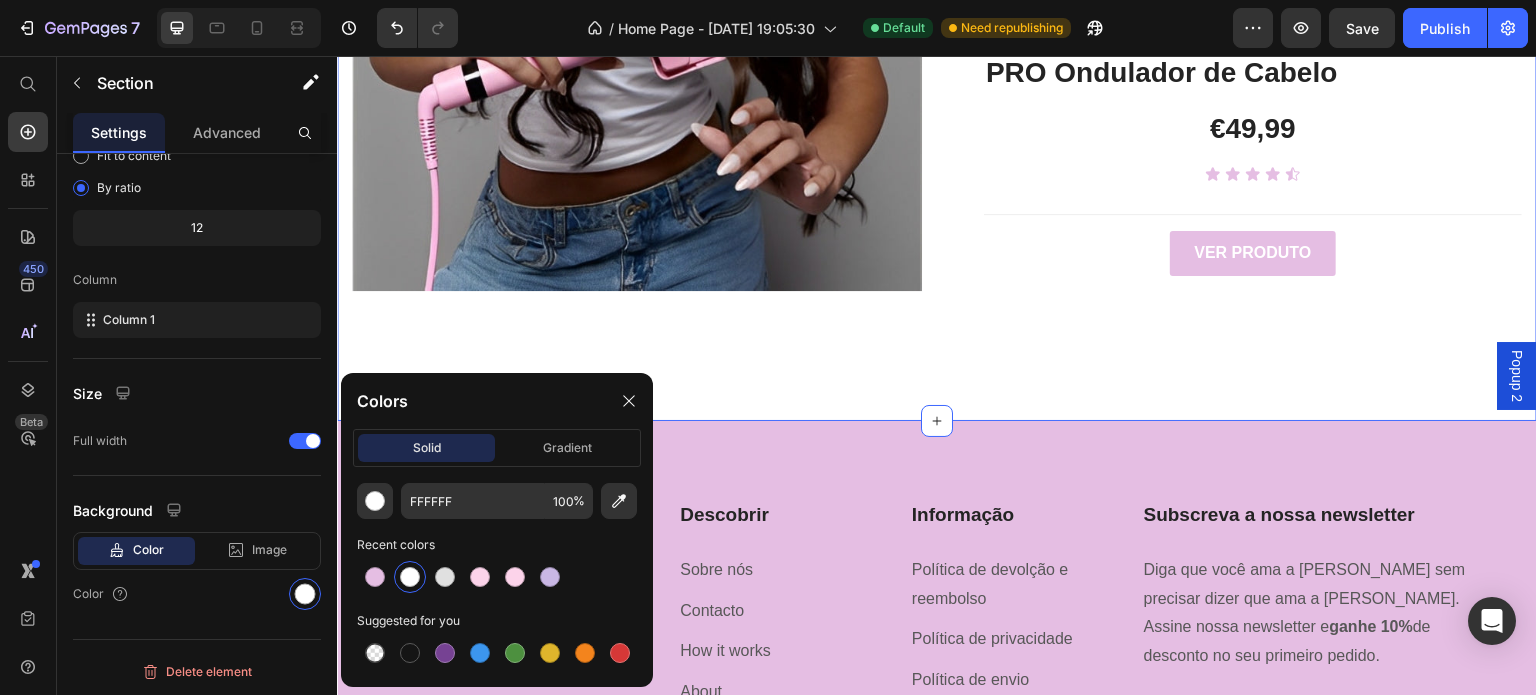 click at bounding box center (410, 577) 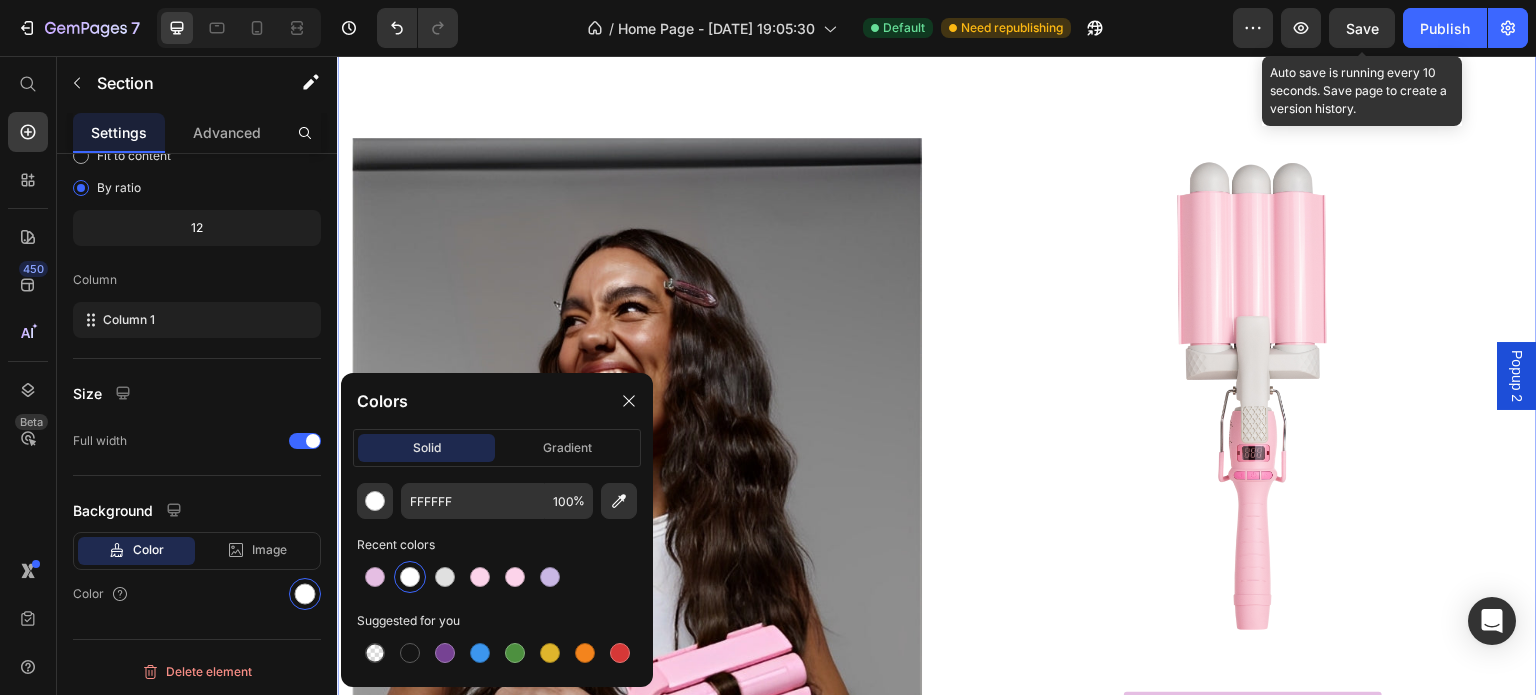 click on "Save" at bounding box center [1362, 28] 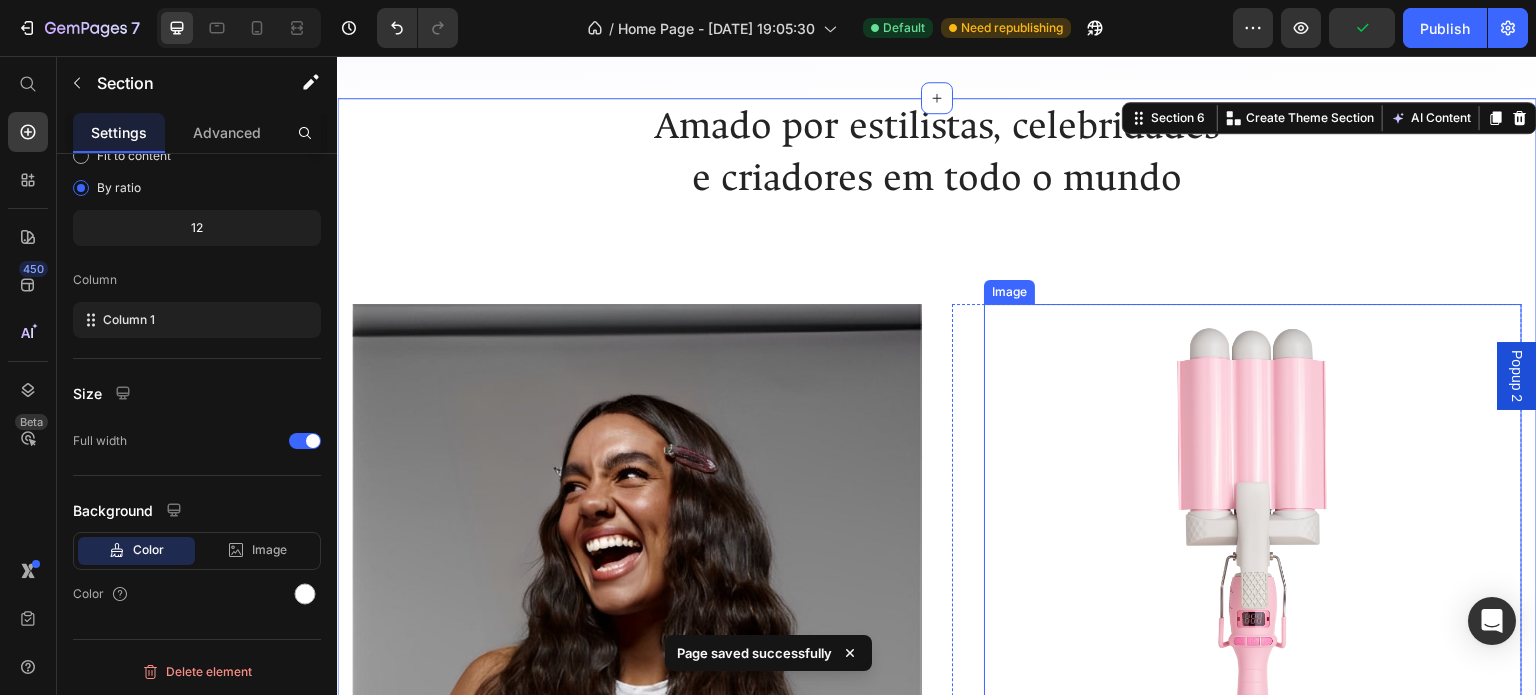scroll, scrollTop: 2097, scrollLeft: 0, axis: vertical 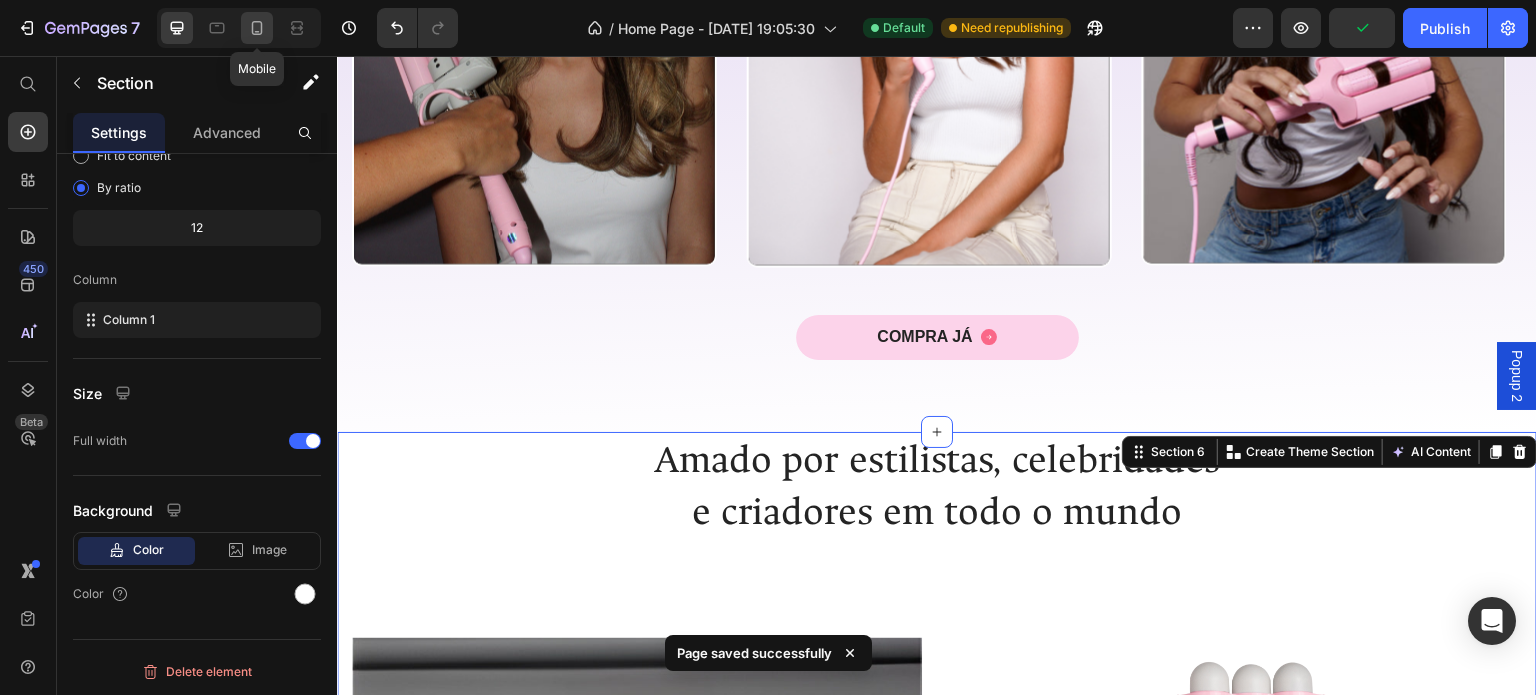 click 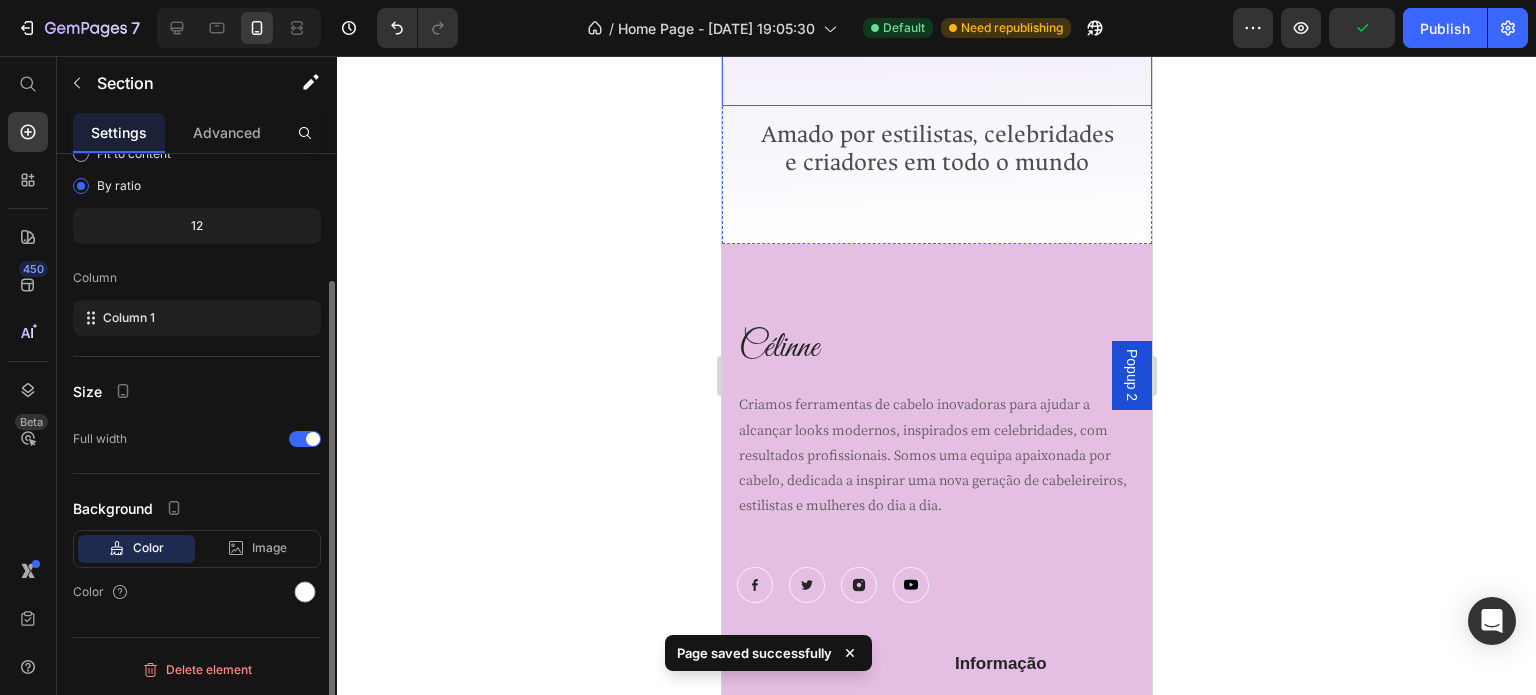 scroll, scrollTop: 164, scrollLeft: 0, axis: vertical 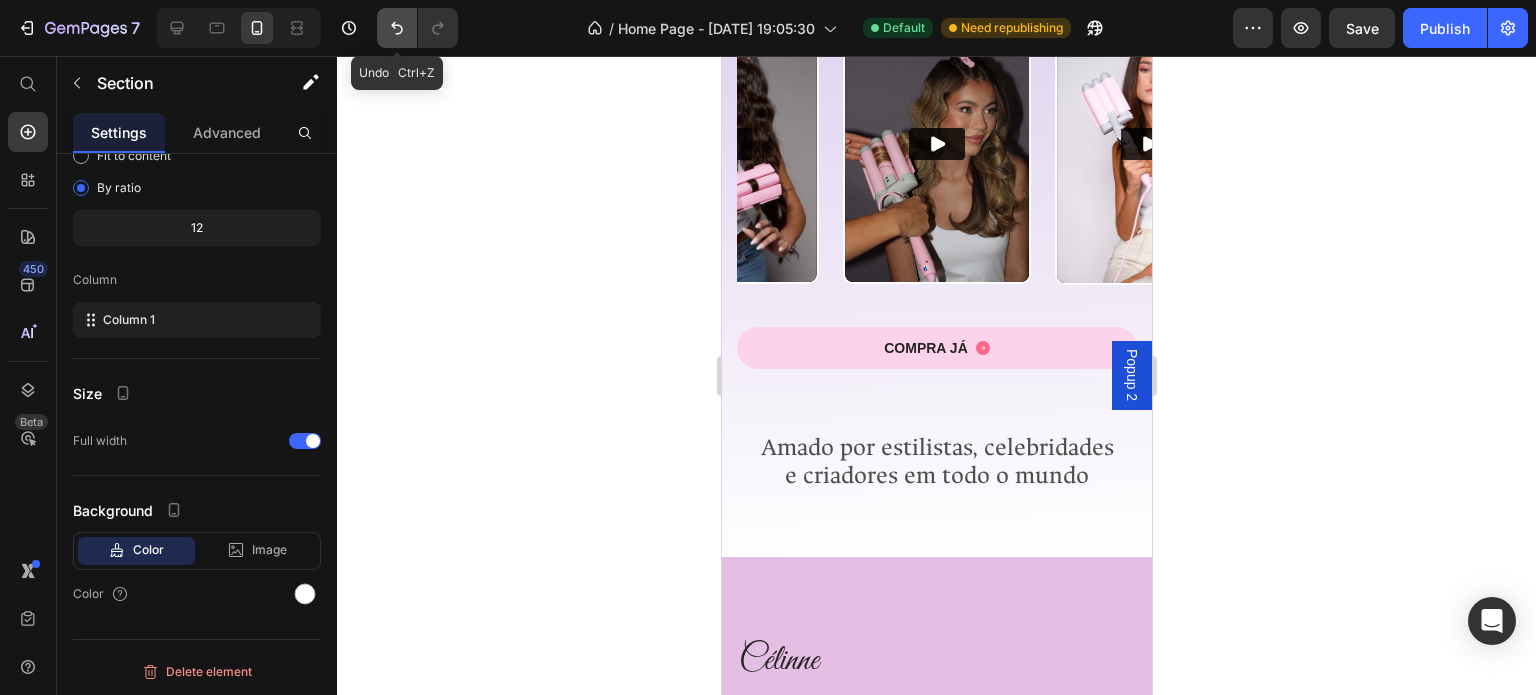 click 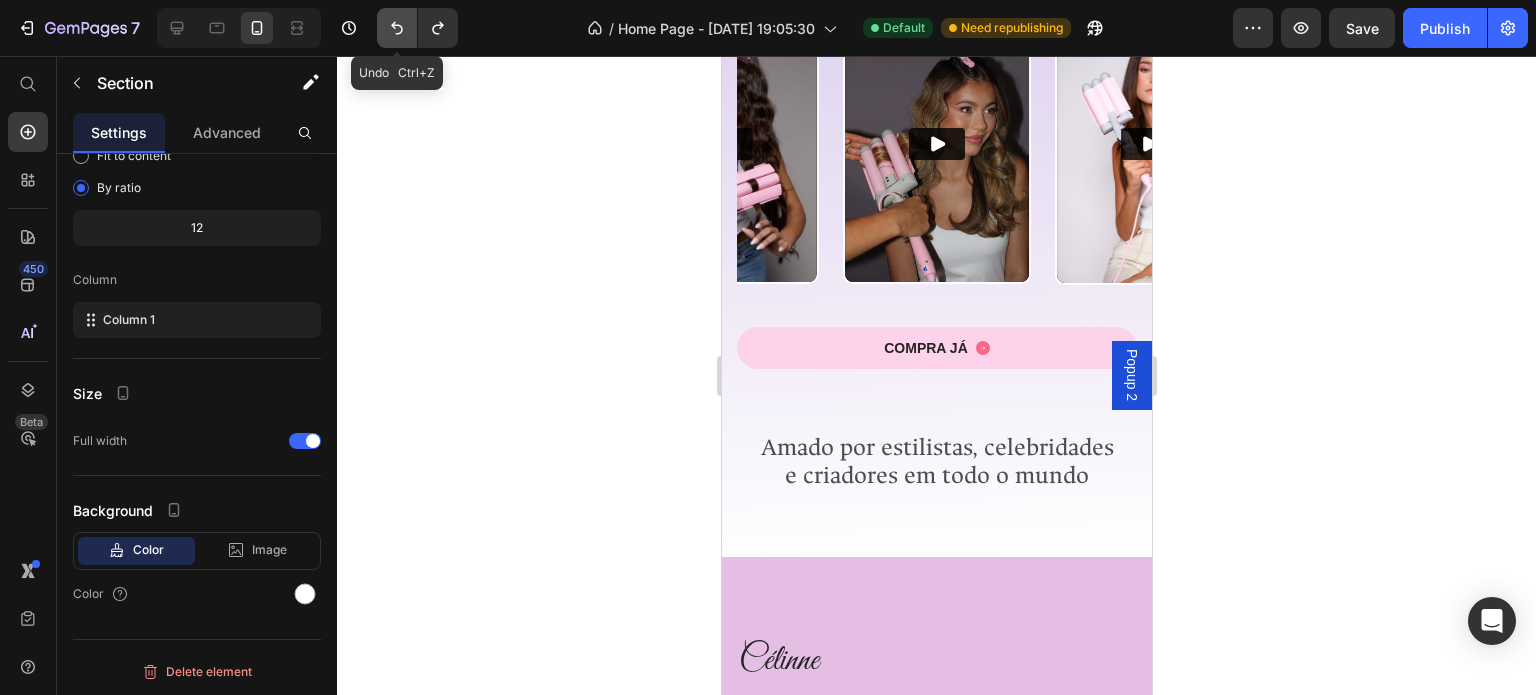 click 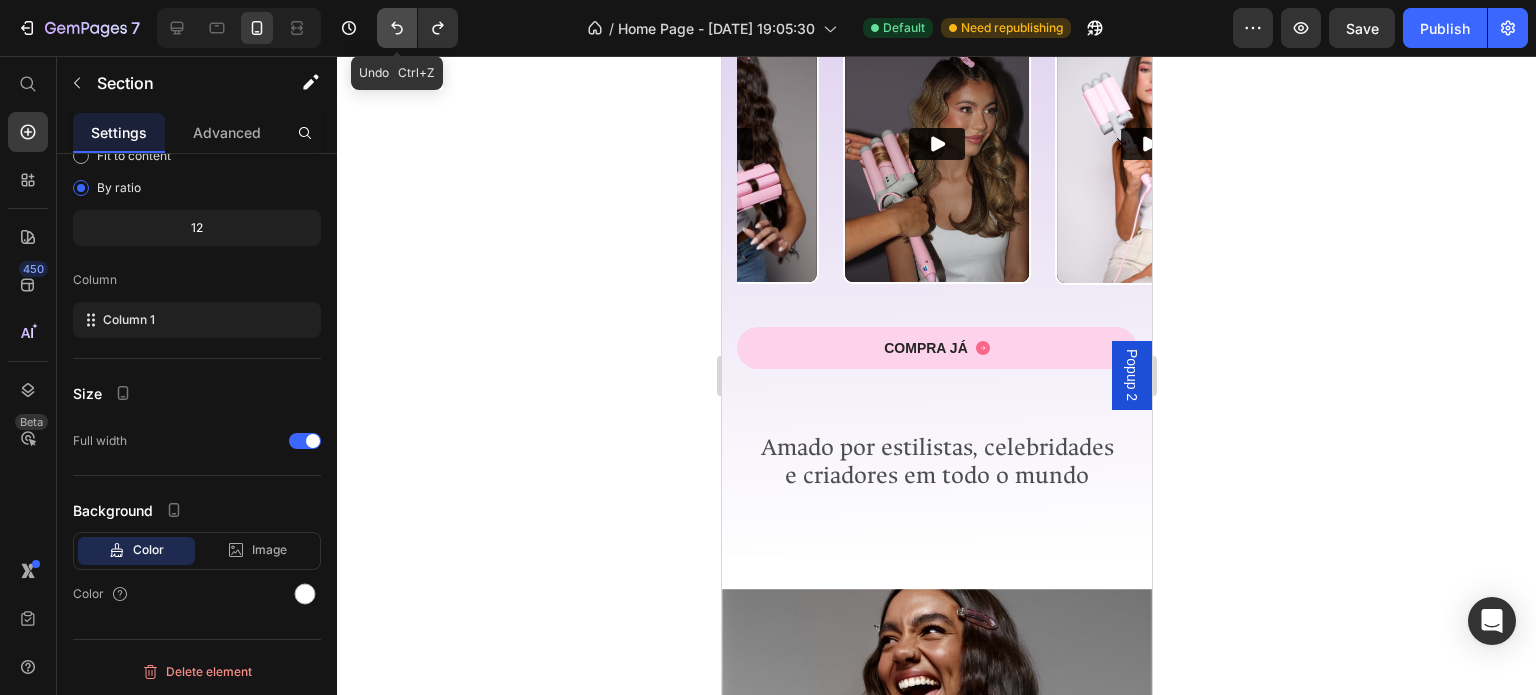 click 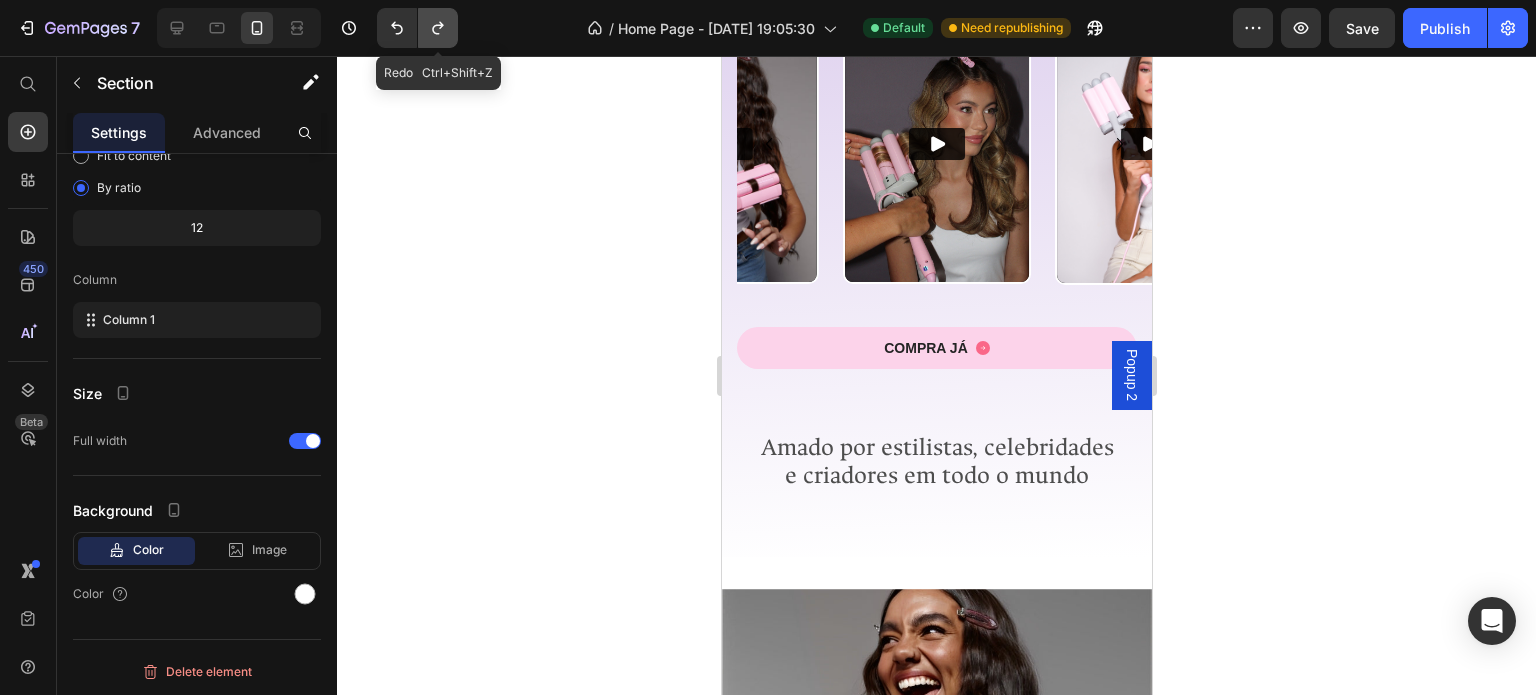 click 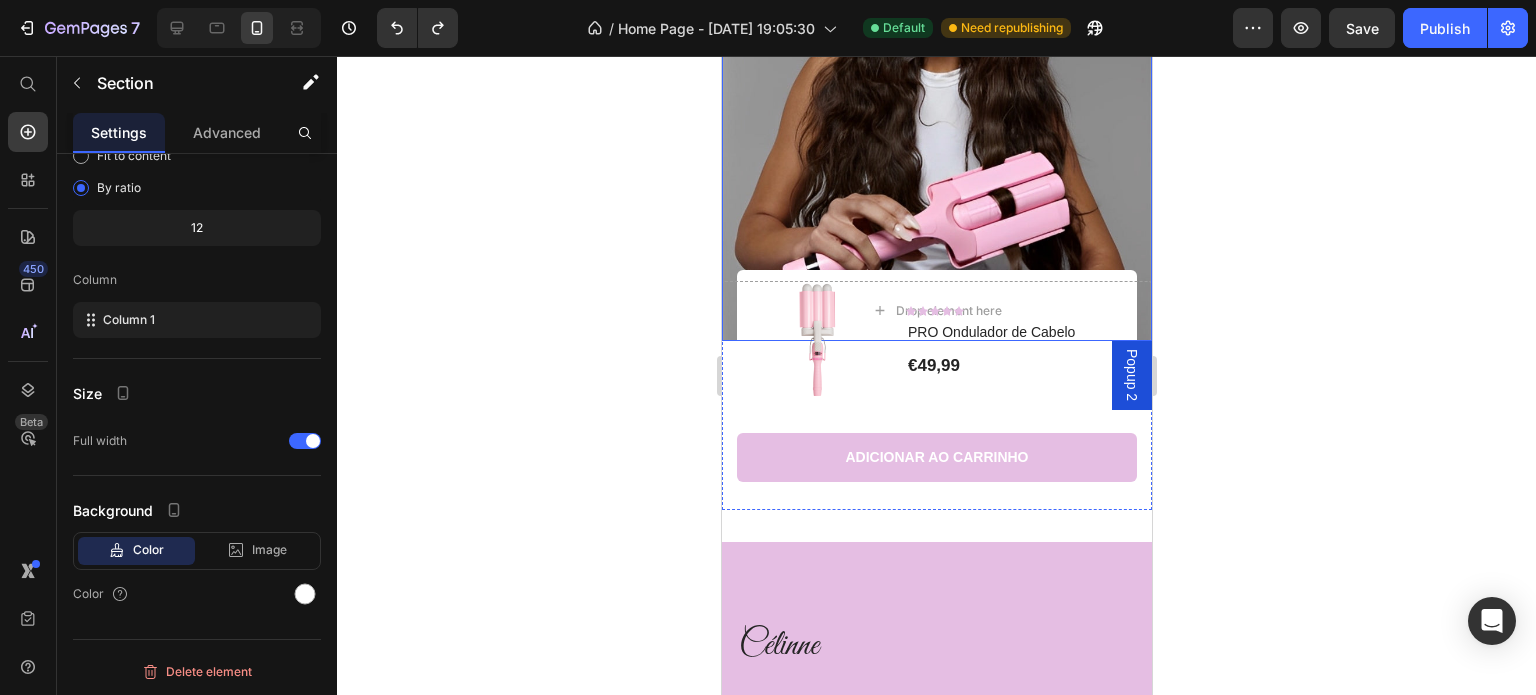 scroll, scrollTop: 2826, scrollLeft: 0, axis: vertical 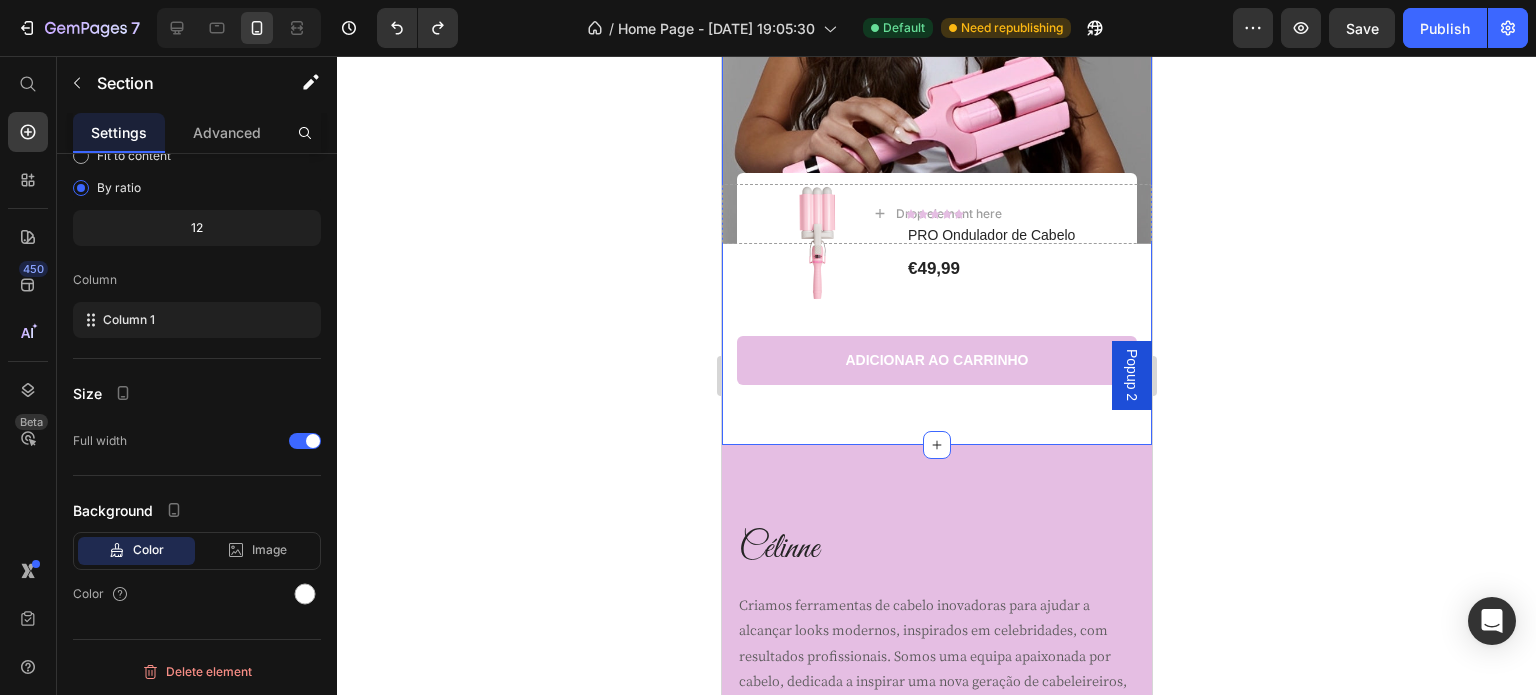 click on "Drop element here Hero Banner (P) Images & Gallery                Icon                Icon                Icon                Icon                Icon Icon List Hoz PRO Ondulador de Cabelo (P) Title €49,99 (P) Price Product Row ADICIONAR AO CARRINHO Button Row Row Section 6" at bounding box center [936, 94] 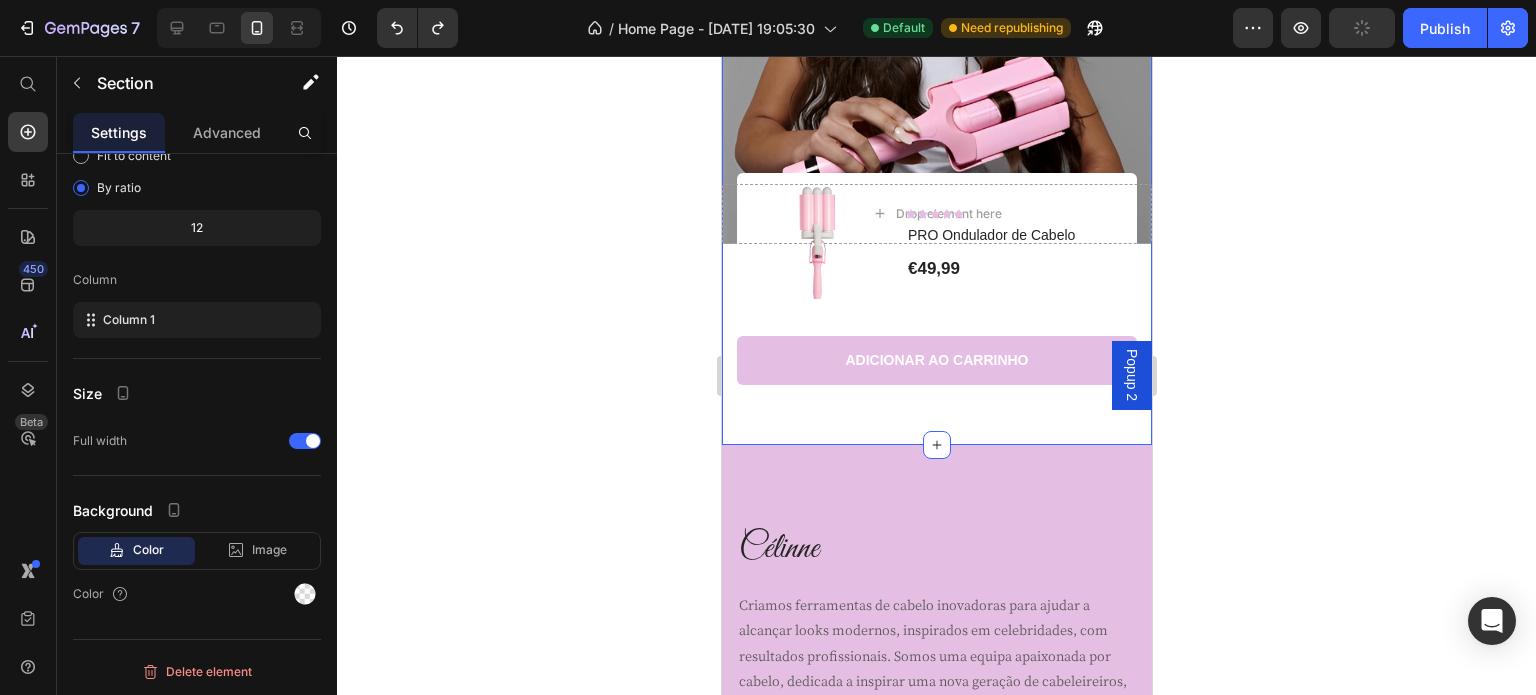 click on "Drop element here Hero Banner (P) Images & Gallery                Icon                Icon                Icon                Icon                Icon Icon List Hoz PRO Ondulador de Cabelo (P) Title €49,99 (P) Price Product Row ADICIONAR AO CARRINHO Button Row Row Section 6   You can create reusable sections Create Theme Section AI Content Write with GemAI What would you like to describe here? Tone and Voice Persuasive Product PRO Ondulador de Cabelo Show more Generate" at bounding box center [936, 94] 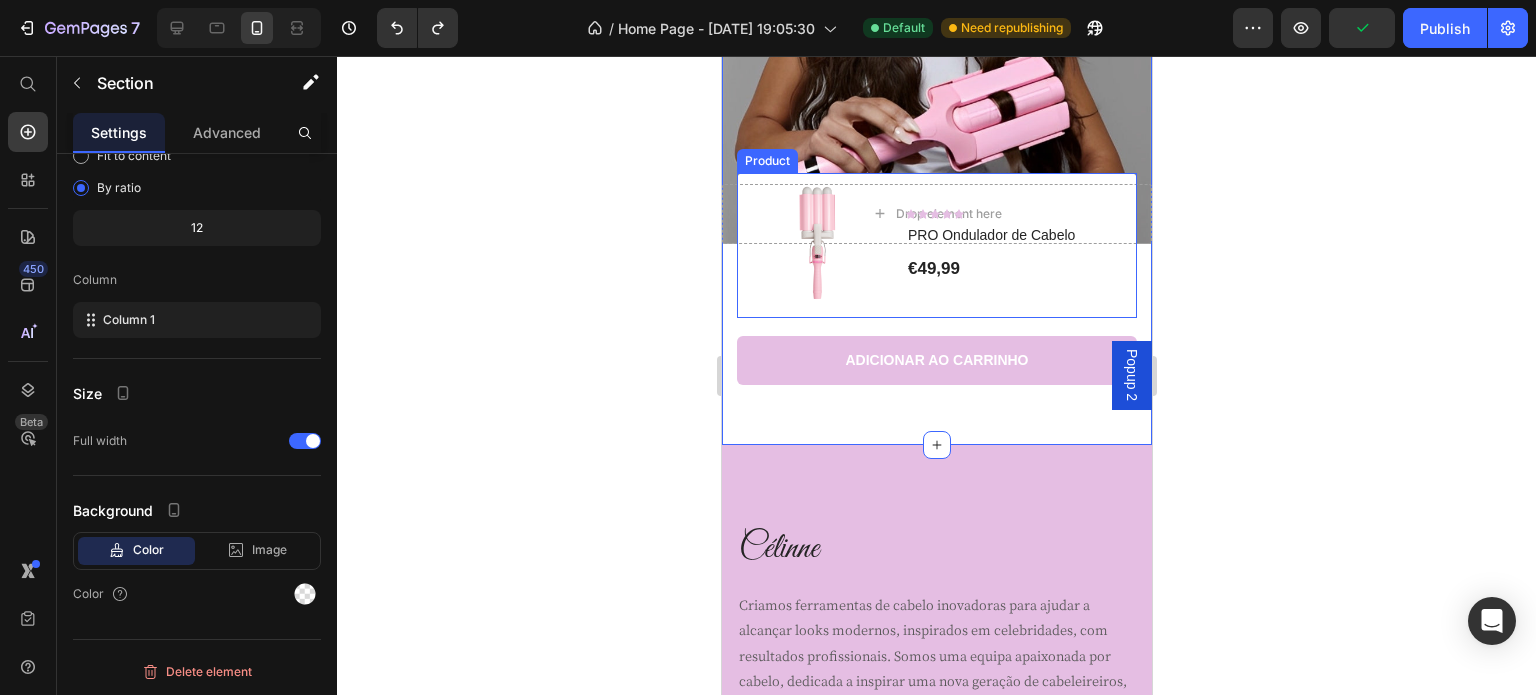 click on "Icon                Icon                Icon                Icon                Icon Icon List Hoz PRO Ondulador de Cabelo (P) Title €49,99 (P) Price" at bounding box center [990, 245] 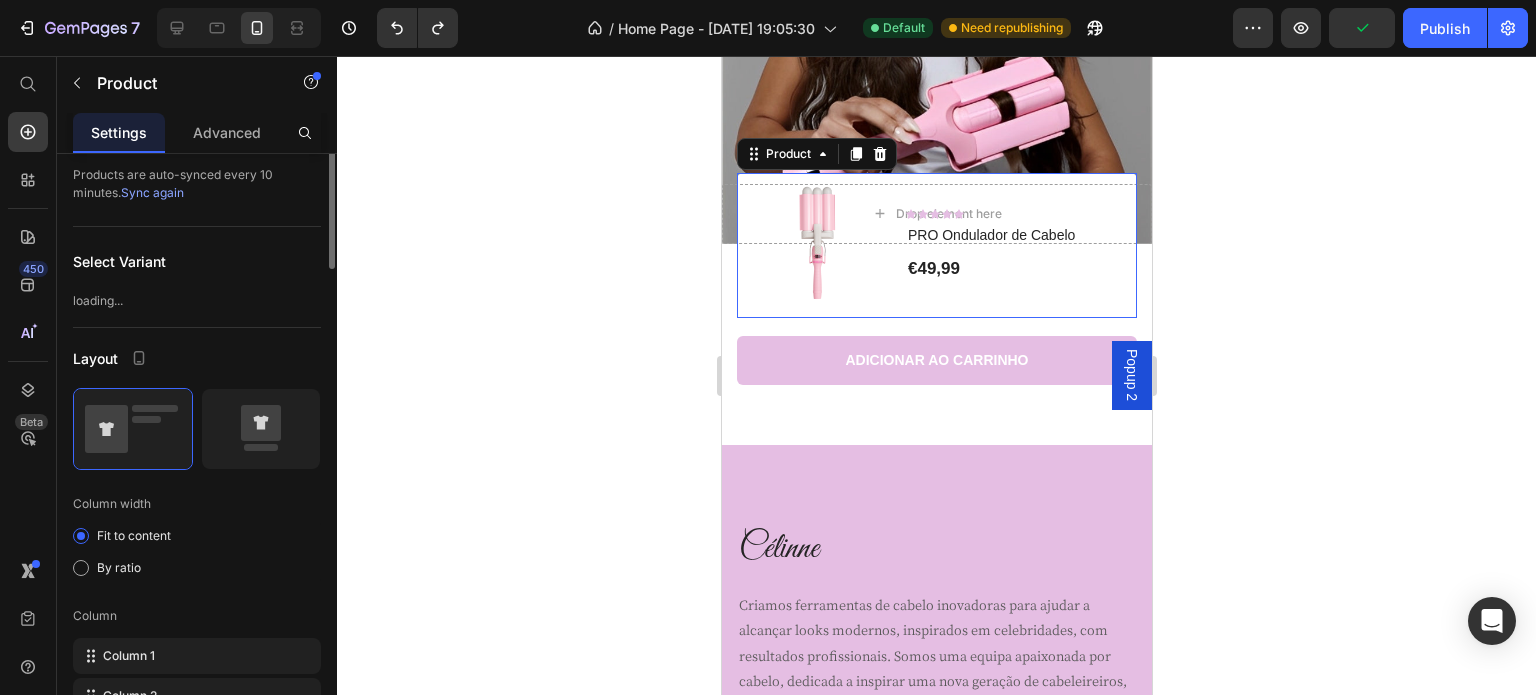scroll, scrollTop: 0, scrollLeft: 0, axis: both 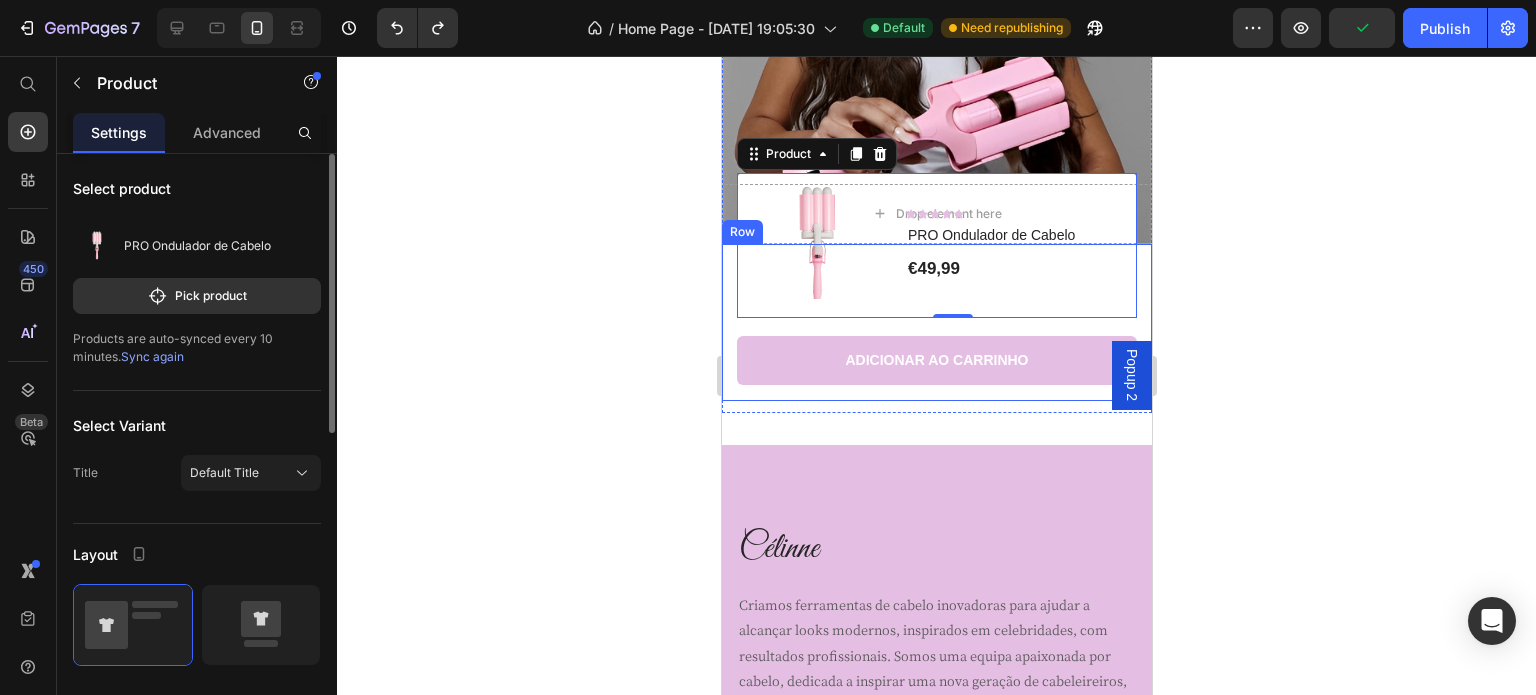 click on "(P) Images & Gallery                Icon                Icon                Icon                Icon                Icon Icon List Hoz PRO Ondulador de Cabelo (P) Title €49,99 (P) Price Product   0 Row ADICIONAR AO CARRINHO Button" at bounding box center (936, 322) 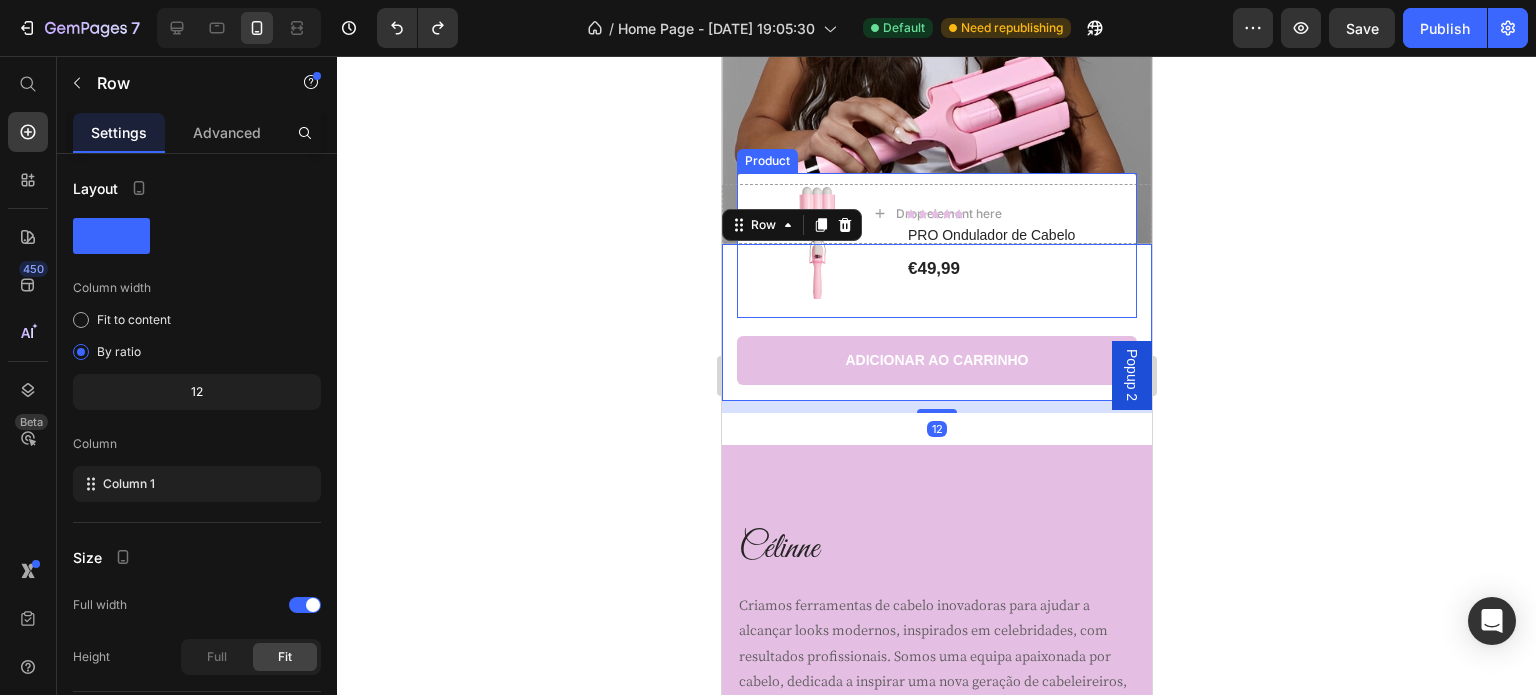 click on "(P) Images & Gallery                Icon                Icon                Icon                Icon                Icon Icon List Hoz PRO Ondulador de Cabelo (P) Title €49,99 (P) Price Product" at bounding box center (936, 245) 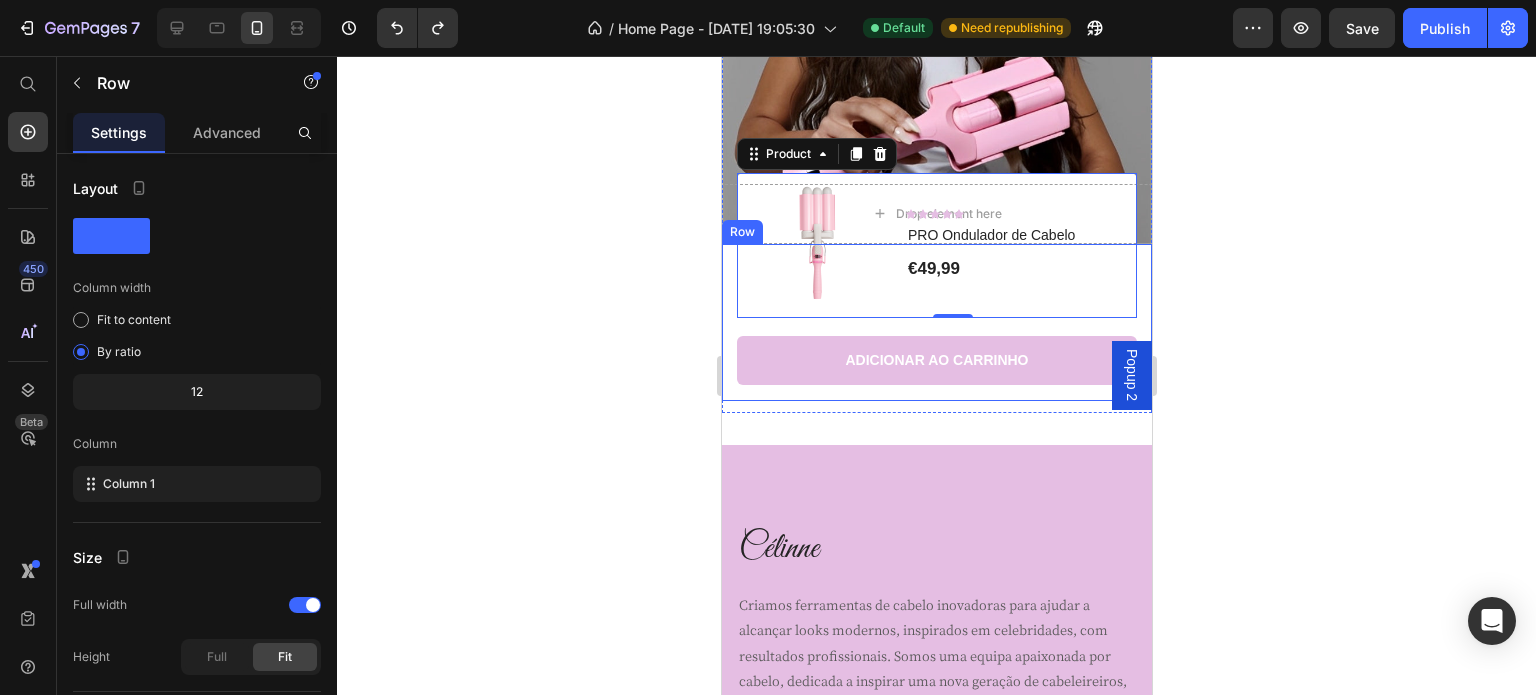 click on "(P) Images & Gallery                Icon                Icon                Icon                Icon                Icon Icon List Hoz PRO Ondulador de Cabelo (P) Title €49,99 (P) Price Product   0 Row ADICIONAR AO CARRINHO Button" at bounding box center [936, 322] 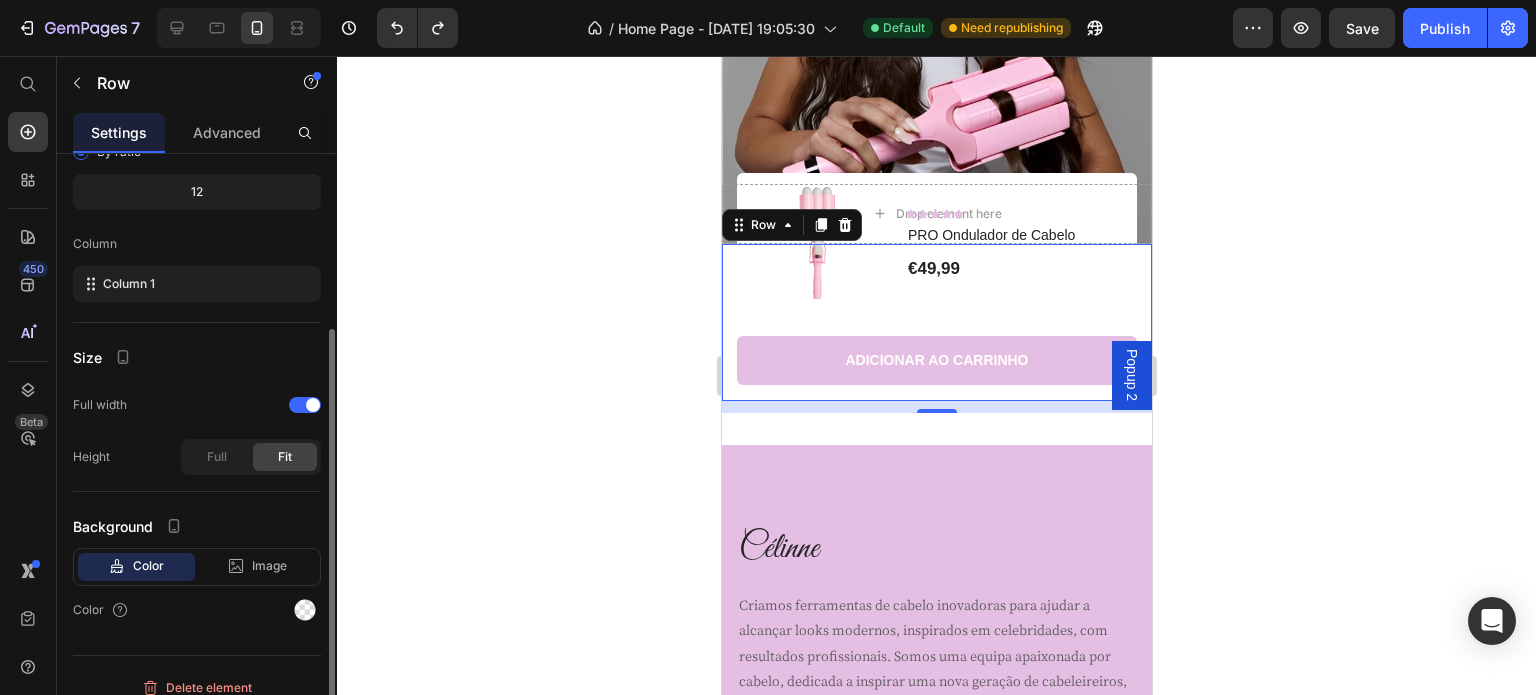scroll, scrollTop: 216, scrollLeft: 0, axis: vertical 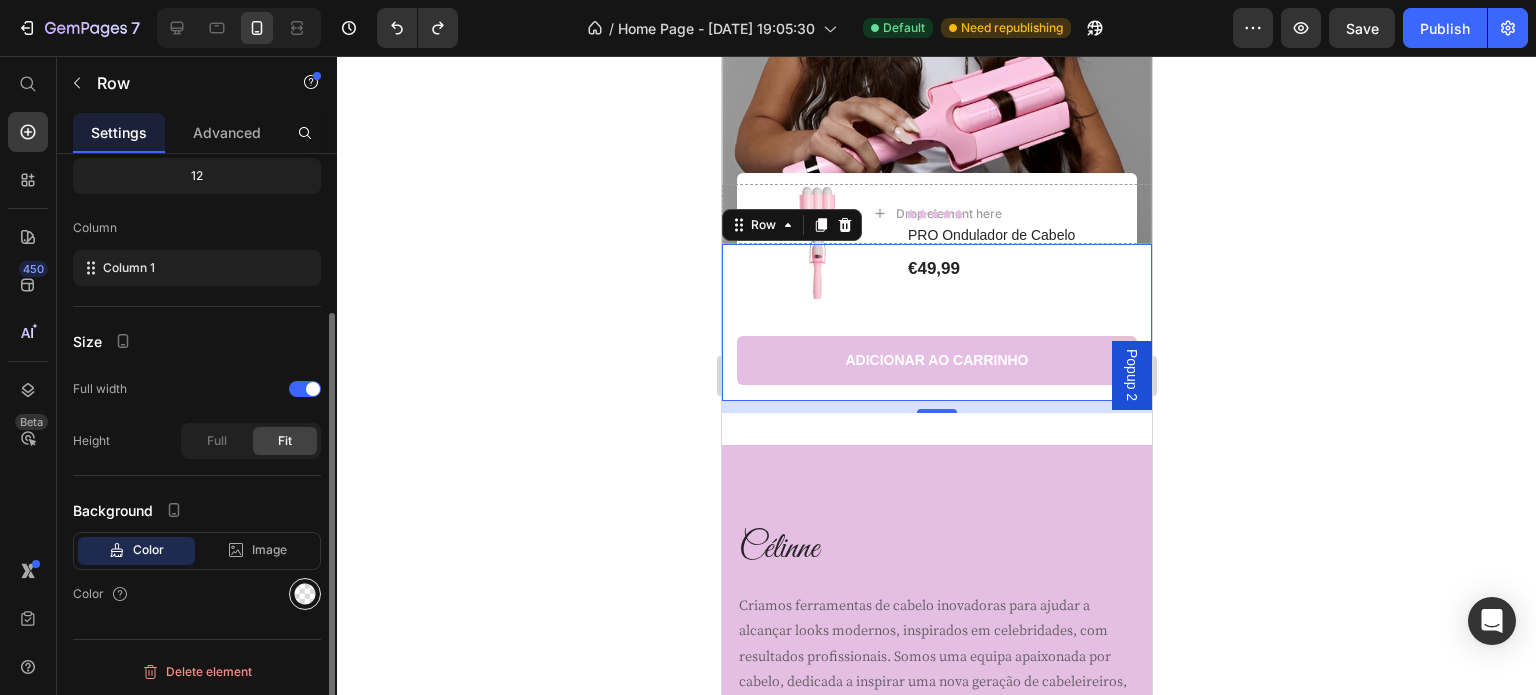 click at bounding box center [305, 594] 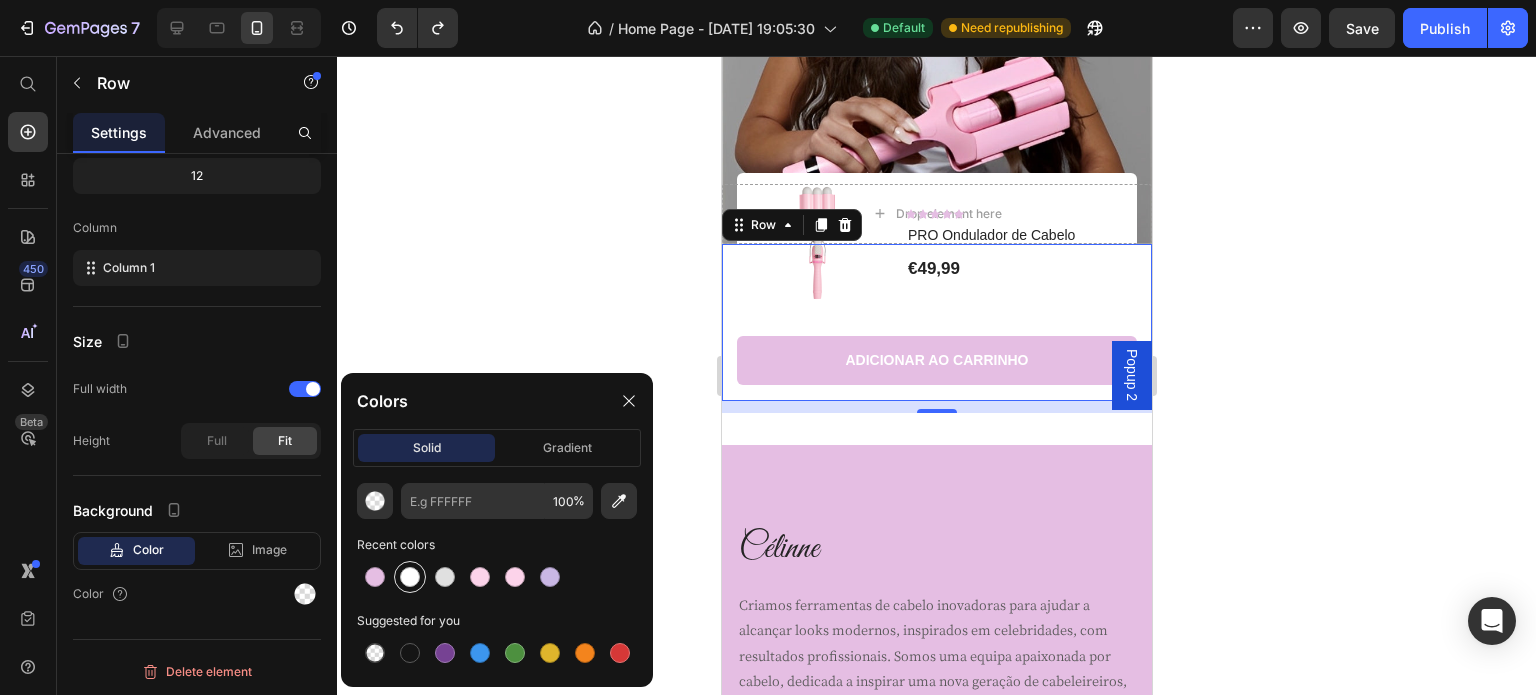 click at bounding box center [410, 577] 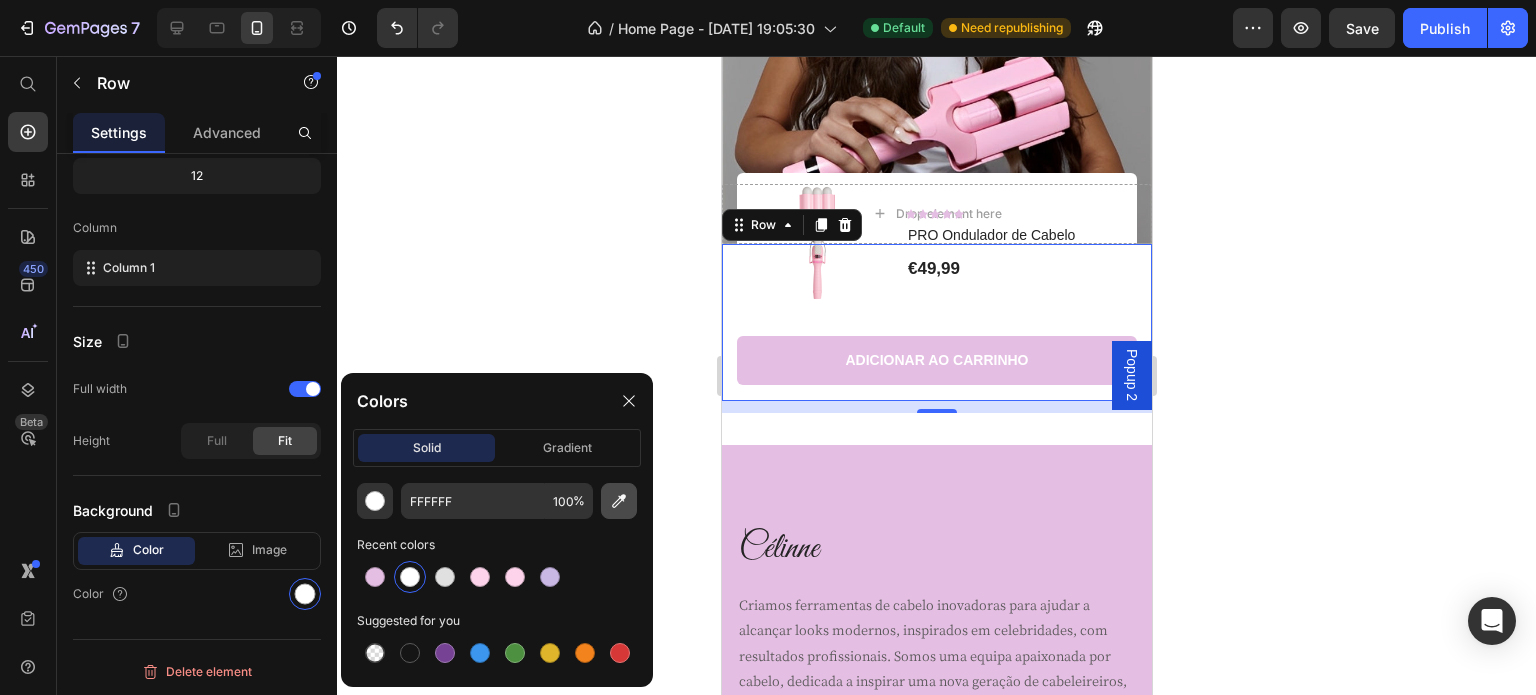 click at bounding box center [619, 501] 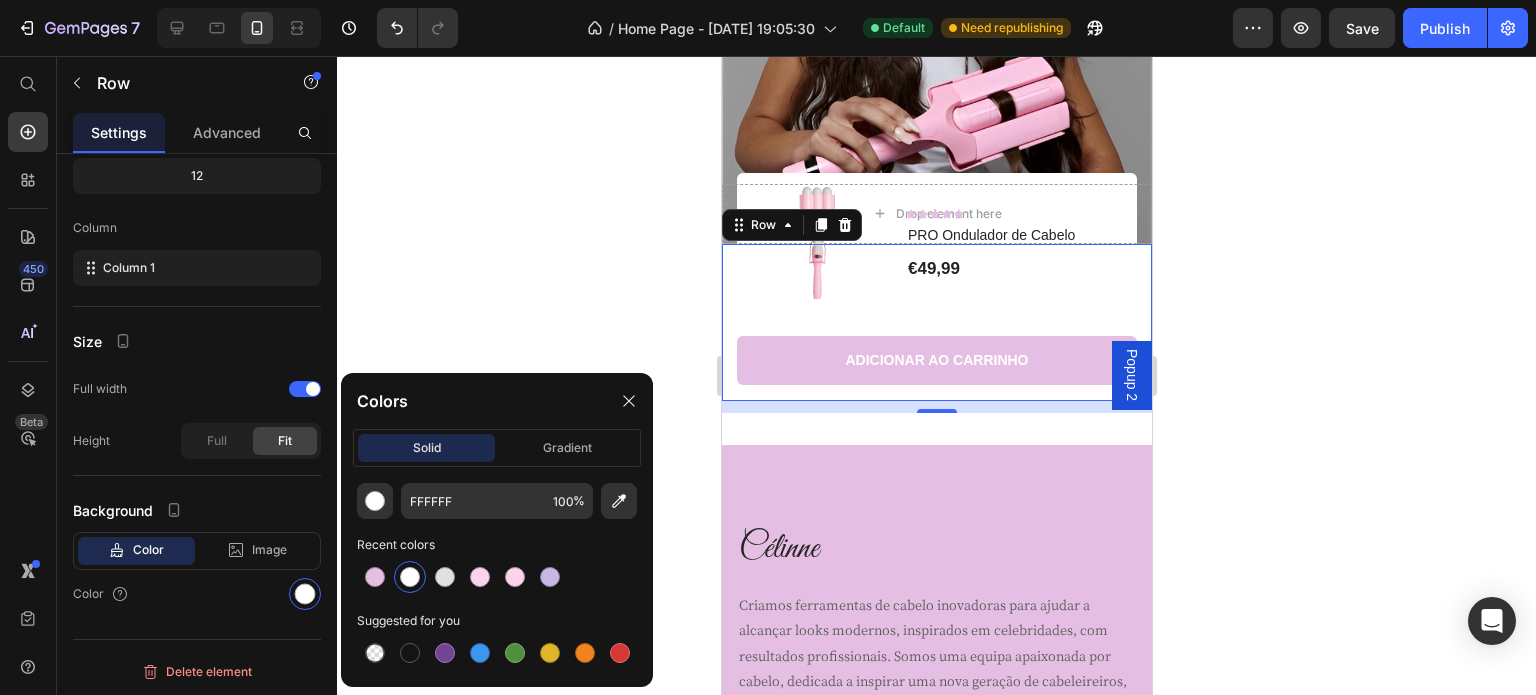 type on "999999" 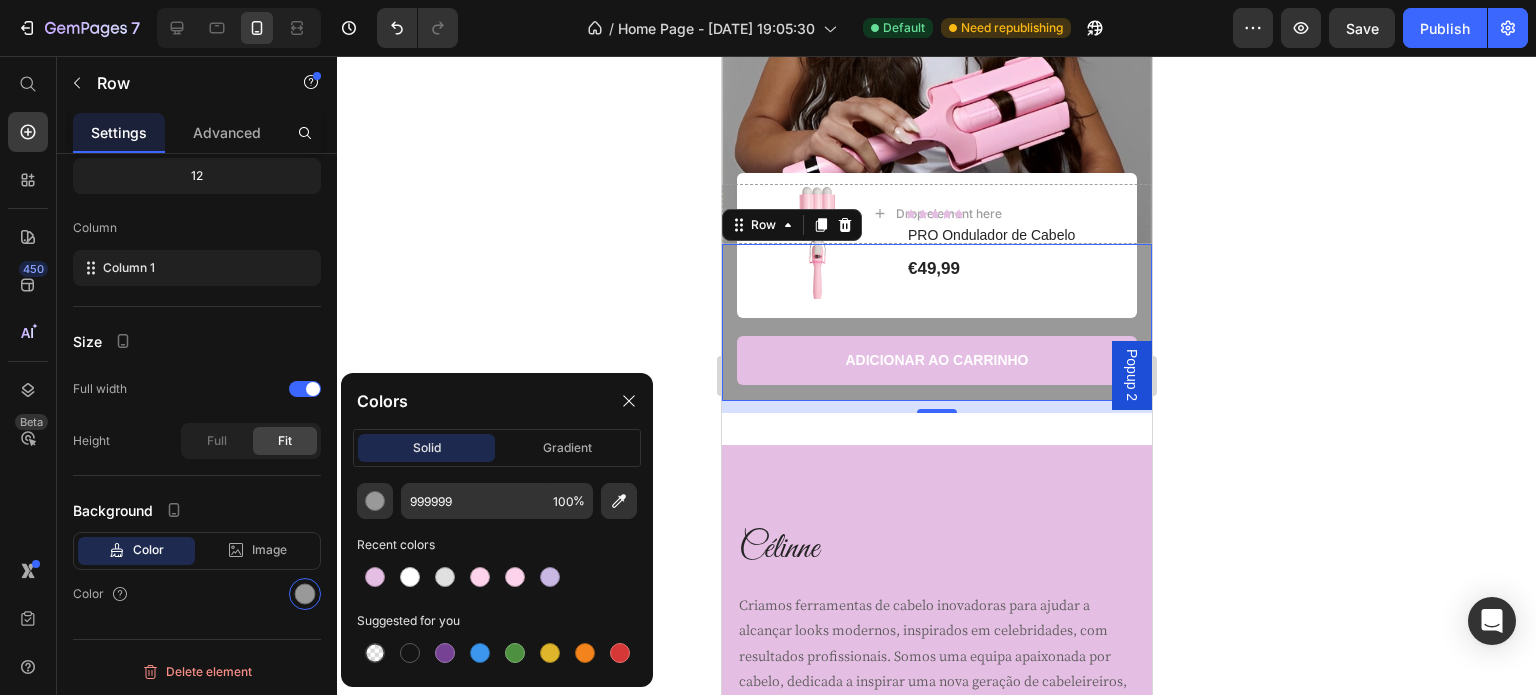 click 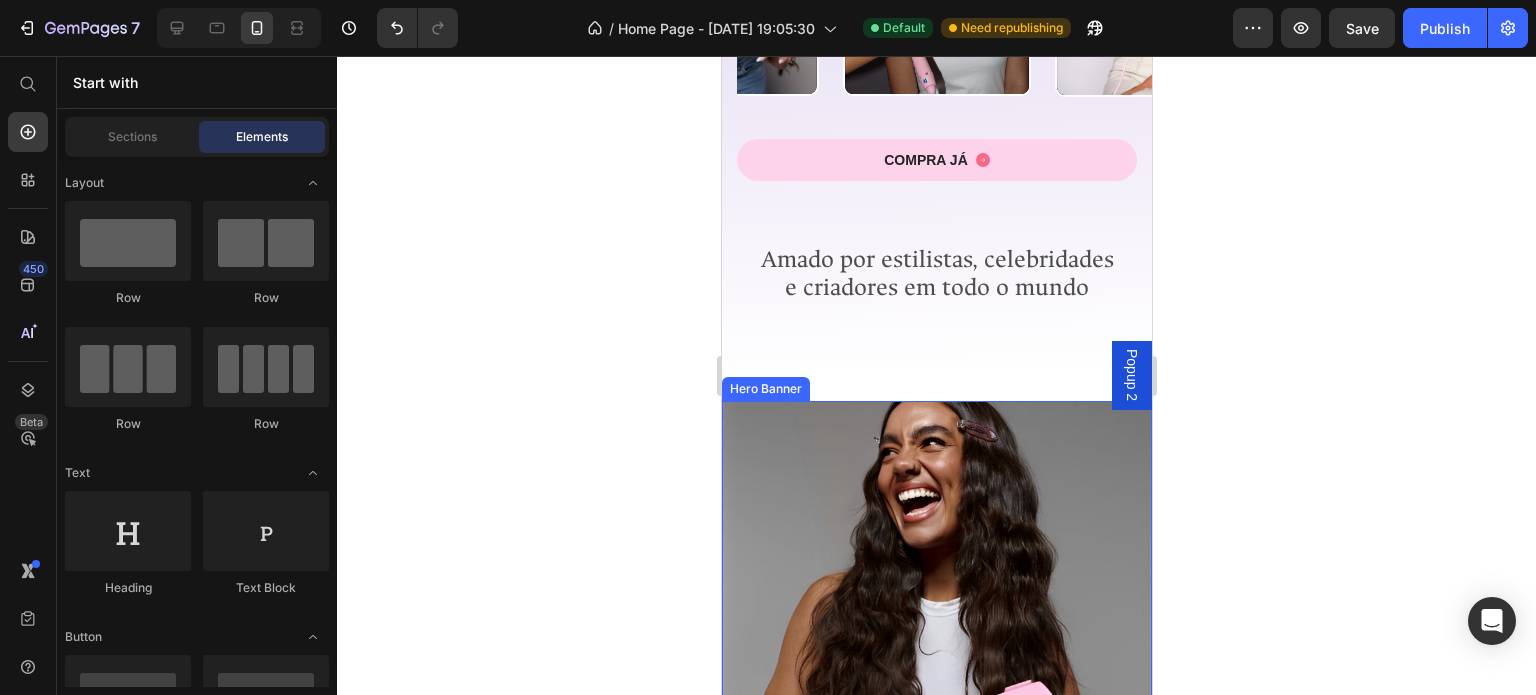 scroll, scrollTop: 2126, scrollLeft: 0, axis: vertical 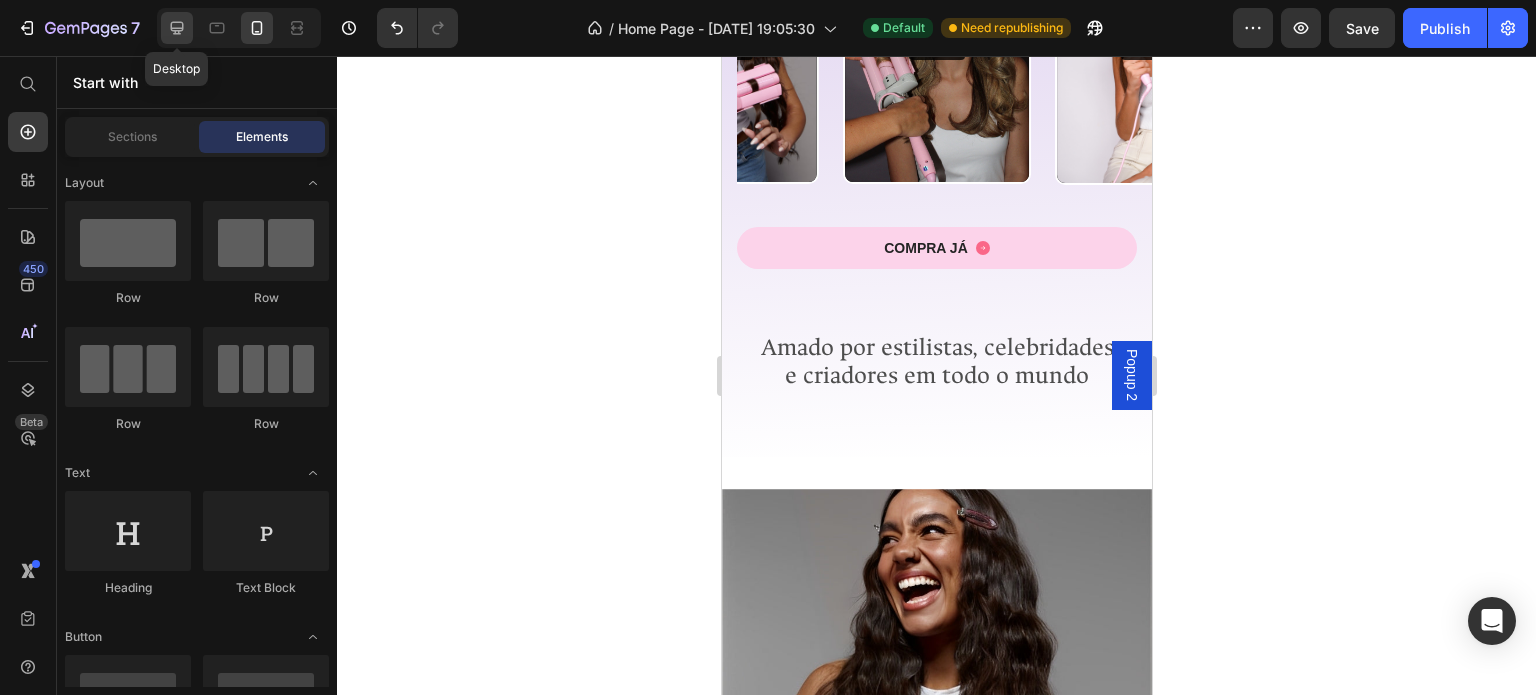 click 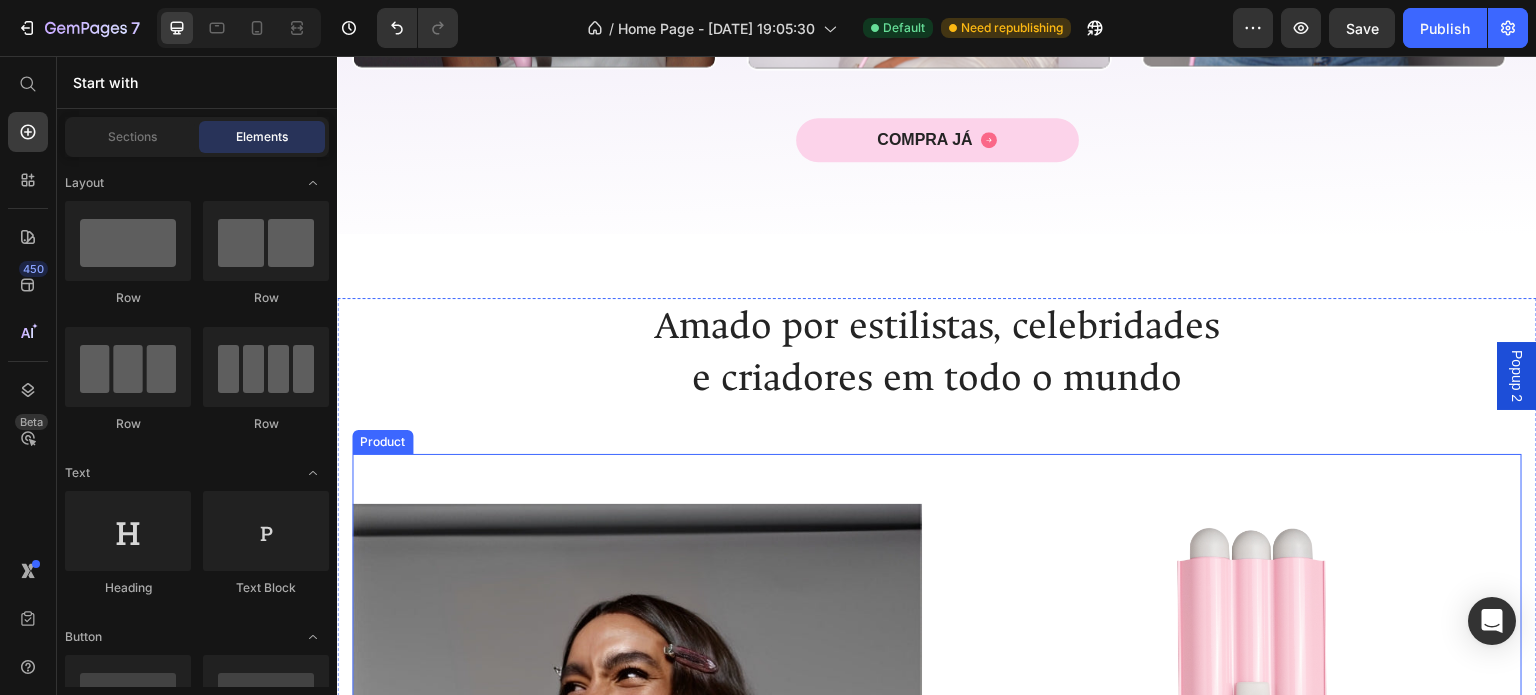 scroll, scrollTop: 2280, scrollLeft: 0, axis: vertical 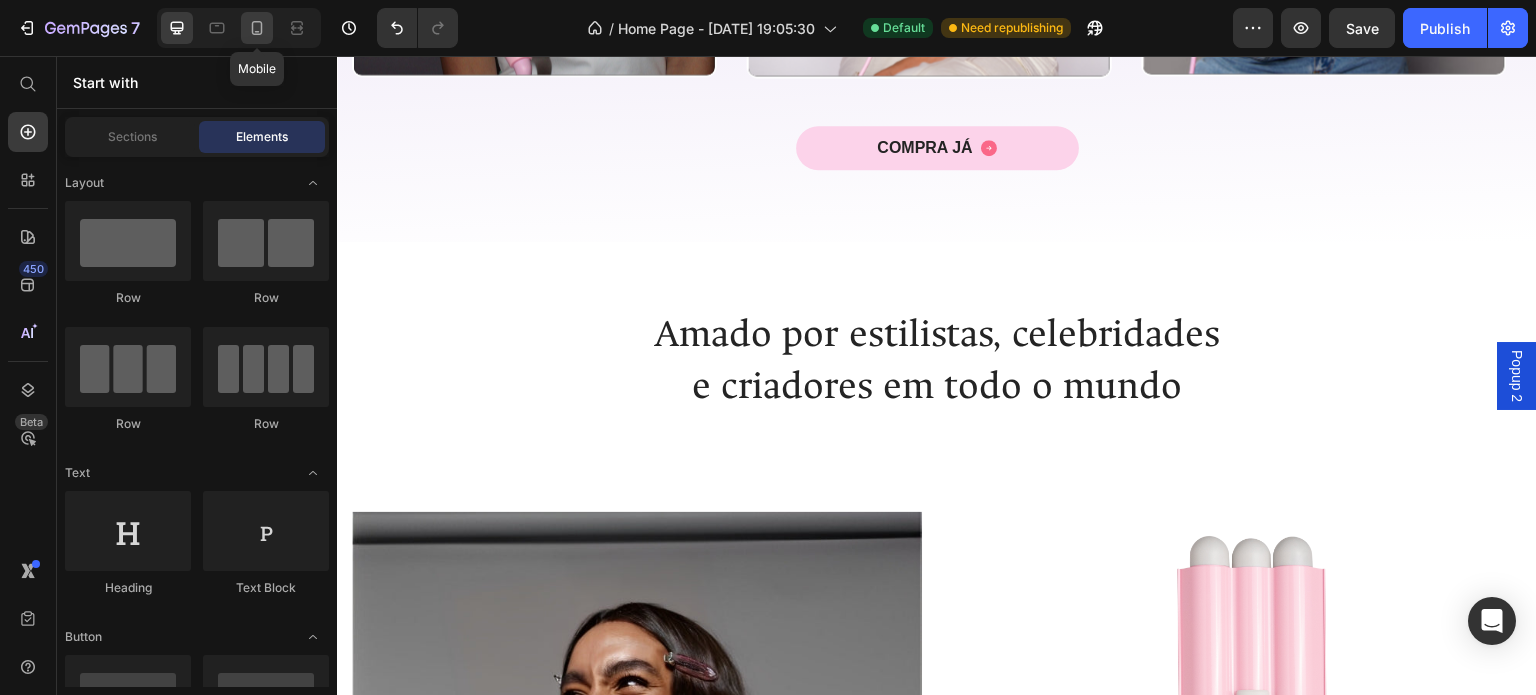 click 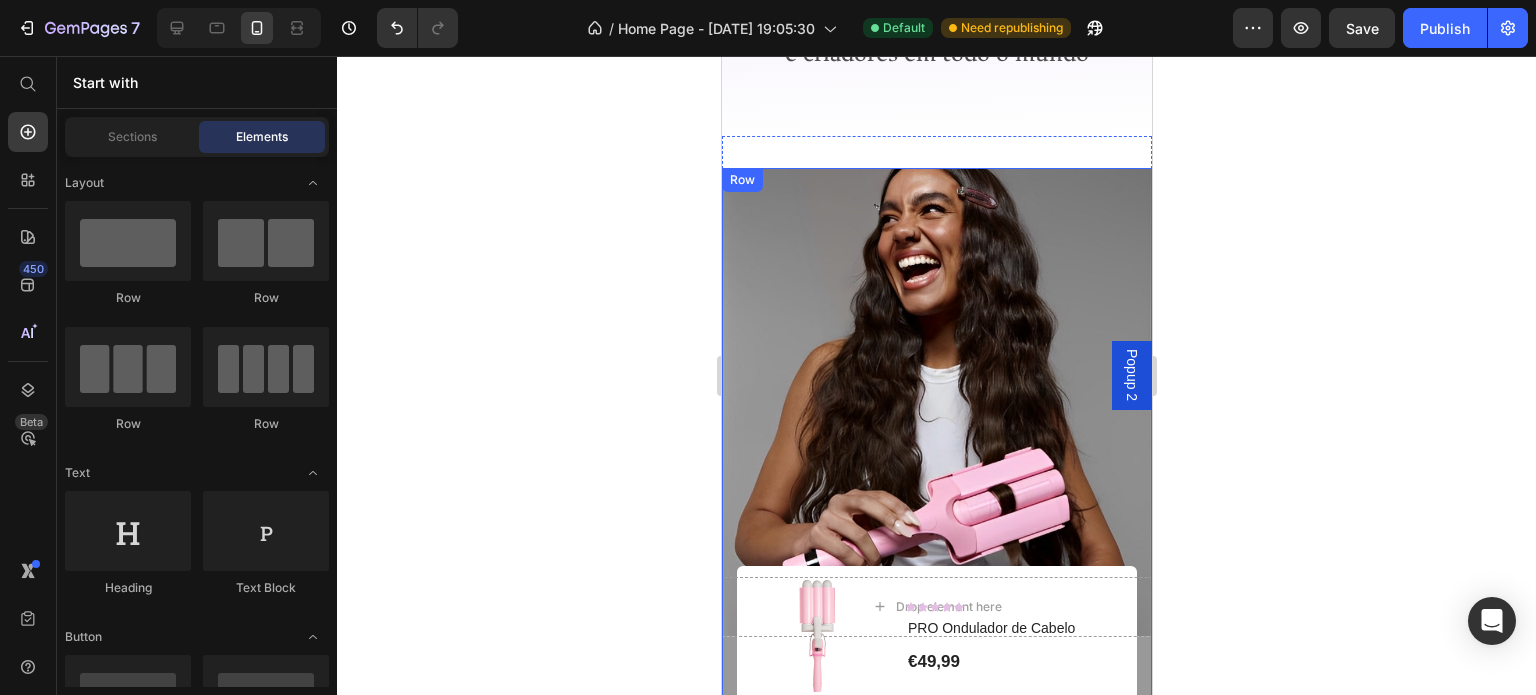 scroll, scrollTop: 2099, scrollLeft: 0, axis: vertical 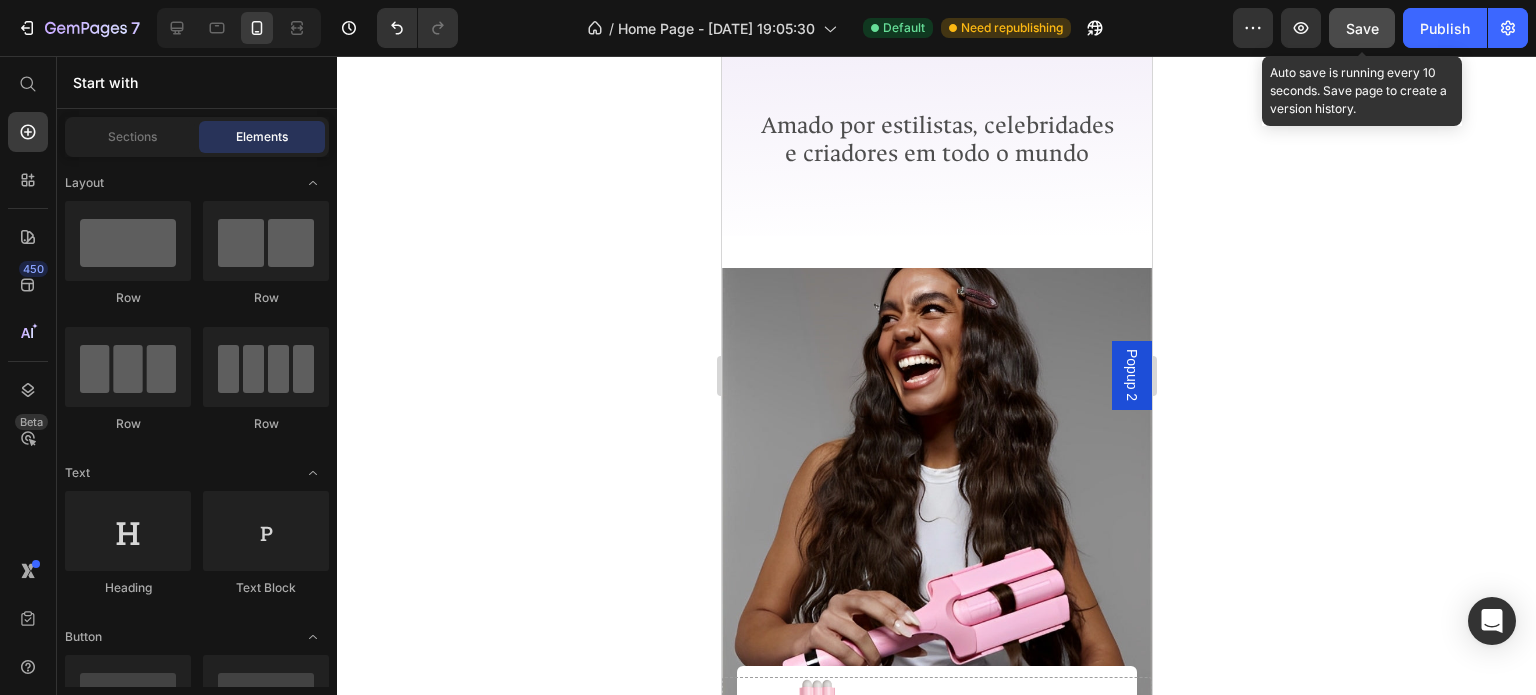click on "Save" 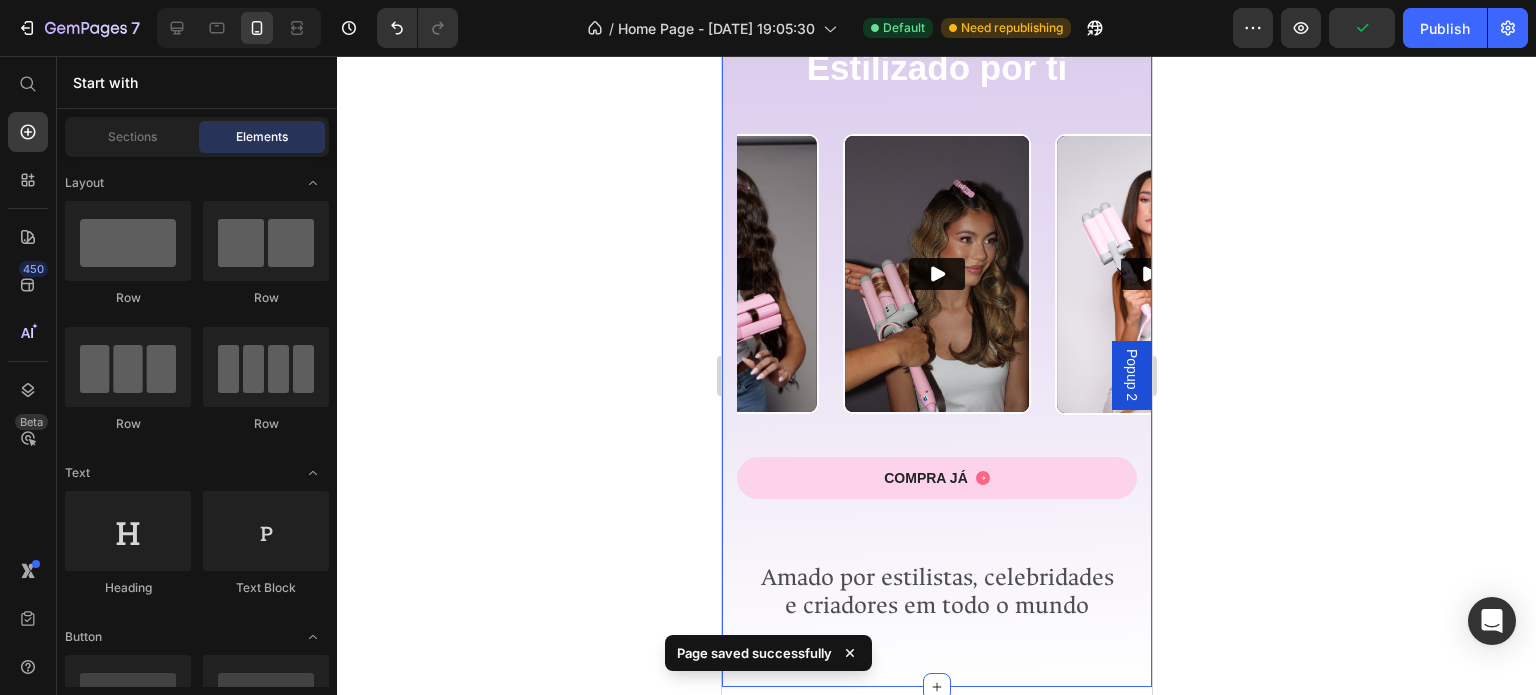 scroll, scrollTop: 2133, scrollLeft: 0, axis: vertical 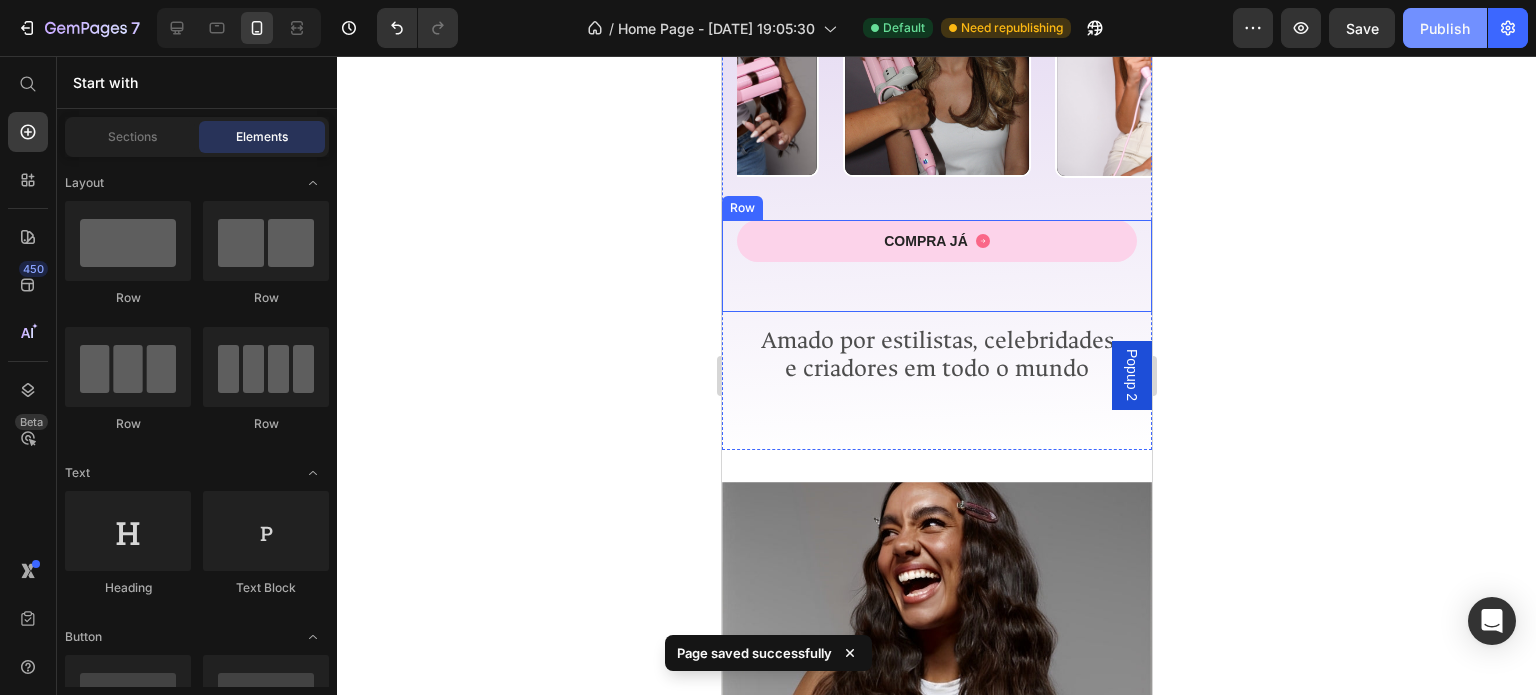 click on "Publish" at bounding box center [1445, 28] 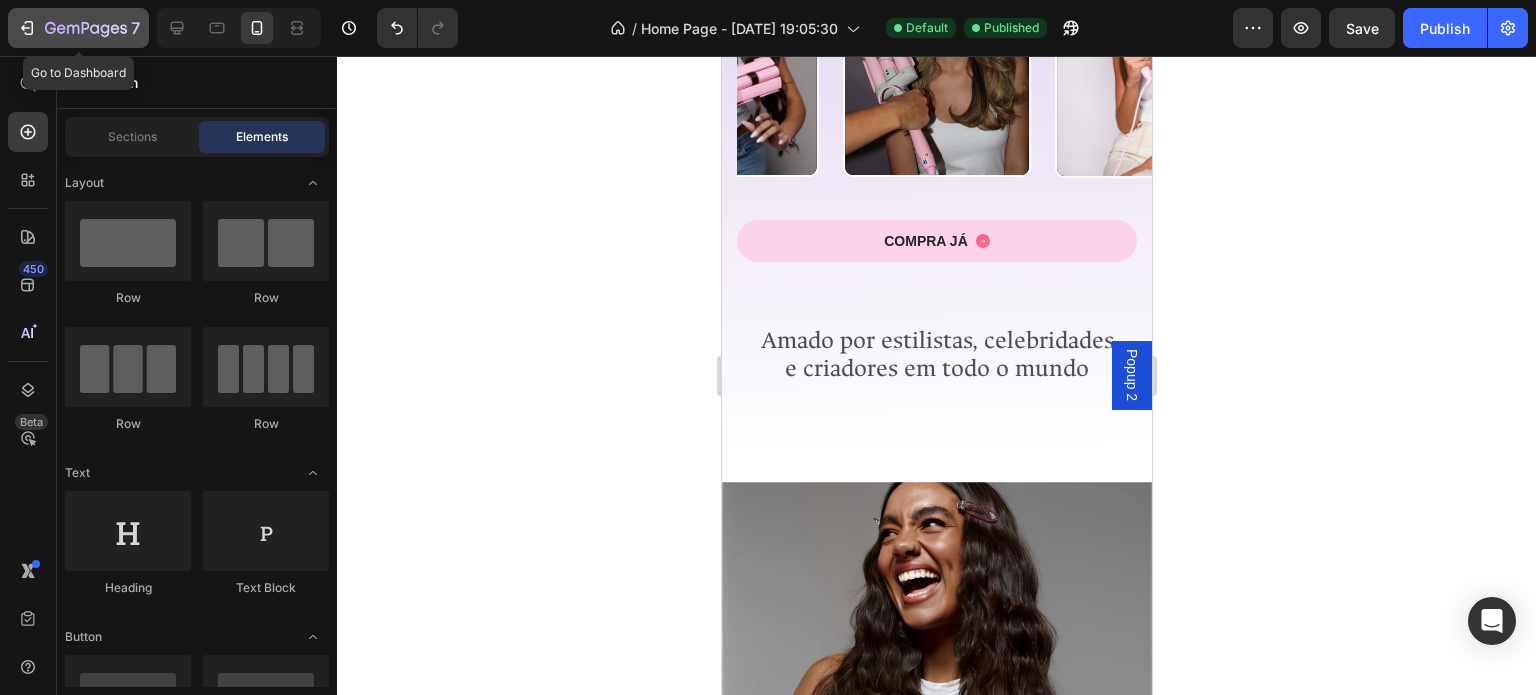 click 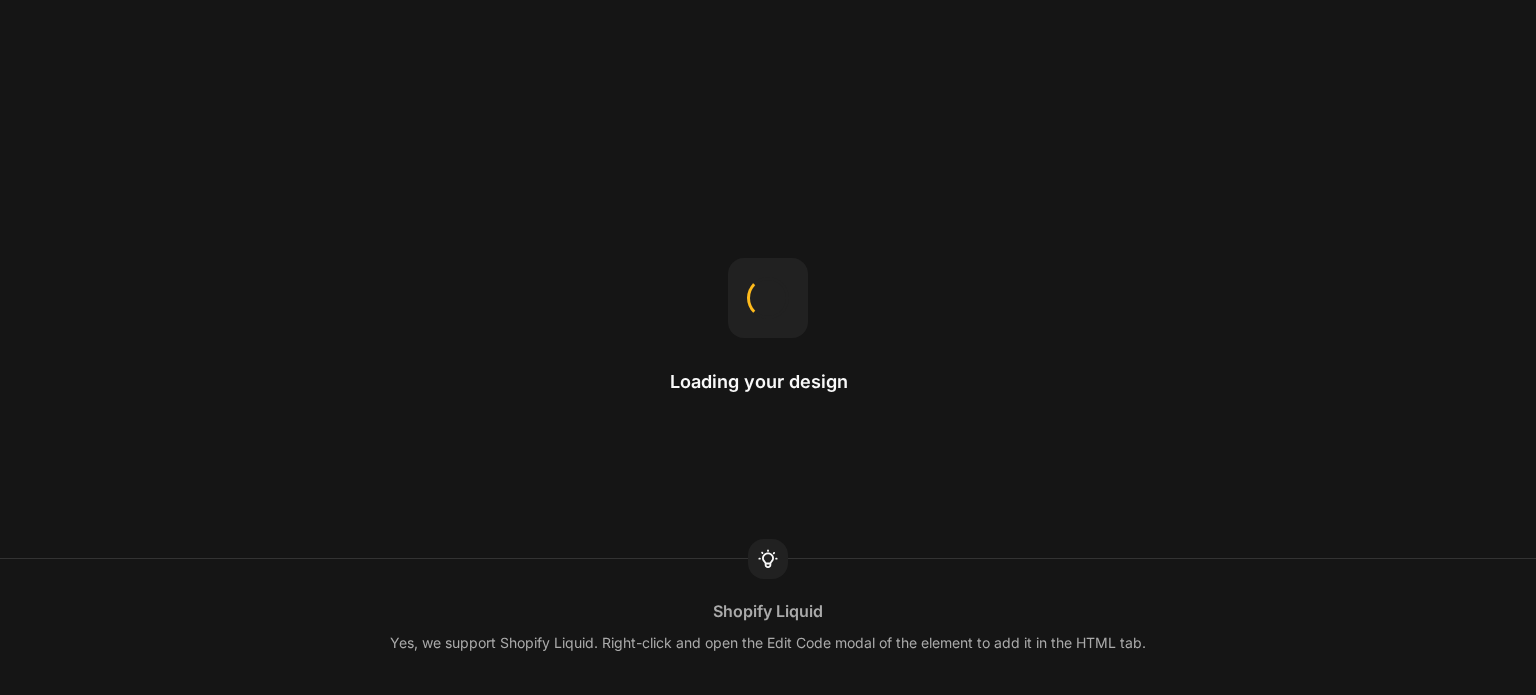 scroll, scrollTop: 0, scrollLeft: 0, axis: both 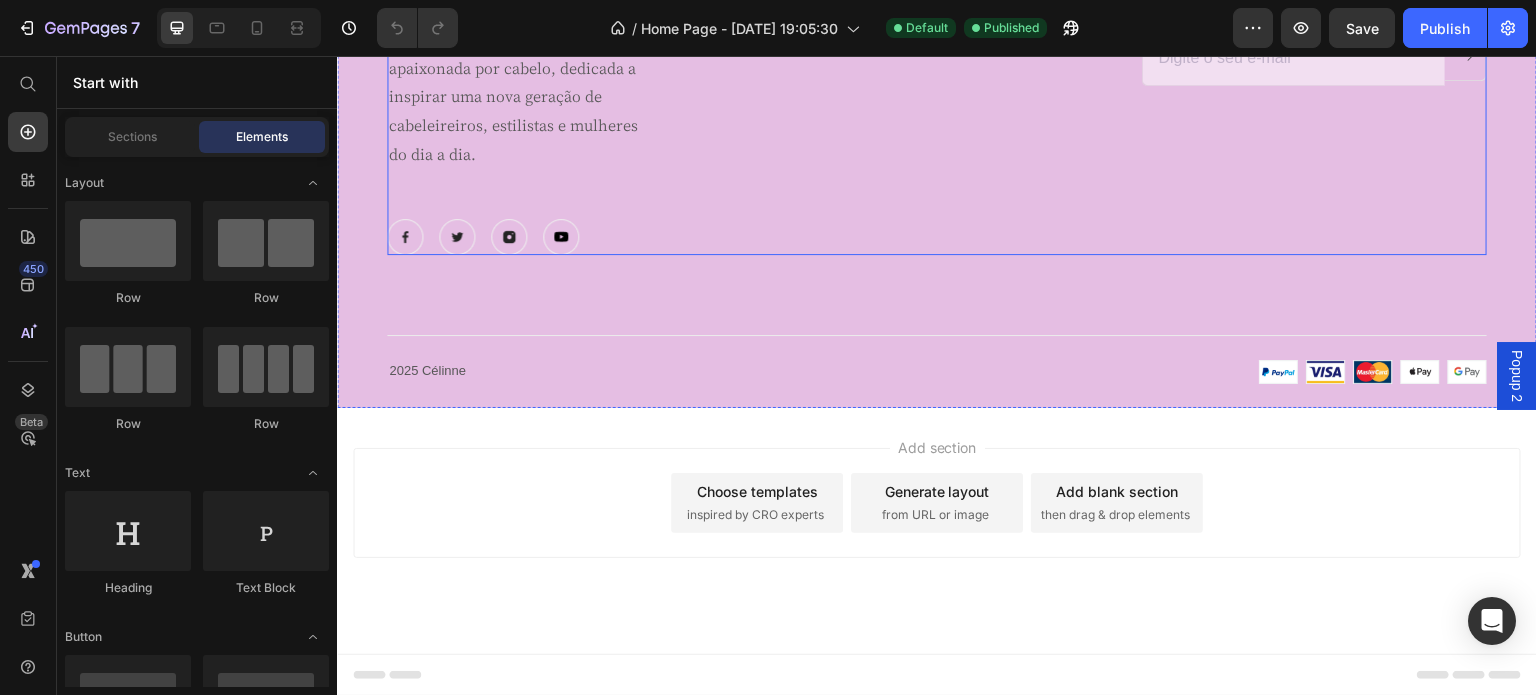 click at bounding box center [1293, 58] 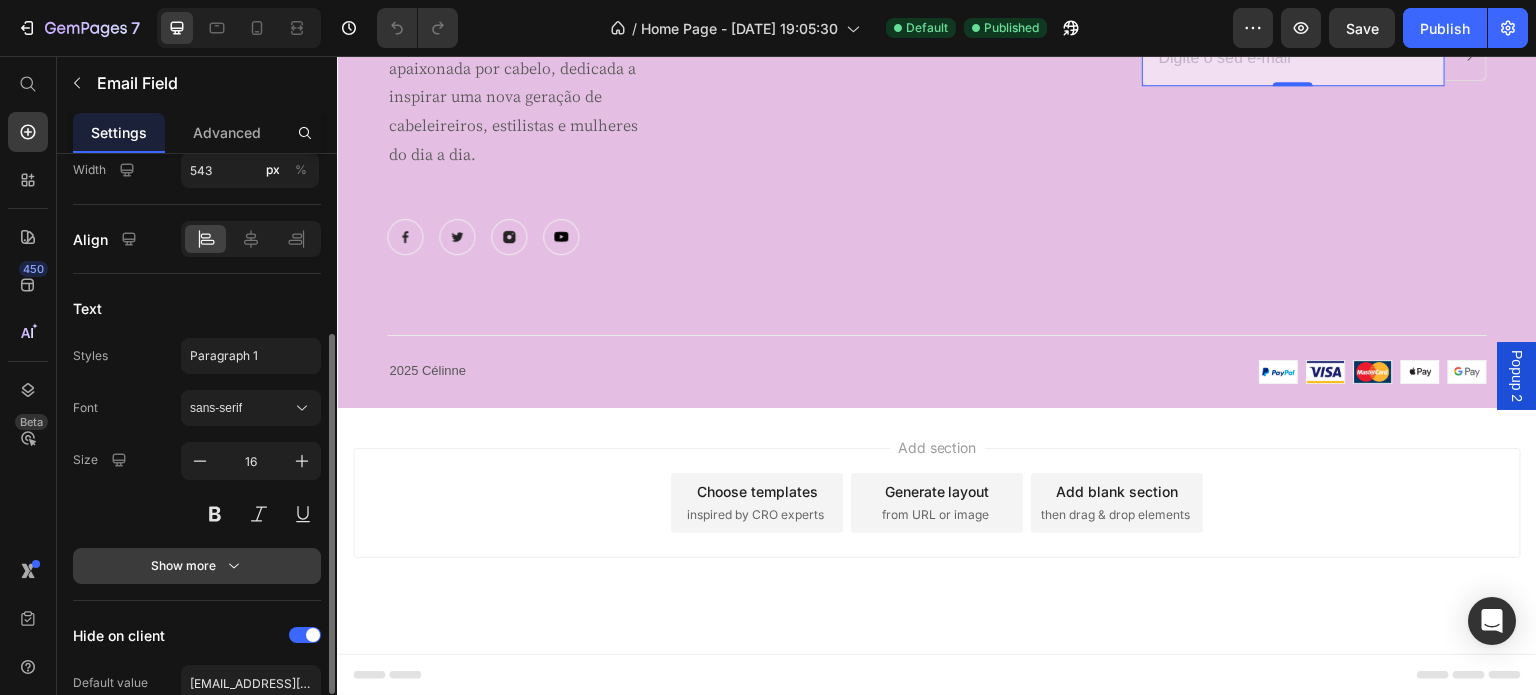 scroll, scrollTop: 395, scrollLeft: 0, axis: vertical 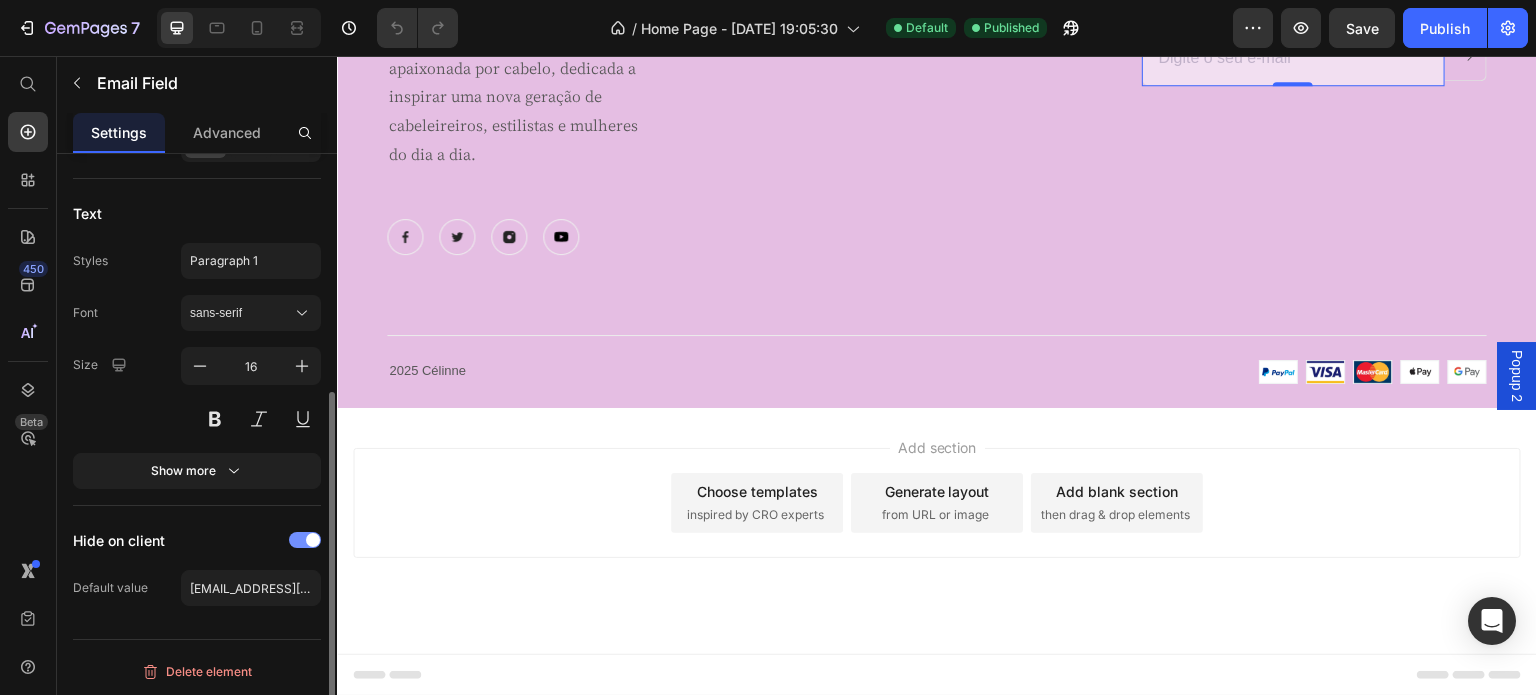 click at bounding box center (305, 540) 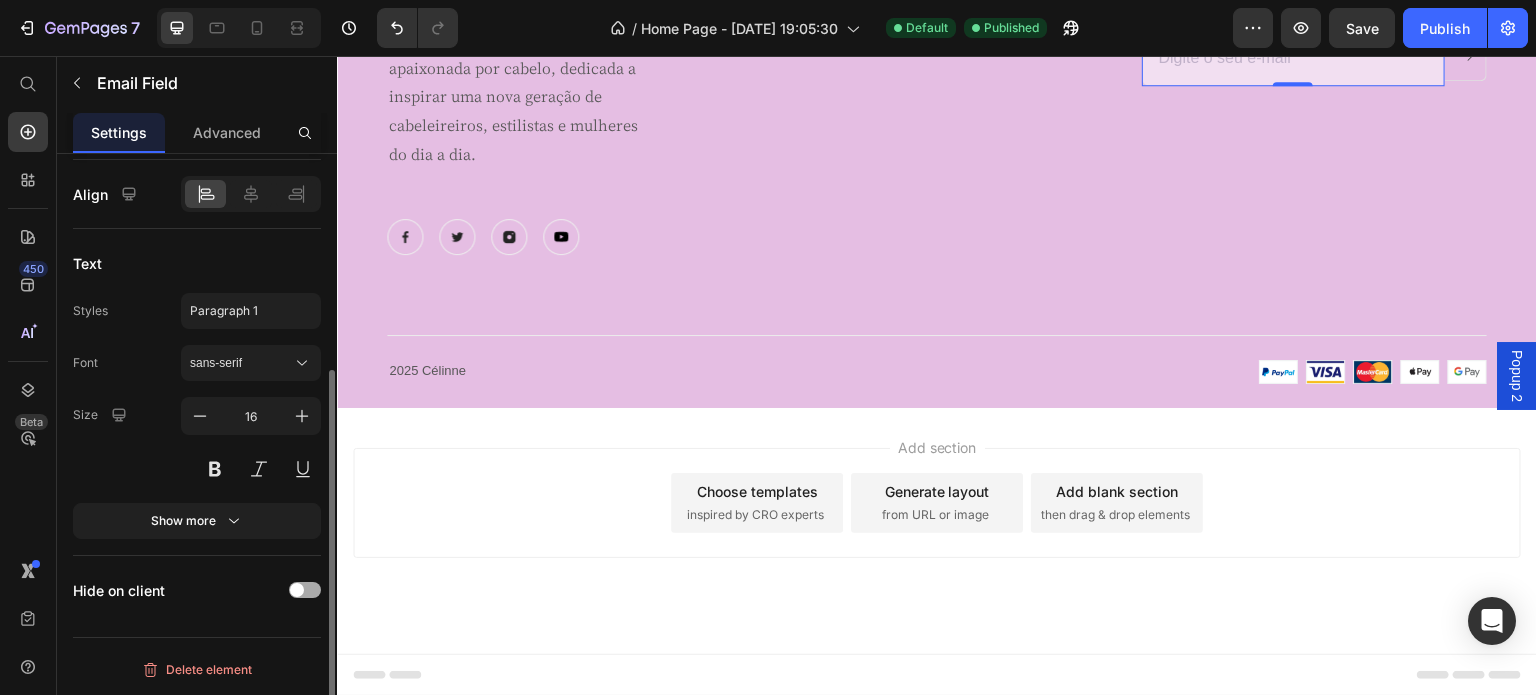 scroll, scrollTop: 343, scrollLeft: 0, axis: vertical 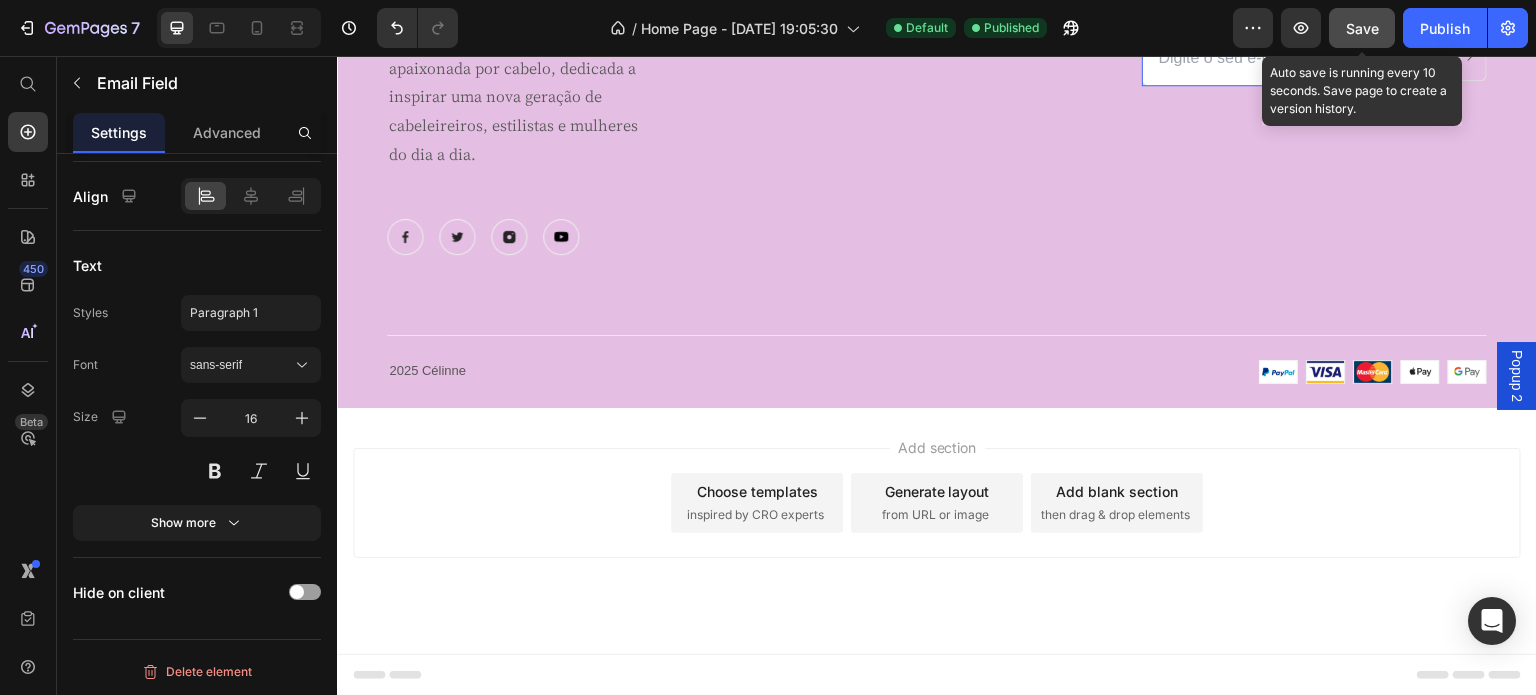 click on "Save" 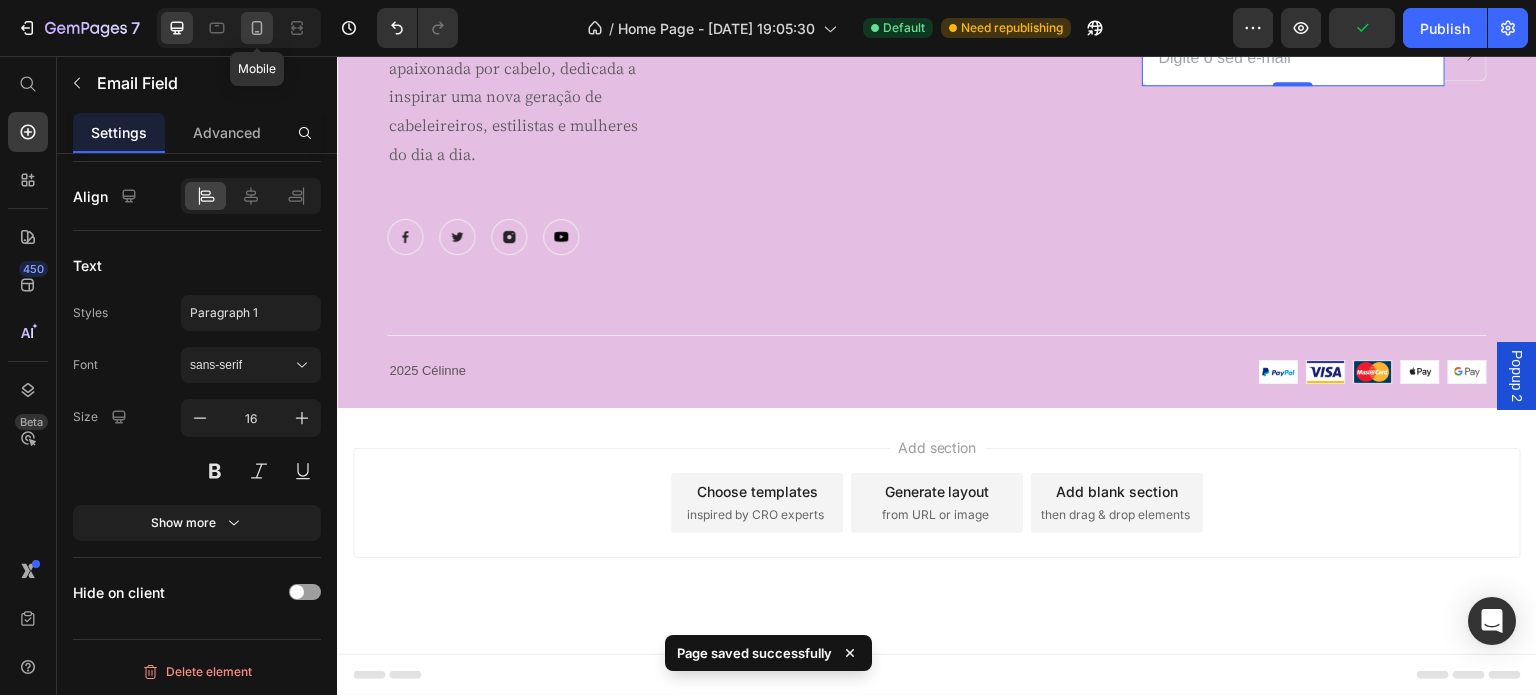 click 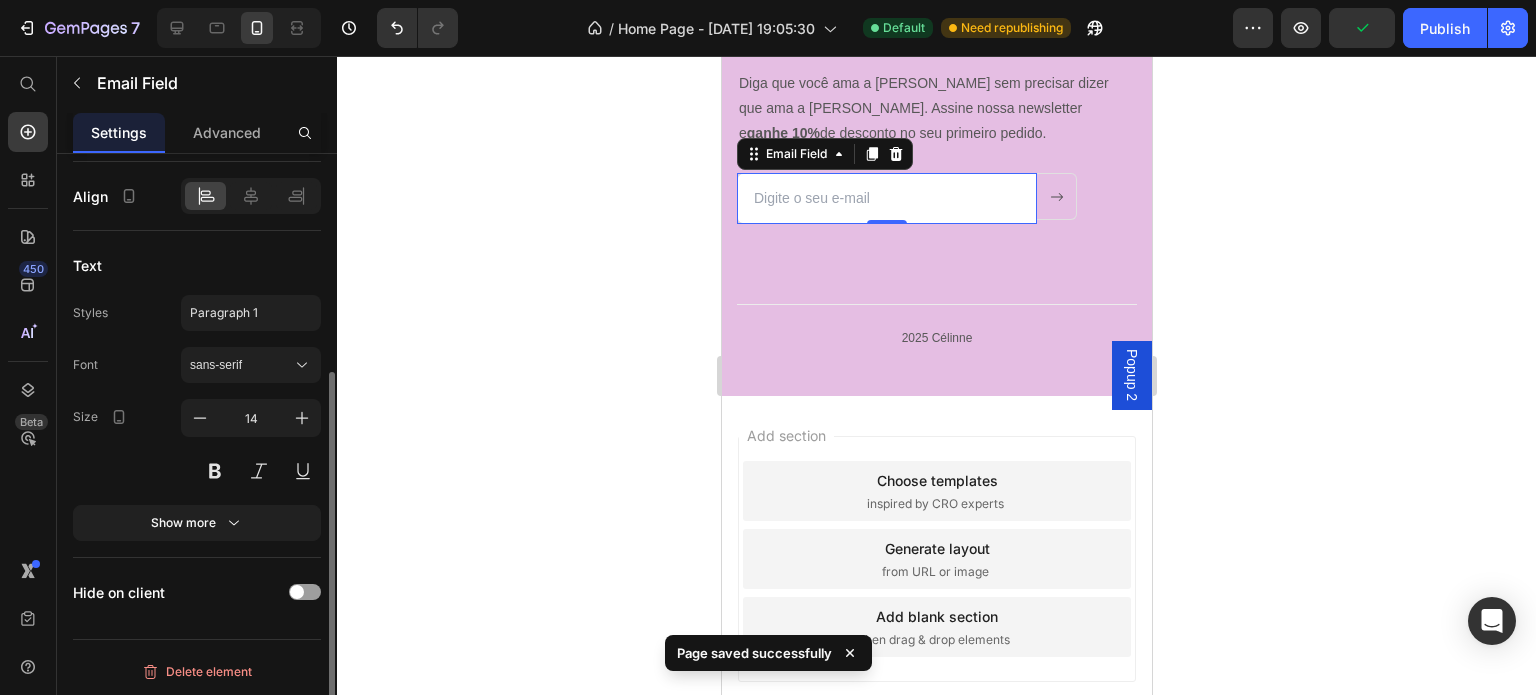 scroll, scrollTop: 3744, scrollLeft: 0, axis: vertical 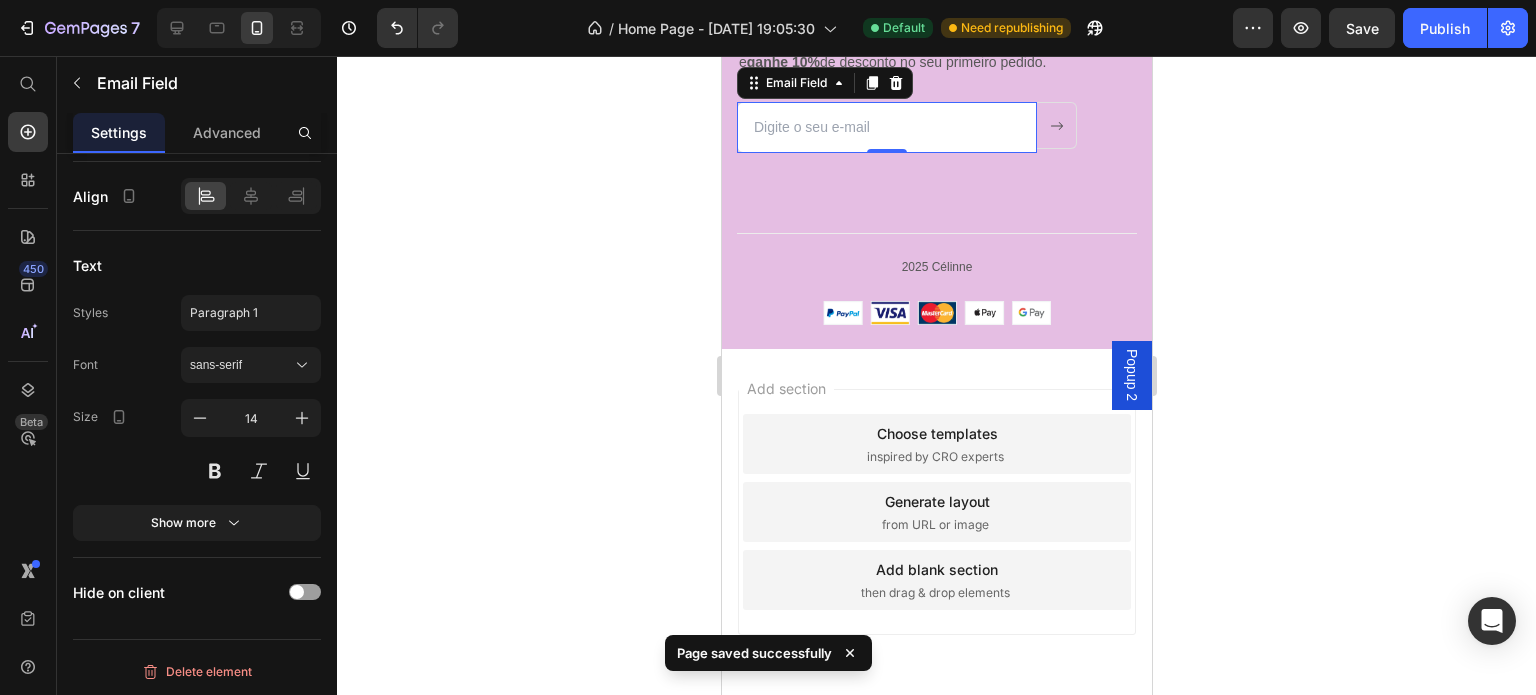 click on "Add section Choose templates inspired by CRO experts Generate layout from URL or image Add blank section then drag & drop elements" at bounding box center [936, 540] 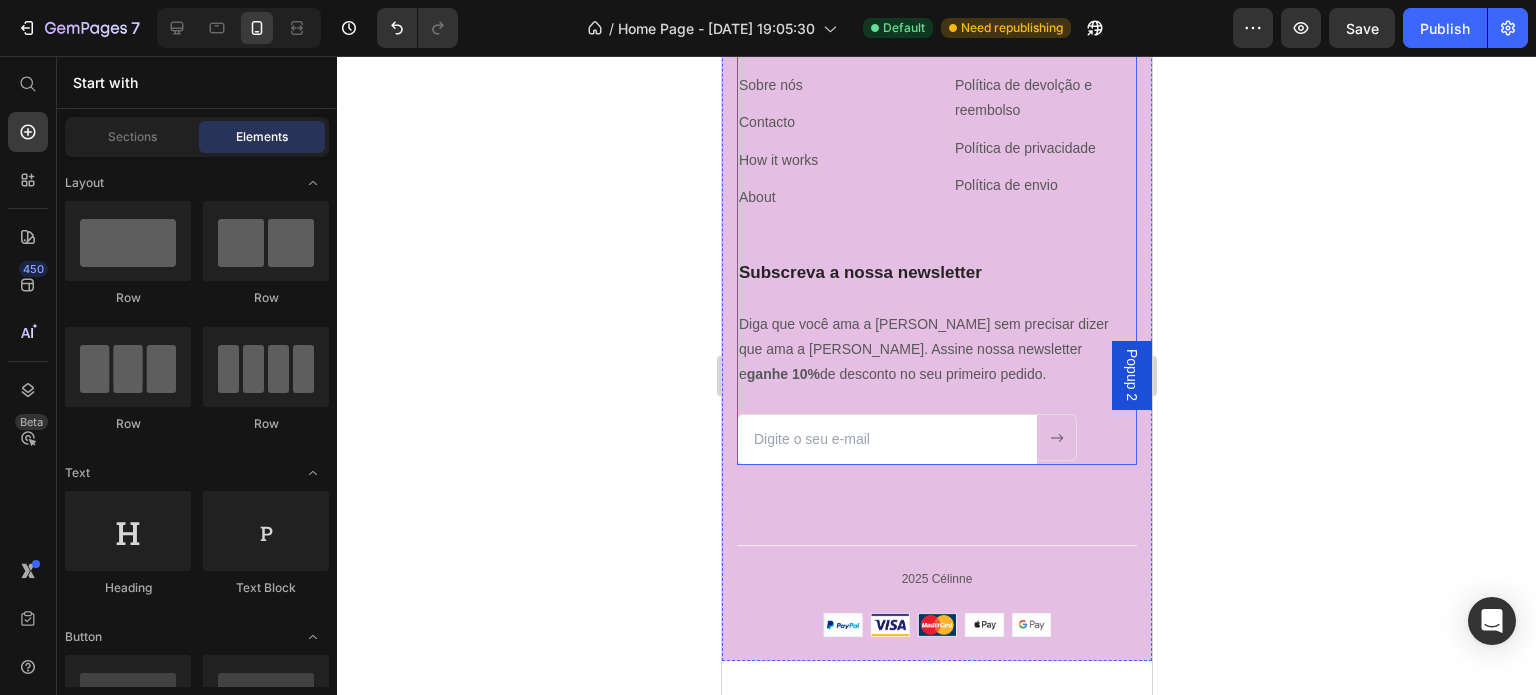 scroll, scrollTop: 3344, scrollLeft: 0, axis: vertical 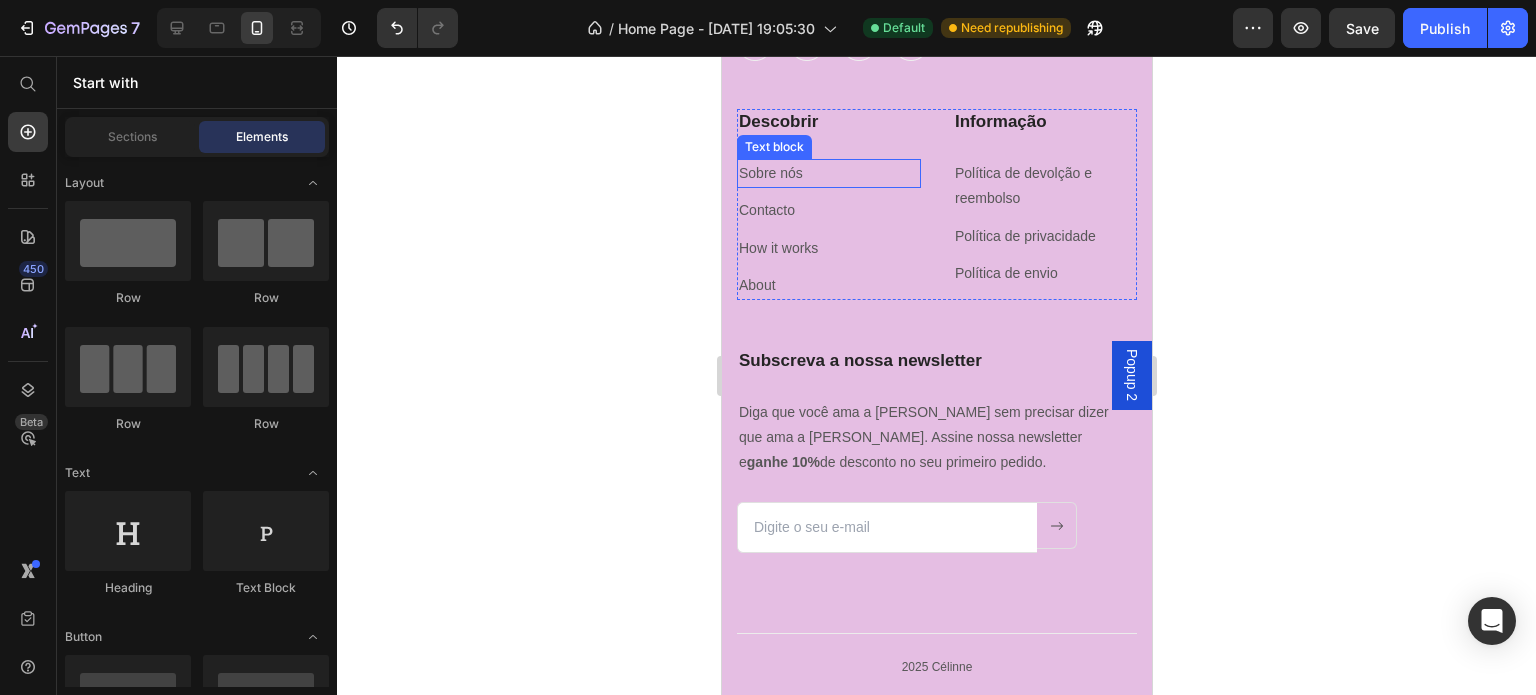 click on "Sobre nós" at bounding box center (828, 173) 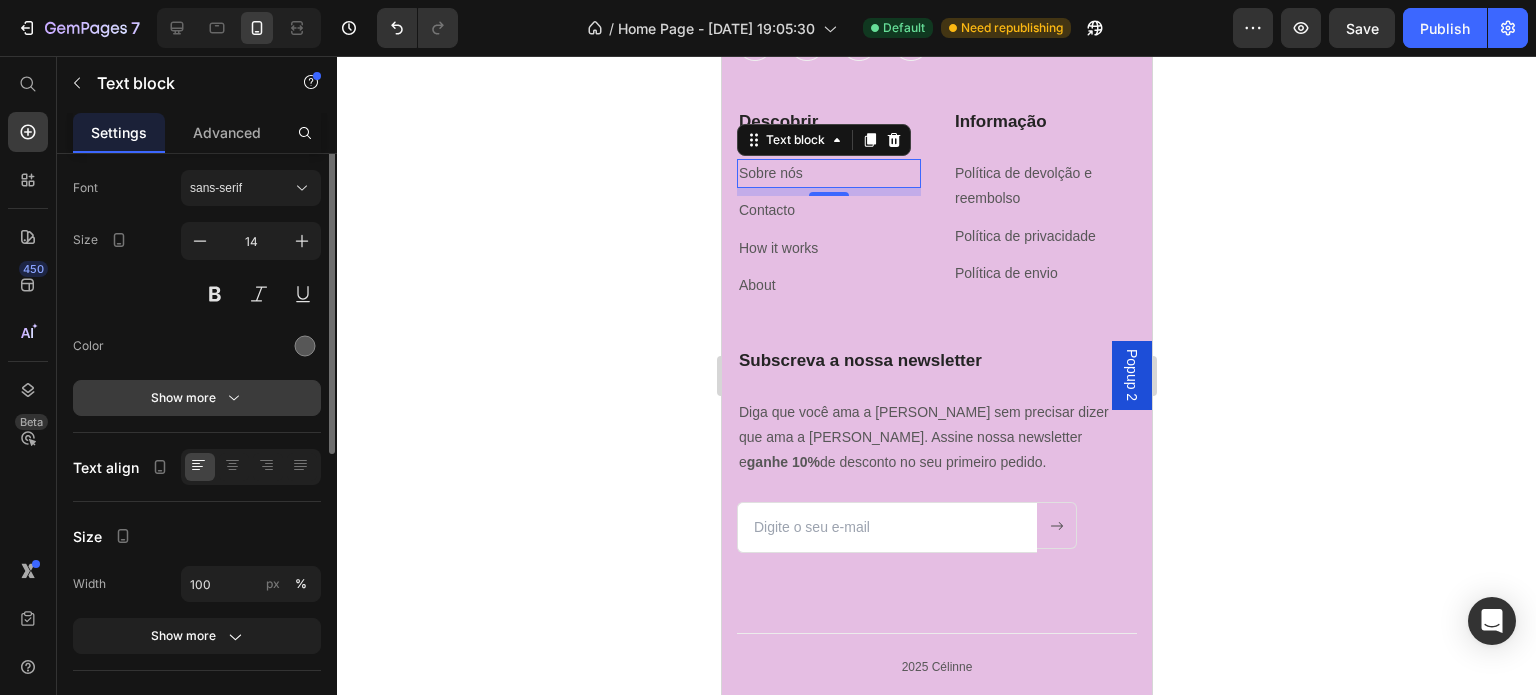 scroll, scrollTop: 0, scrollLeft: 0, axis: both 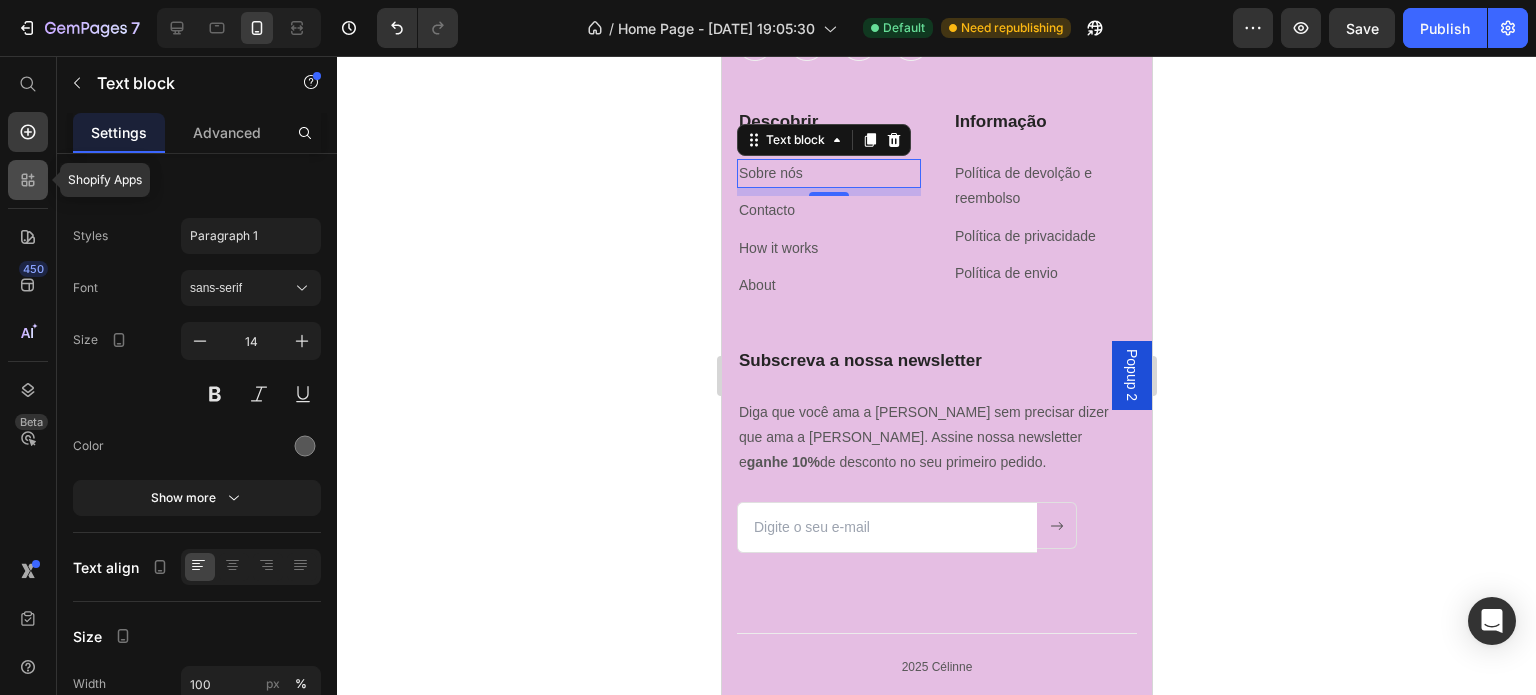 click 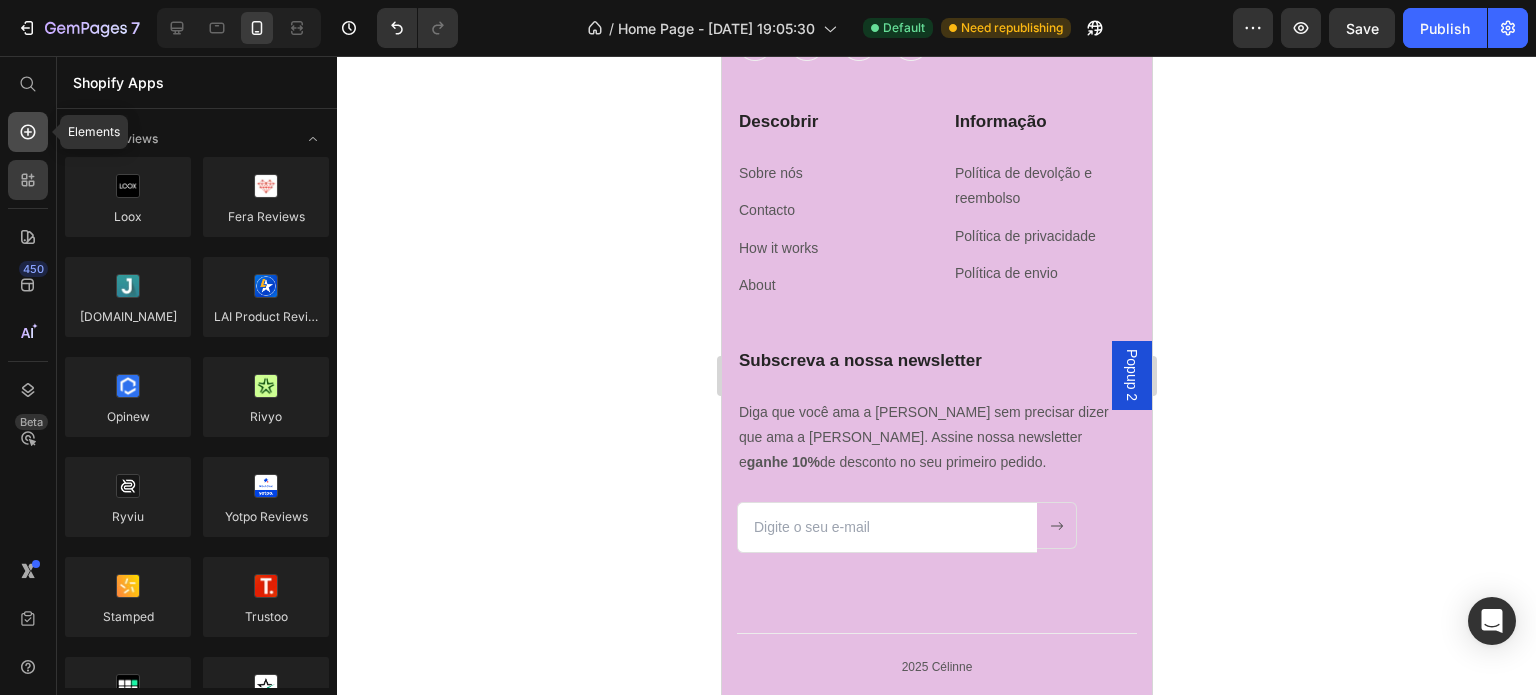 click 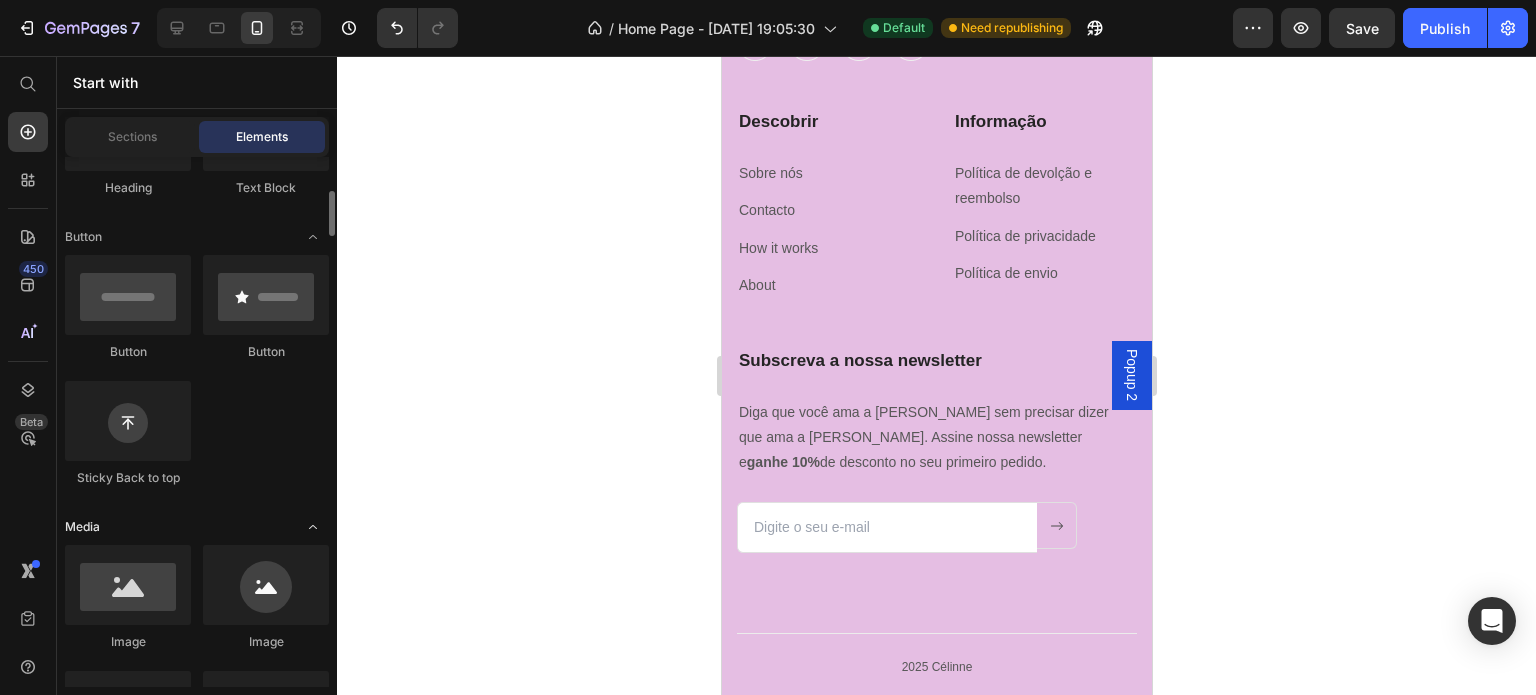 scroll, scrollTop: 300, scrollLeft: 0, axis: vertical 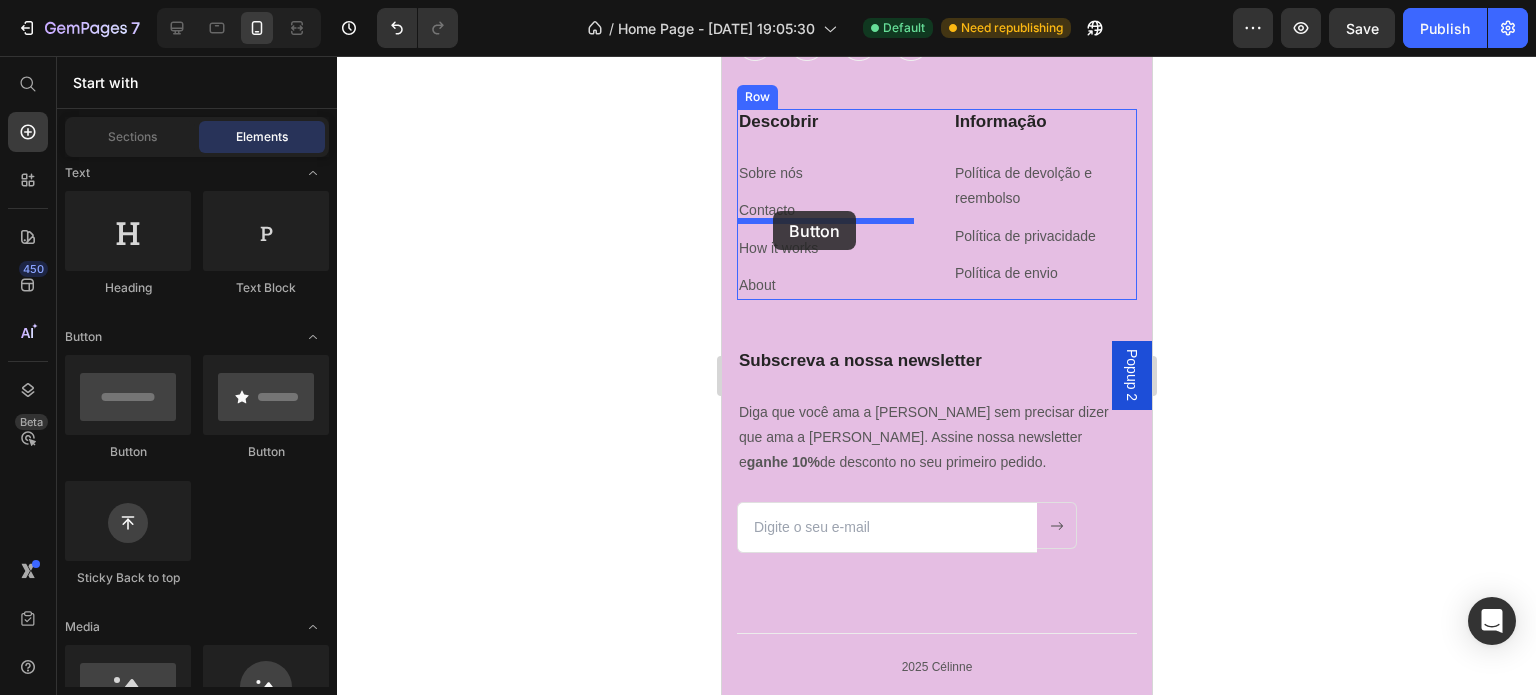 drag, startPoint x: 856, startPoint y: 458, endPoint x: 772, endPoint y: 211, distance: 260.8927 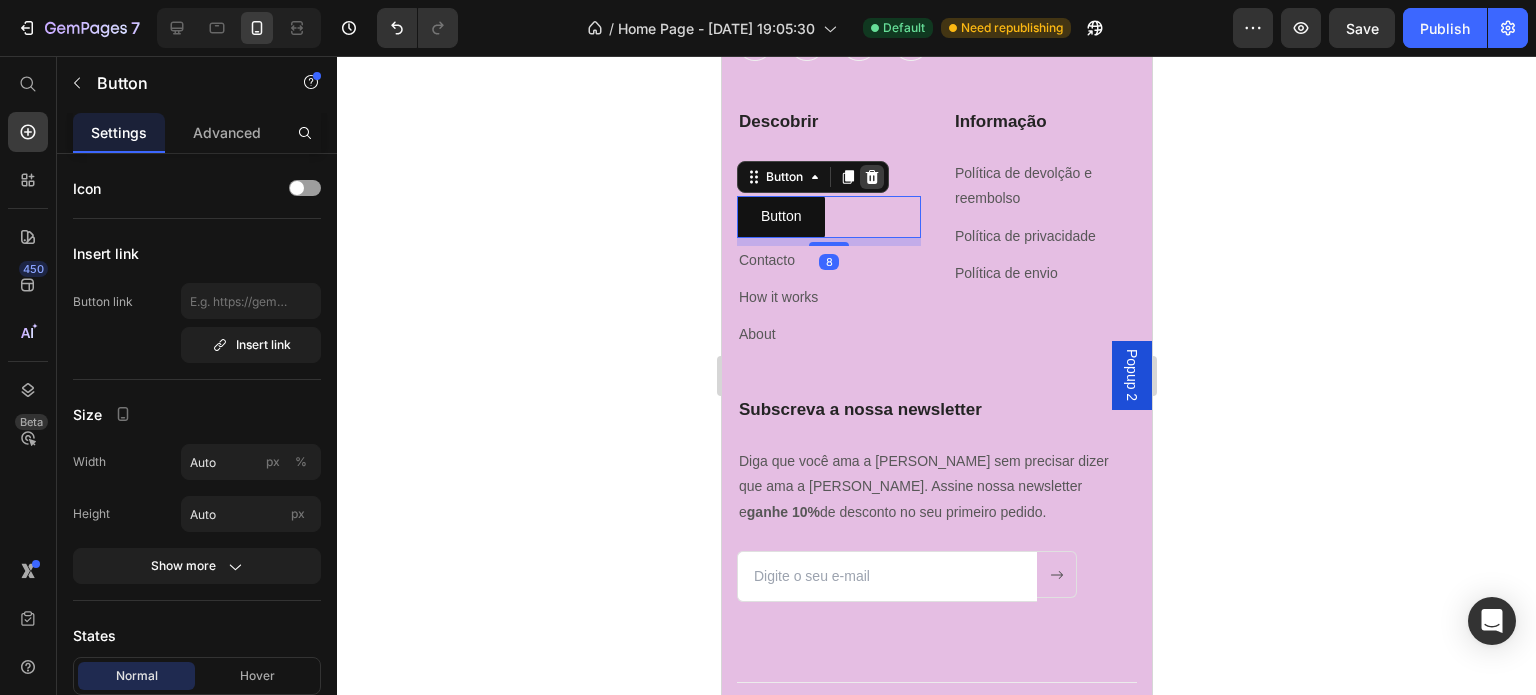 click 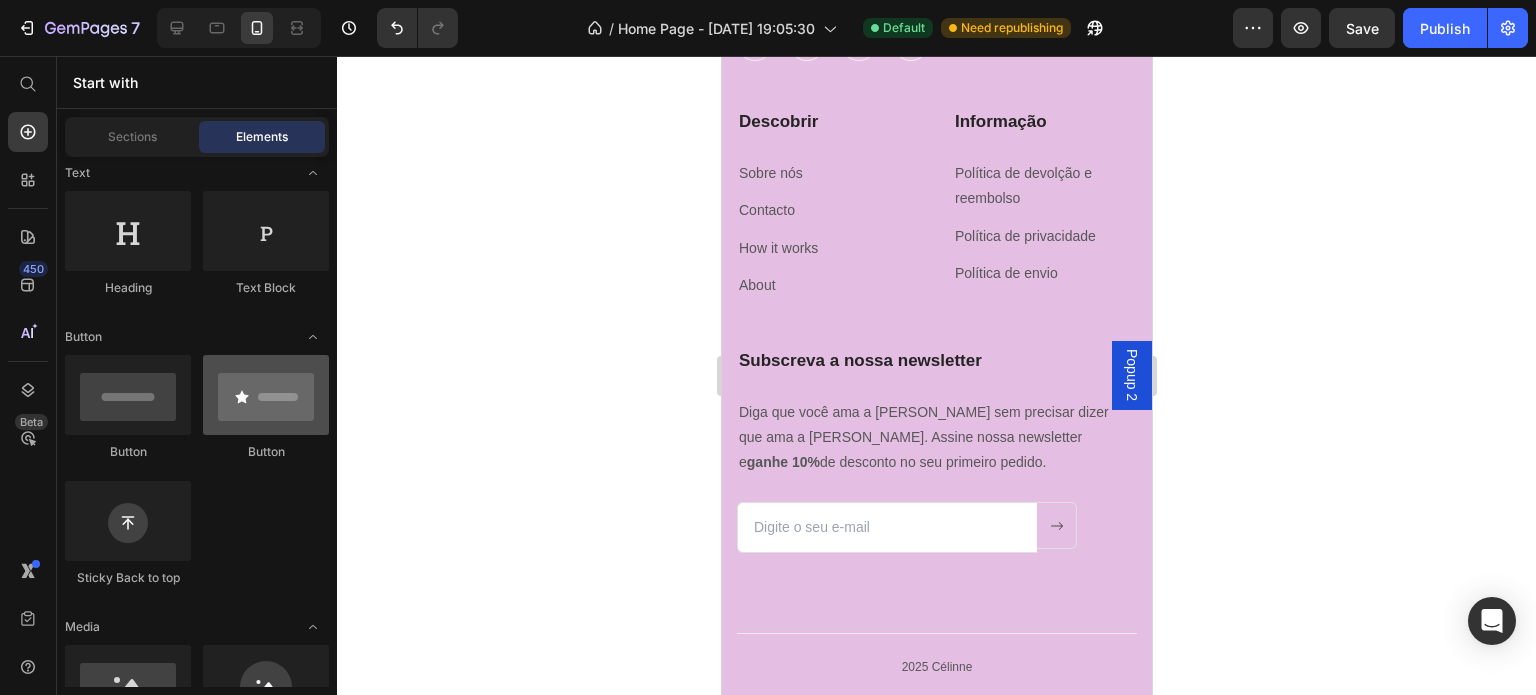 scroll, scrollTop: 0, scrollLeft: 0, axis: both 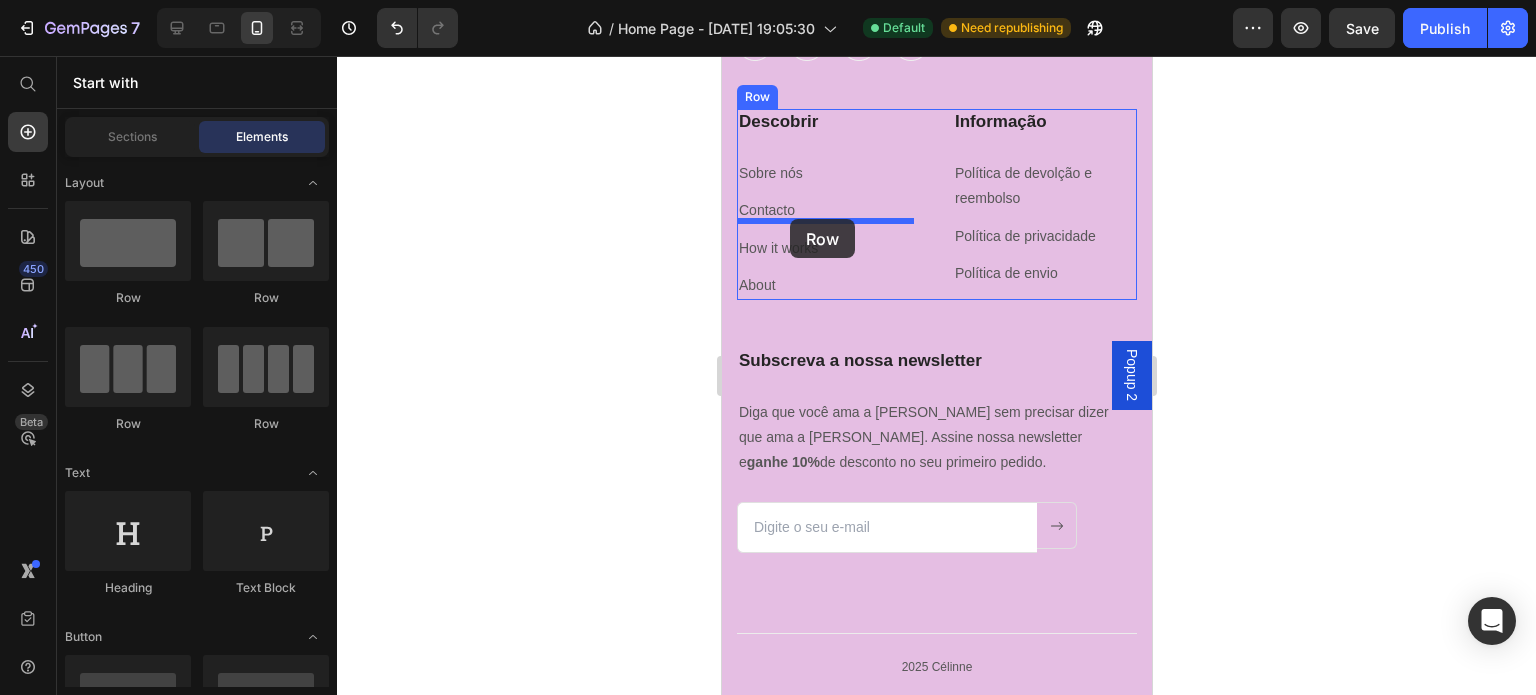drag, startPoint x: 873, startPoint y: 429, endPoint x: 789, endPoint y: 219, distance: 226.17693 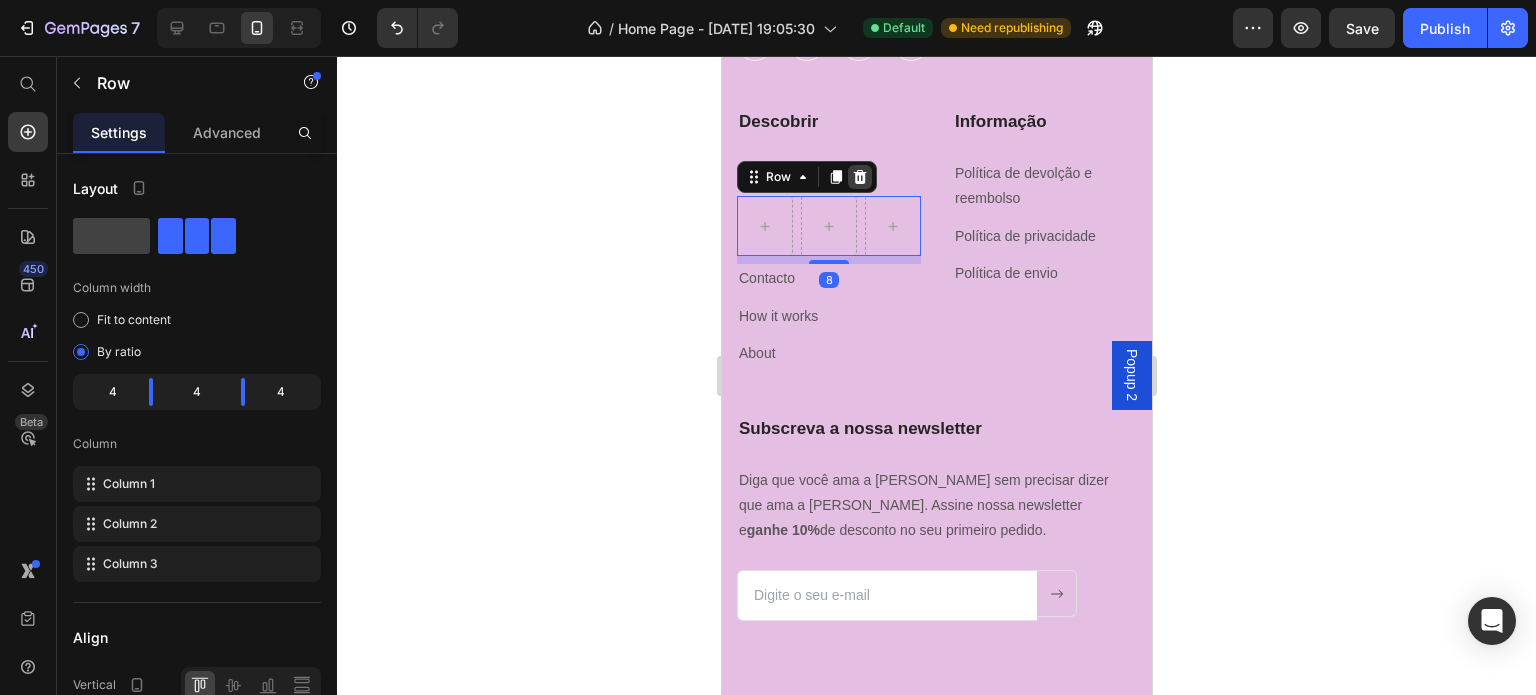 click 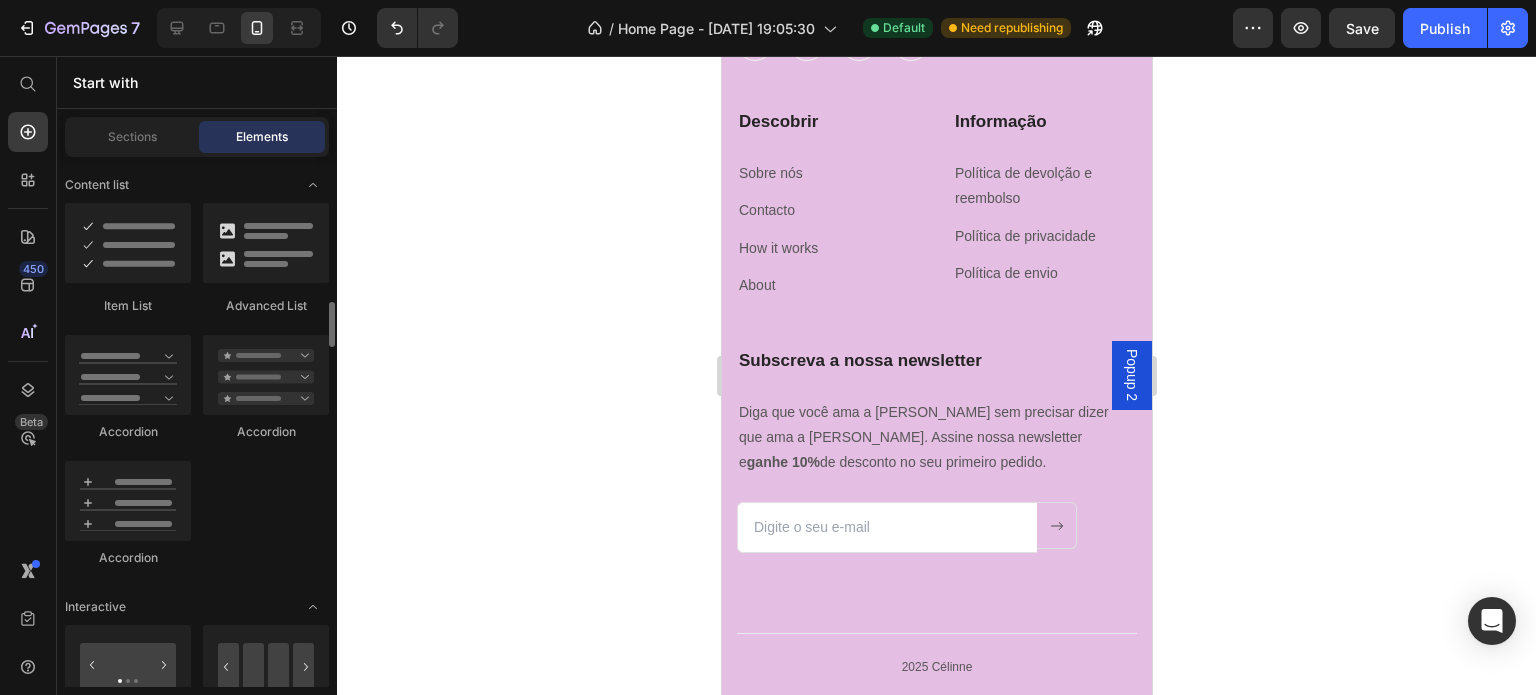 scroll, scrollTop: 1800, scrollLeft: 0, axis: vertical 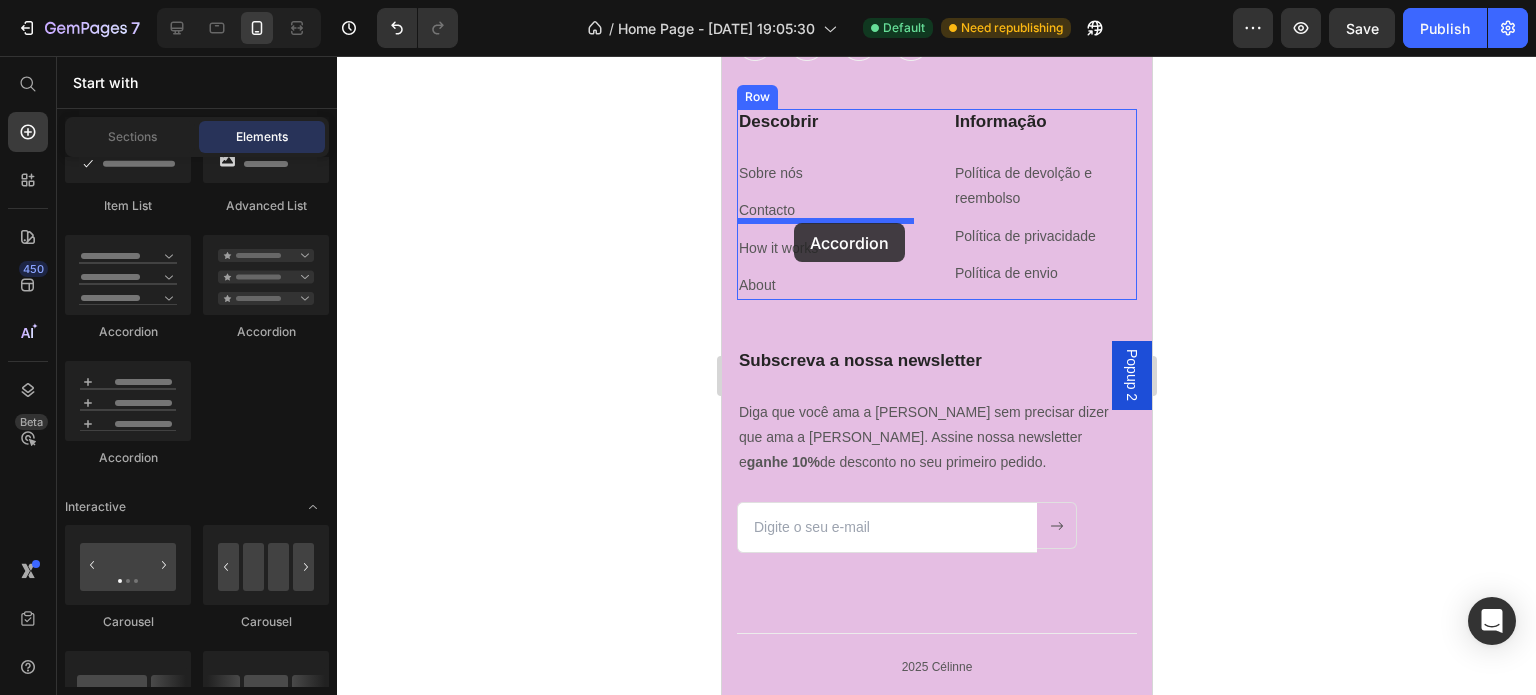 drag, startPoint x: 865, startPoint y: 467, endPoint x: 786, endPoint y: 219, distance: 260.2787 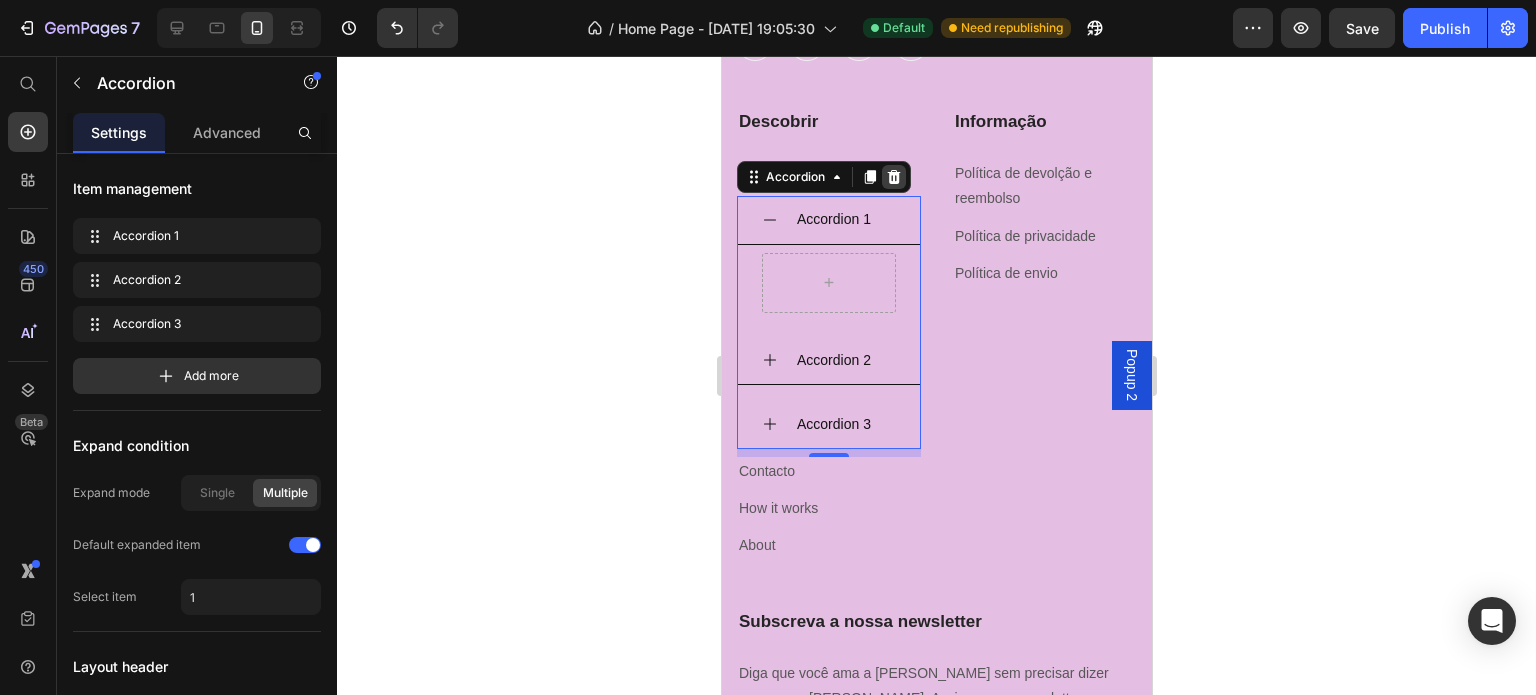 click 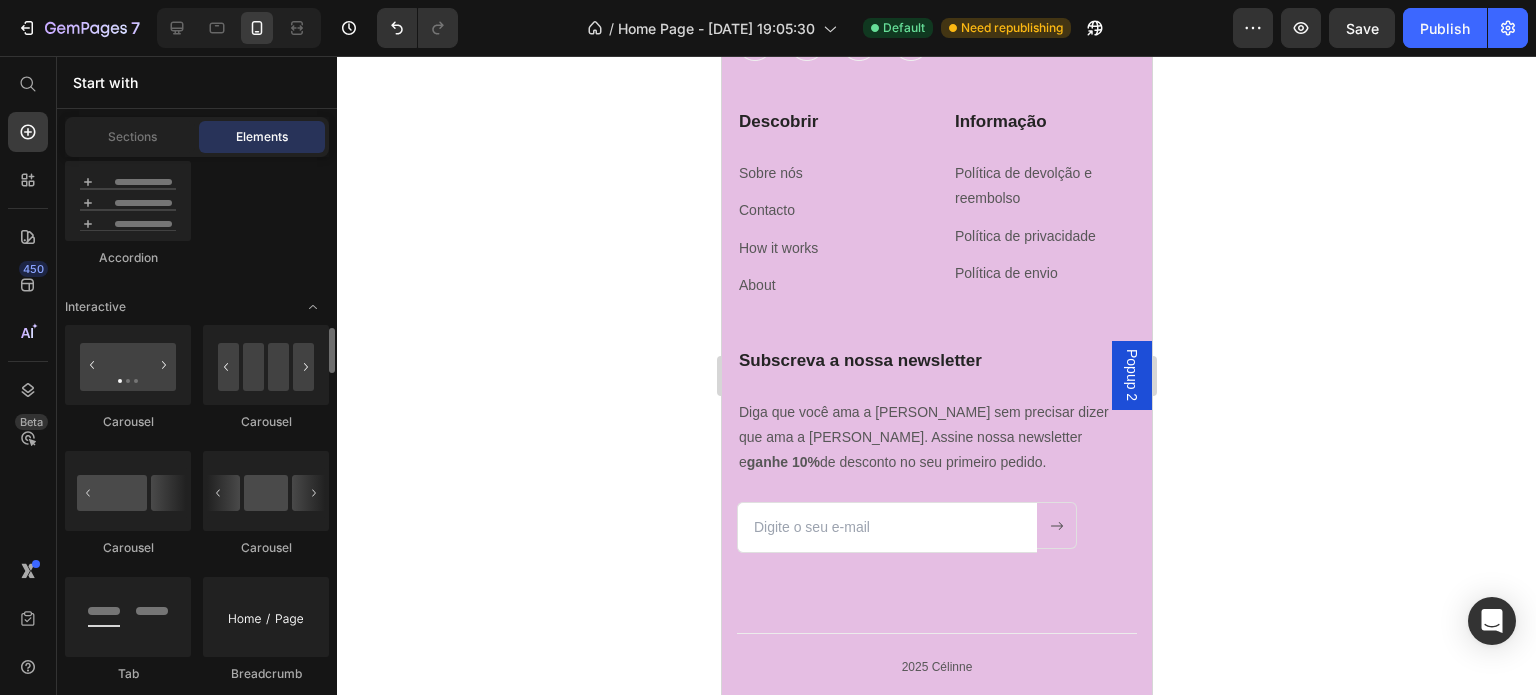 scroll, scrollTop: 2100, scrollLeft: 0, axis: vertical 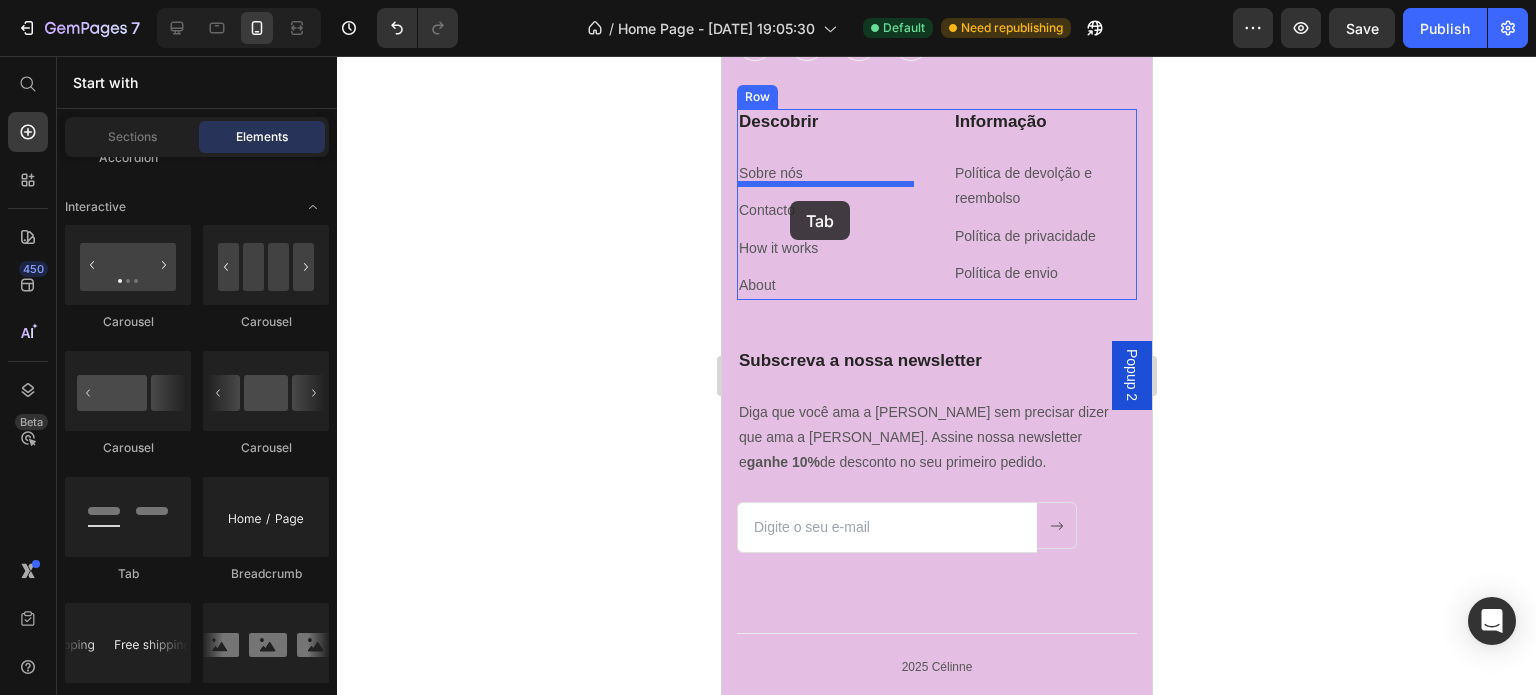 drag, startPoint x: 877, startPoint y: 579, endPoint x: 789, endPoint y: 201, distance: 388.10825 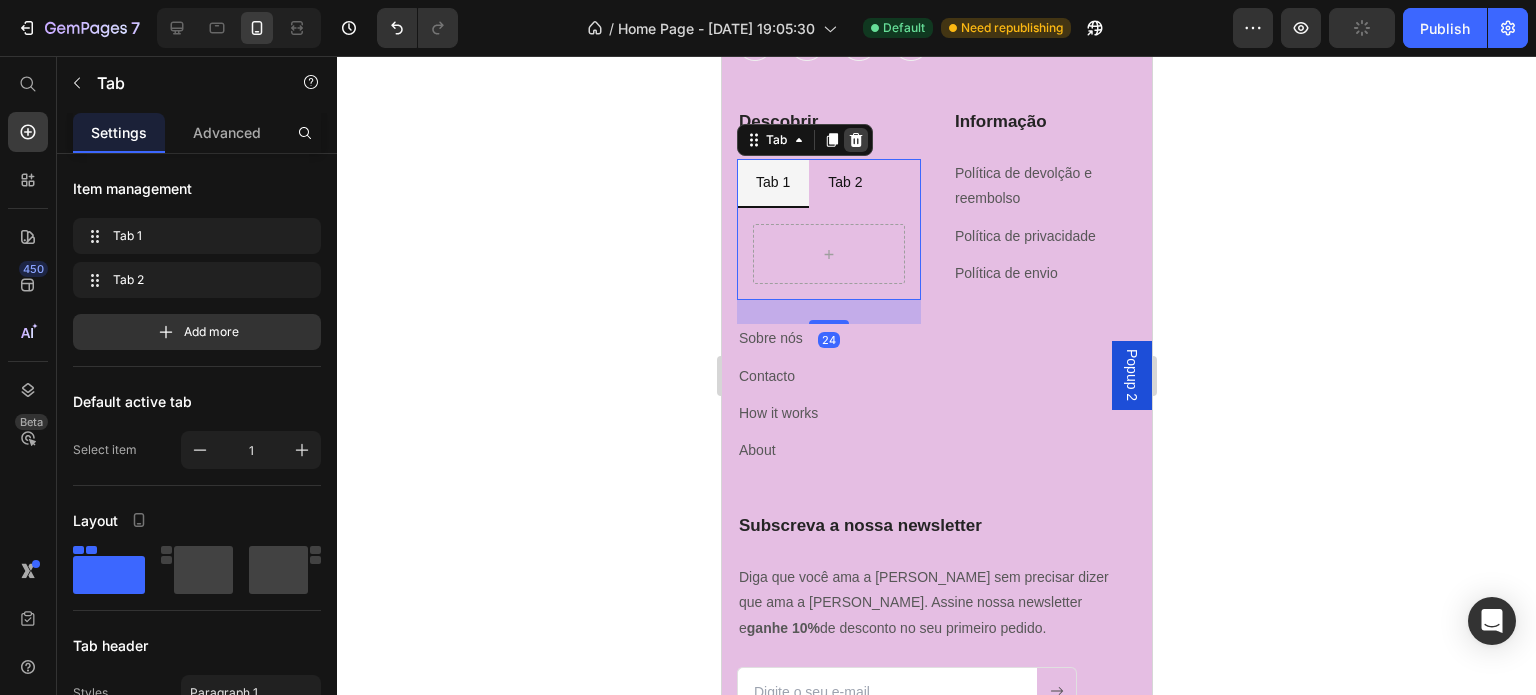 click 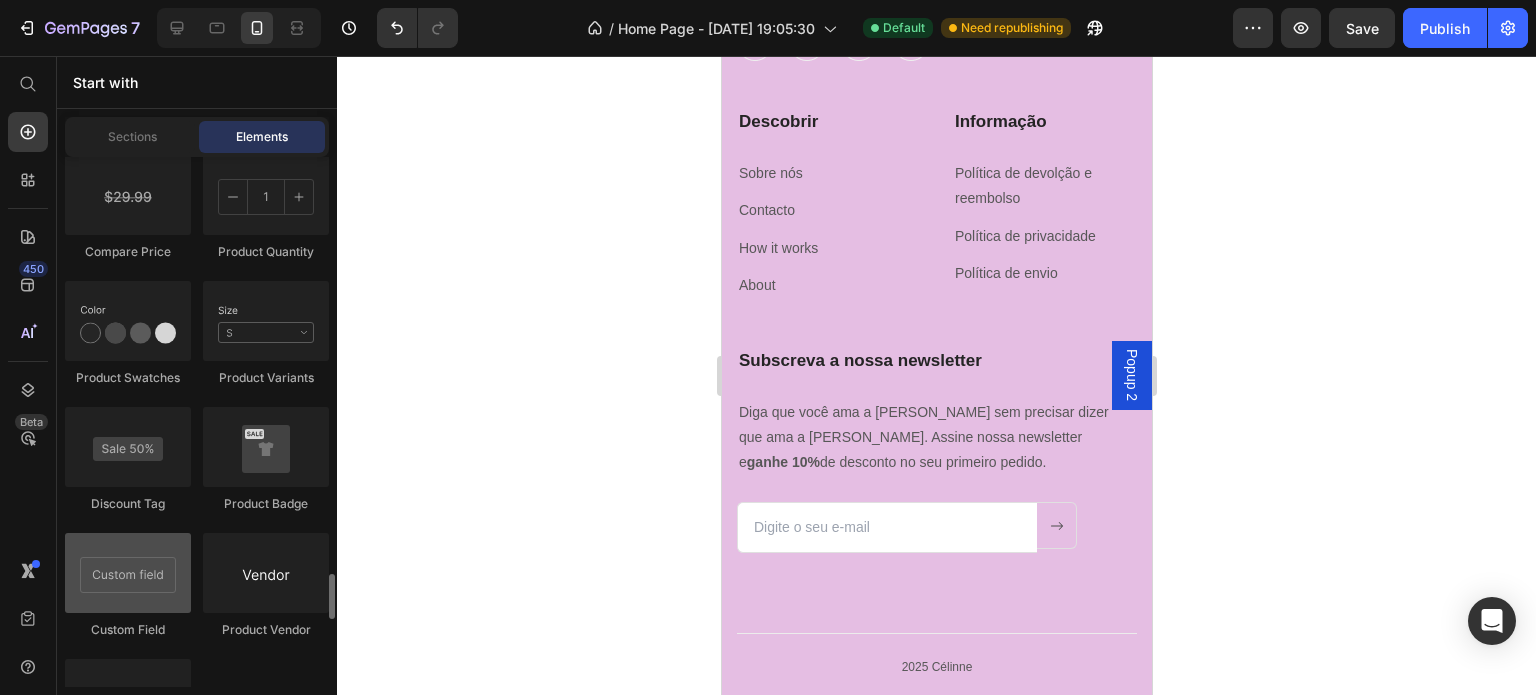 scroll, scrollTop: 3700, scrollLeft: 0, axis: vertical 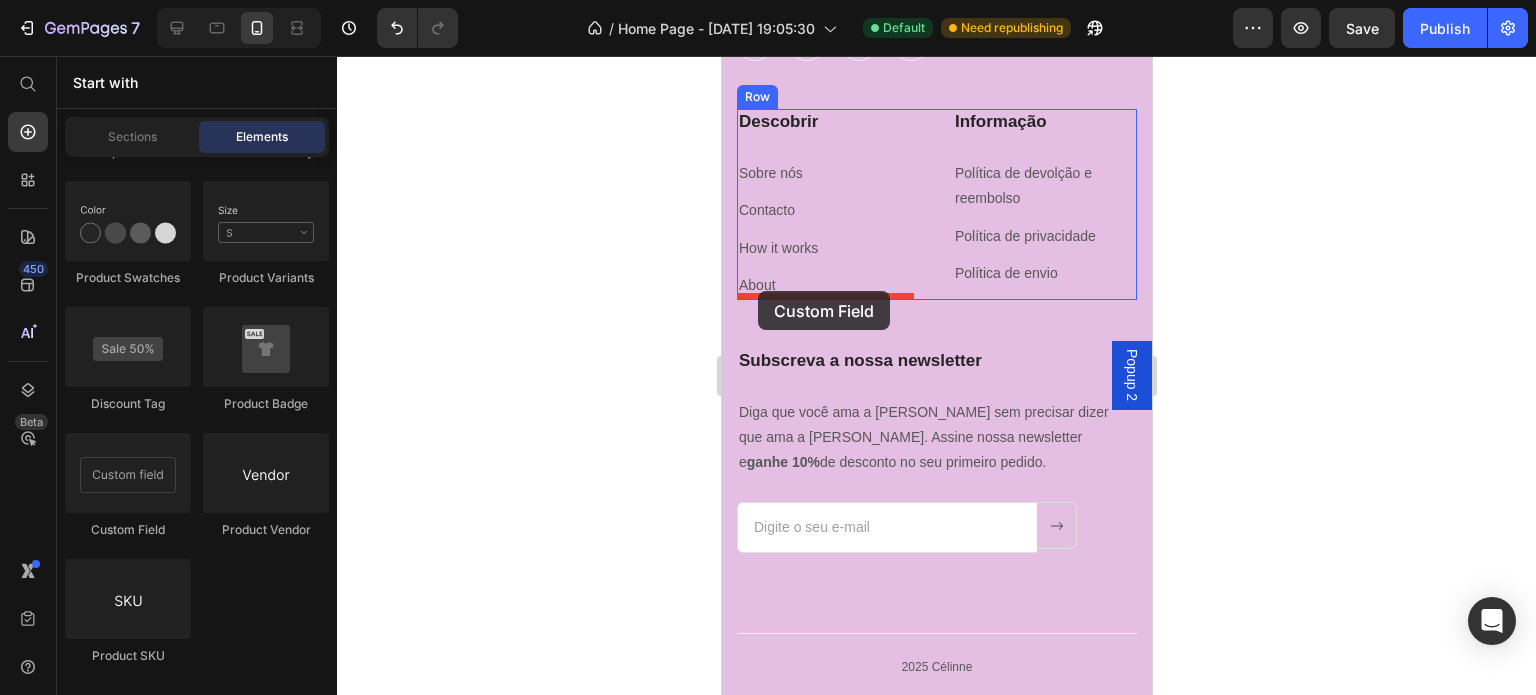 drag, startPoint x: 877, startPoint y: 539, endPoint x: 757, endPoint y: 291, distance: 275.5068 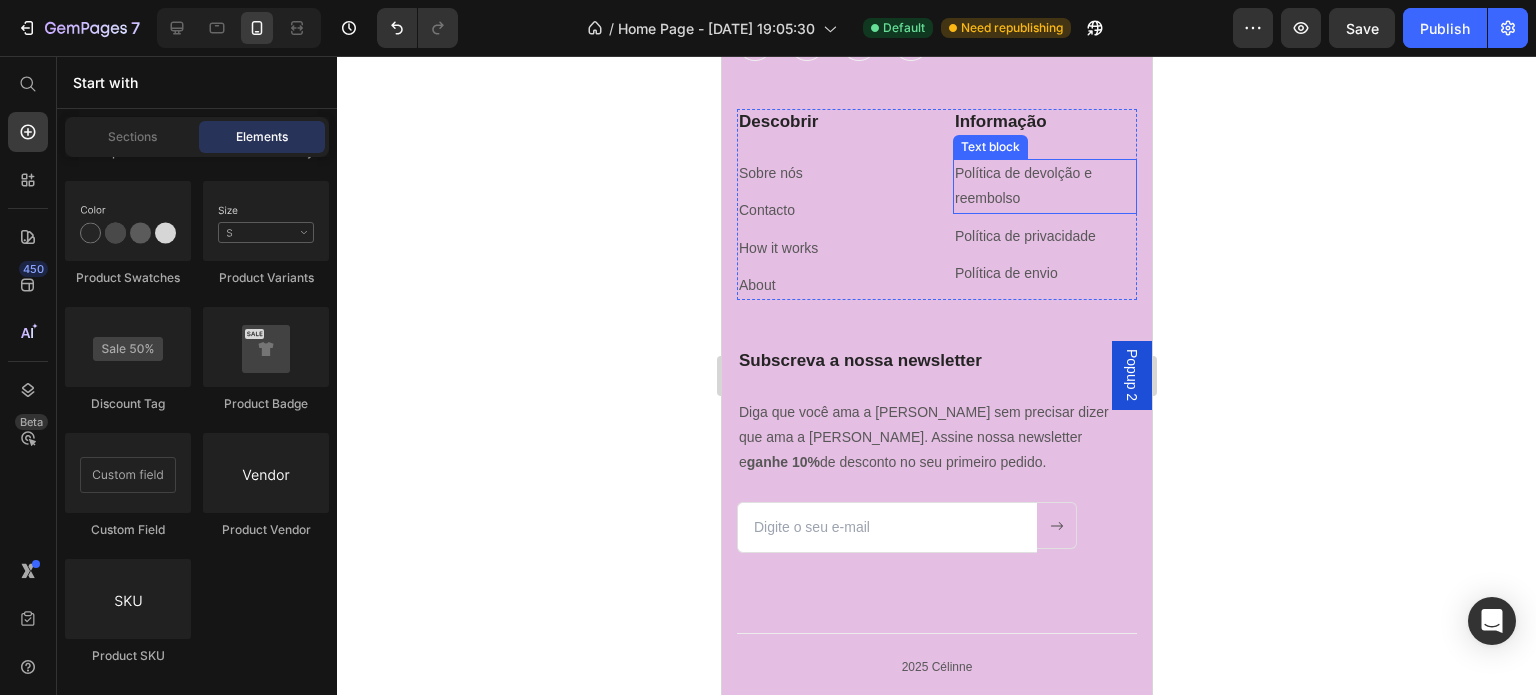 click on "Política de devolção e reembolso" at bounding box center (1044, 186) 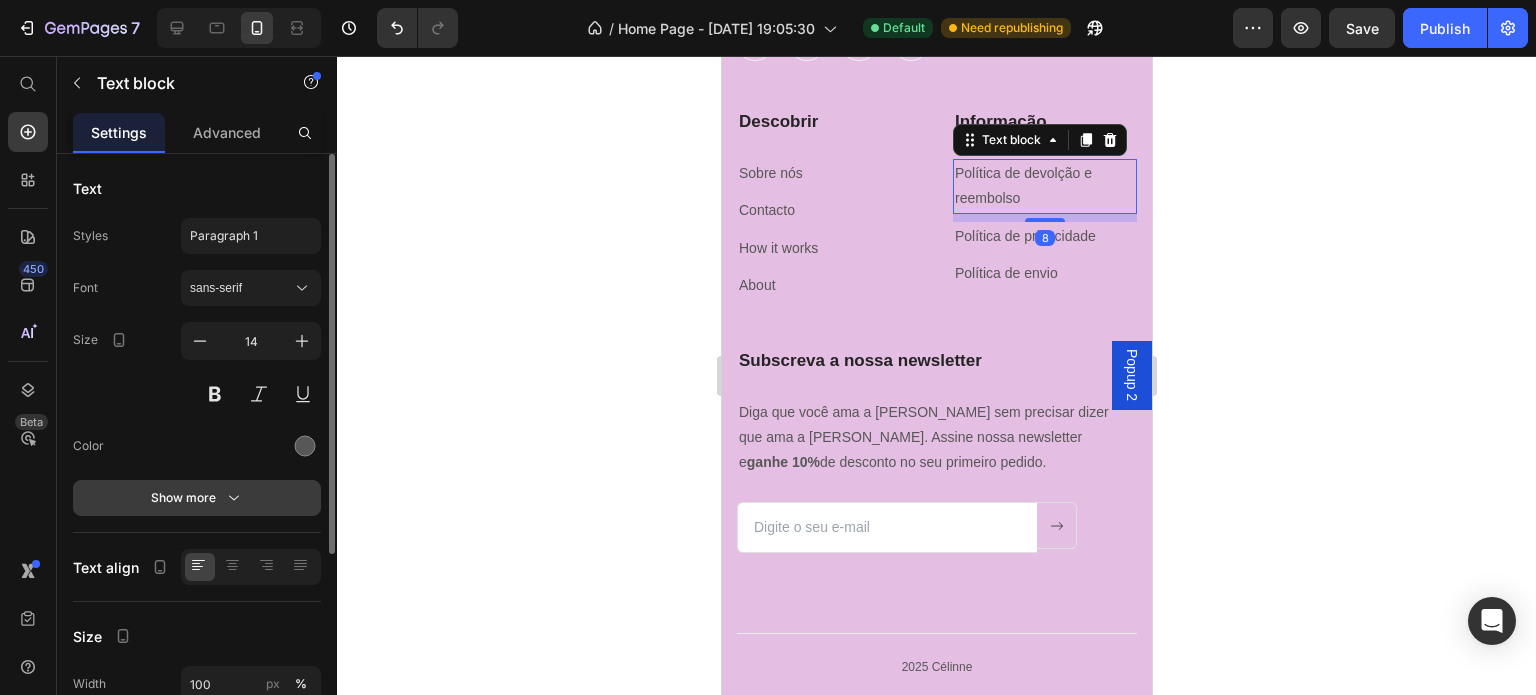click on "Show more" at bounding box center (197, 498) 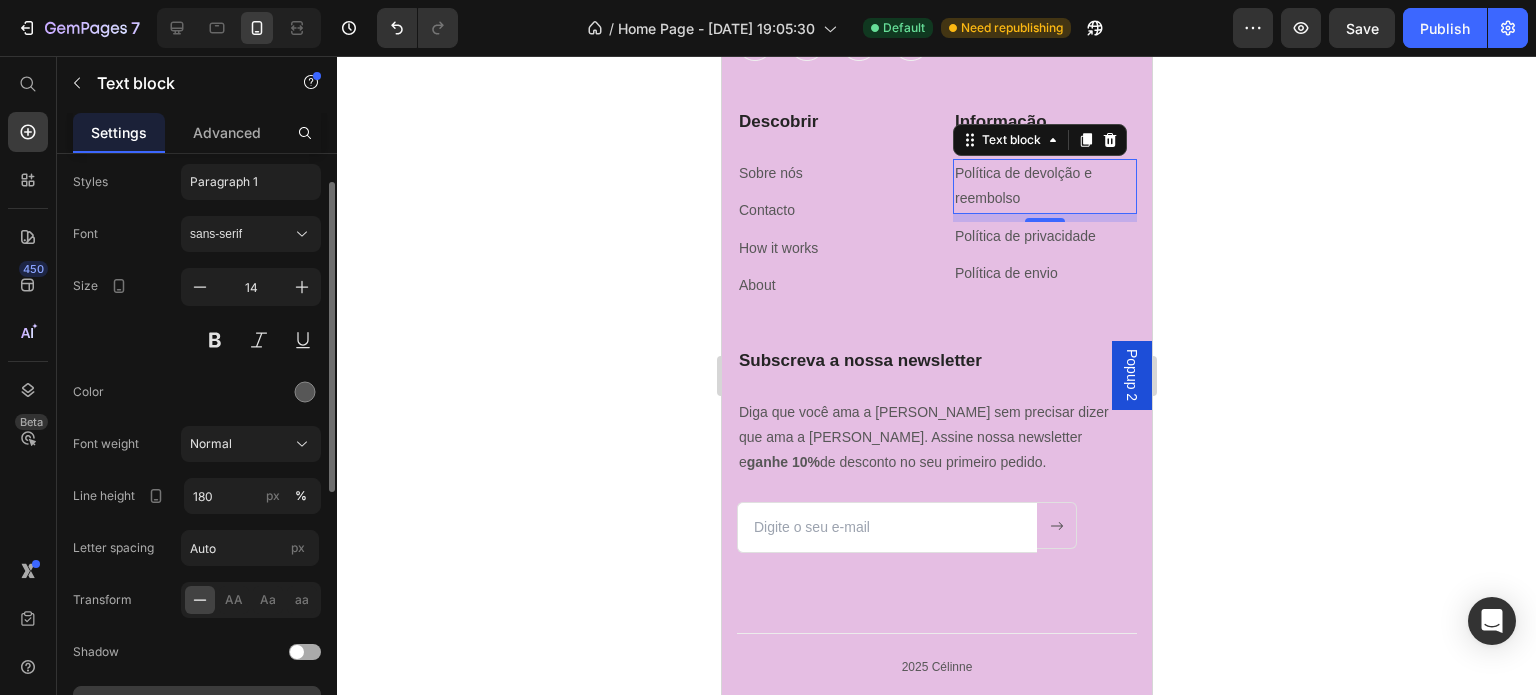scroll, scrollTop: 0, scrollLeft: 0, axis: both 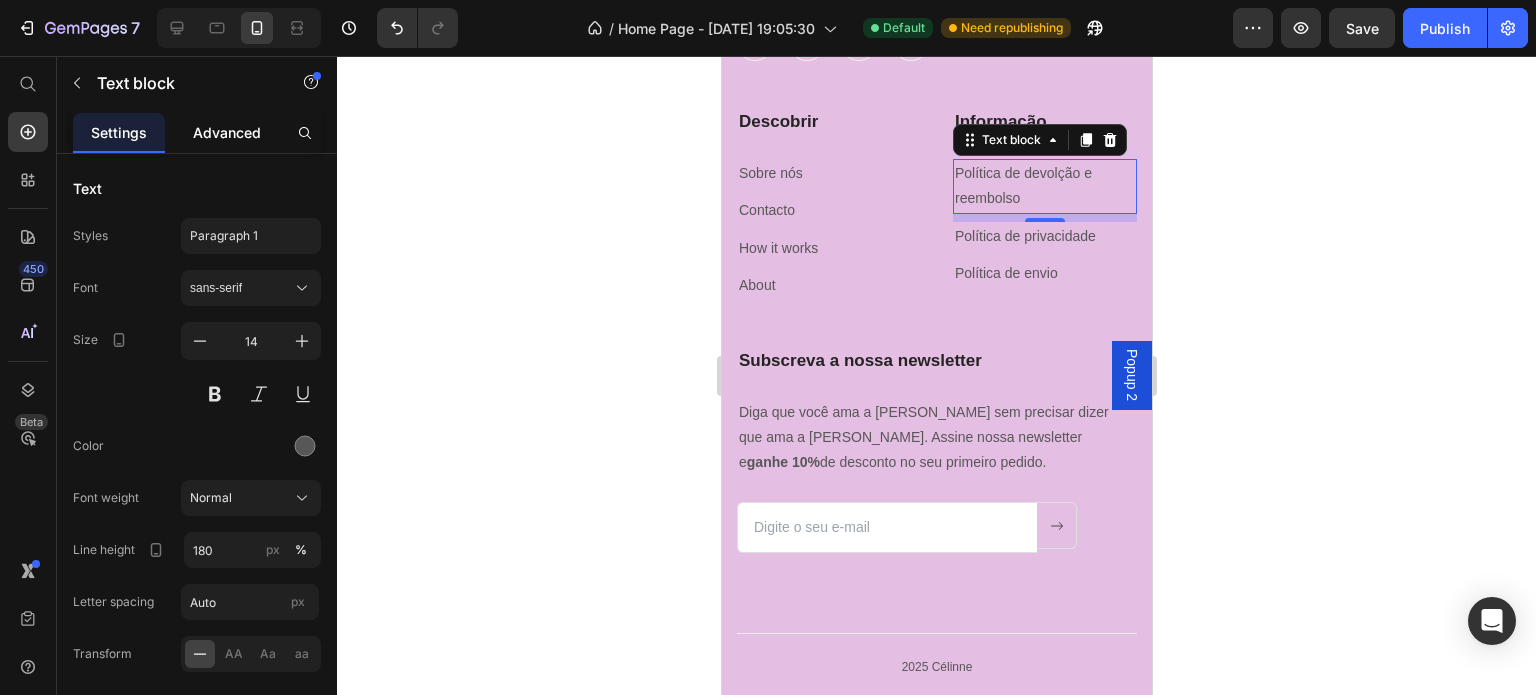 click on "Advanced" 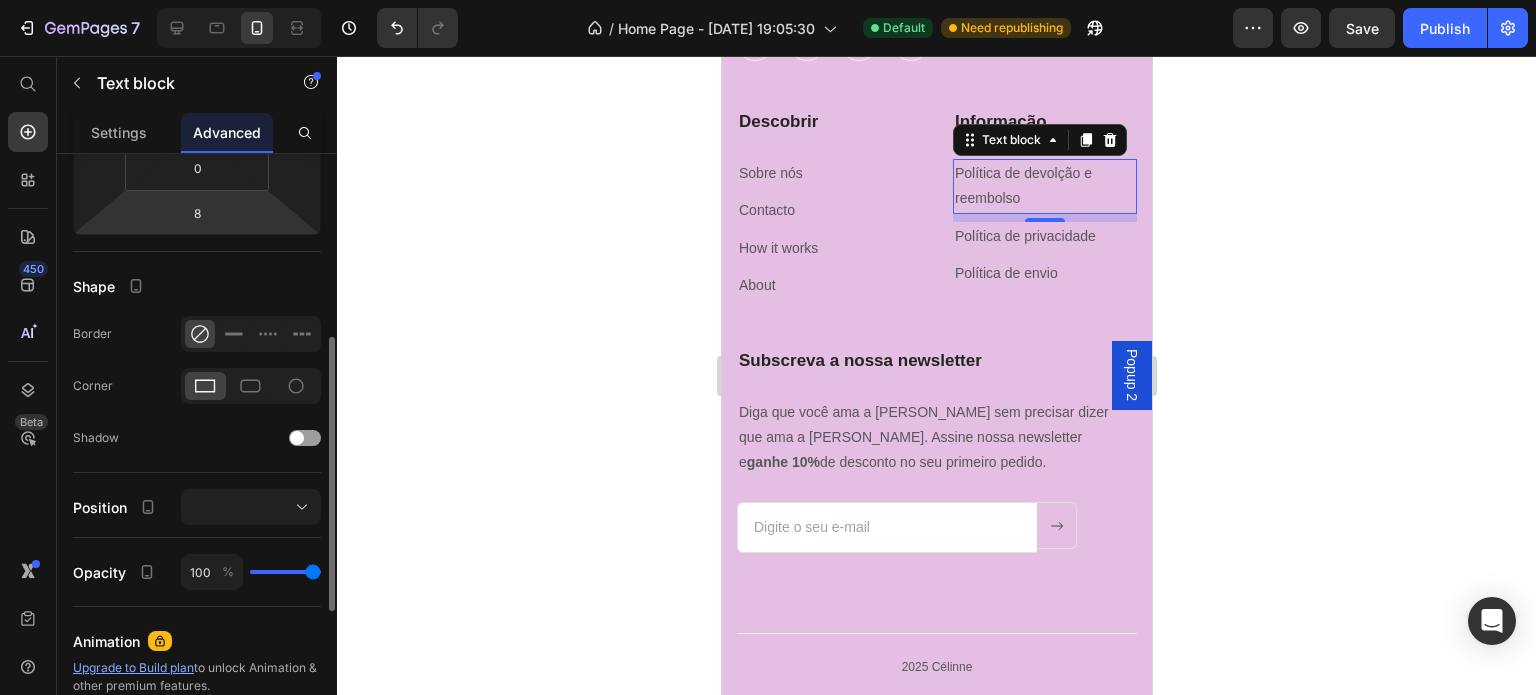 scroll, scrollTop: 500, scrollLeft: 0, axis: vertical 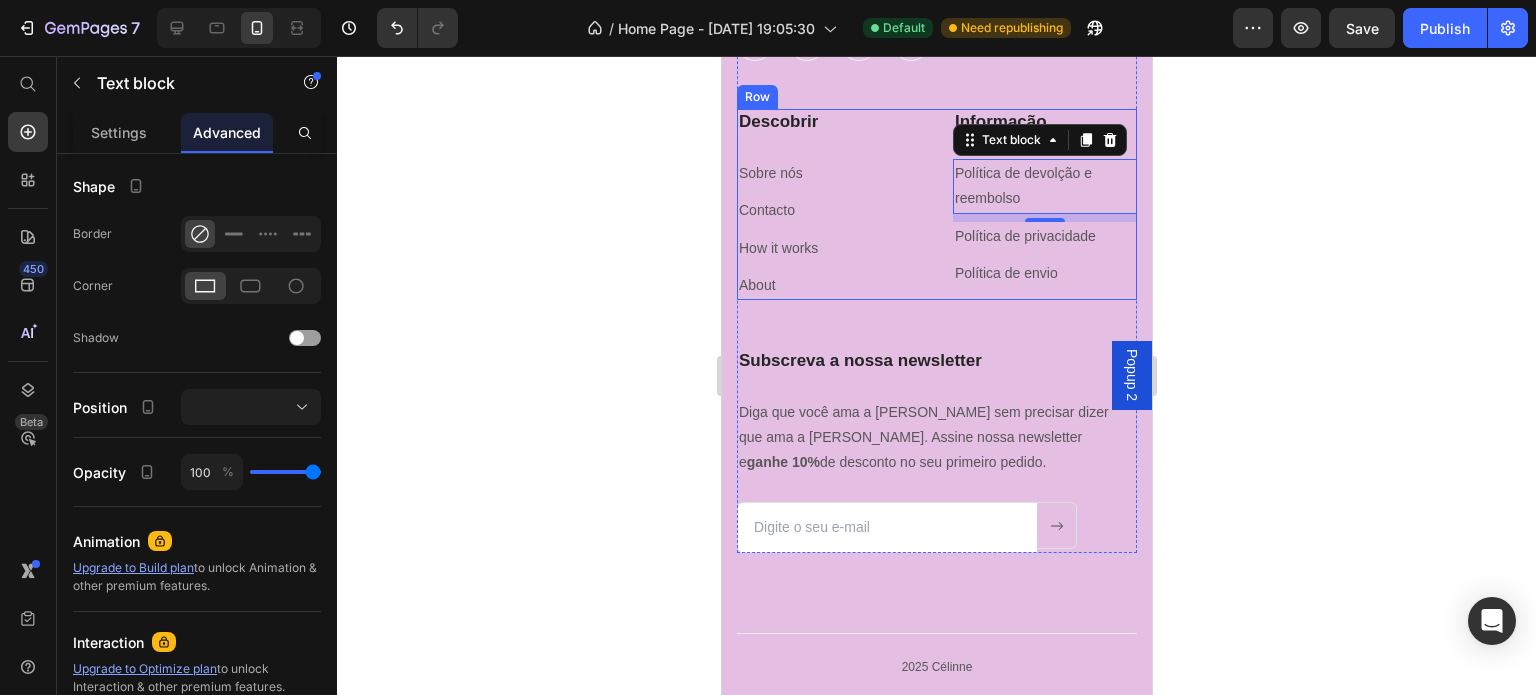 click on "Descobrir Heading Sobre nós Text block Contacto Text block How it works Text block About  Text block" at bounding box center [828, 204] 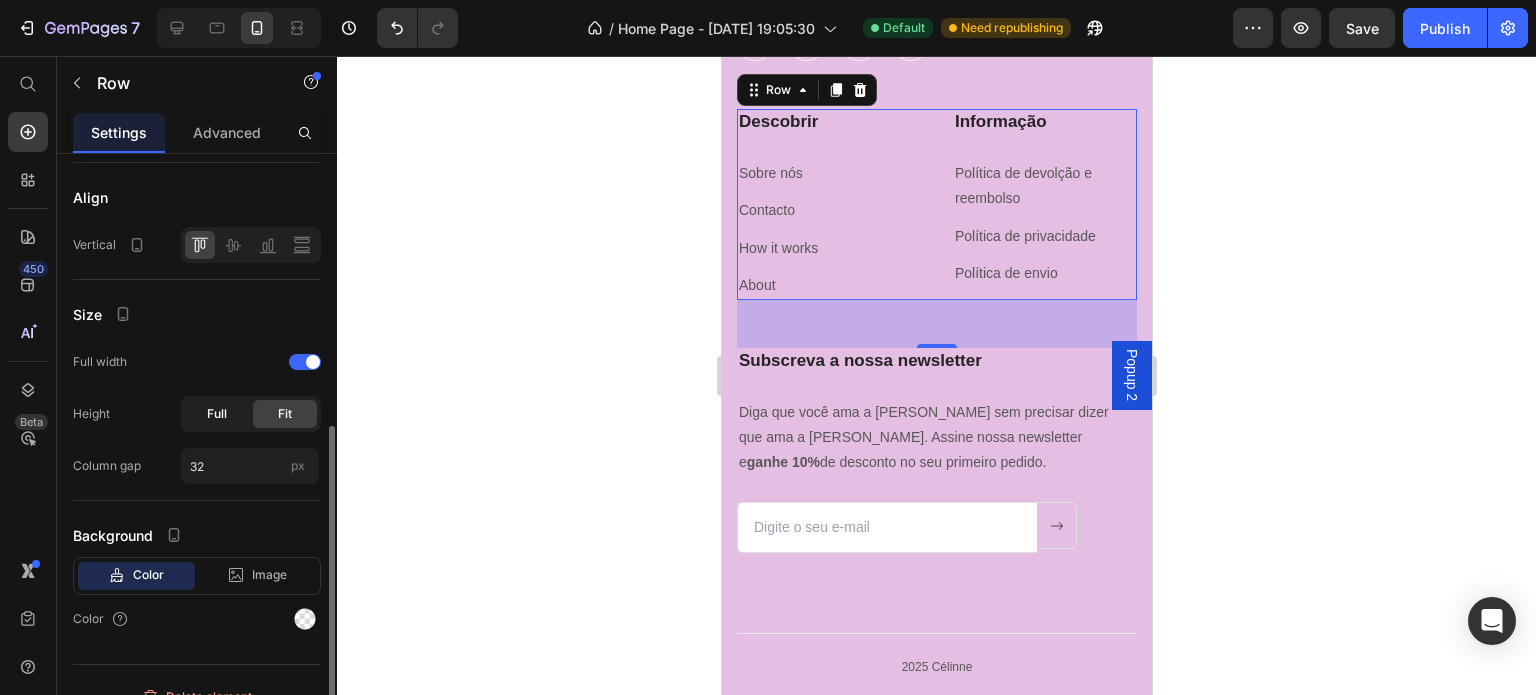 scroll, scrollTop: 424, scrollLeft: 0, axis: vertical 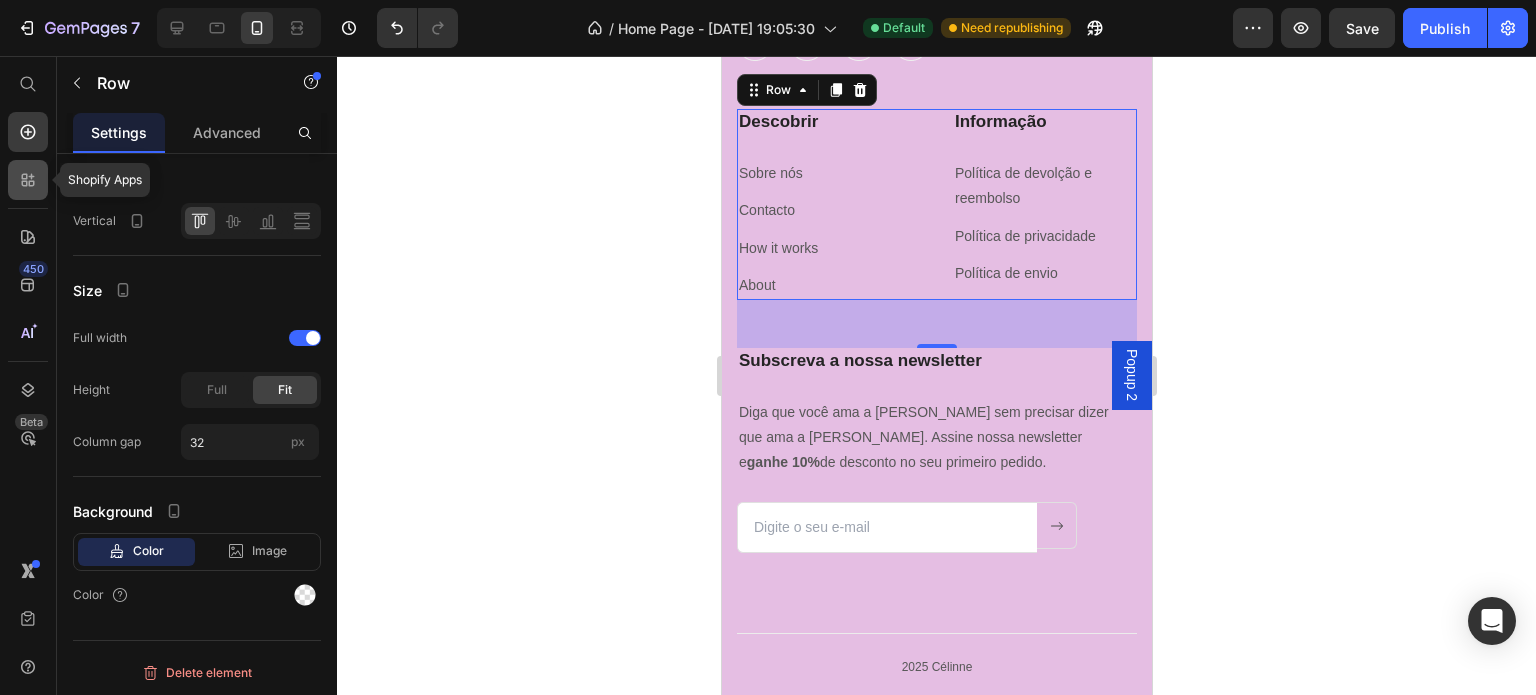click 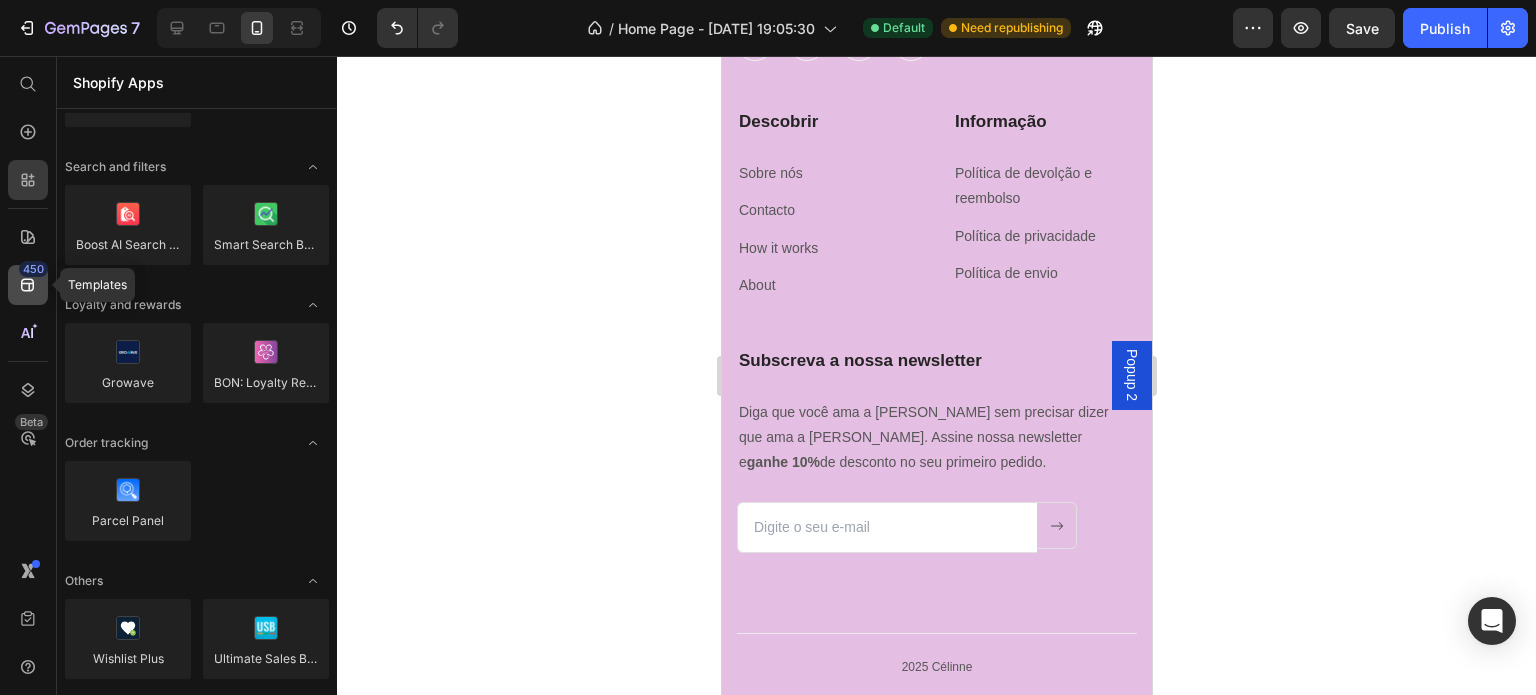click on "450" at bounding box center (33, 269) 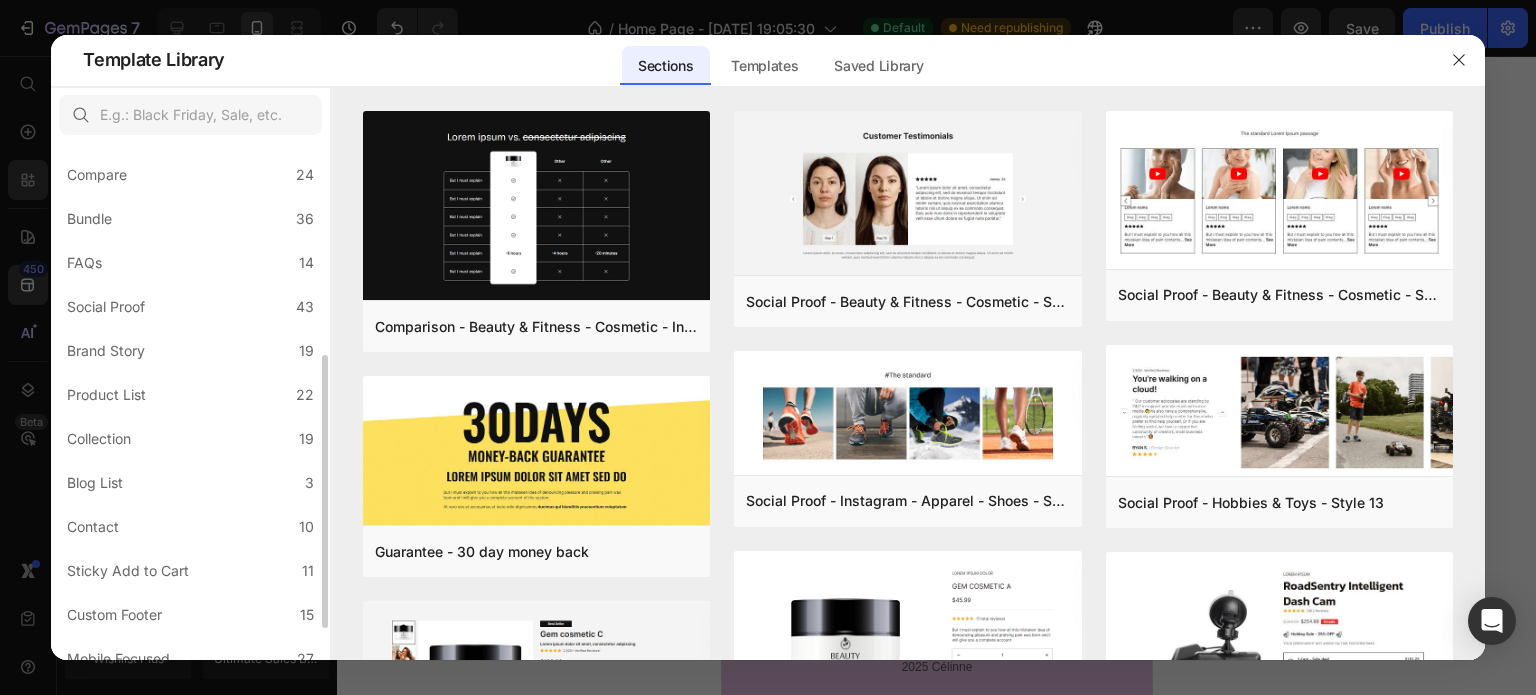 scroll, scrollTop: 462, scrollLeft: 0, axis: vertical 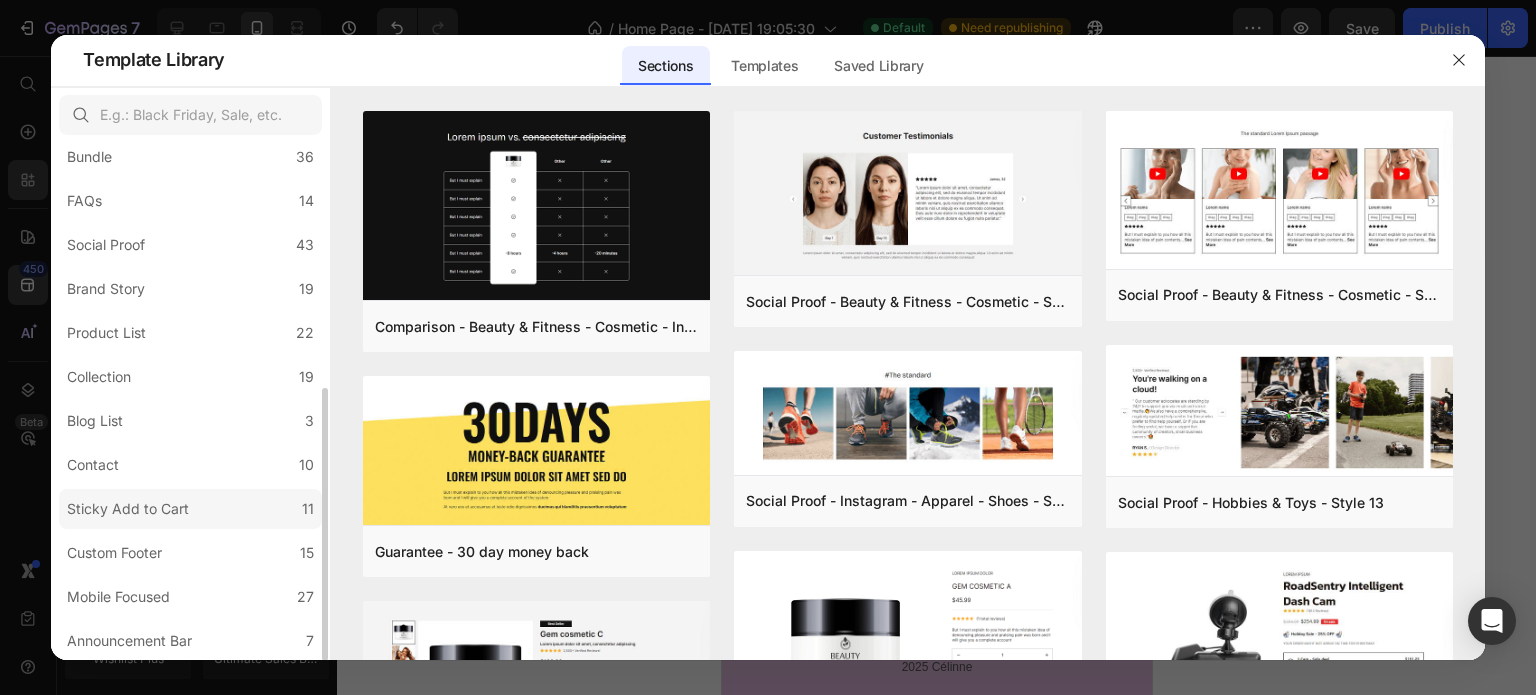 click on "Sticky Add to Cart 11" 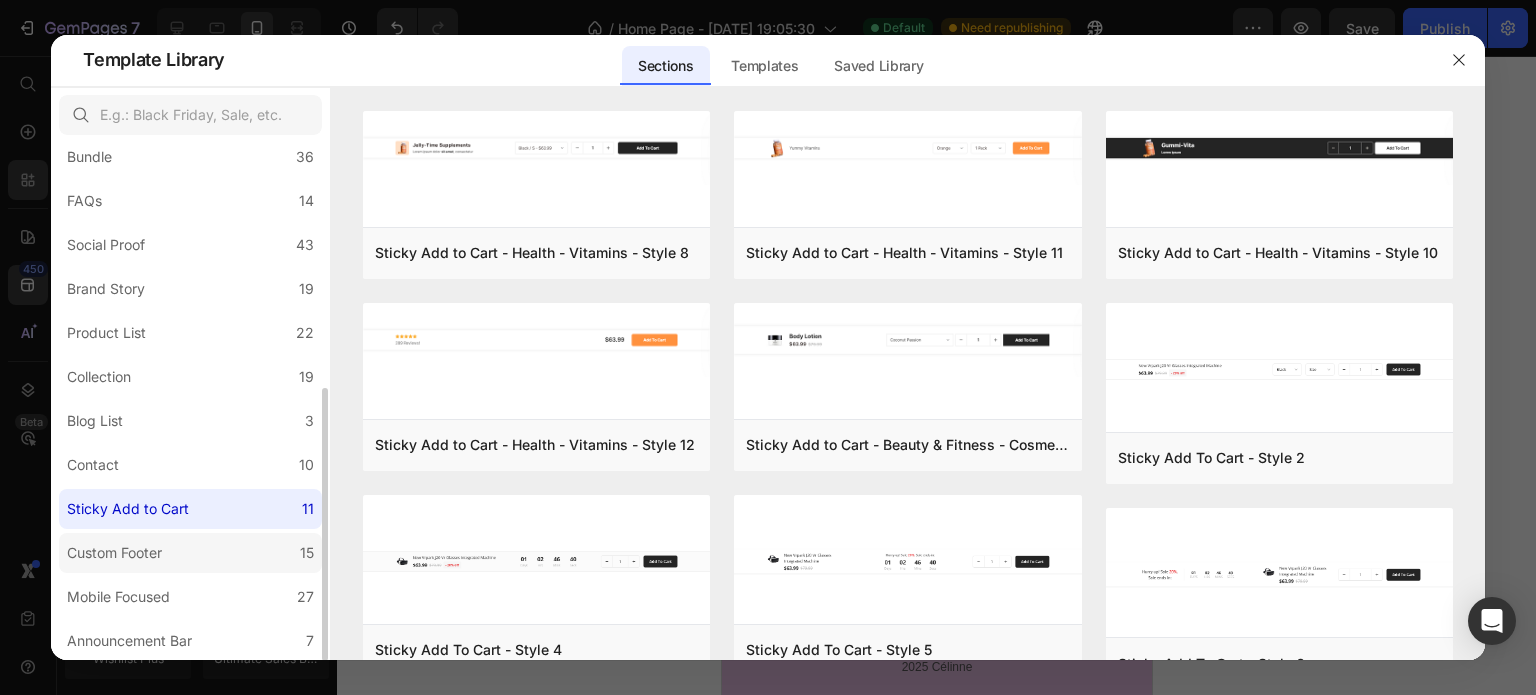click on "Custom Footer 15" 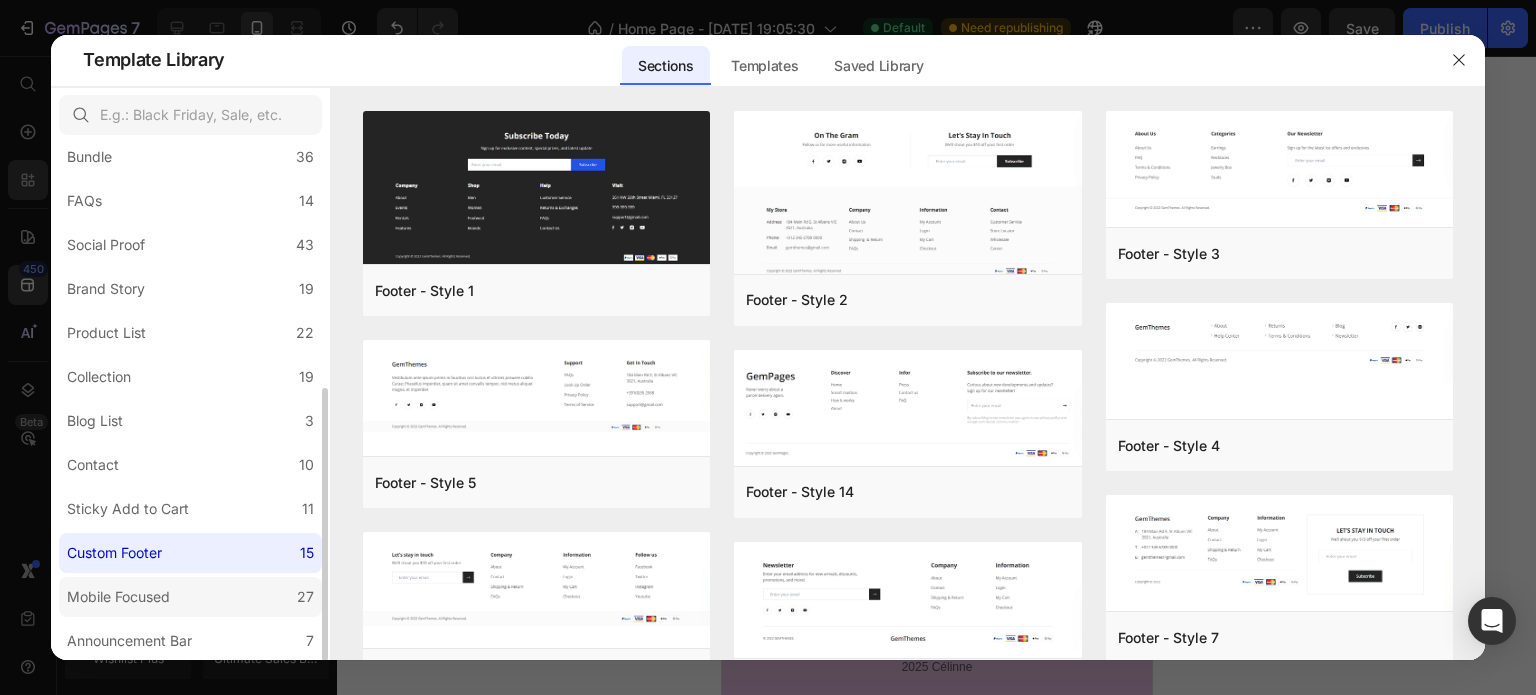 click on "Mobile Focused 27" 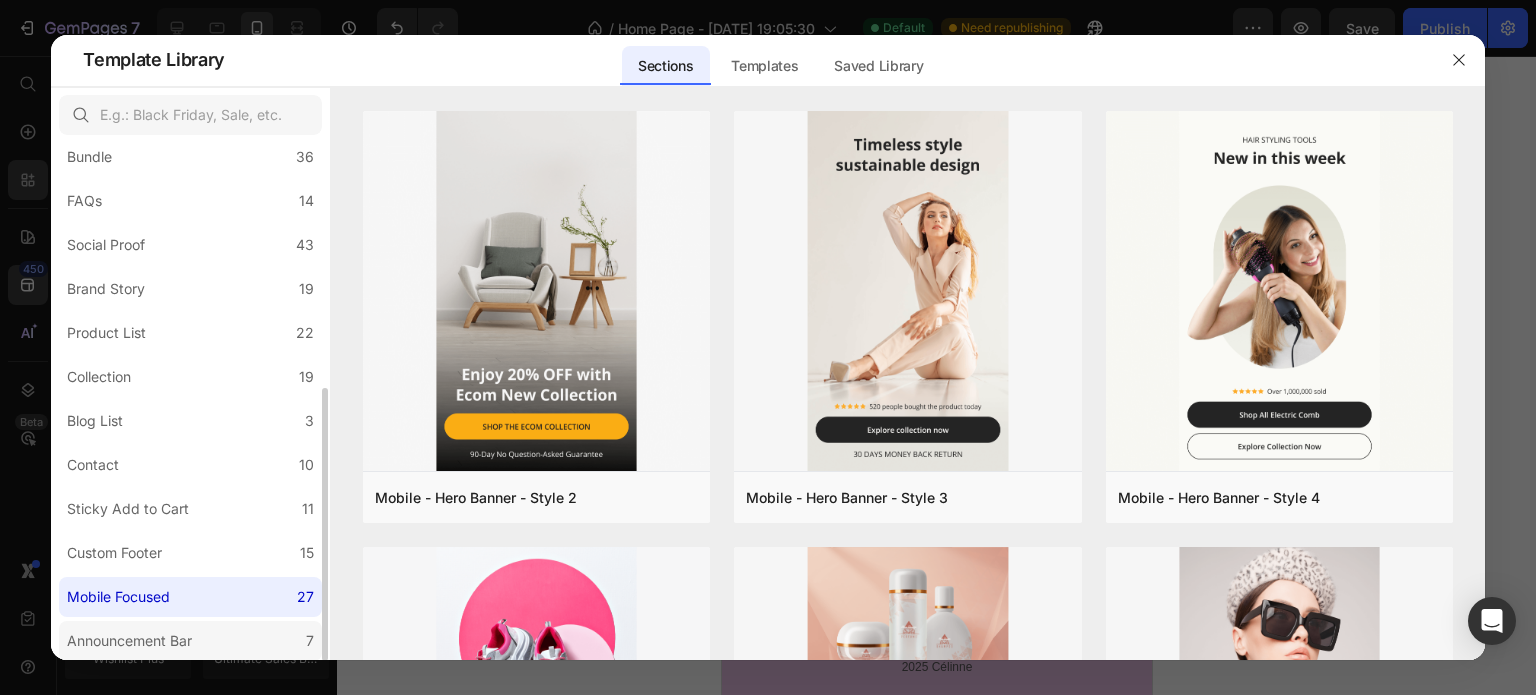 click on "Announcement Bar 7" 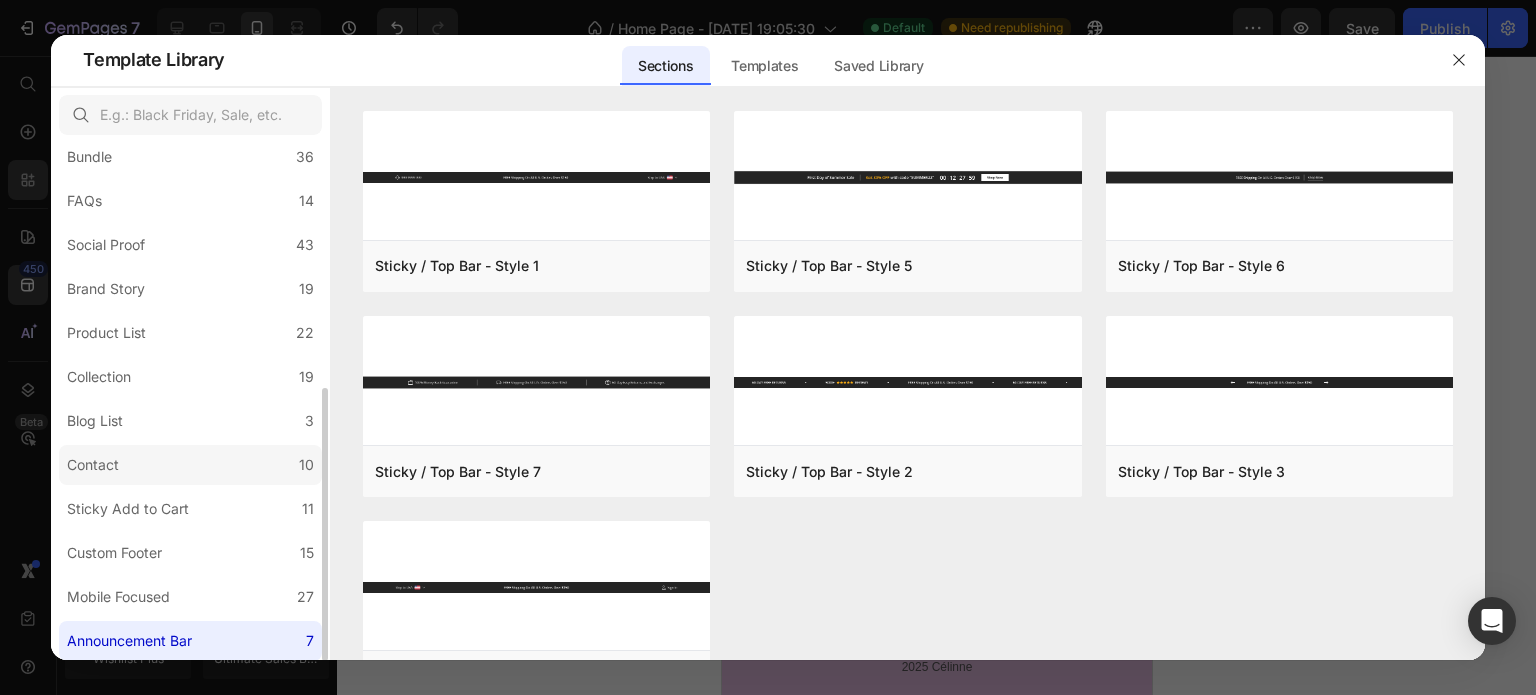click on "Contact 10" 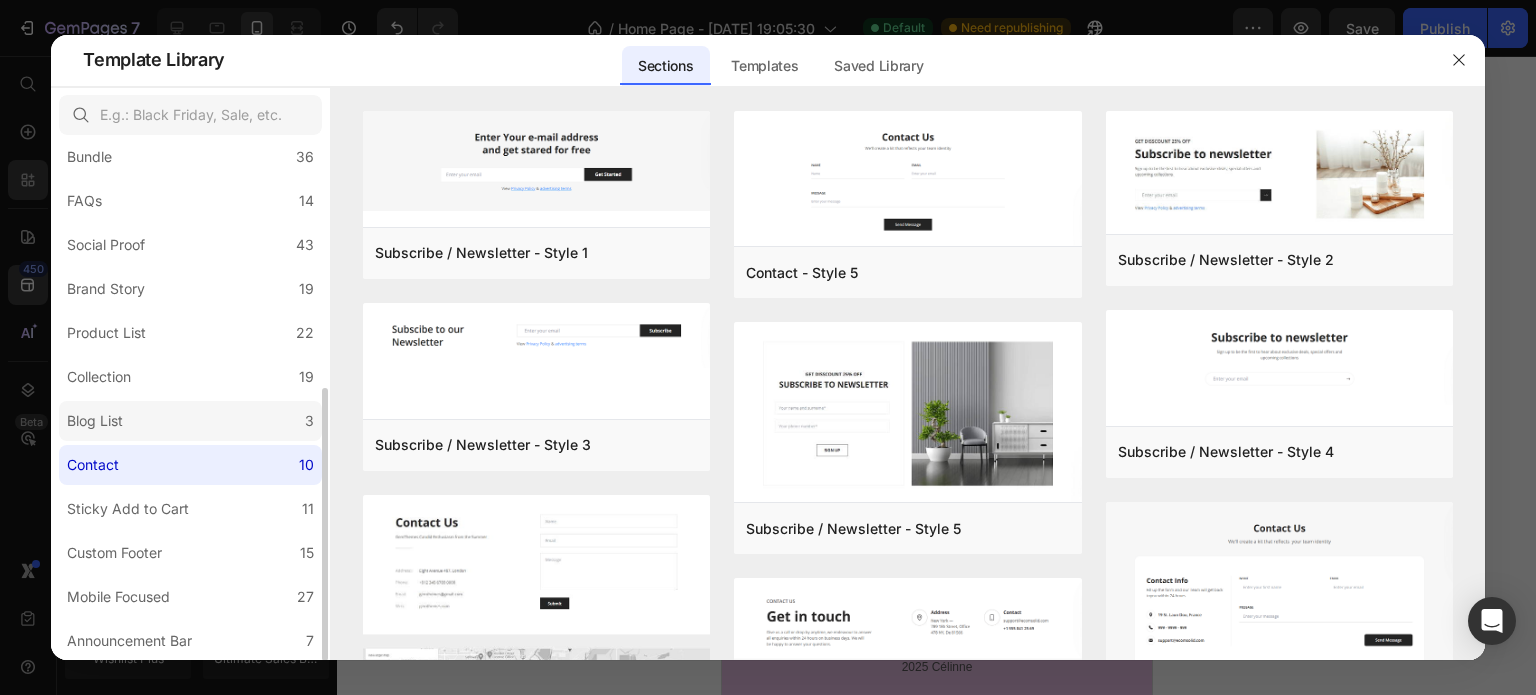 click on "Blog List 3" 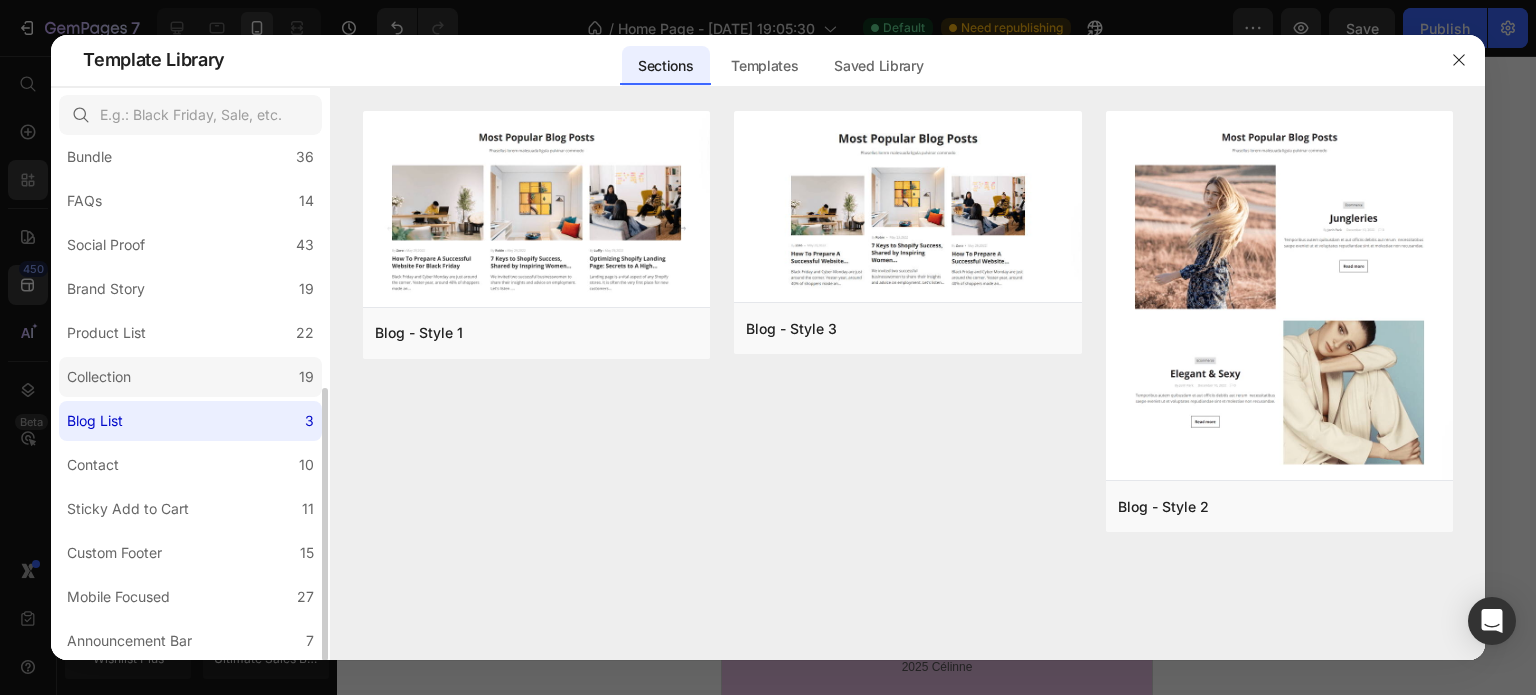 click on "Collection 19" 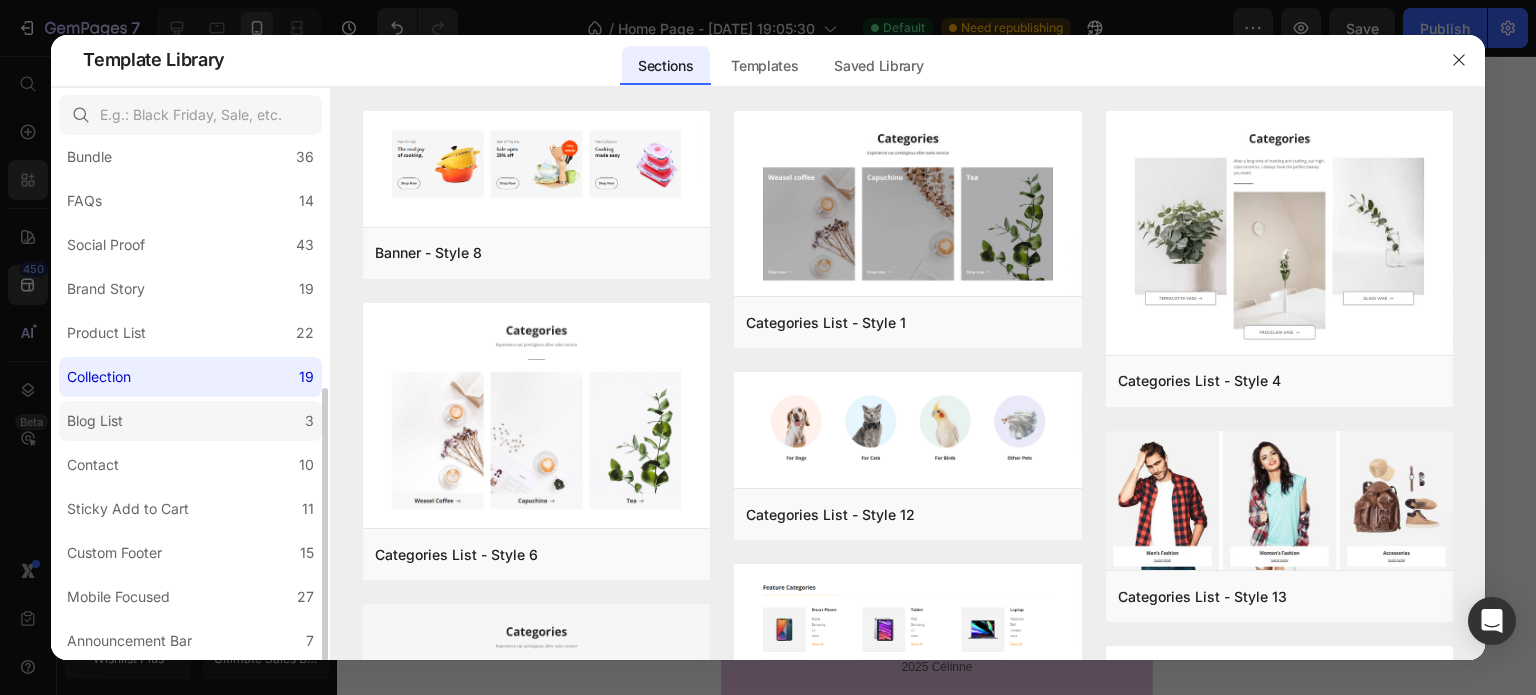 click on "Blog List 3" 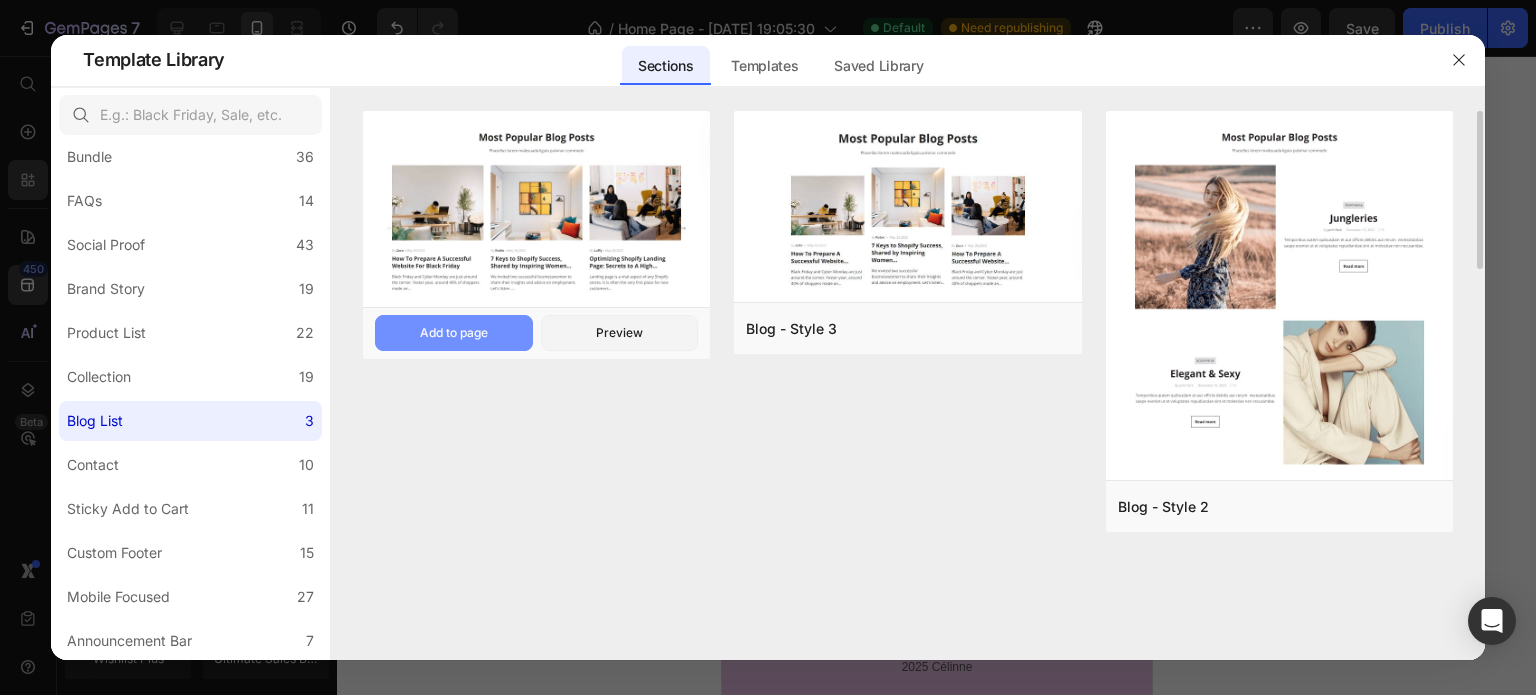 drag, startPoint x: 443, startPoint y: 338, endPoint x: 453, endPoint y: 331, distance: 12.206555 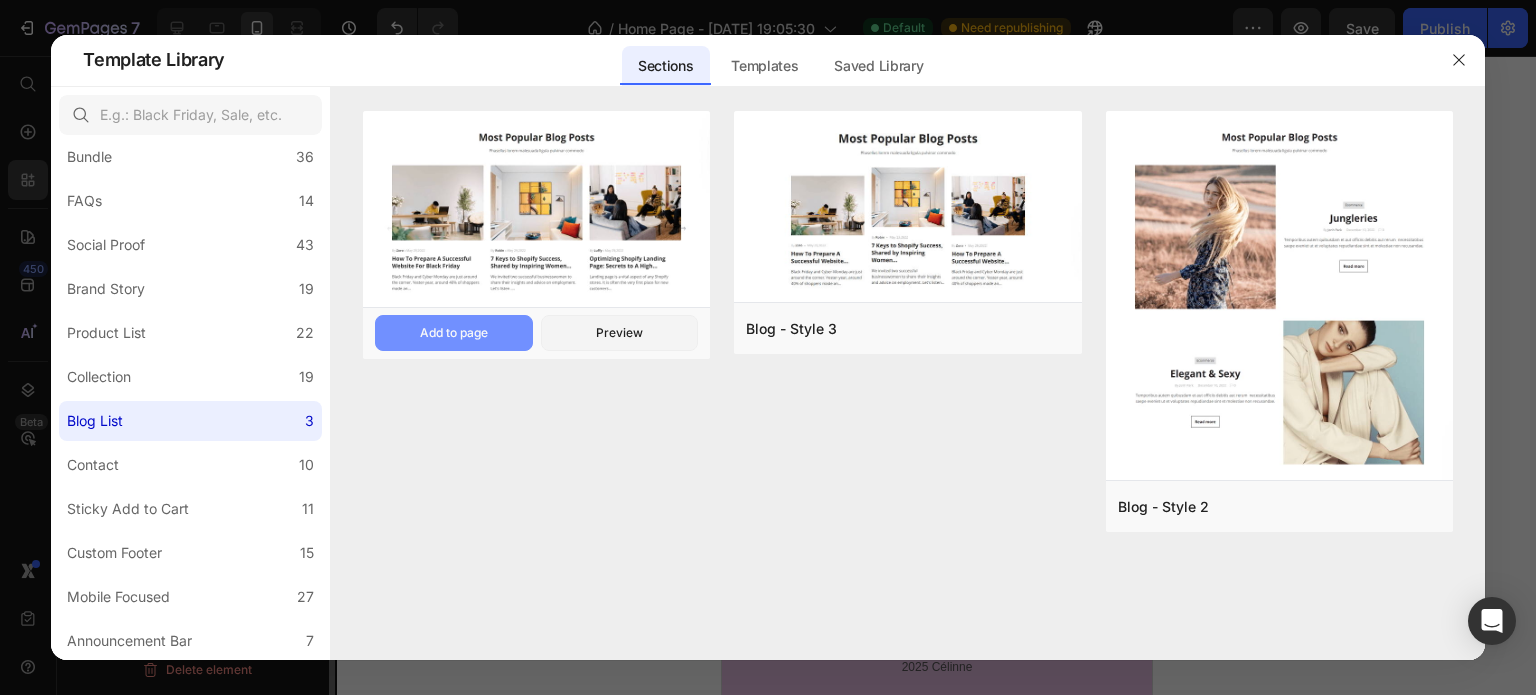 scroll, scrollTop: 0, scrollLeft: 0, axis: both 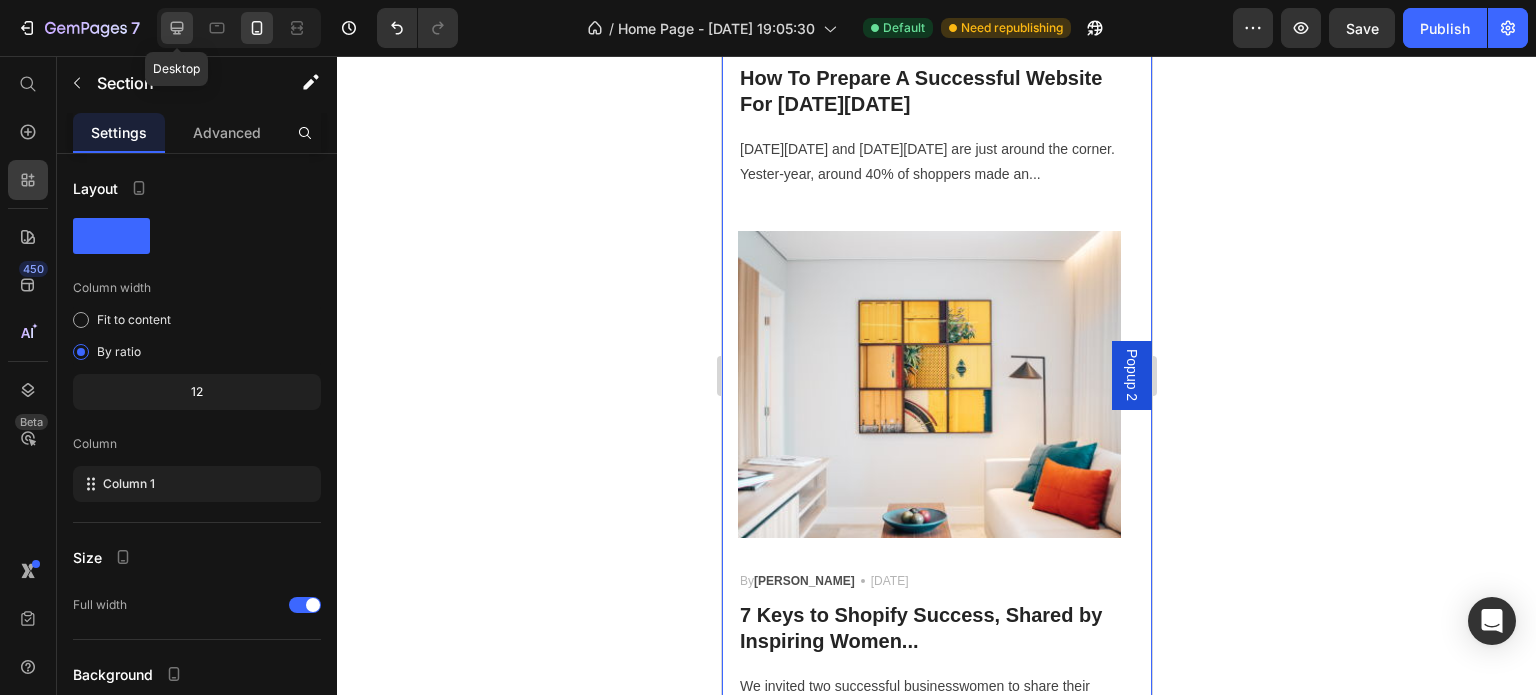 click 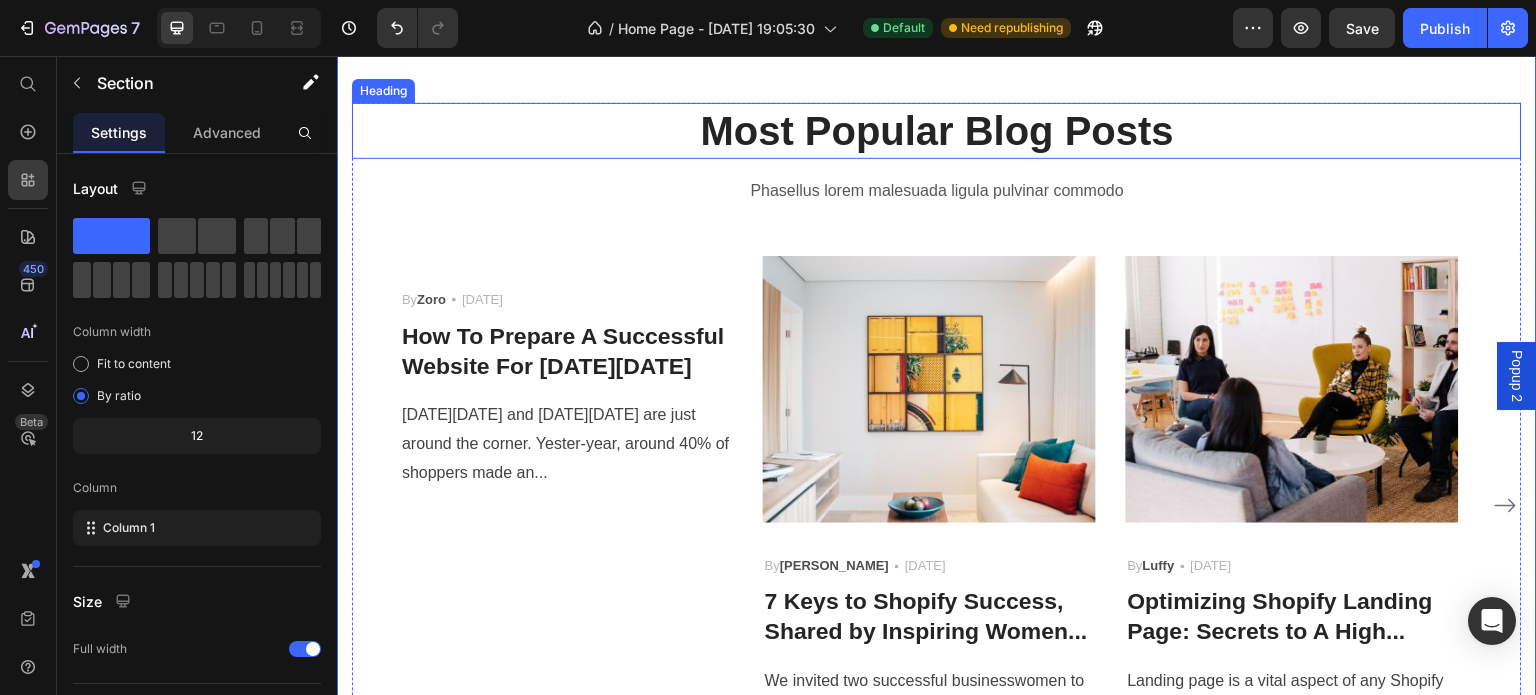 scroll, scrollTop: 4856, scrollLeft: 0, axis: vertical 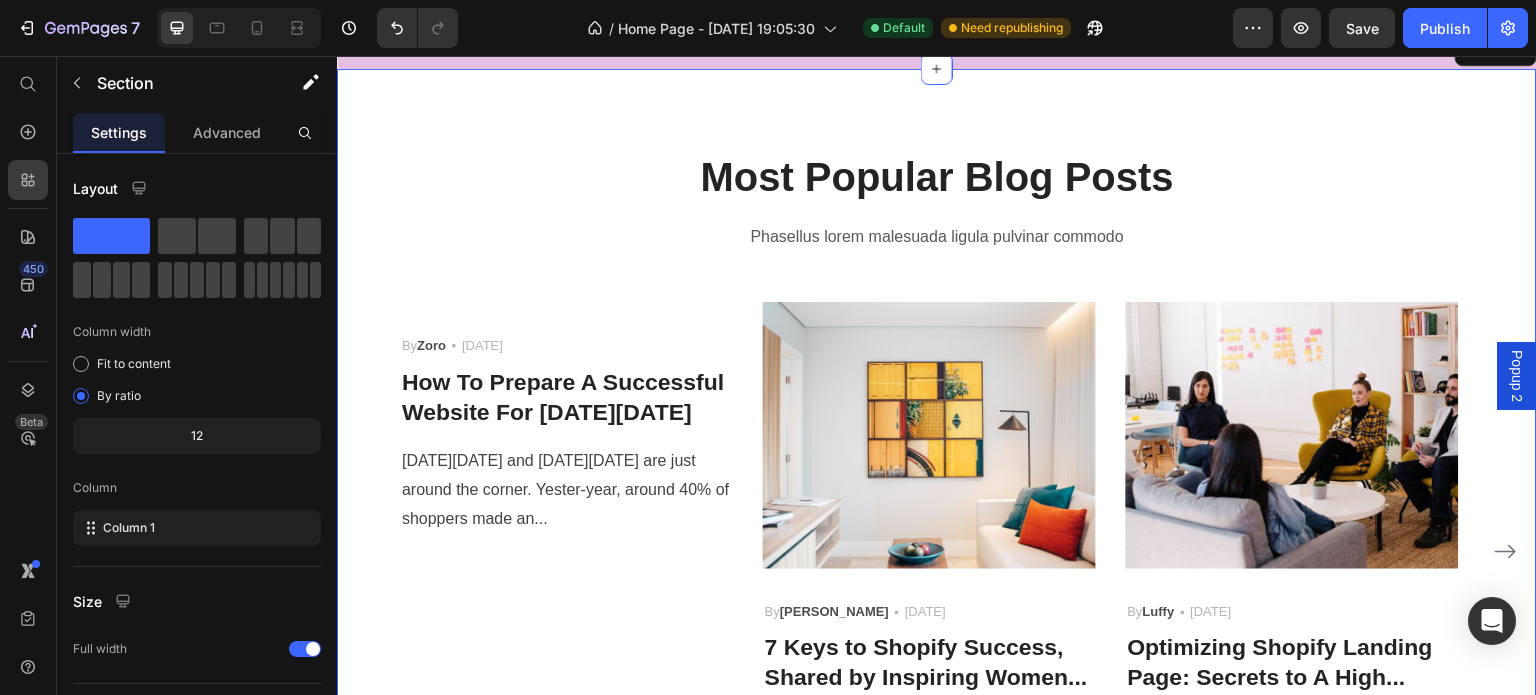 click on "Most Popular Blog Posts Heading Phasellus lorem malesuada ligula pulvinar commodo Text block
Image By  Zoro Text block
Icon [DATE] Text block Row How To Prepare A Successful Website For [DATE][DATE] Heading [DATE][DATE] and [DATE][DATE] are just around the corner. Yester-year, around 40% of shoppers made an... Text block Image By  [PERSON_NAME] Text block
Icon [DATE] Text block Row 7 Keys to Shopify Success, Shared by Inspiring Women... Heading We invited two successful businesswomen to share their insights and advice on employment. Let's listen .... Text block Image By  Luffy Text block
Icon [DATE] Text block Row Optimizing Shopify Landing Page: Secrets to A High... Heading Landing page is a vital aspect of any Shopify stores. It is often the very first place for new customers... Text block Row Image By  Zoro Text block
Icon [DATE] Text block Row How To Prepare A Successful Website For [DATE][DATE] Heading Text block" at bounding box center [937, 475] 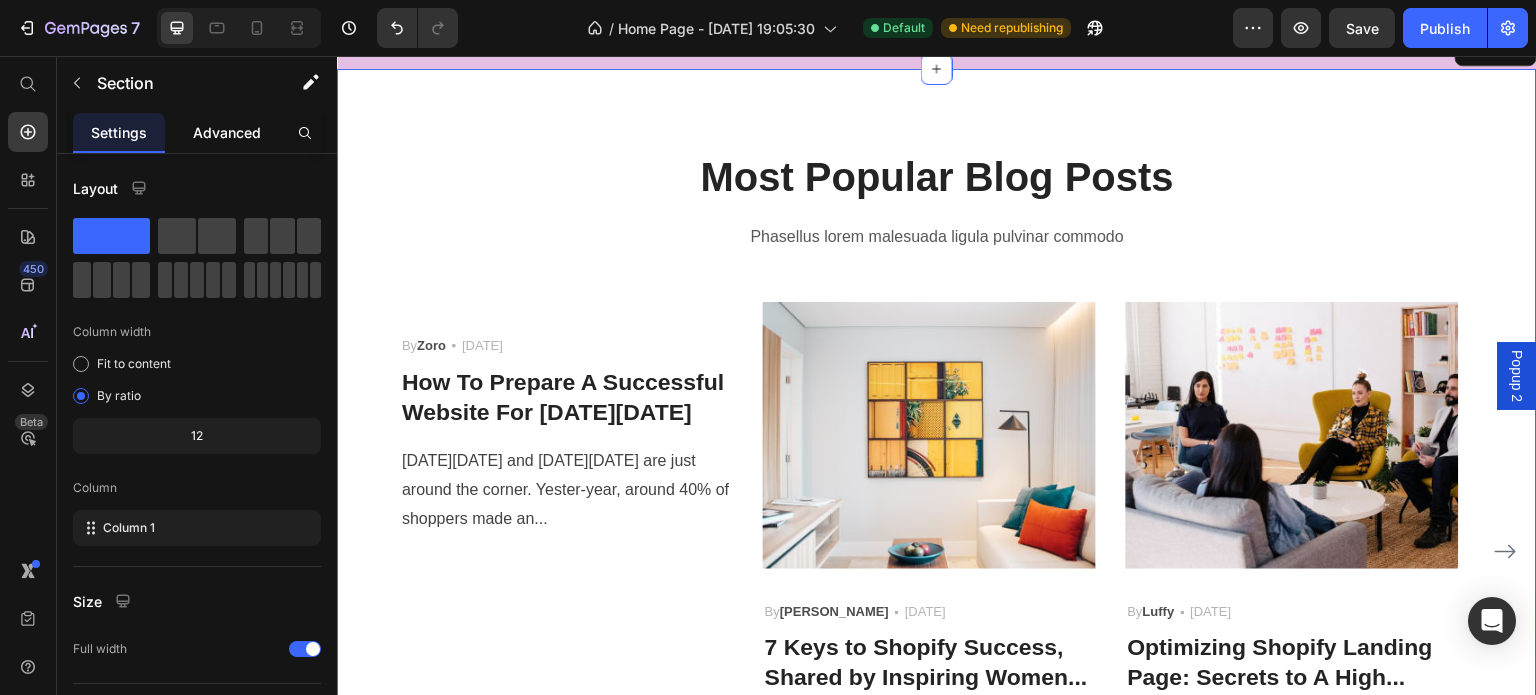 click on "Advanced" at bounding box center [227, 132] 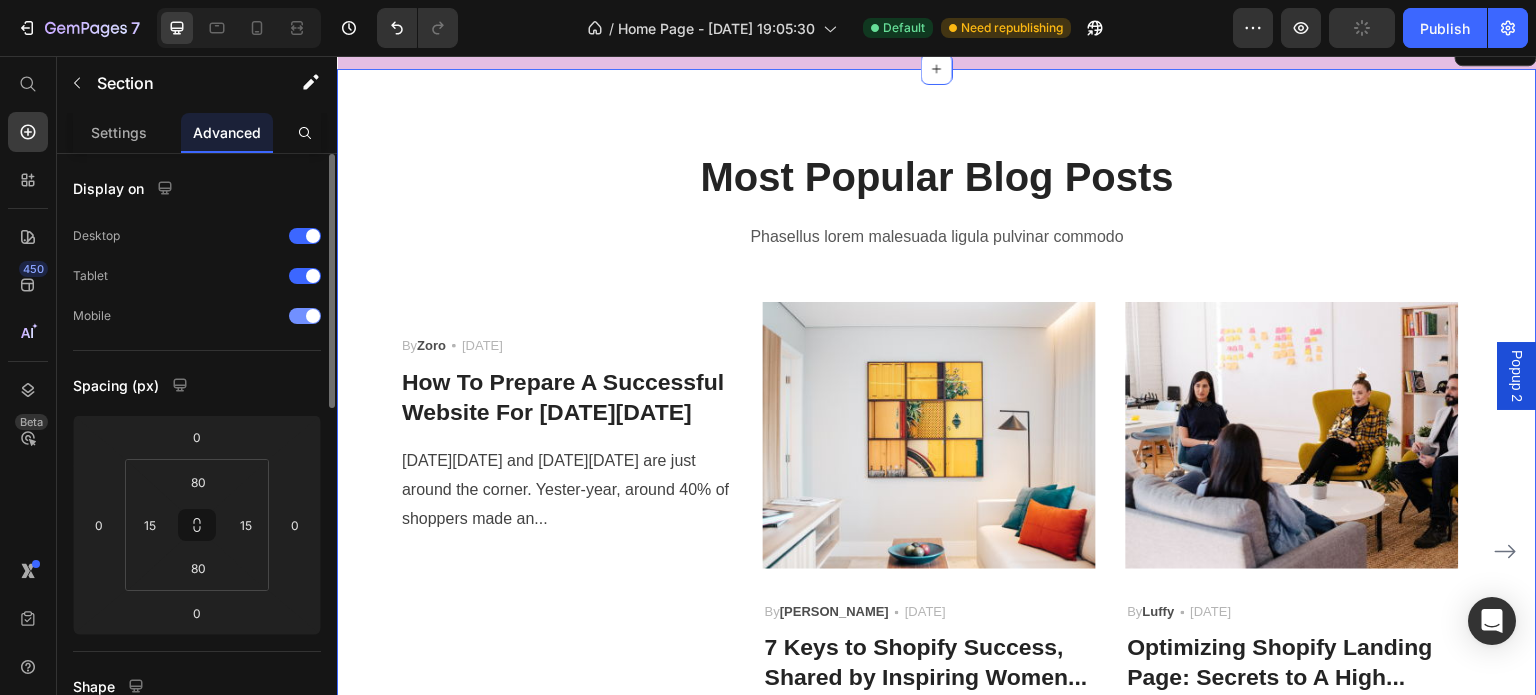 click at bounding box center (305, 316) 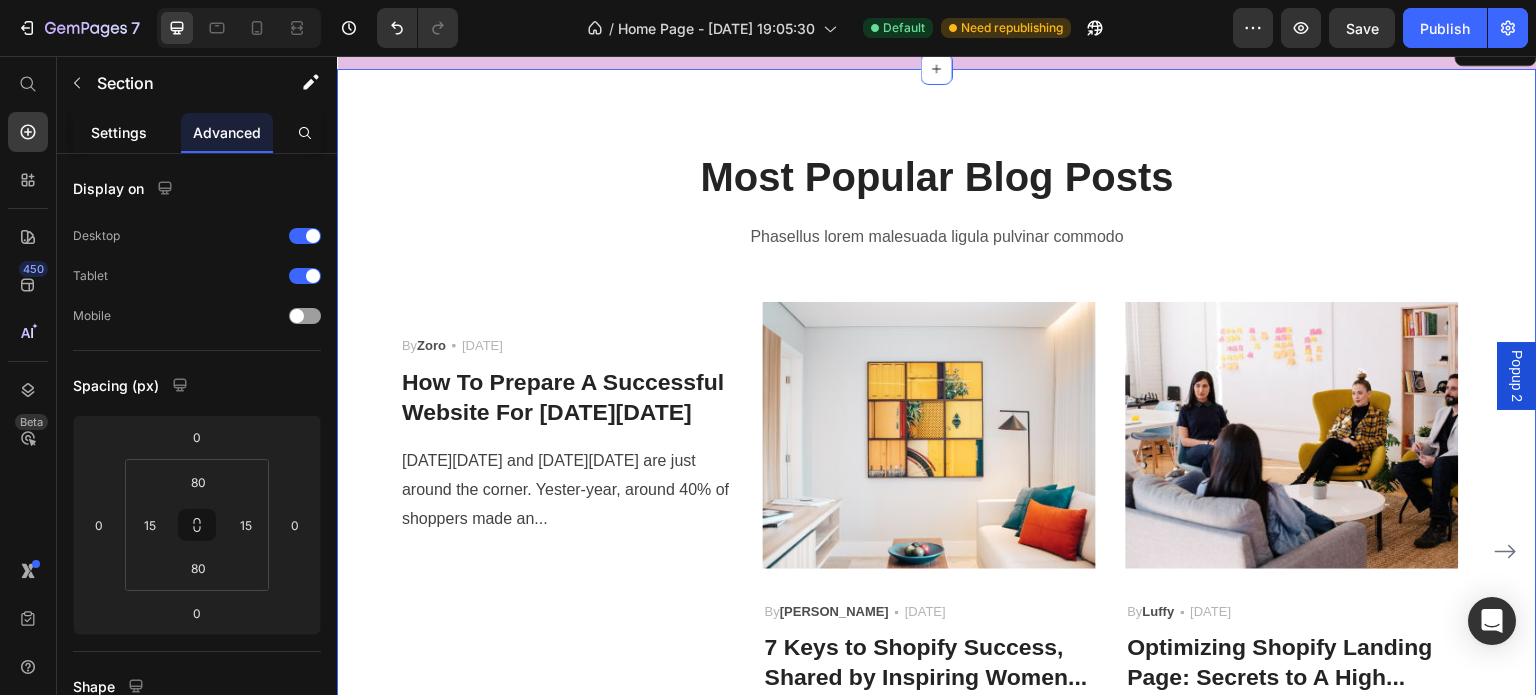 click on "Settings" 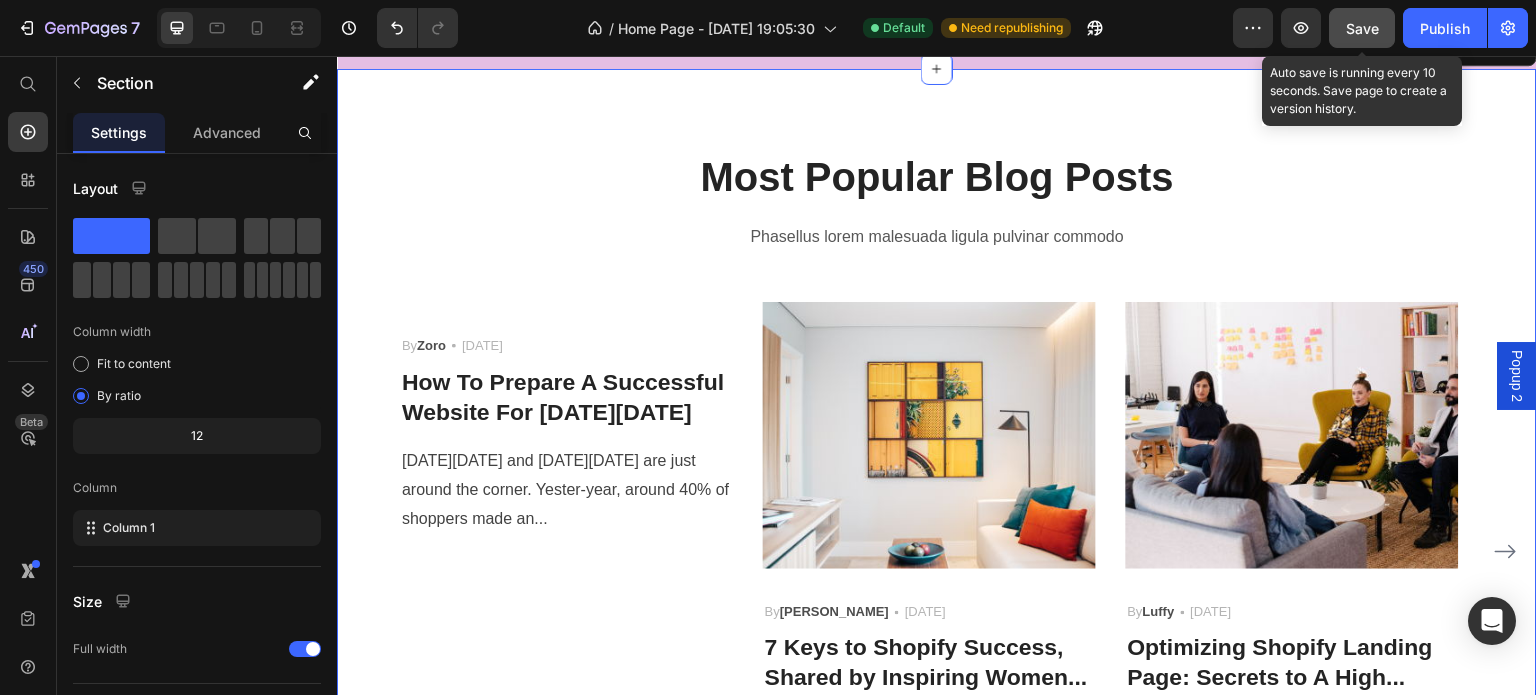 click on "Save" at bounding box center [1362, 28] 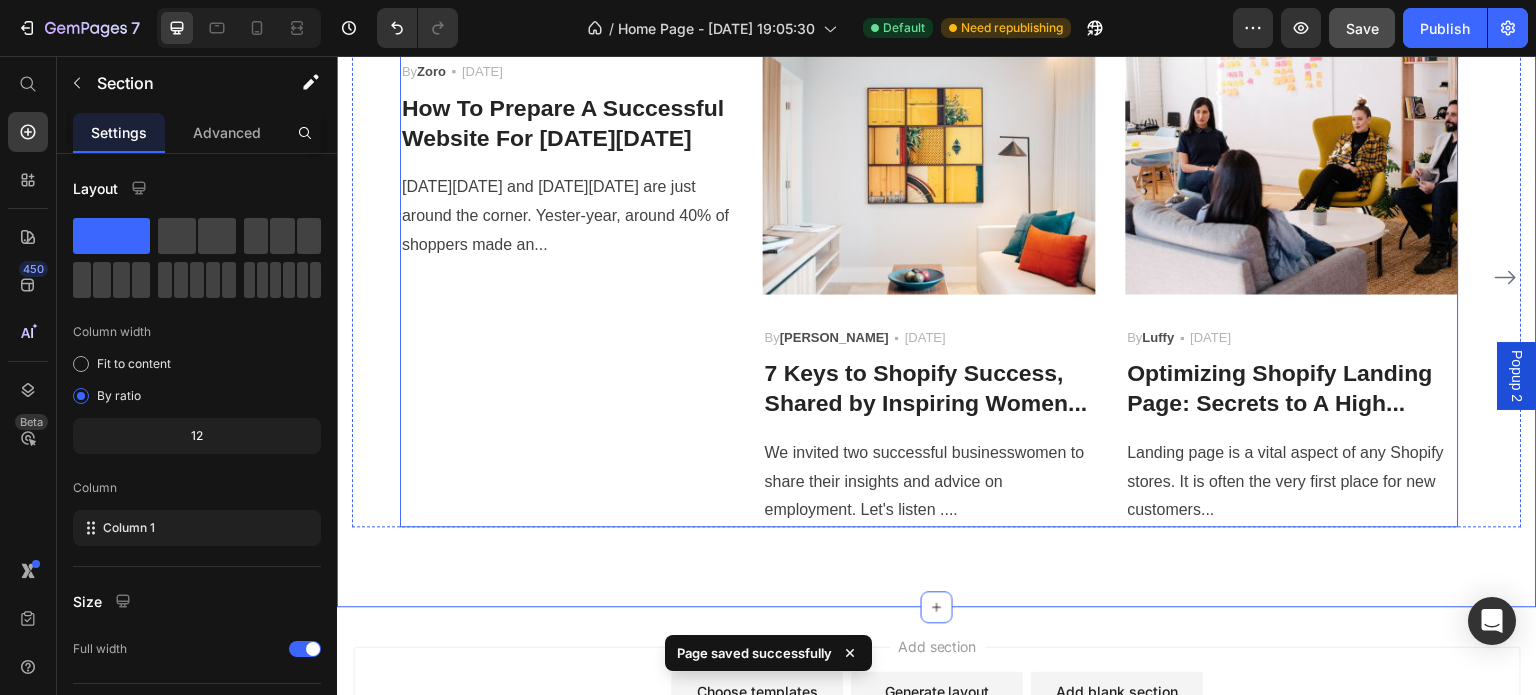 scroll, scrollTop: 5056, scrollLeft: 0, axis: vertical 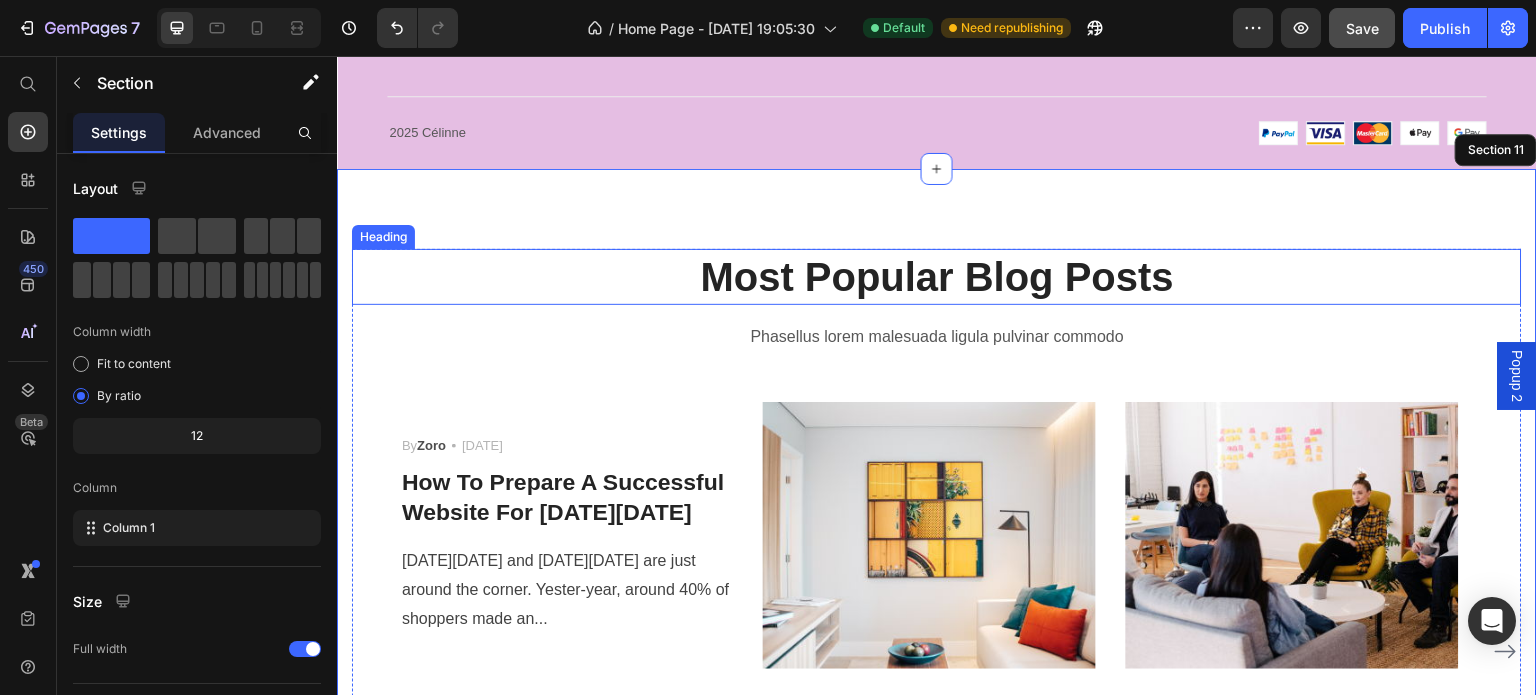 click on "Most Popular Blog Posts" at bounding box center [937, 277] 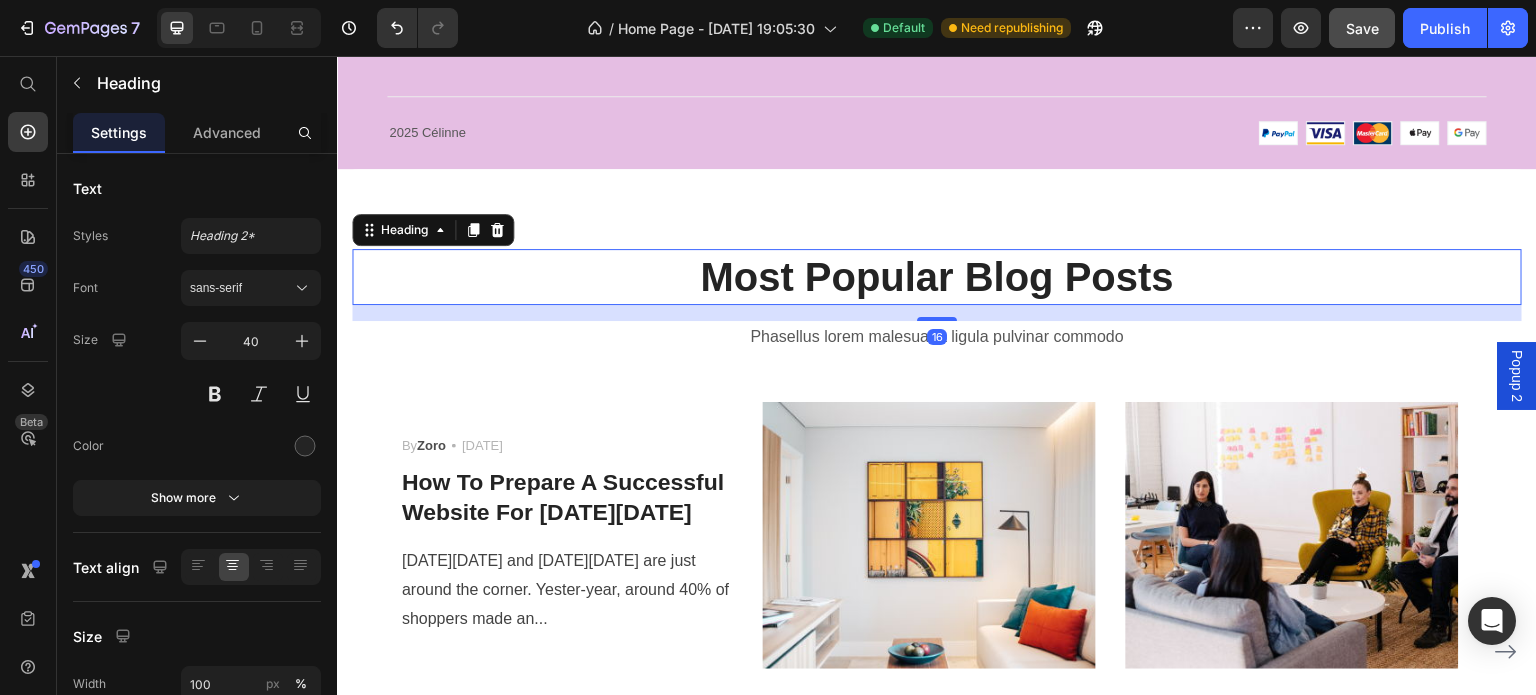 click on "Most Popular Blog Posts" at bounding box center (937, 277) 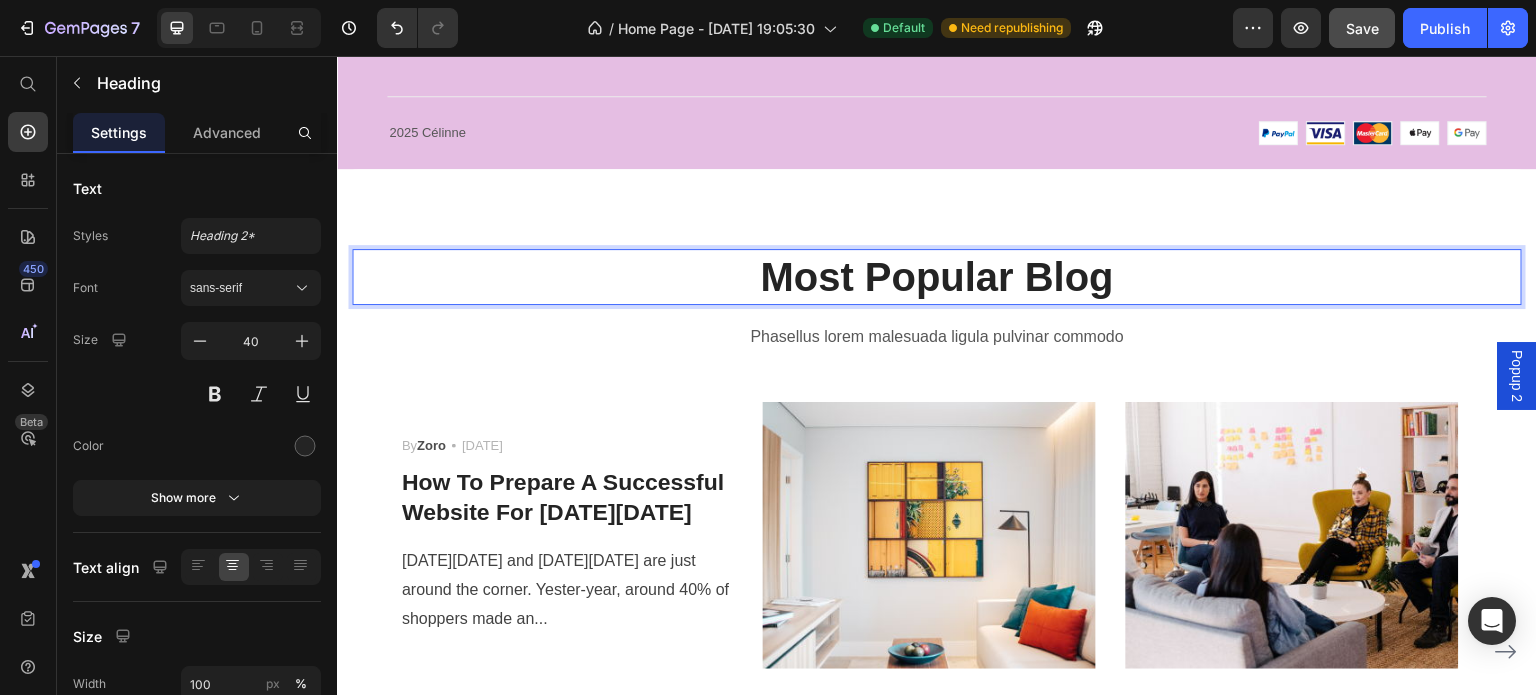 click on "Most Popular Blog" at bounding box center (937, 277) 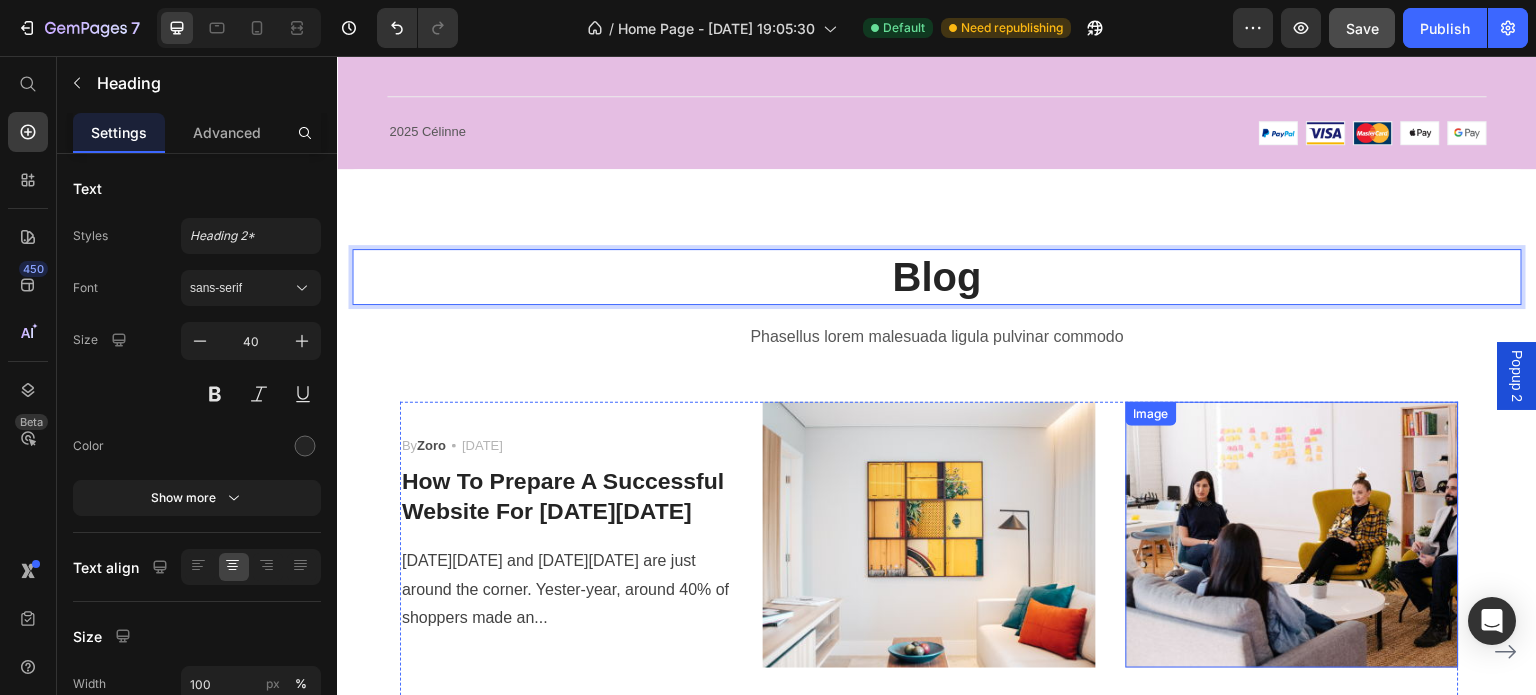scroll, scrollTop: 4656, scrollLeft: 0, axis: vertical 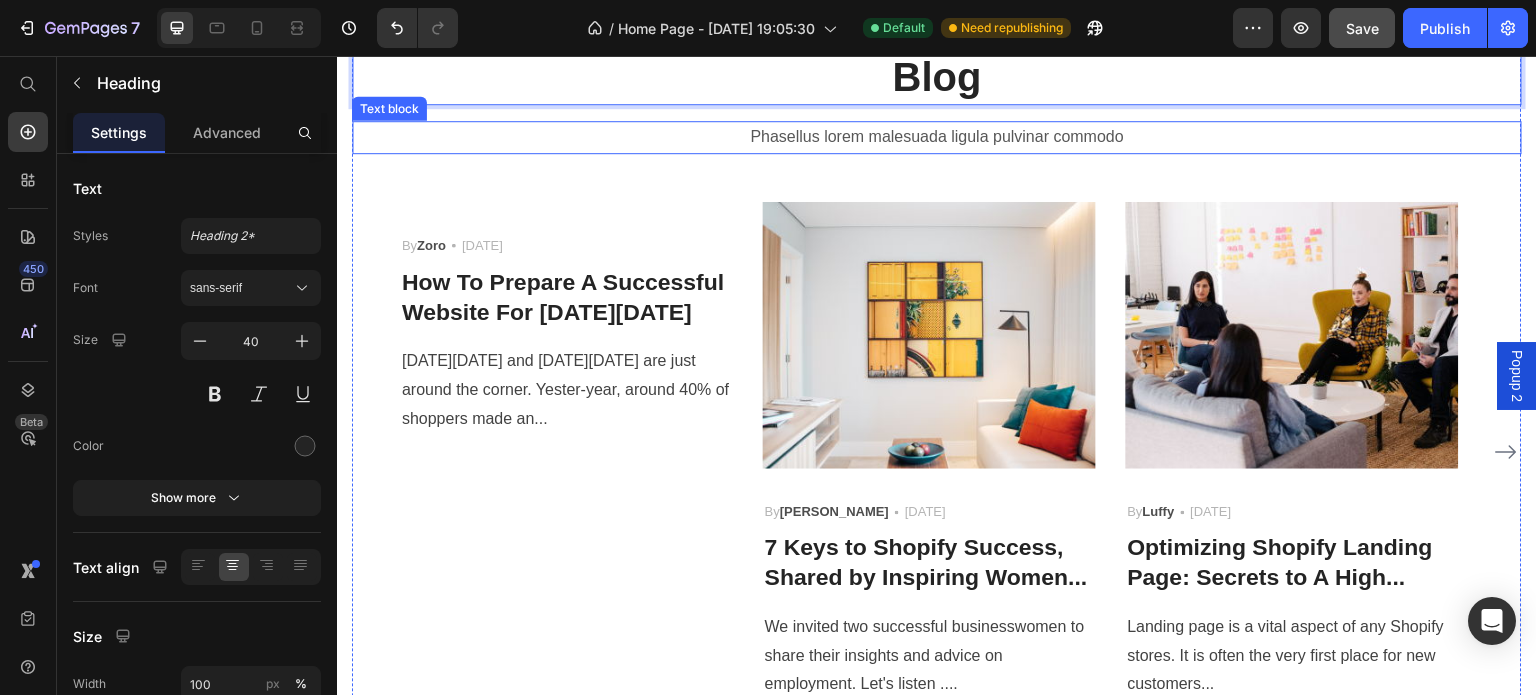 click on "Phasellus lorem malesuada ligula pulvinar commodo" at bounding box center (937, 137) 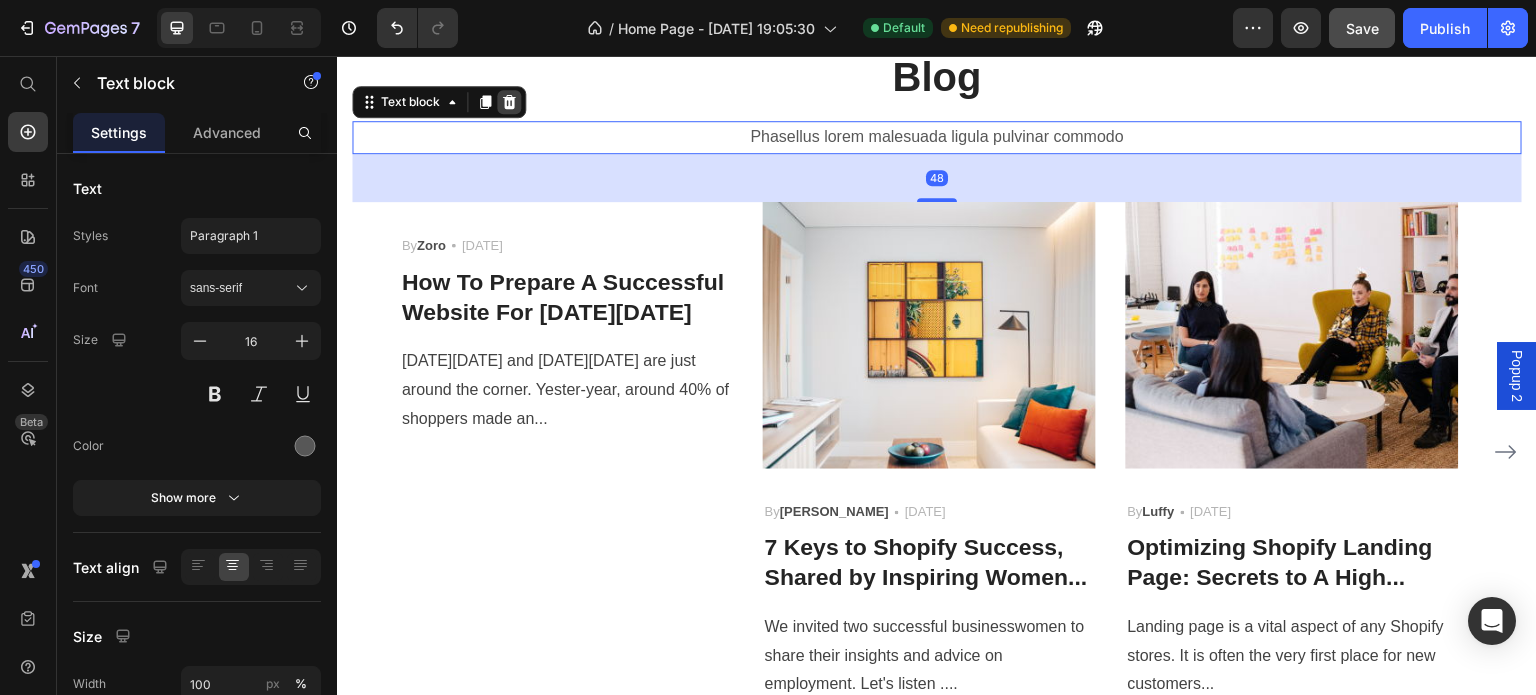 click 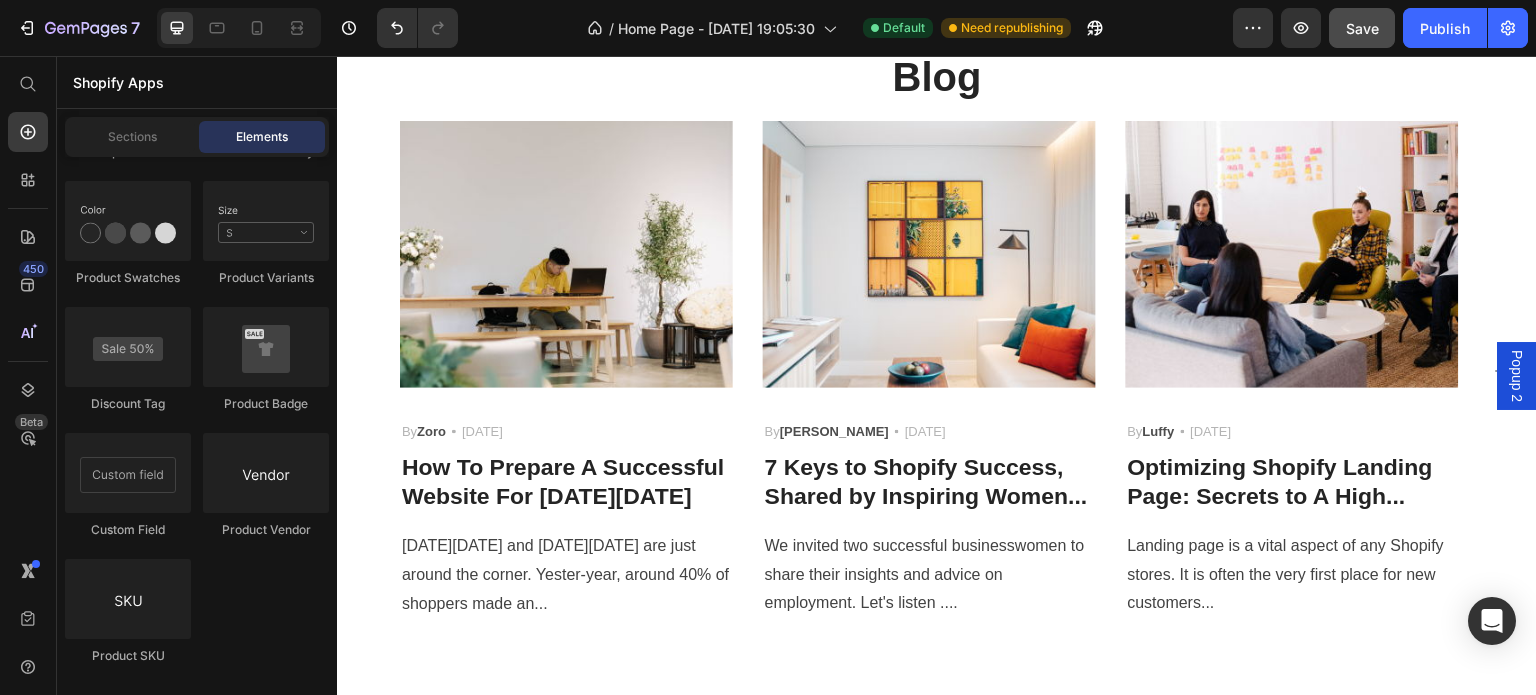 click at bounding box center [566, 254] 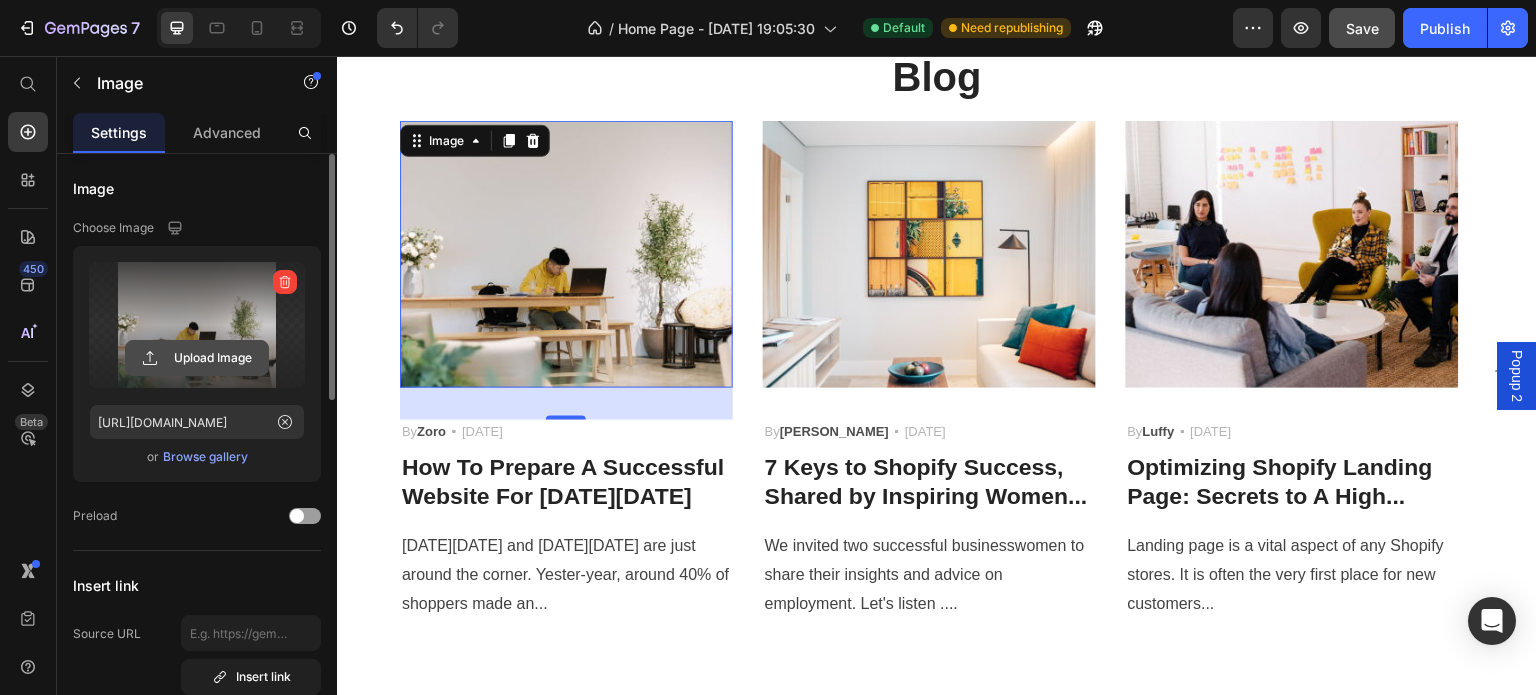 click 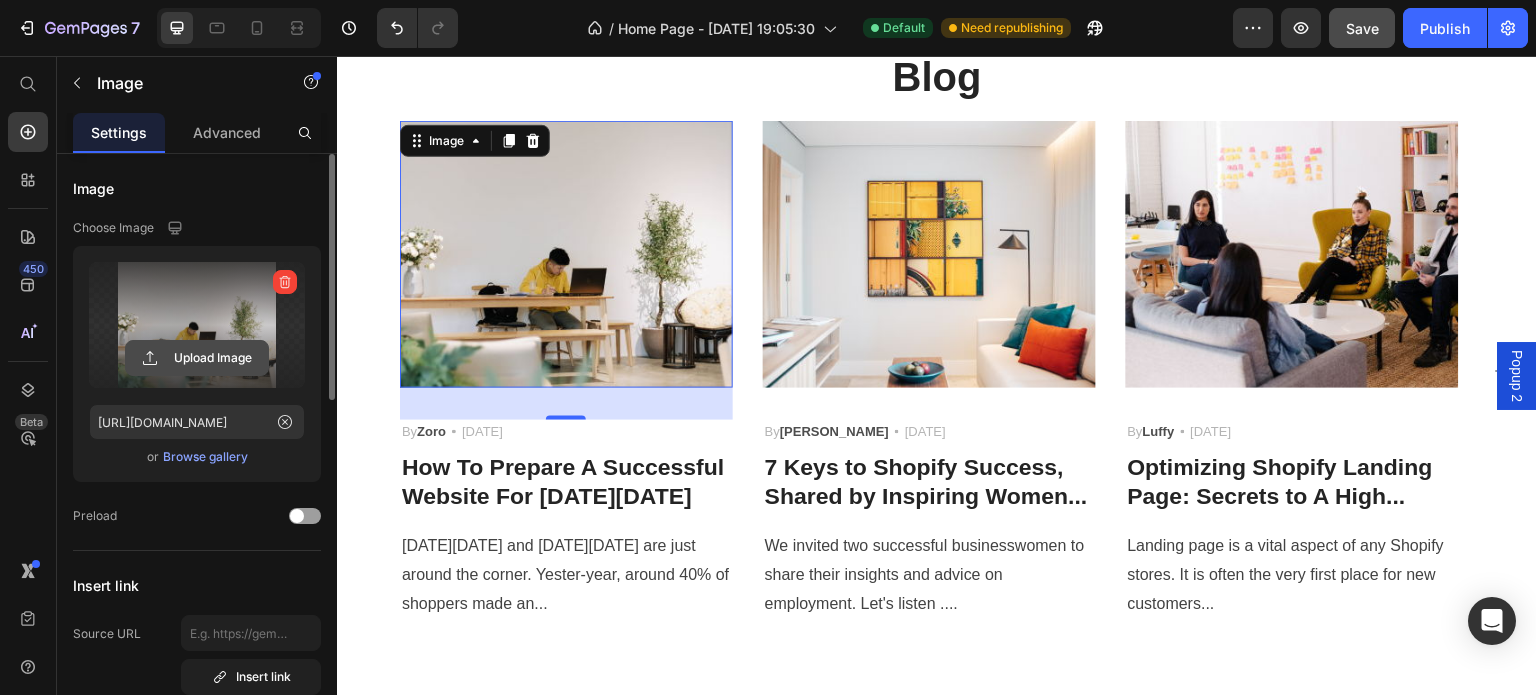 click 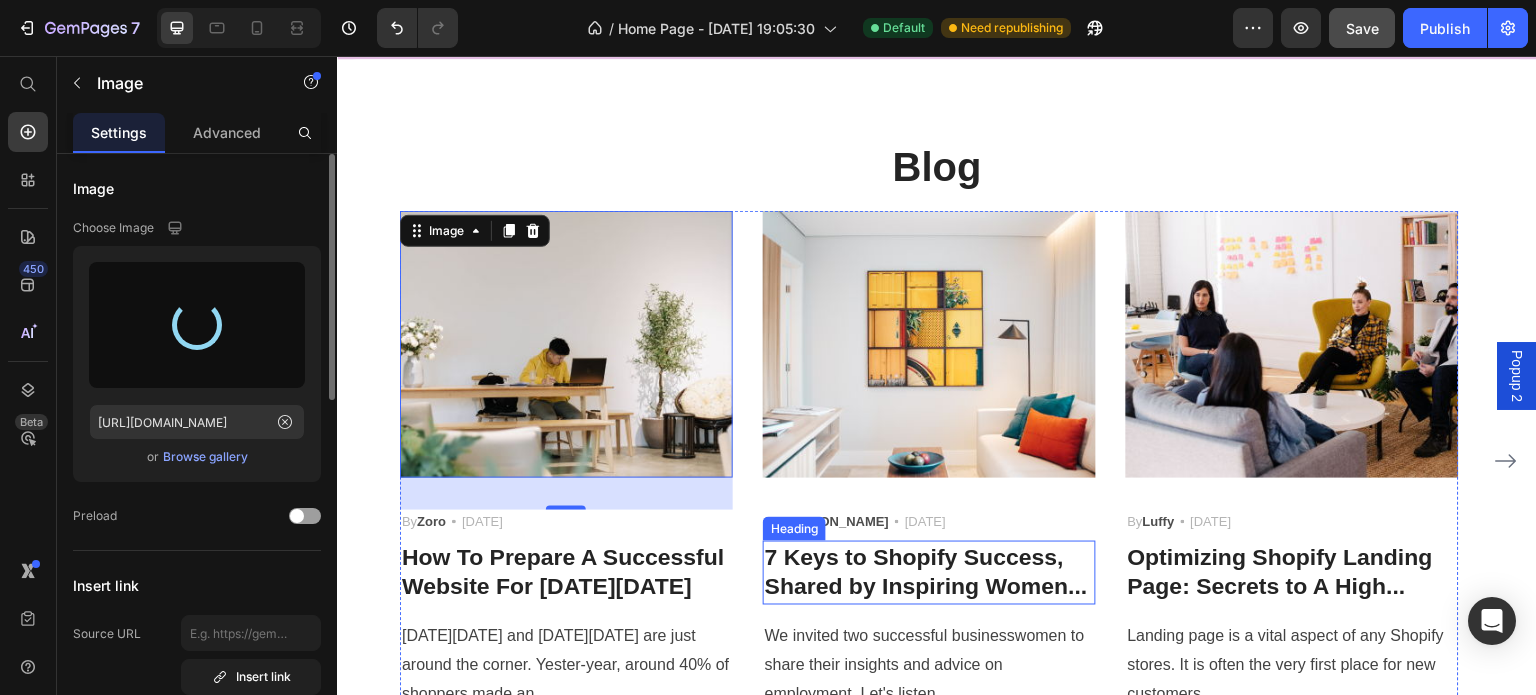 scroll, scrollTop: 4856, scrollLeft: 0, axis: vertical 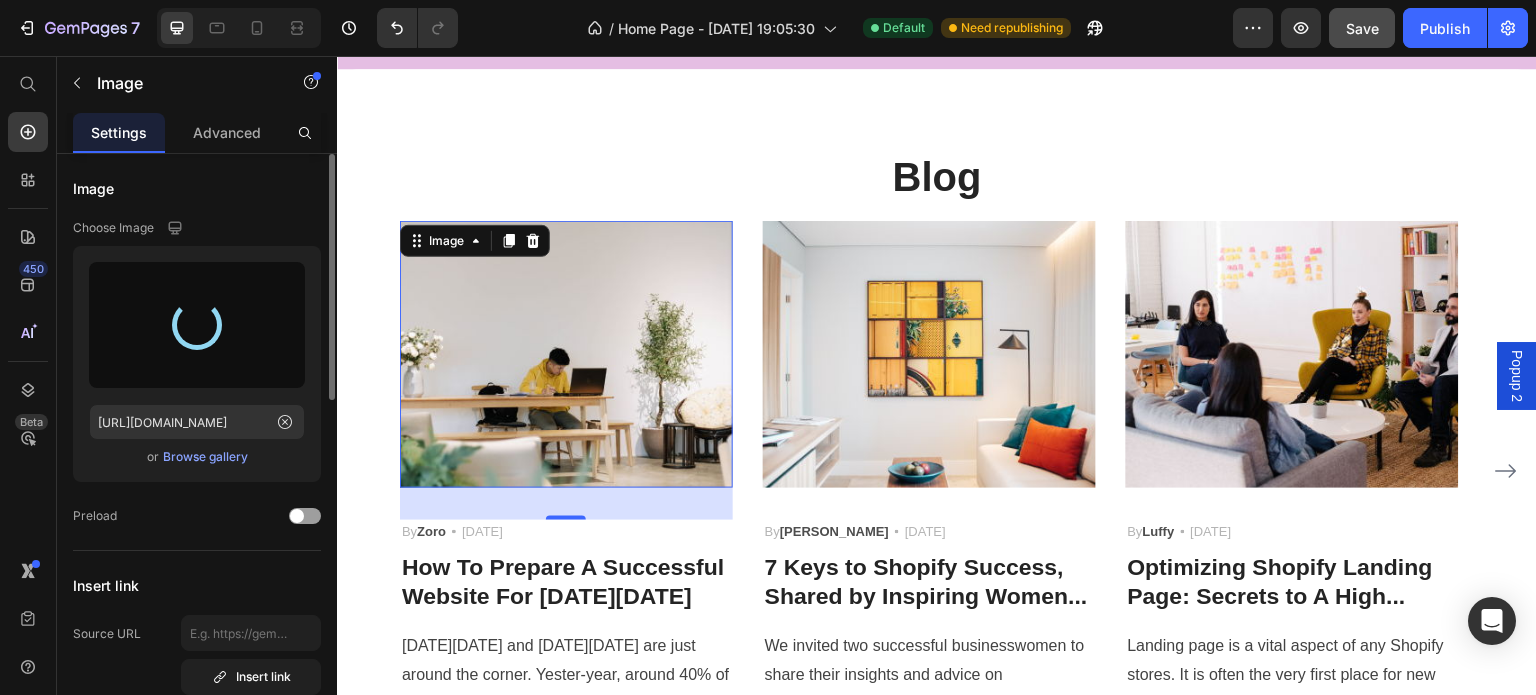 type on "[URL][DOMAIN_NAME]" 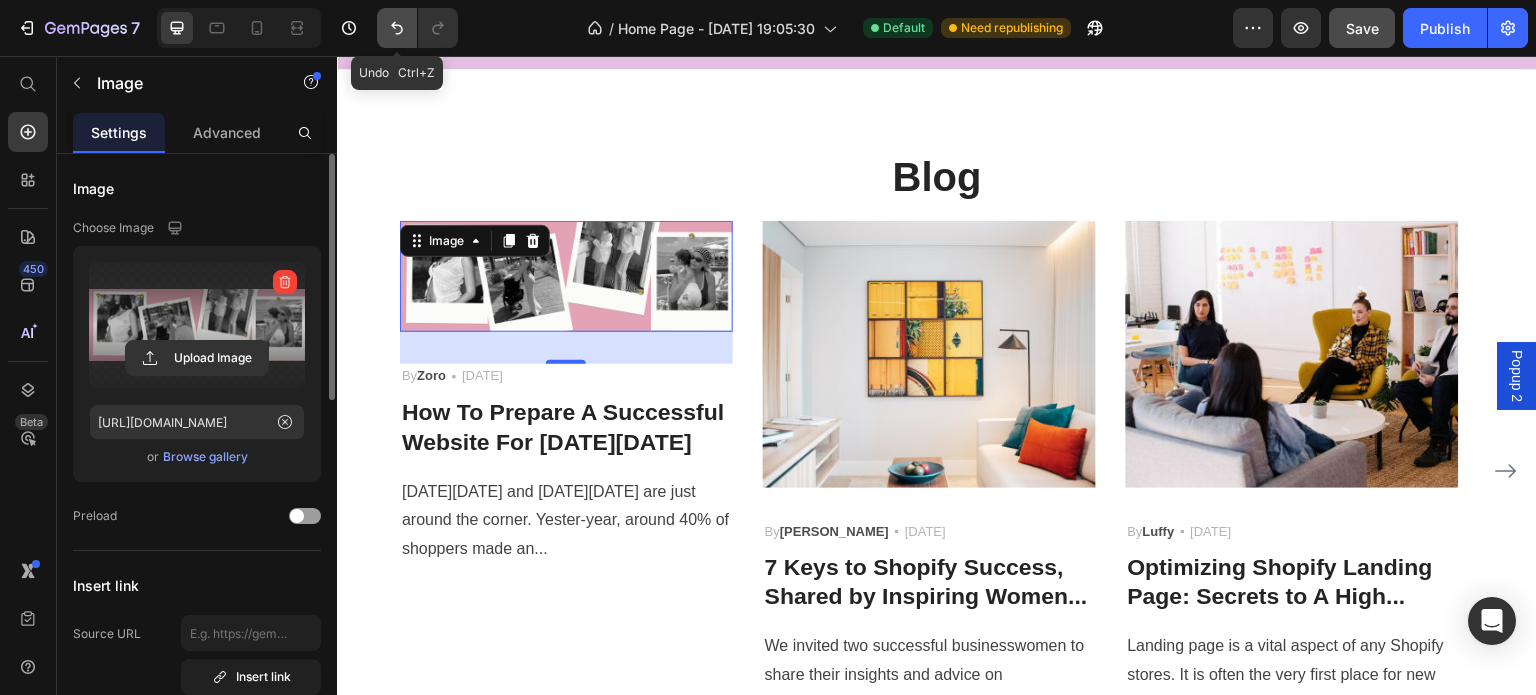 click 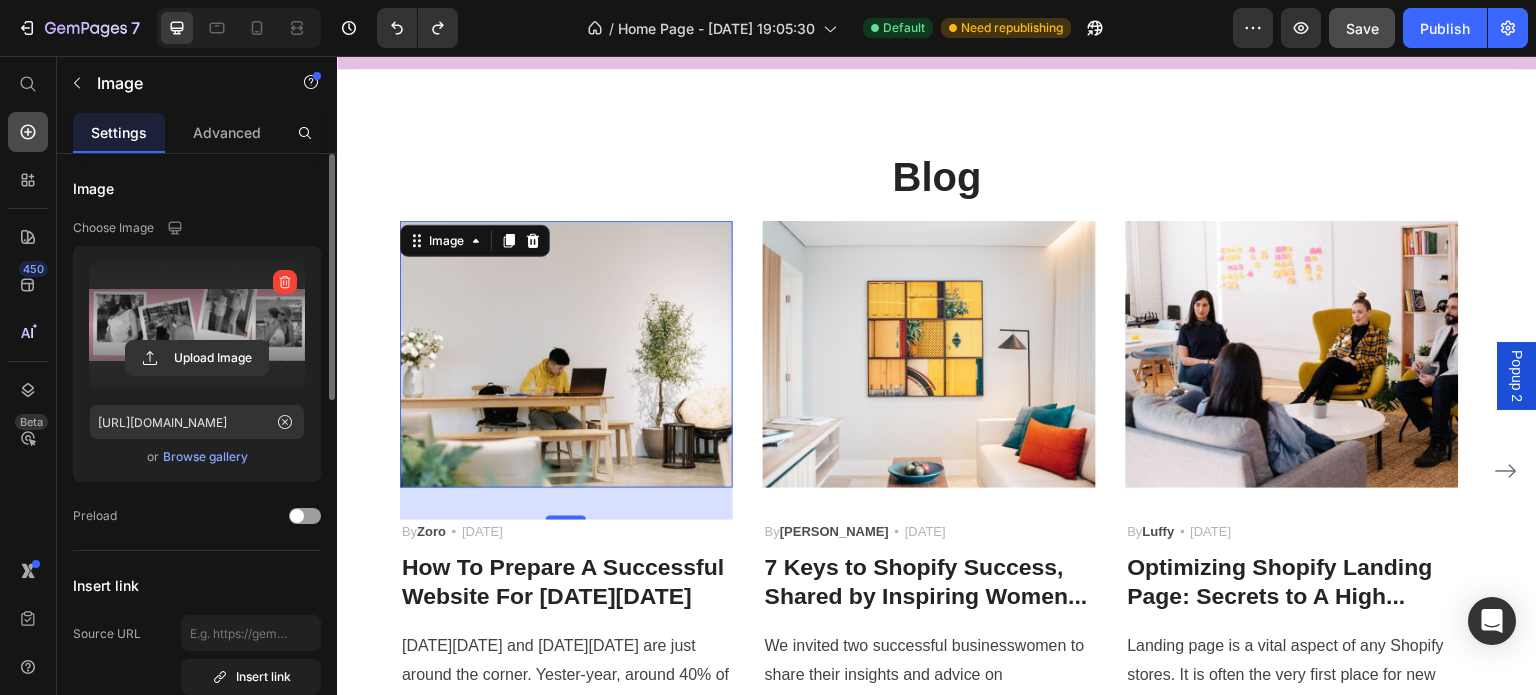 click 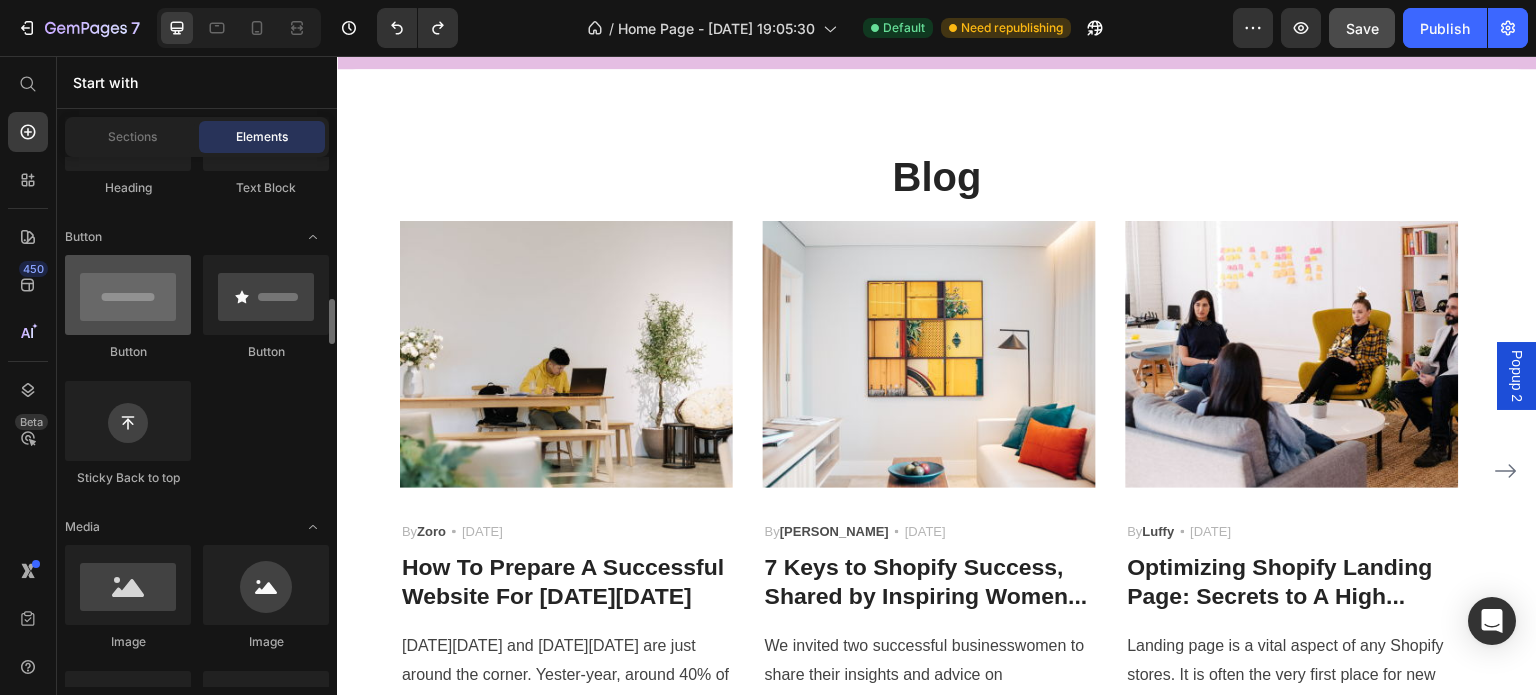 scroll, scrollTop: 500, scrollLeft: 0, axis: vertical 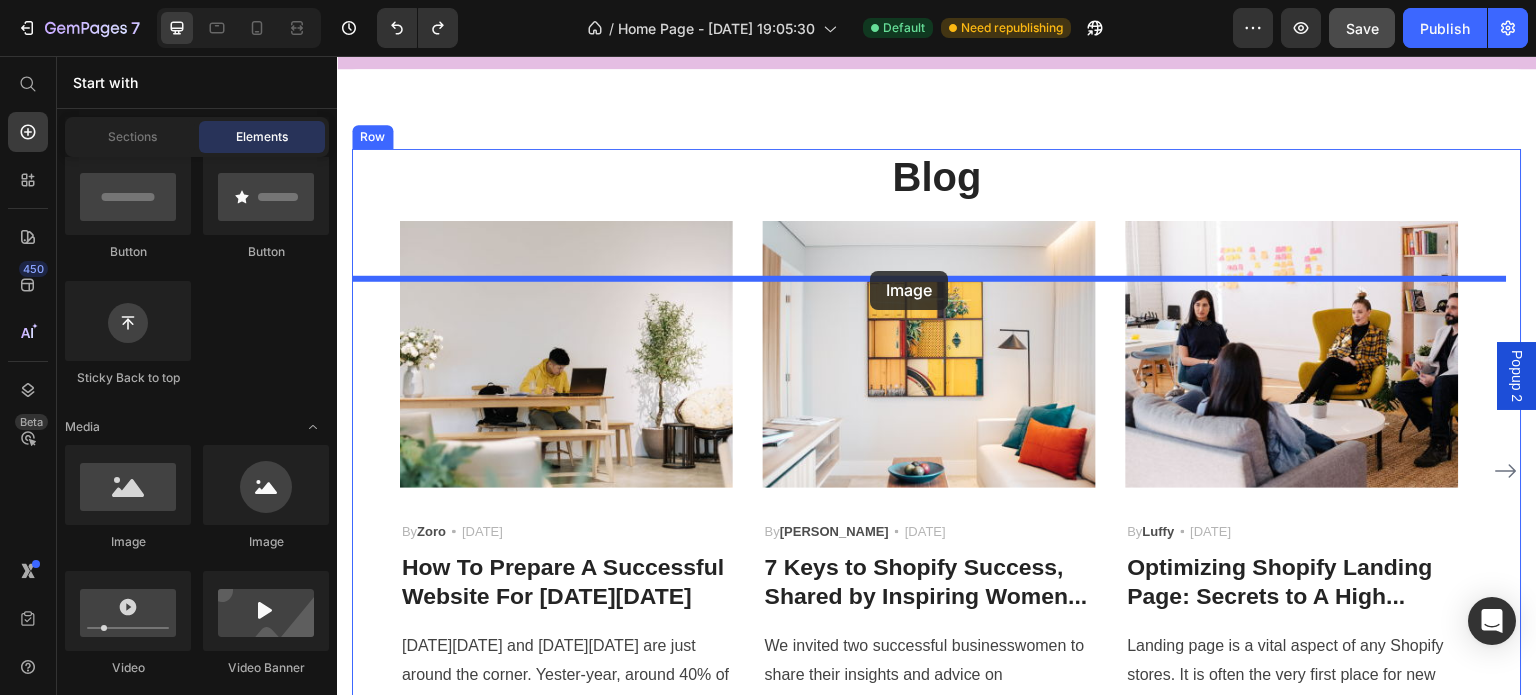 drag, startPoint x: 481, startPoint y: 556, endPoint x: 870, endPoint y: 271, distance: 482.23022 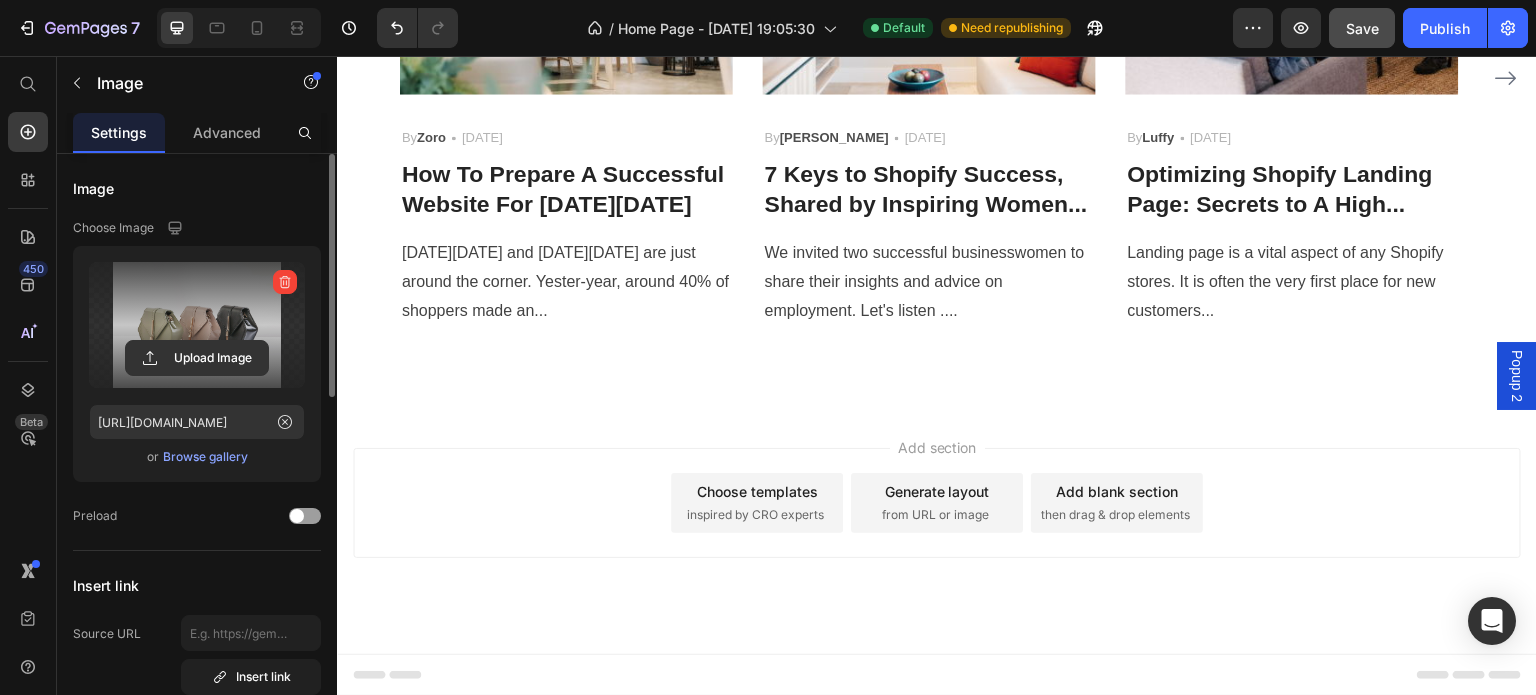 scroll, scrollTop: 5456, scrollLeft: 0, axis: vertical 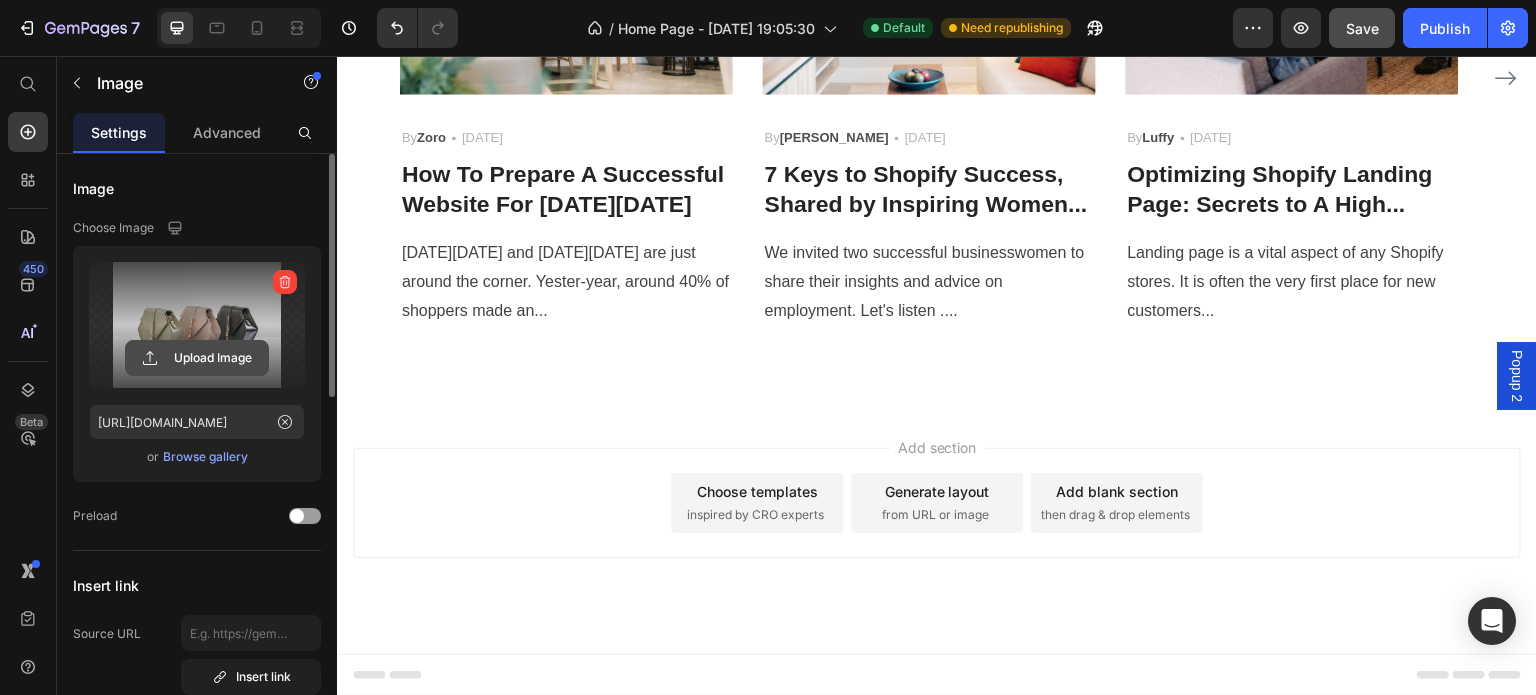 click 